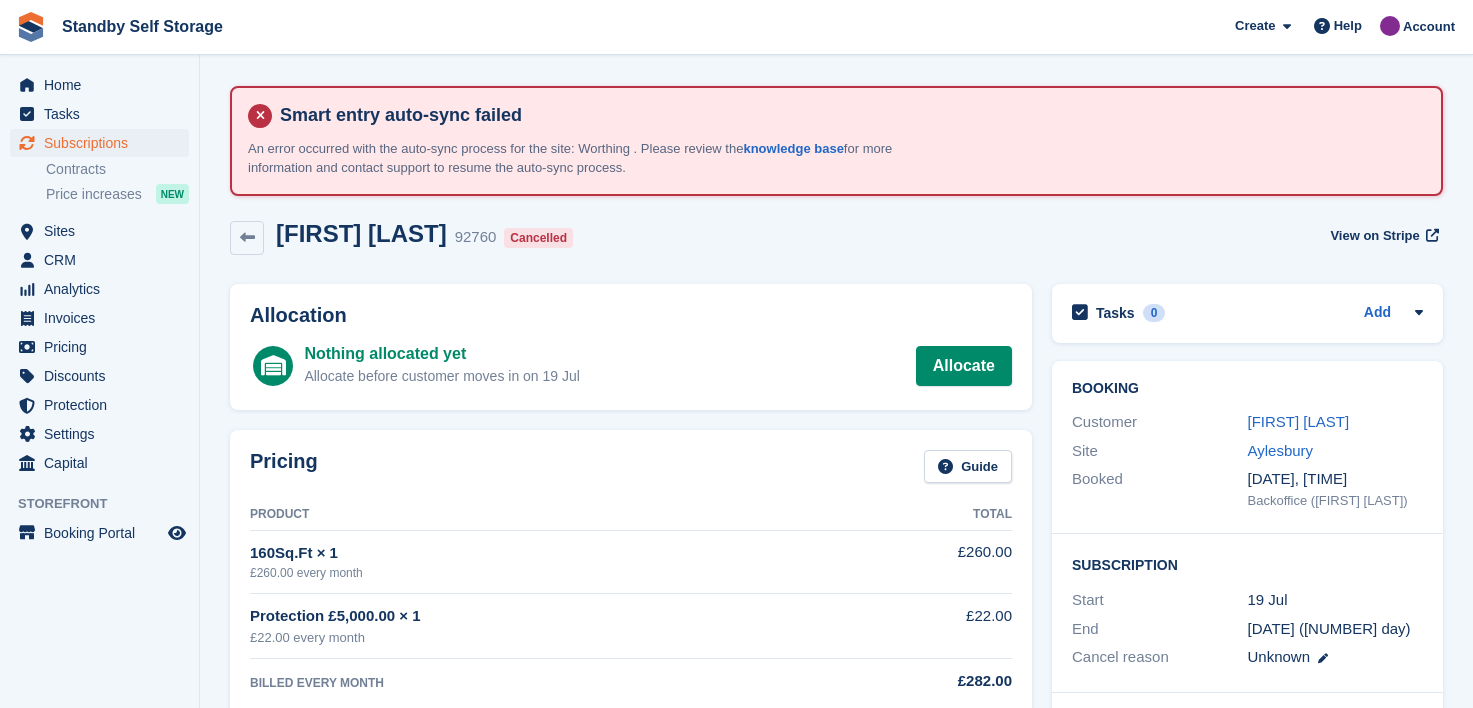 scroll, scrollTop: 0, scrollLeft: 0, axis: both 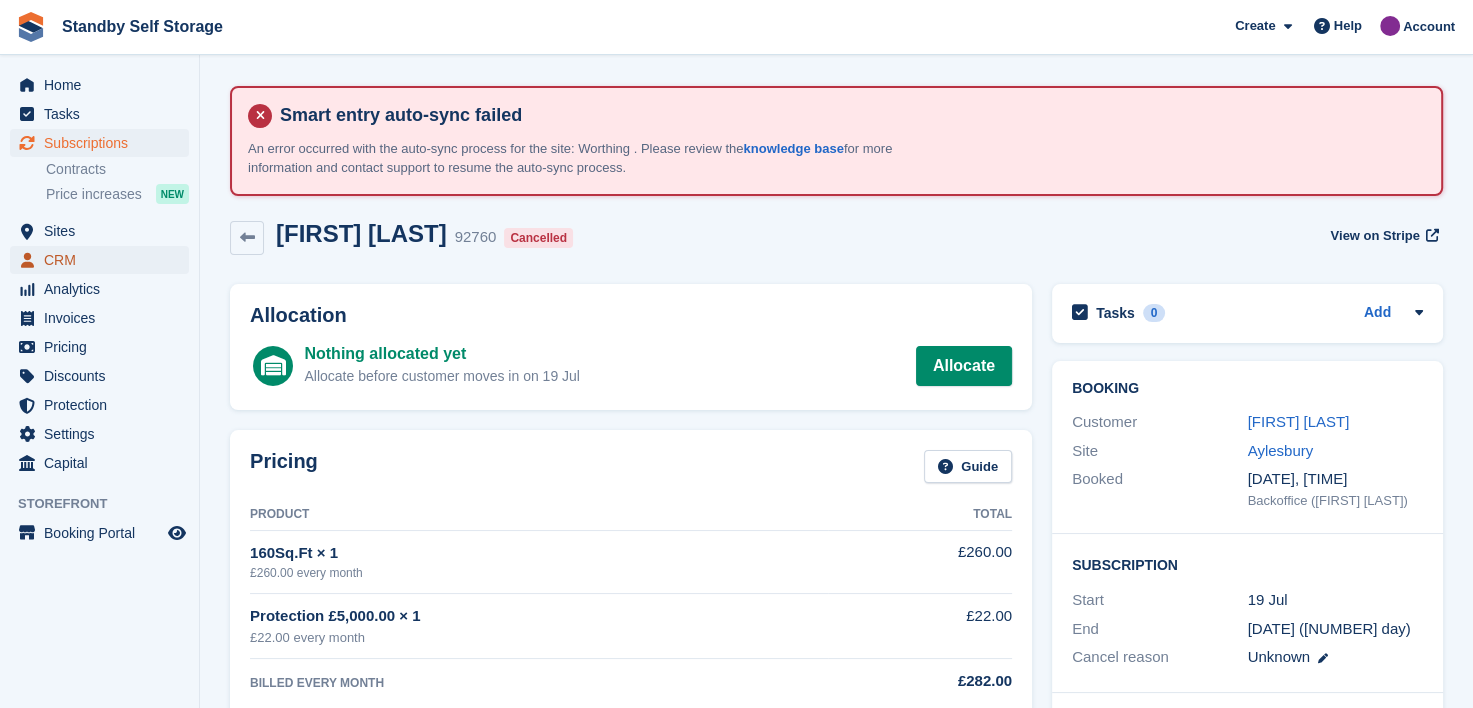 click on "CRM" at bounding box center (104, 260) 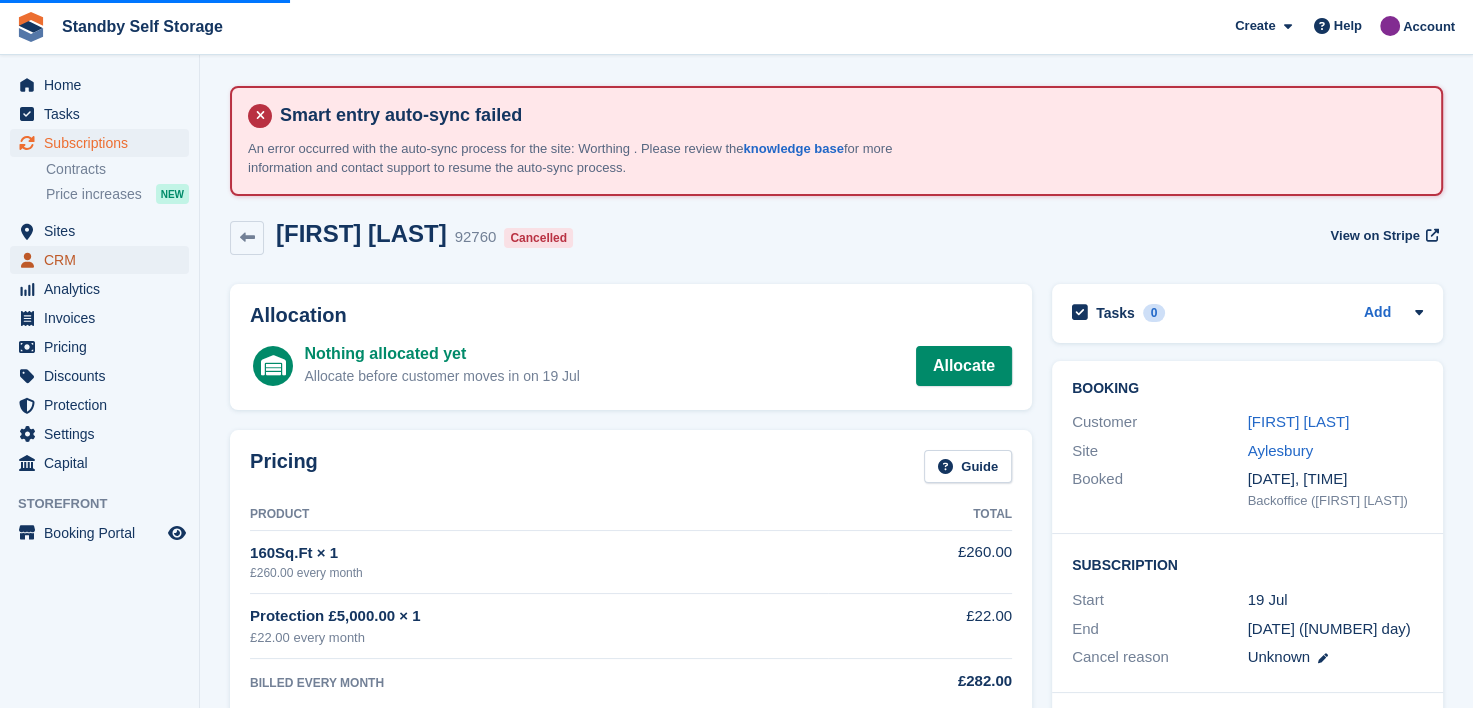 click on "CRM" at bounding box center [104, 260] 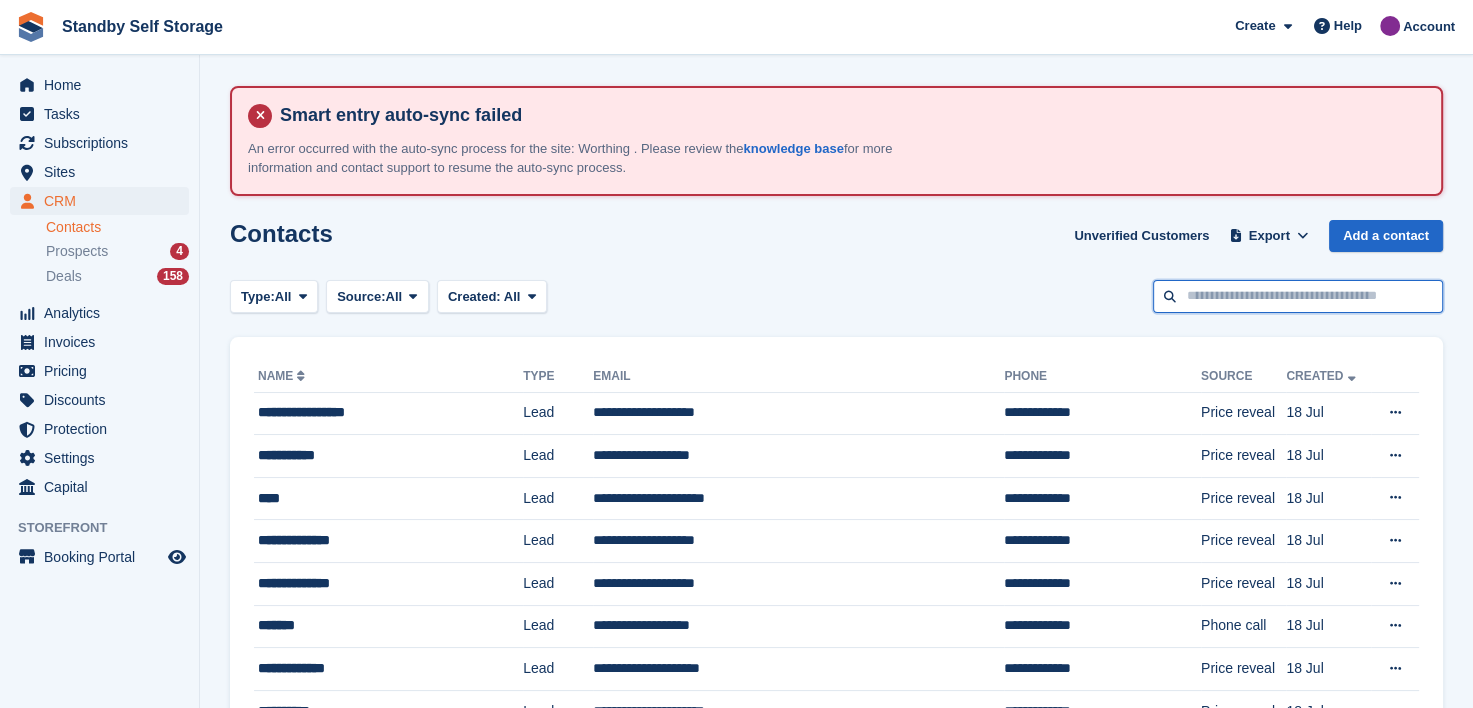 click at bounding box center (1298, 296) 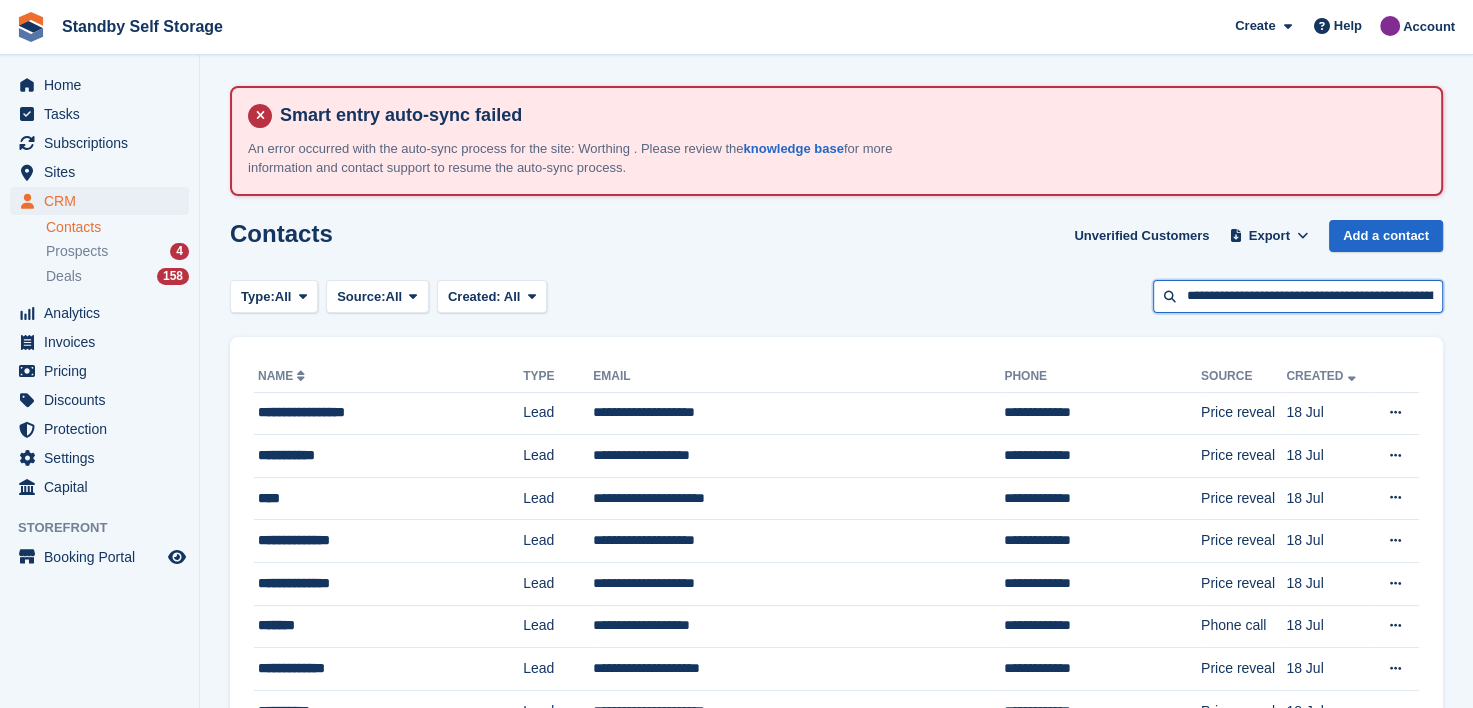 scroll, scrollTop: 0, scrollLeft: 76, axis: horizontal 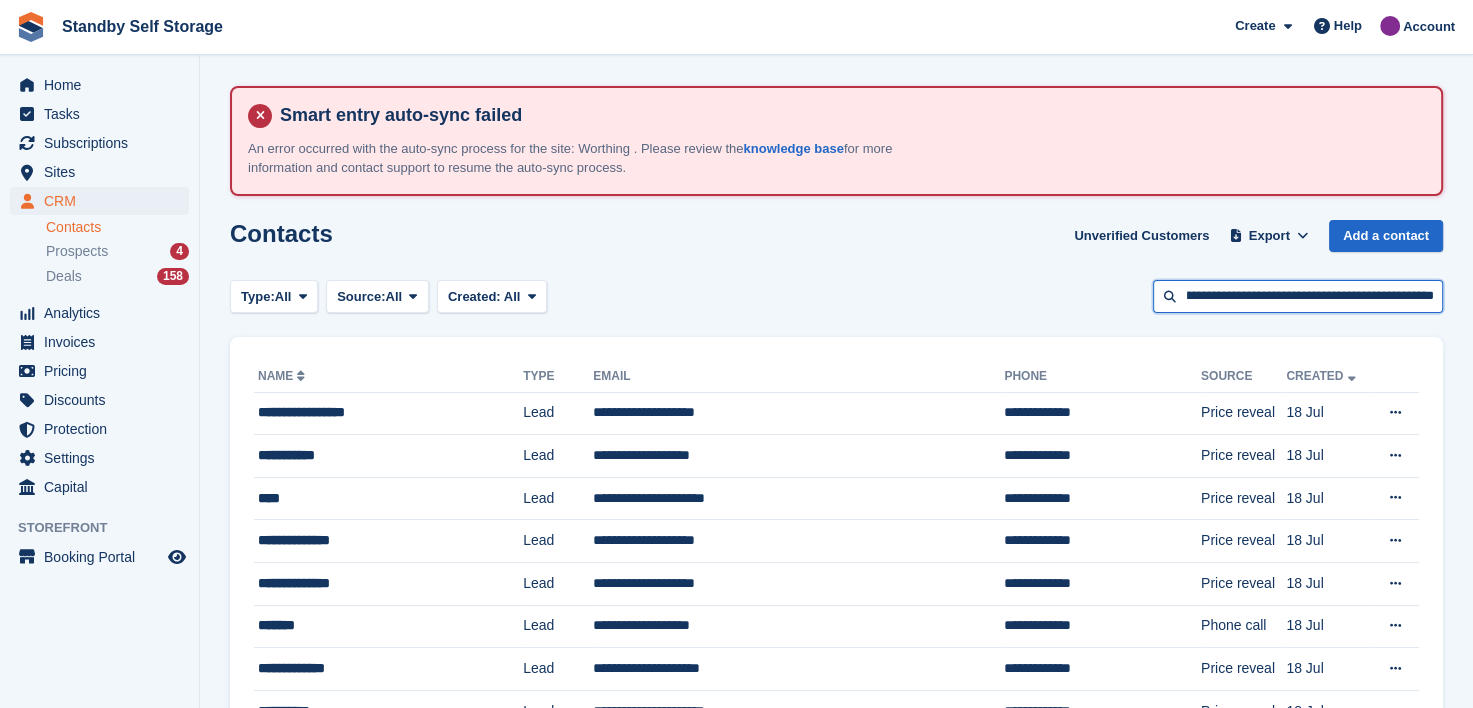 drag, startPoint x: 1268, startPoint y: 294, endPoint x: 1531, endPoint y: 254, distance: 266.02444 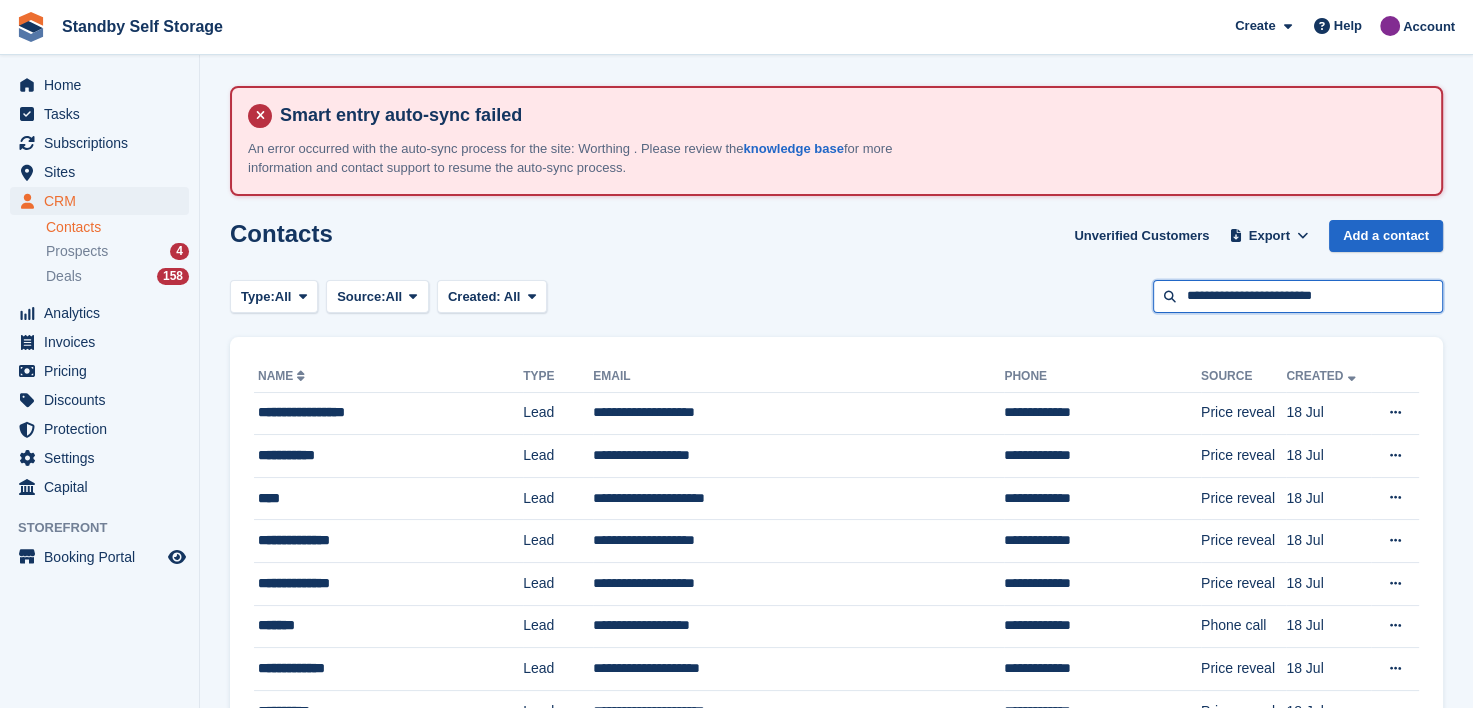 scroll, scrollTop: 0, scrollLeft: 0, axis: both 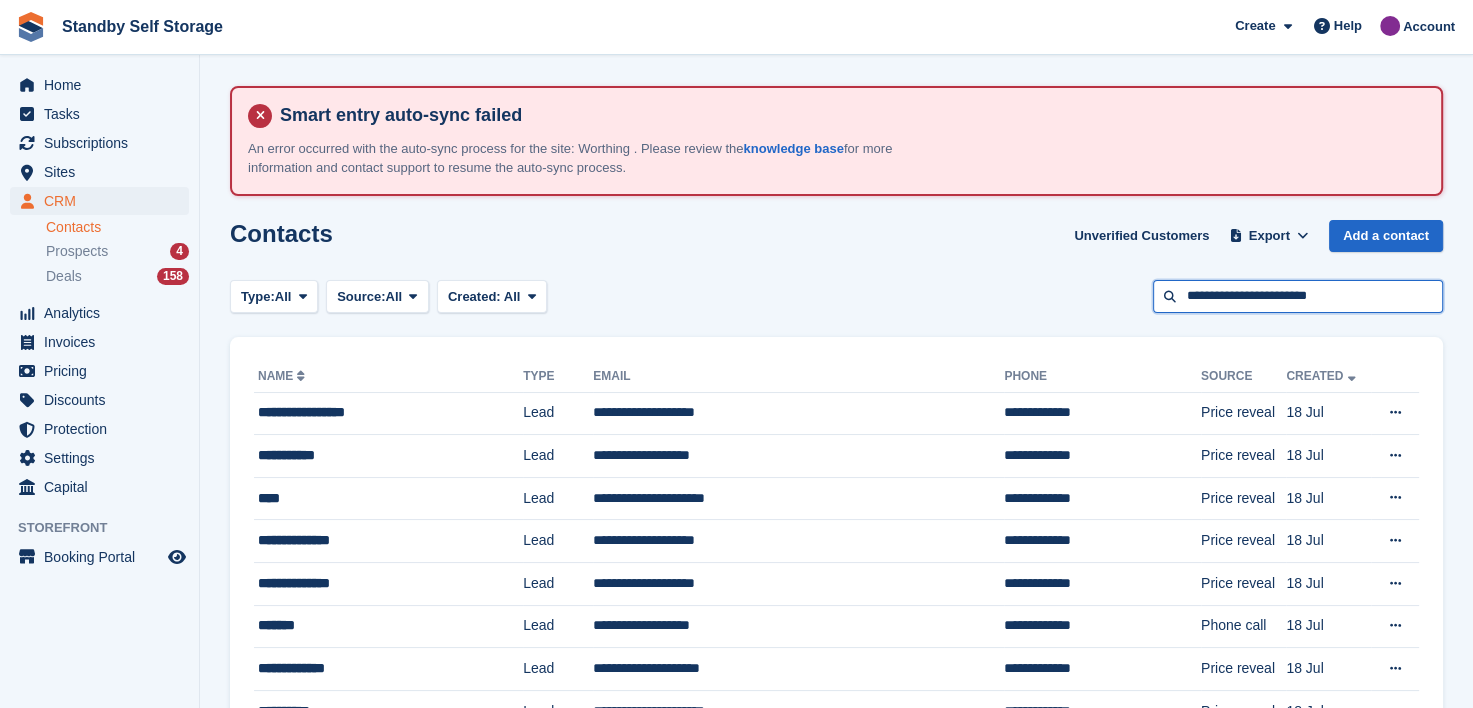 type on "**********" 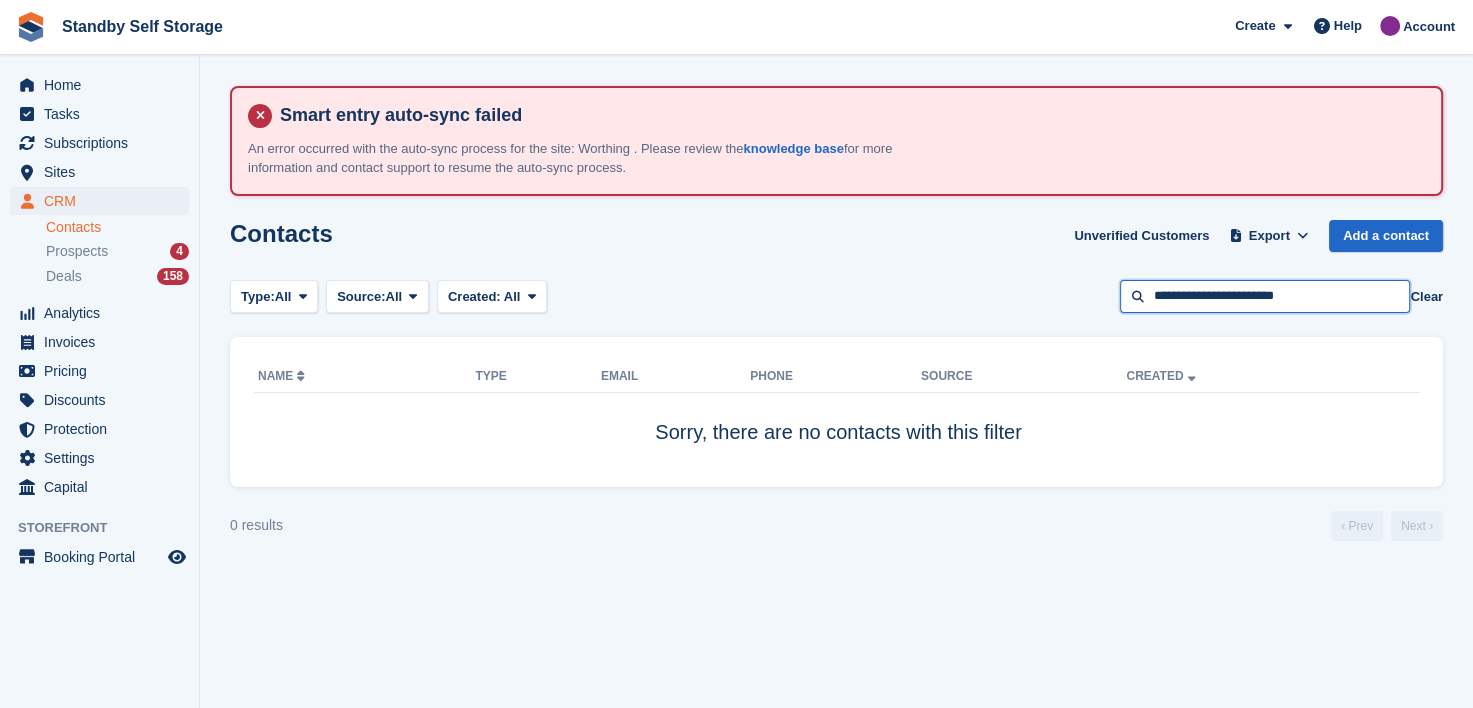 click on "**********" at bounding box center (1265, 296) 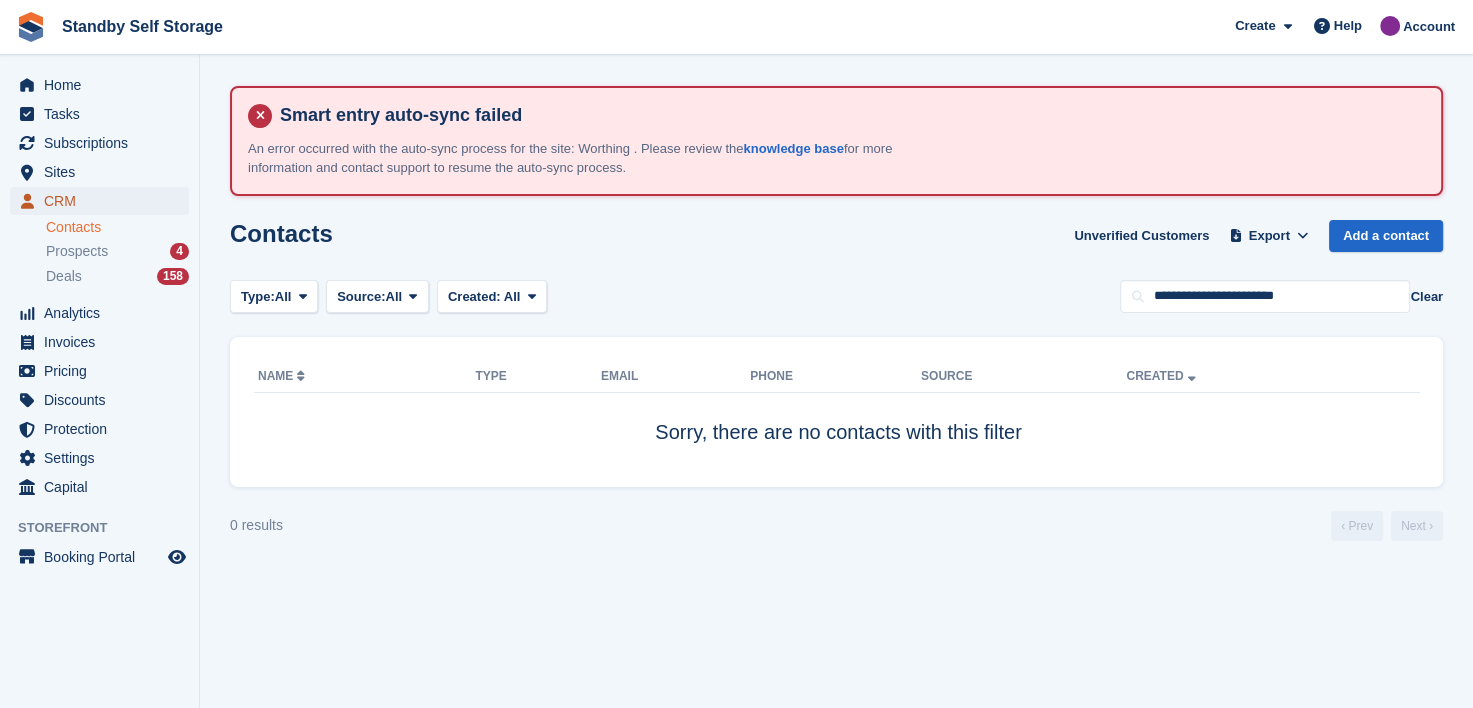 click on "CRM" at bounding box center (104, 201) 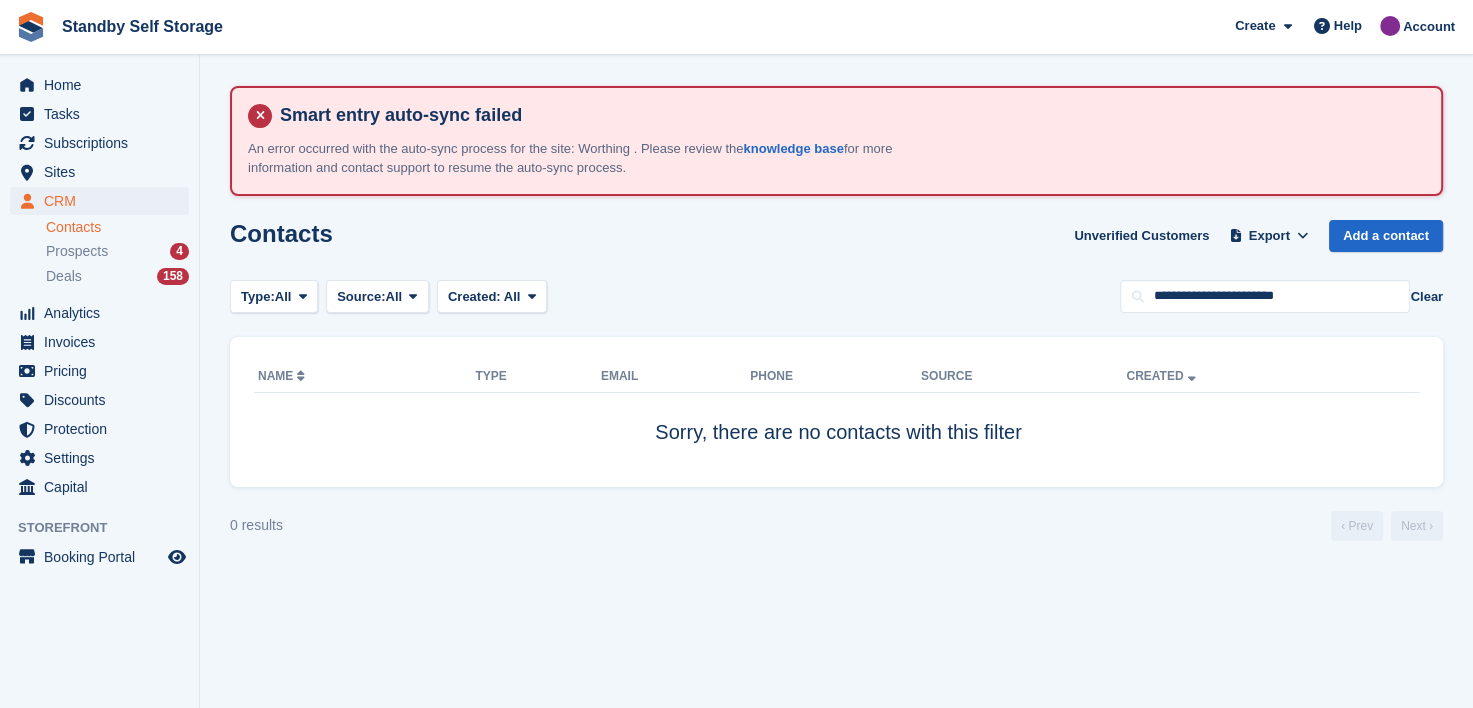 click on "Contacts" at bounding box center [117, 227] 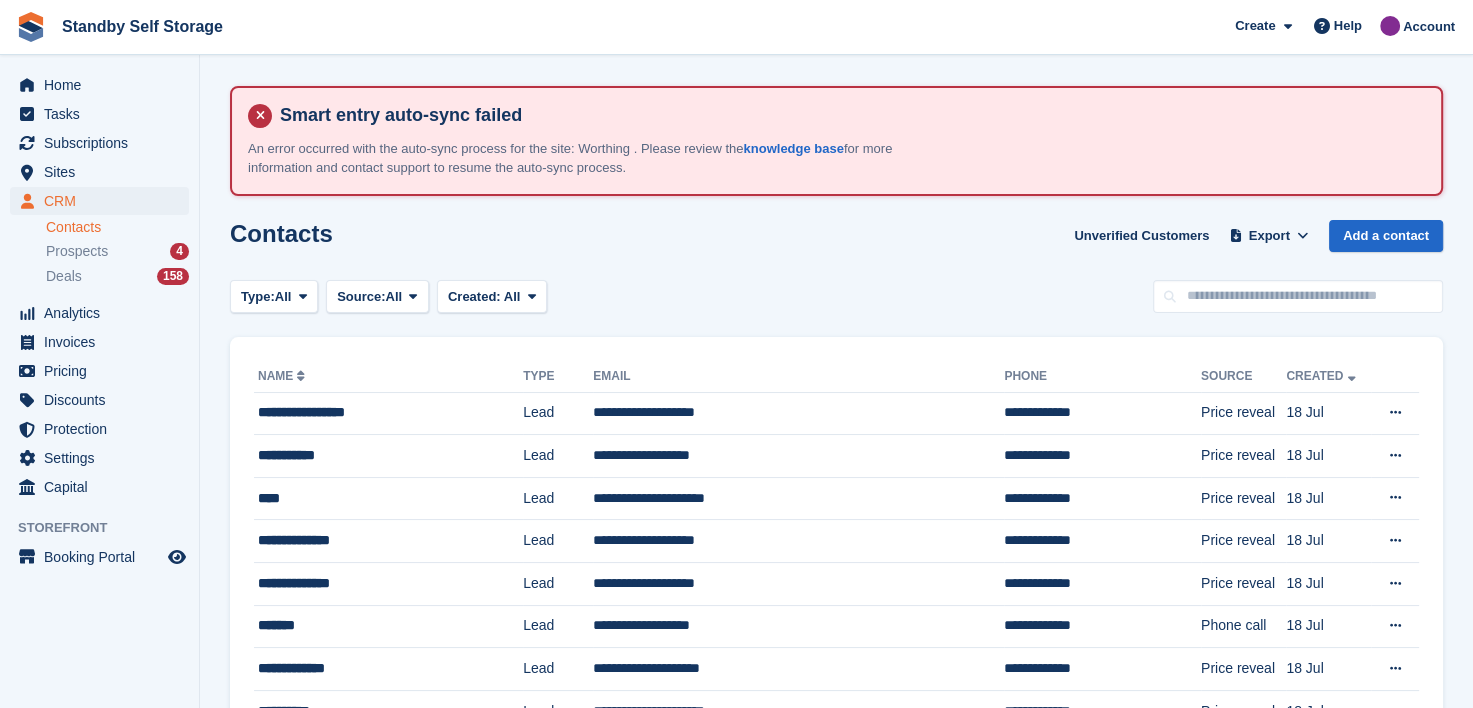 click on "Contacts" at bounding box center (117, 227) 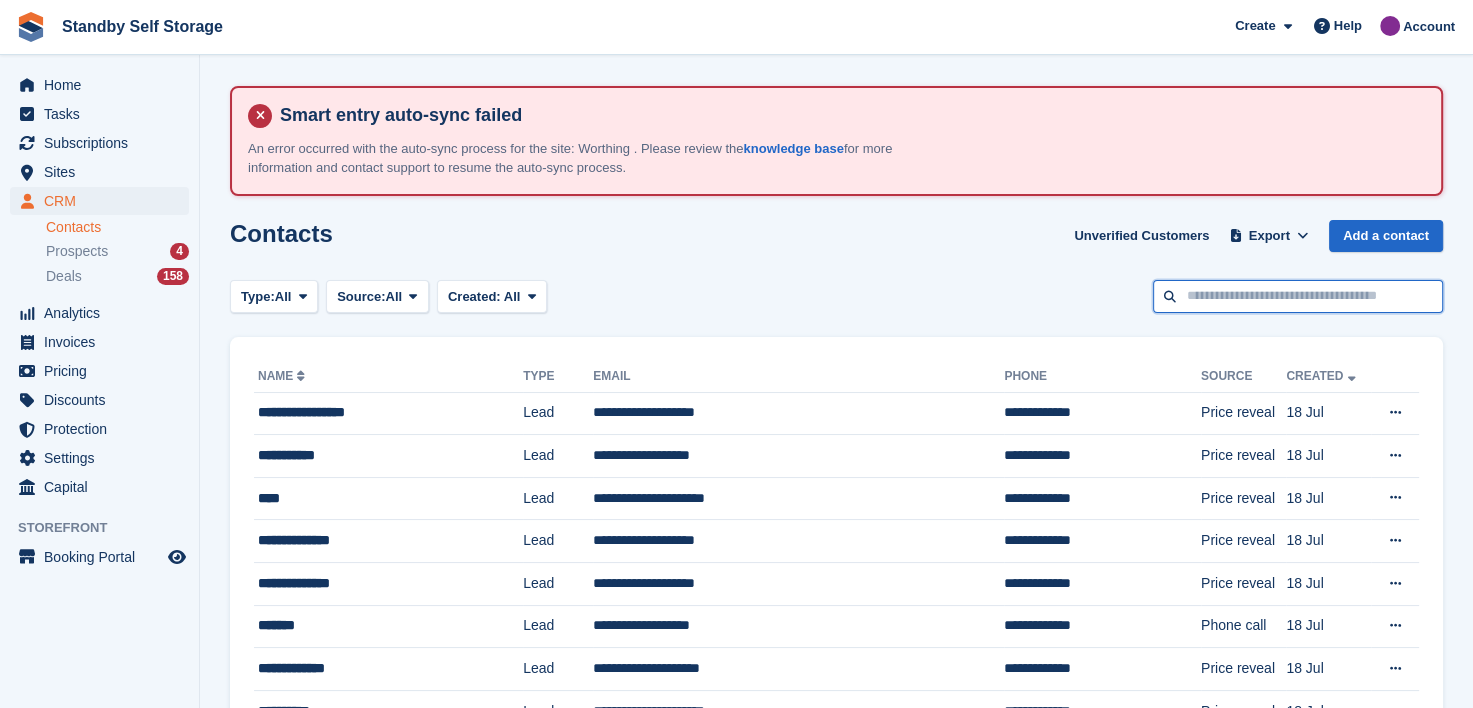 click at bounding box center [1298, 296] 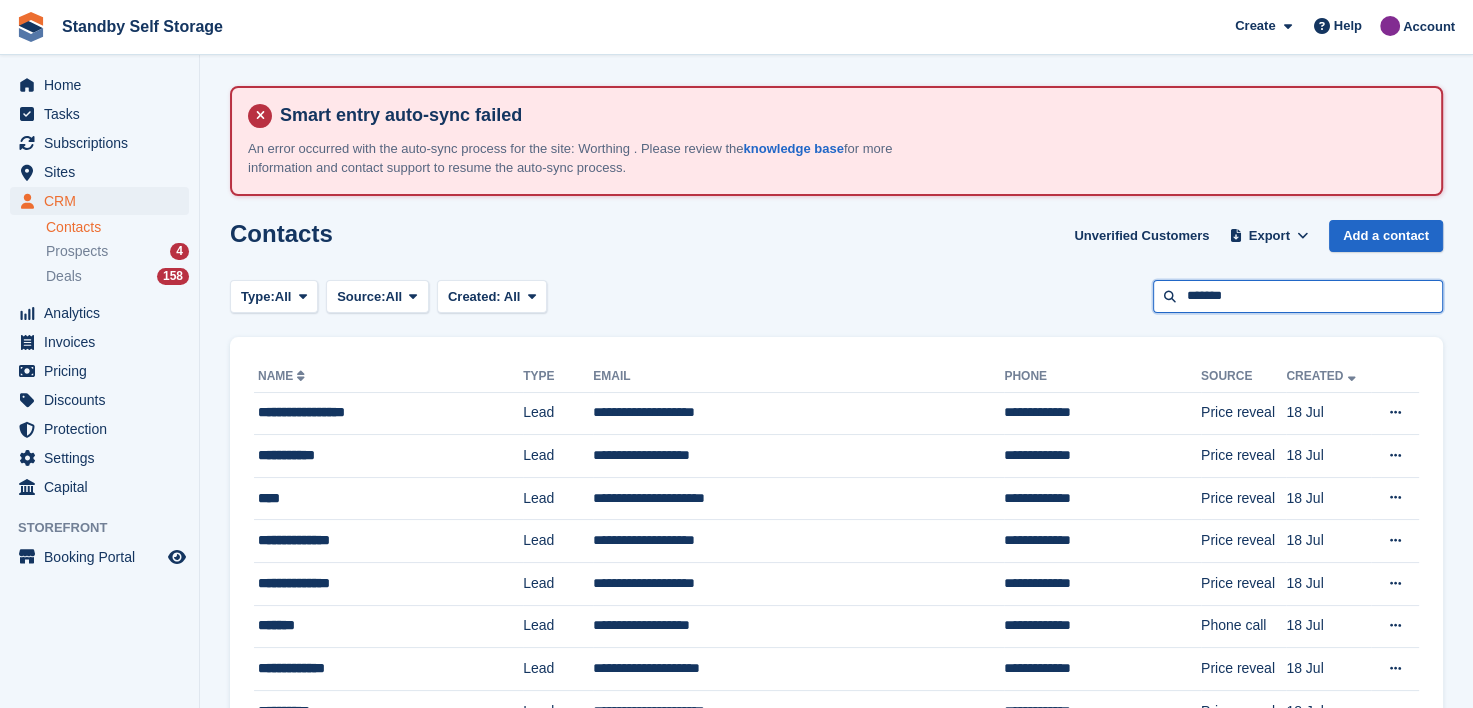 type on "*******" 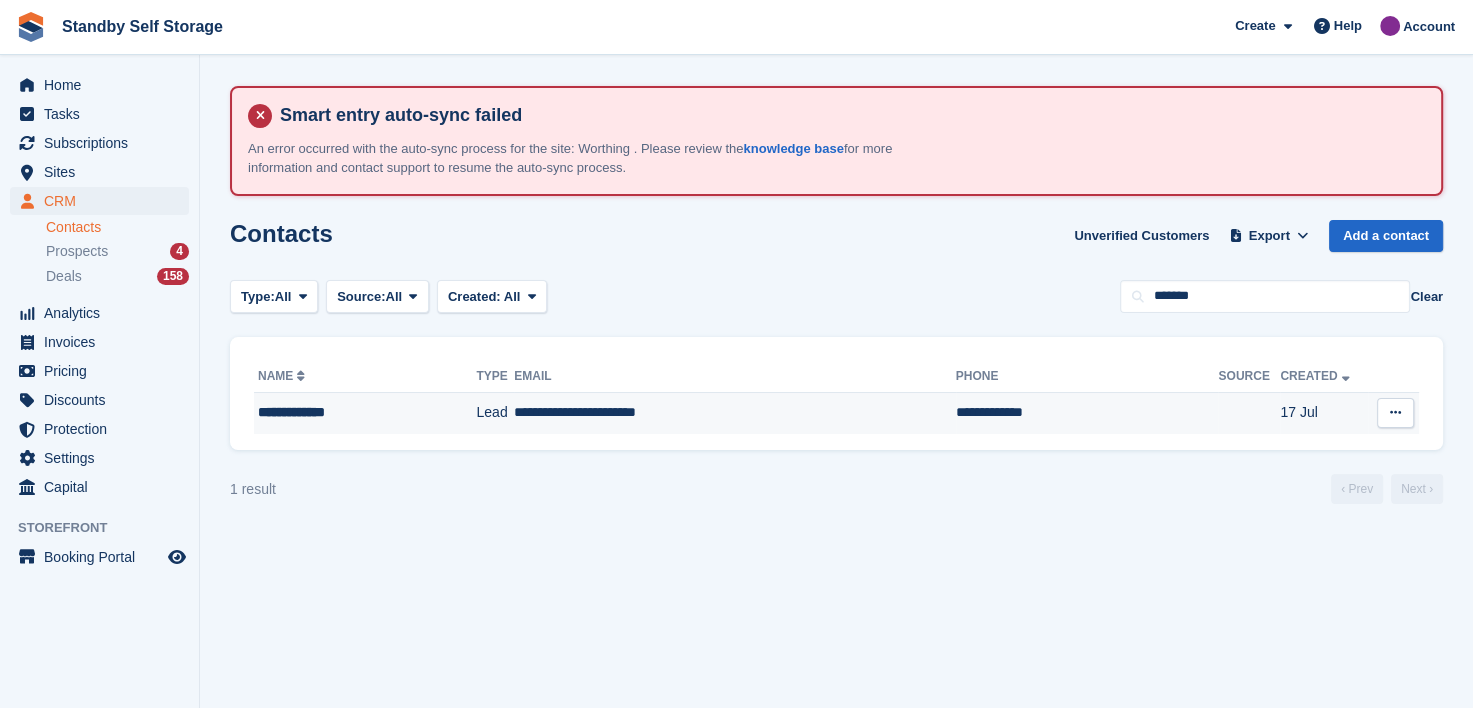 click on "**********" at bounding box center (348, 412) 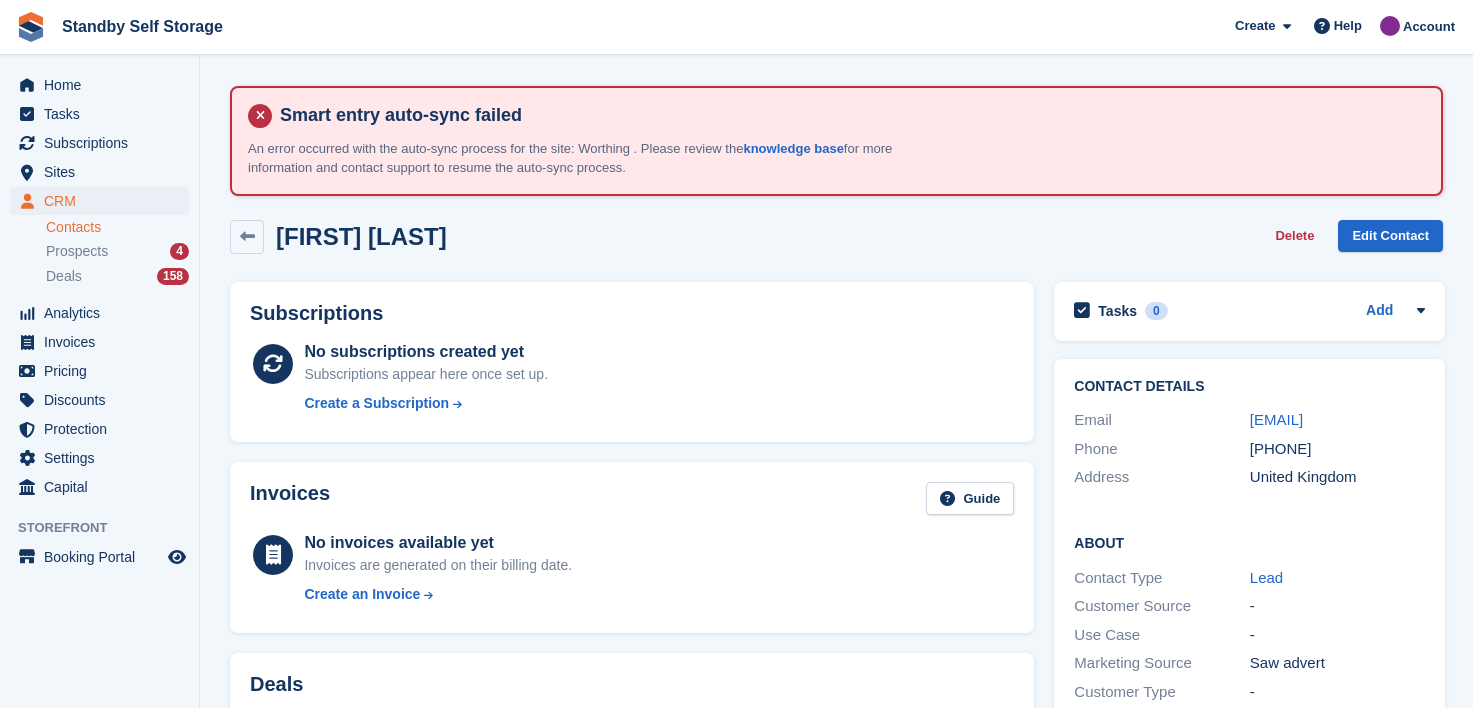 scroll, scrollTop: 0, scrollLeft: 0, axis: both 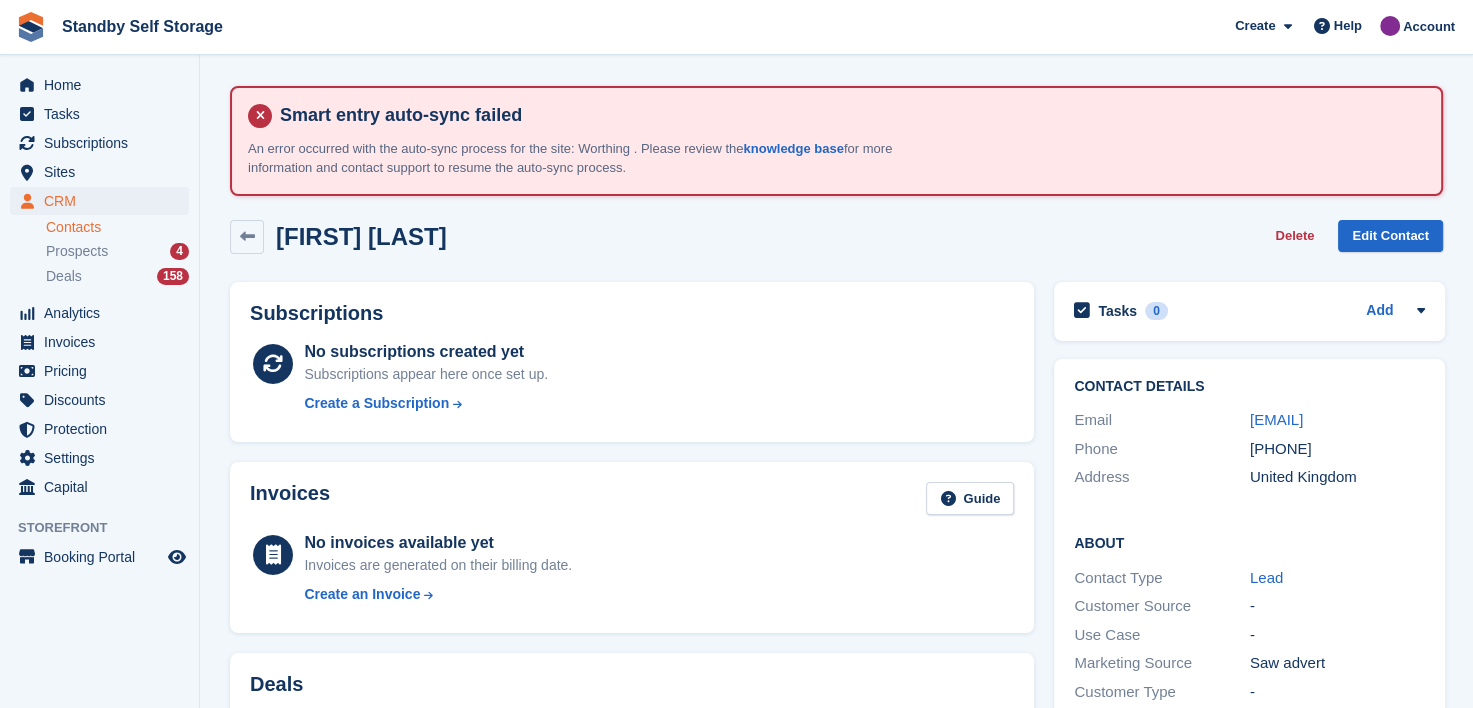 drag, startPoint x: 73, startPoint y: 225, endPoint x: 377, endPoint y: 257, distance: 305.67957 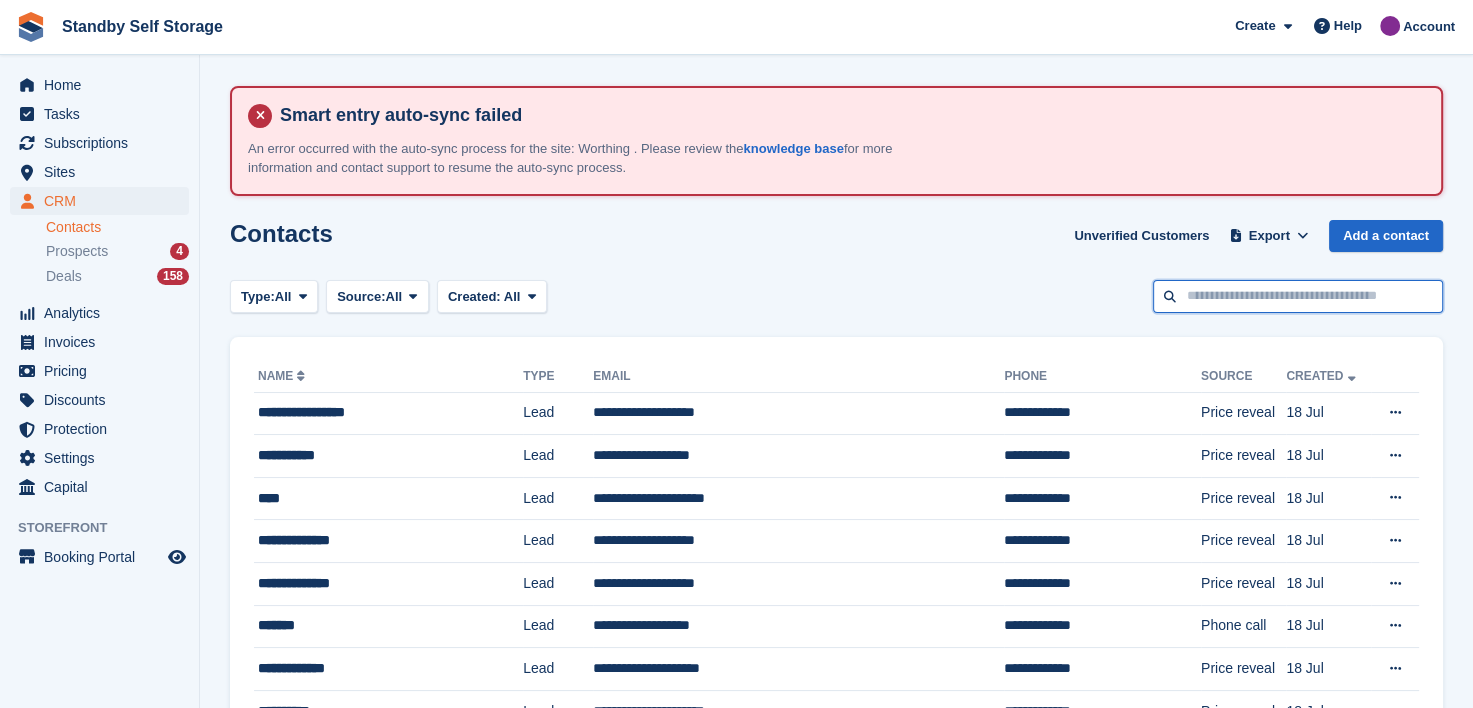 click at bounding box center [1298, 296] 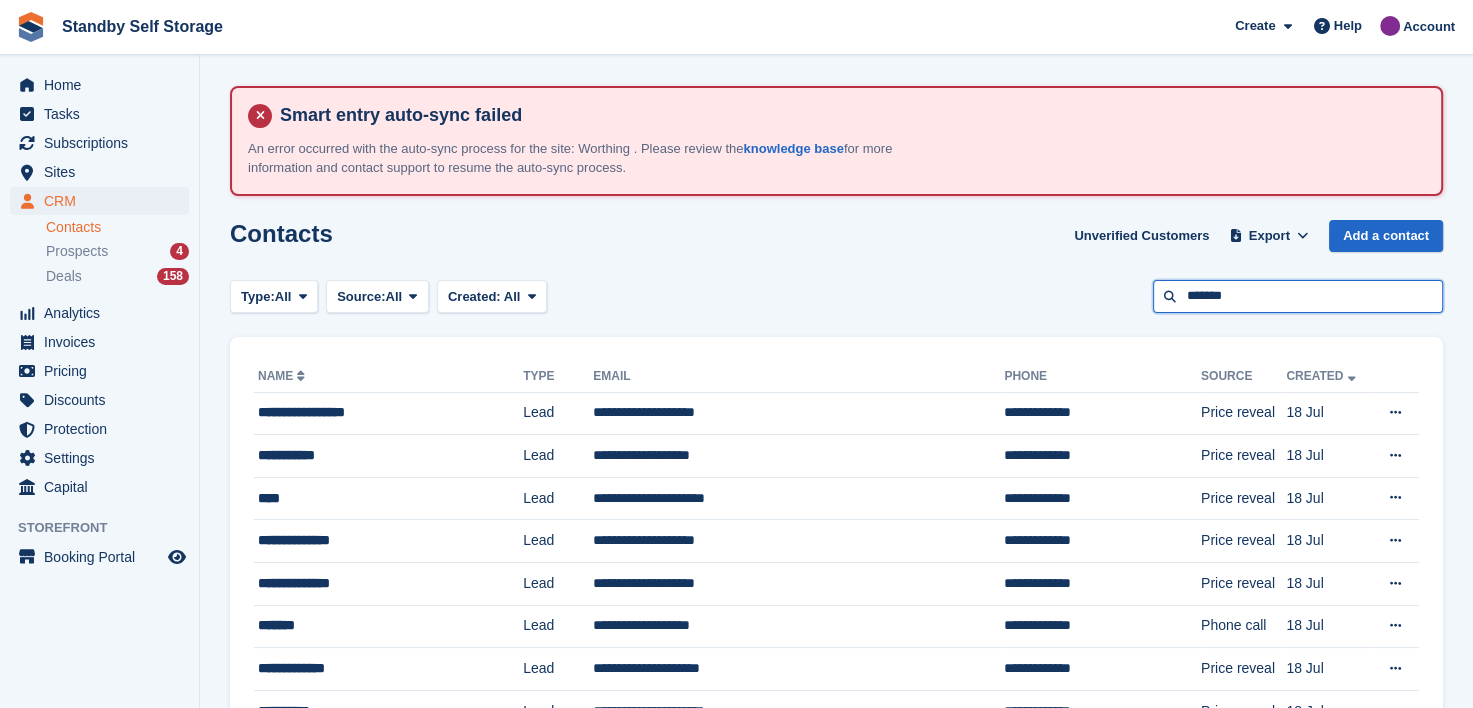 type on "*******" 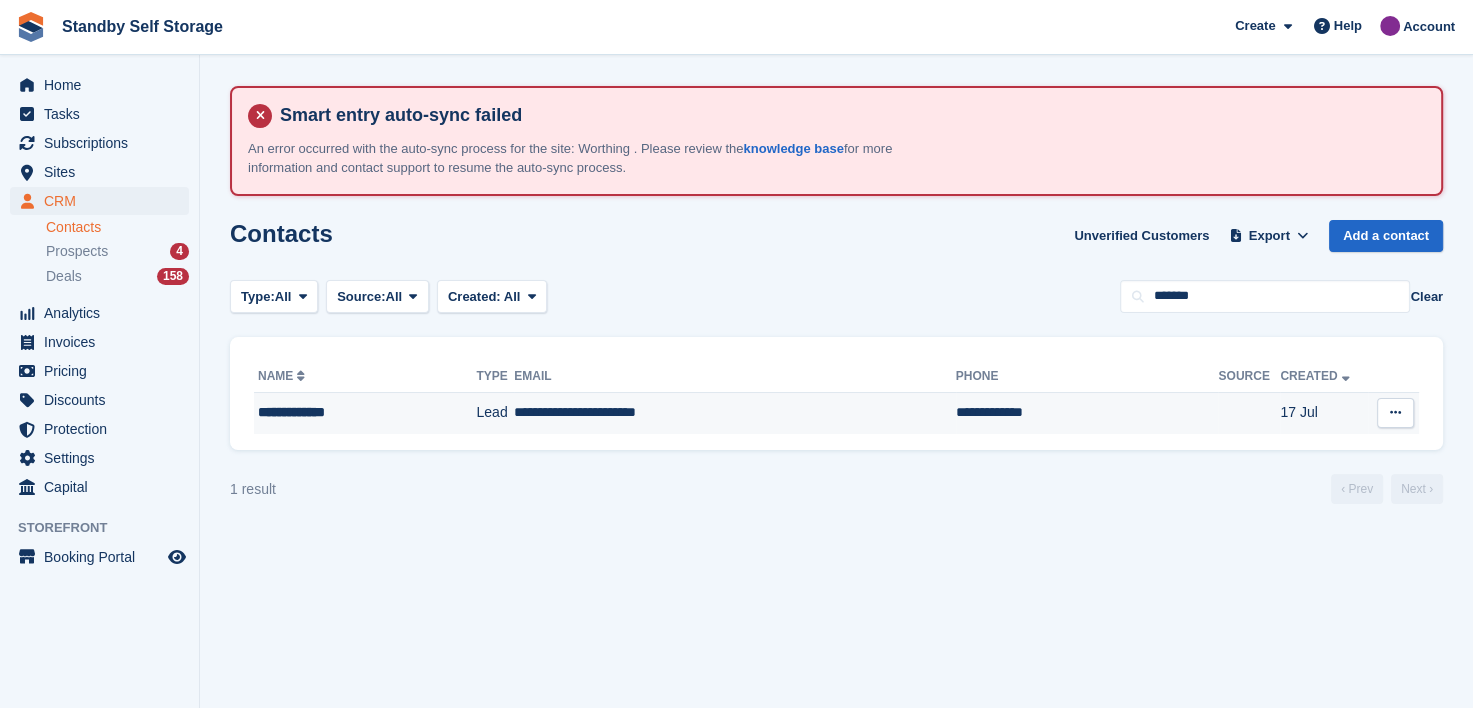 click on "**********" at bounding box center (348, 412) 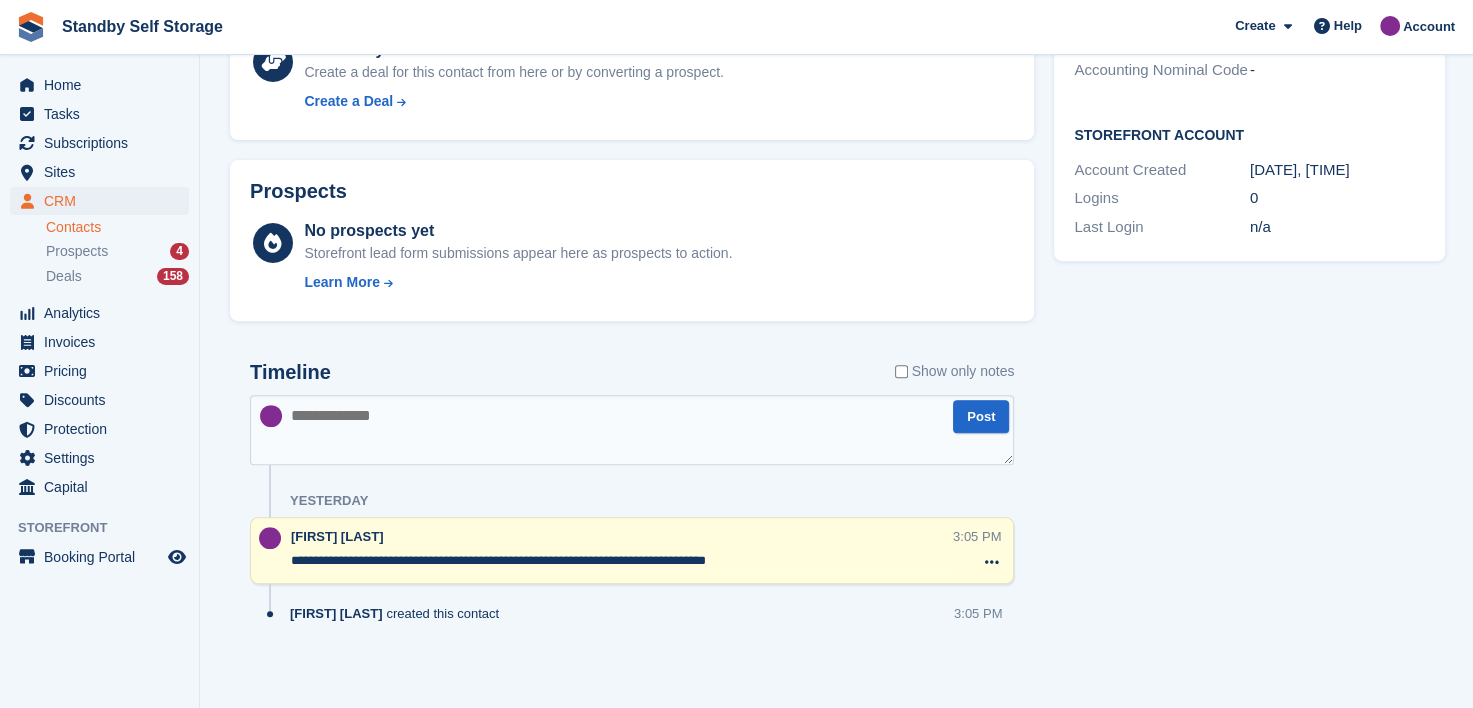 scroll, scrollTop: 674, scrollLeft: 0, axis: vertical 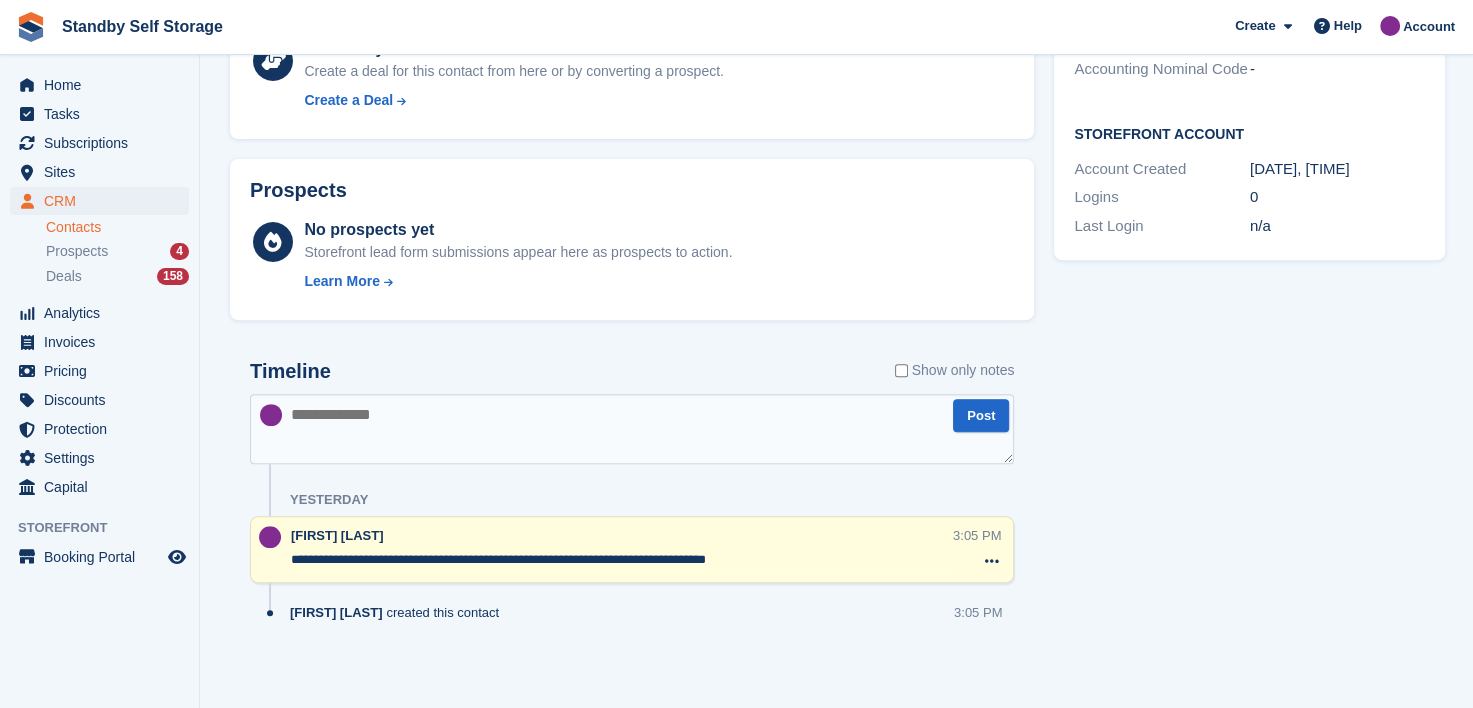 click on "**********" at bounding box center (622, 560) 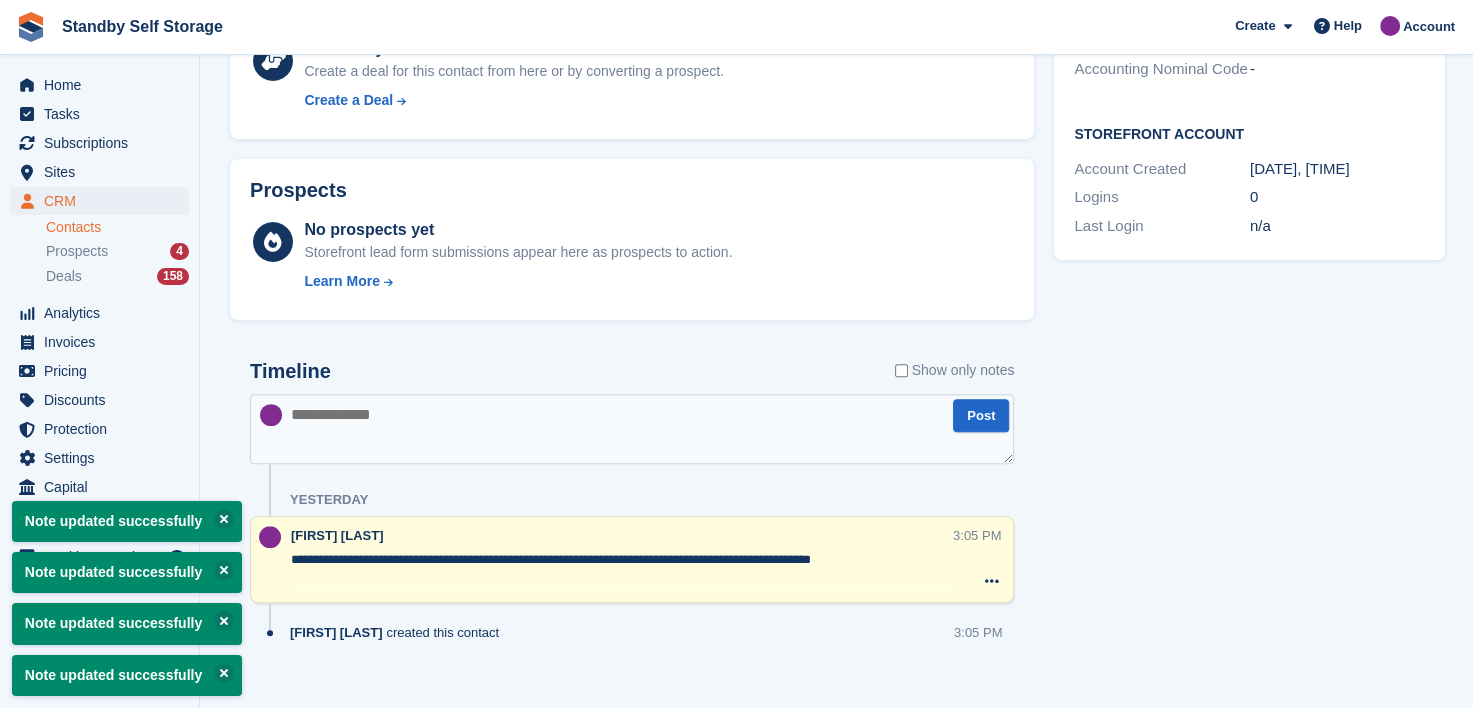 type on "**********" 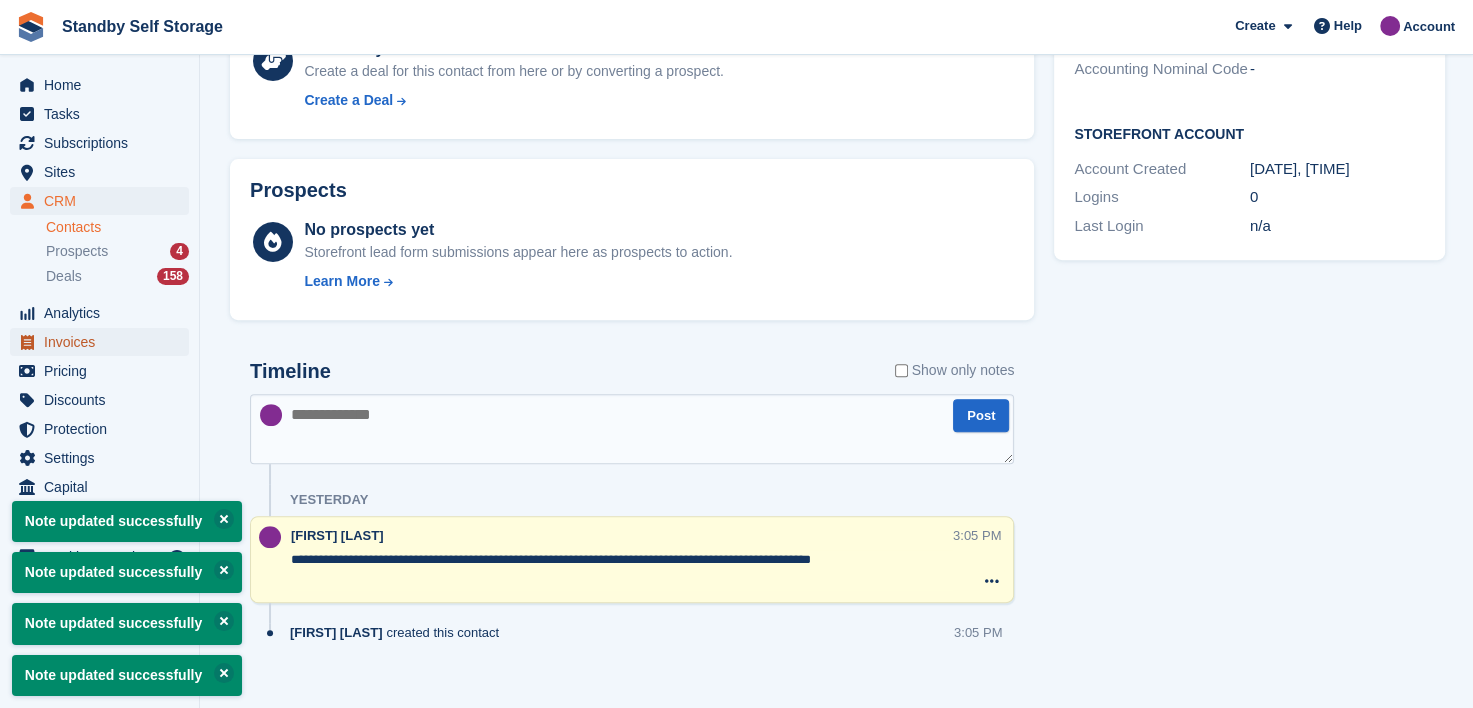 click on "Invoices" at bounding box center (104, 342) 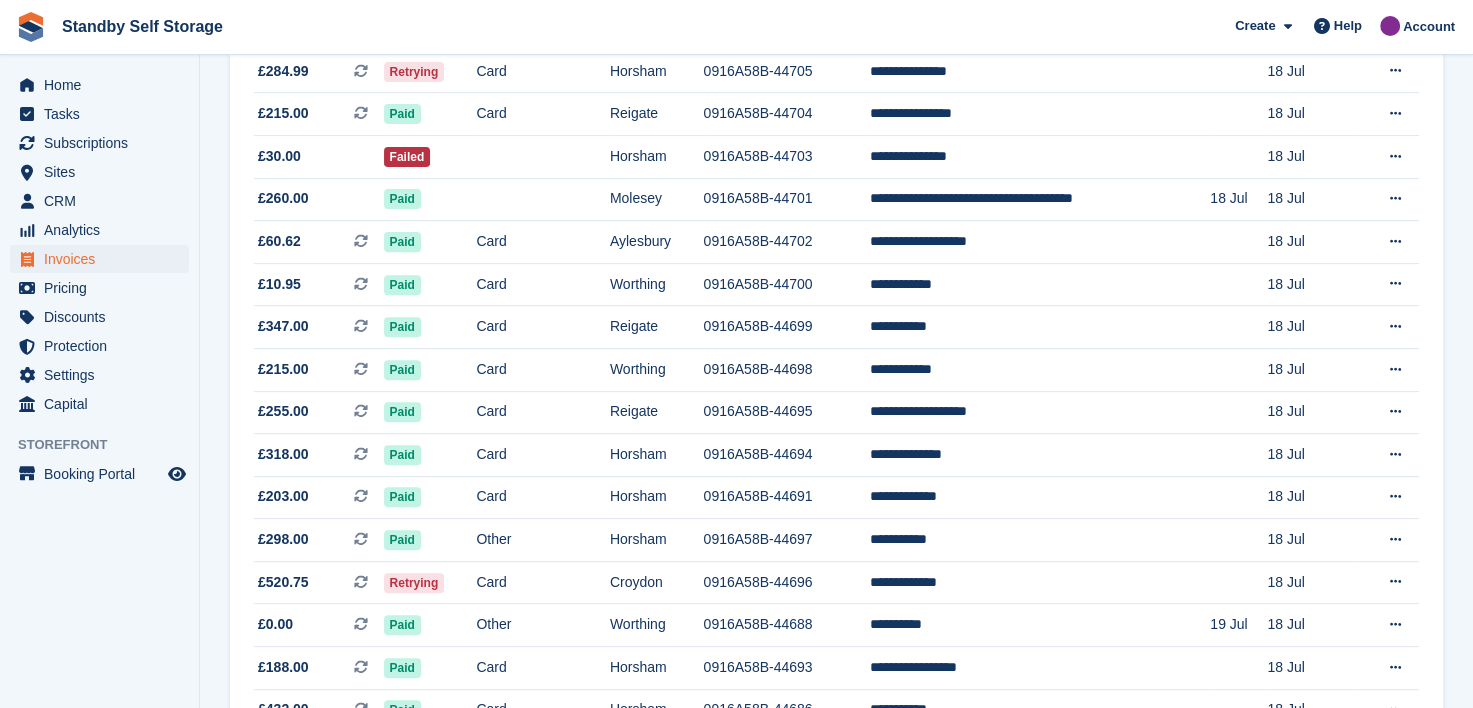 scroll, scrollTop: 0, scrollLeft: 0, axis: both 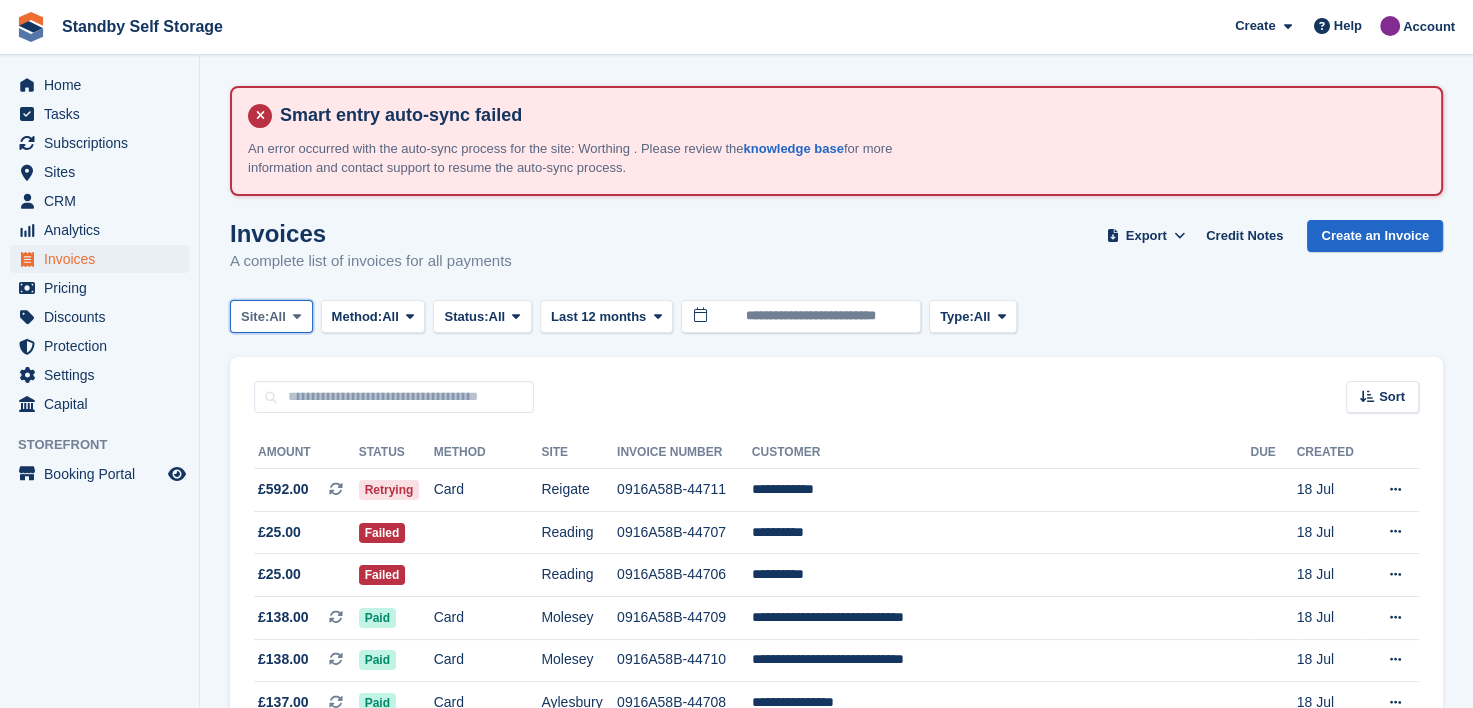 click at bounding box center (297, 316) 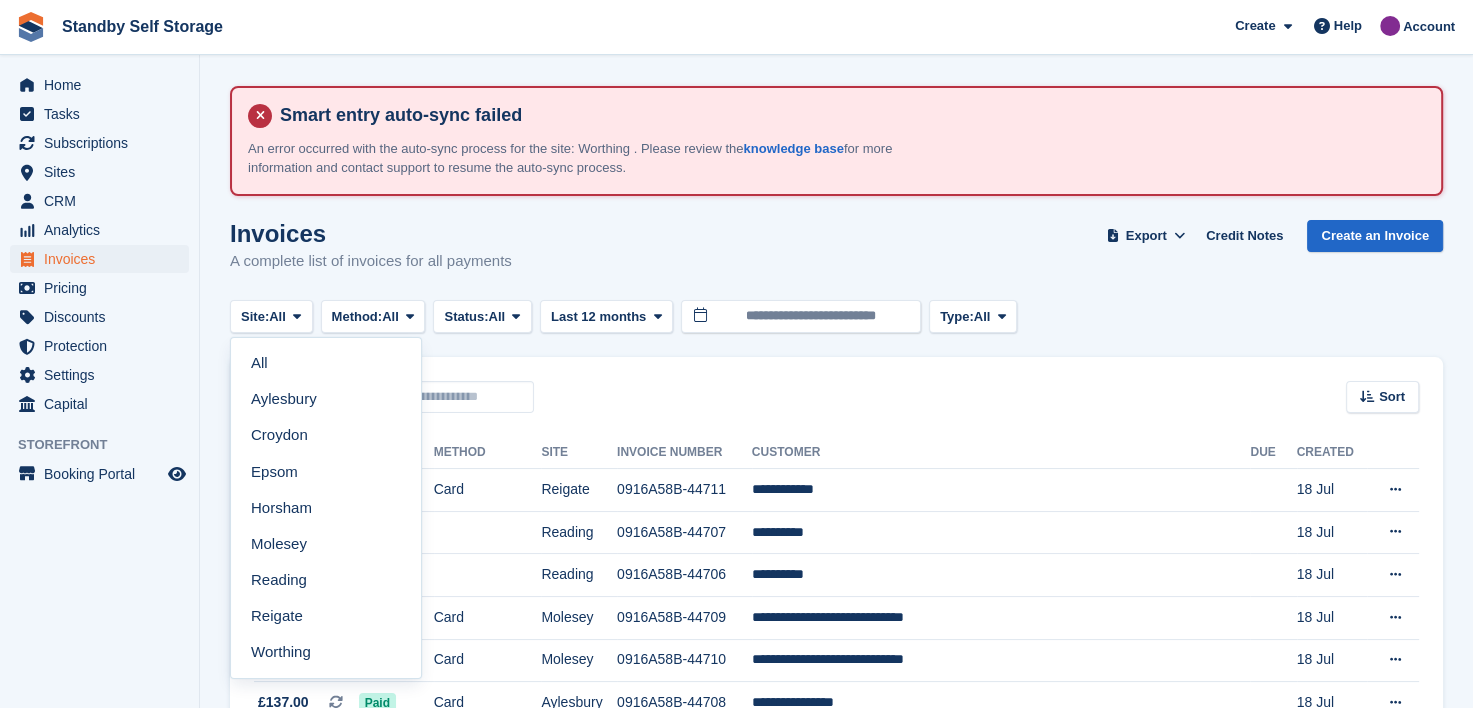 click on "Aylesbury" at bounding box center [326, 400] 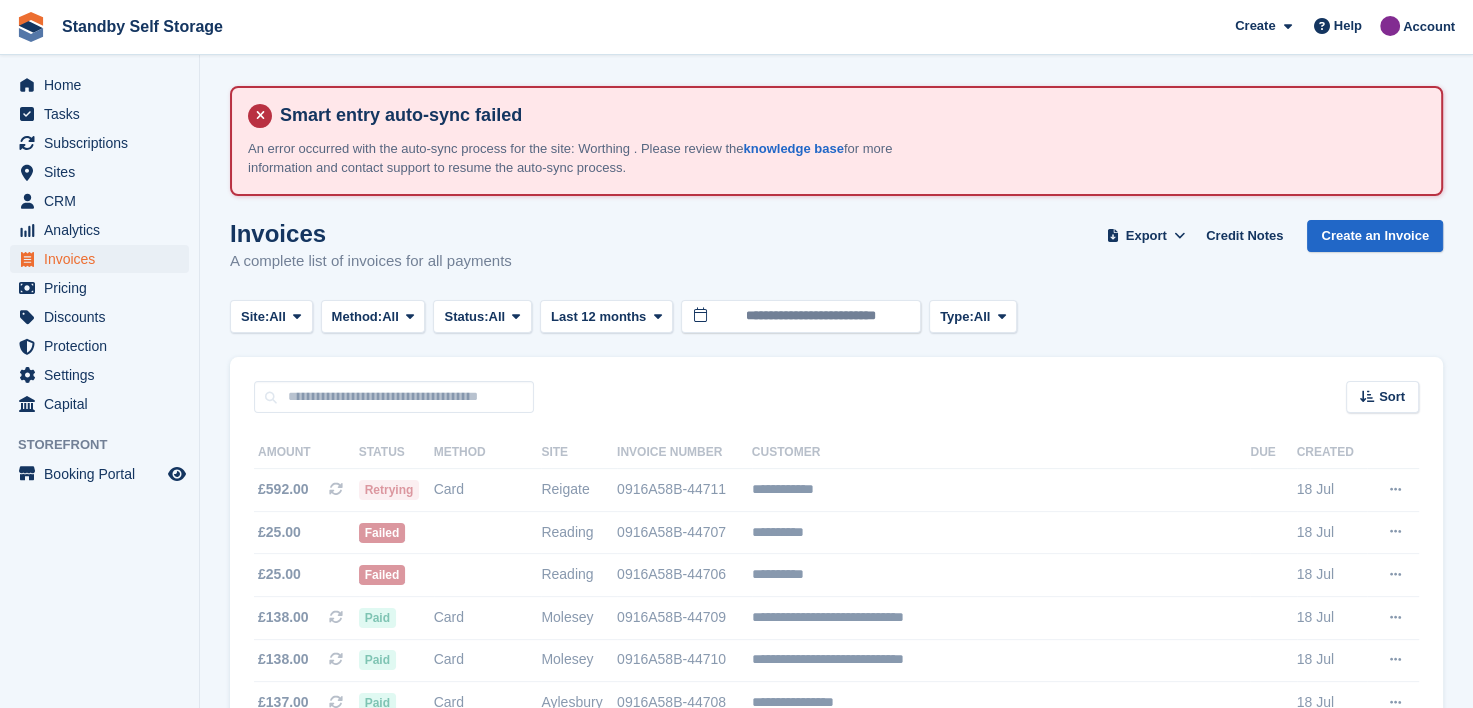 click at bounding box center (966, 1649) 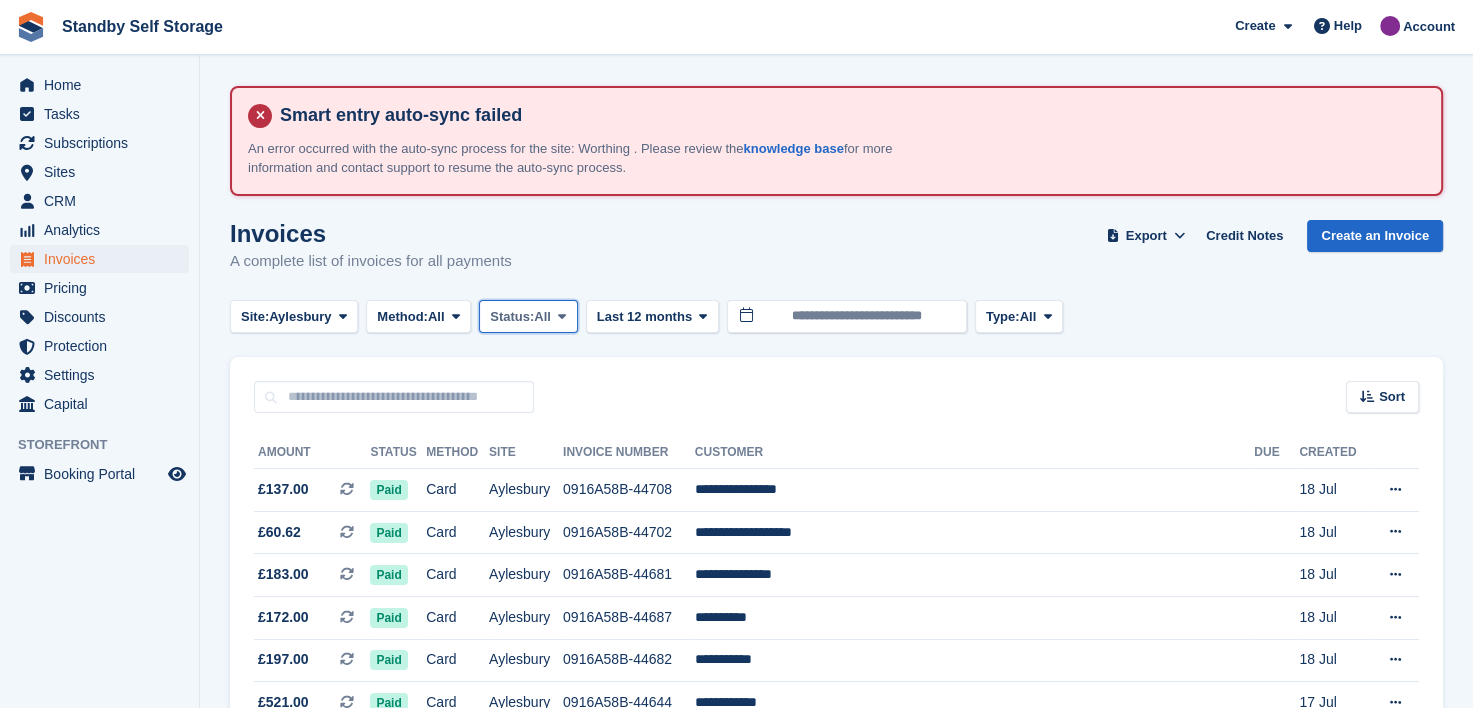 click at bounding box center (562, 316) 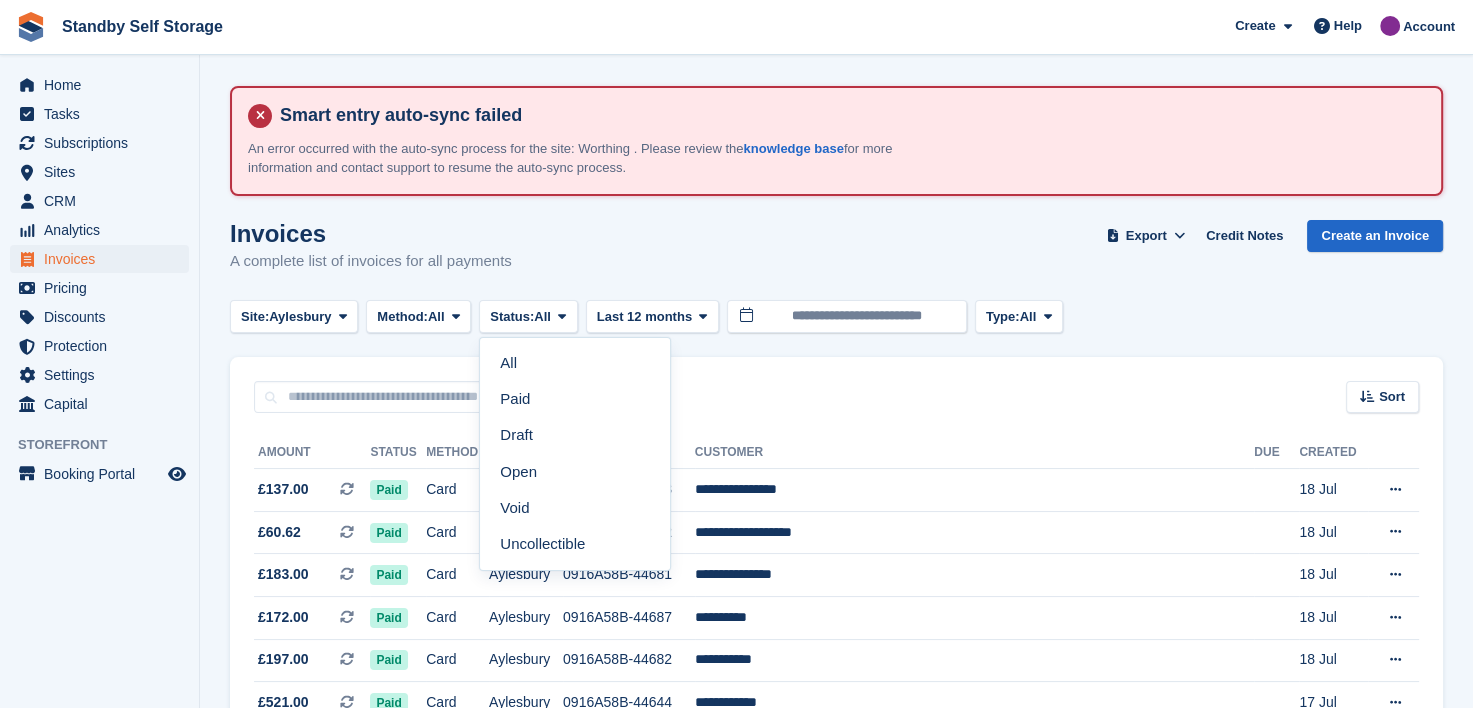 drag, startPoint x: 519, startPoint y: 475, endPoint x: 502, endPoint y: 466, distance: 19.235384 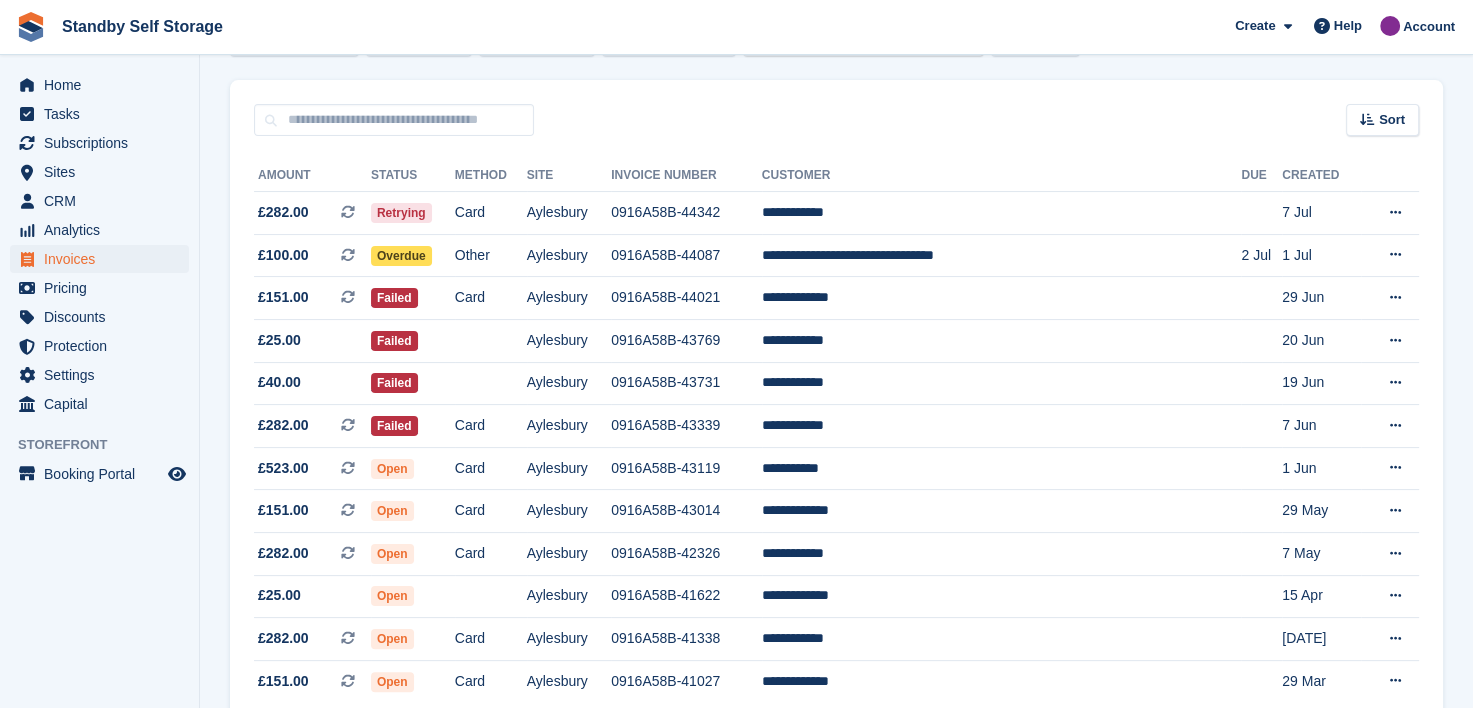 scroll, scrollTop: 372, scrollLeft: 0, axis: vertical 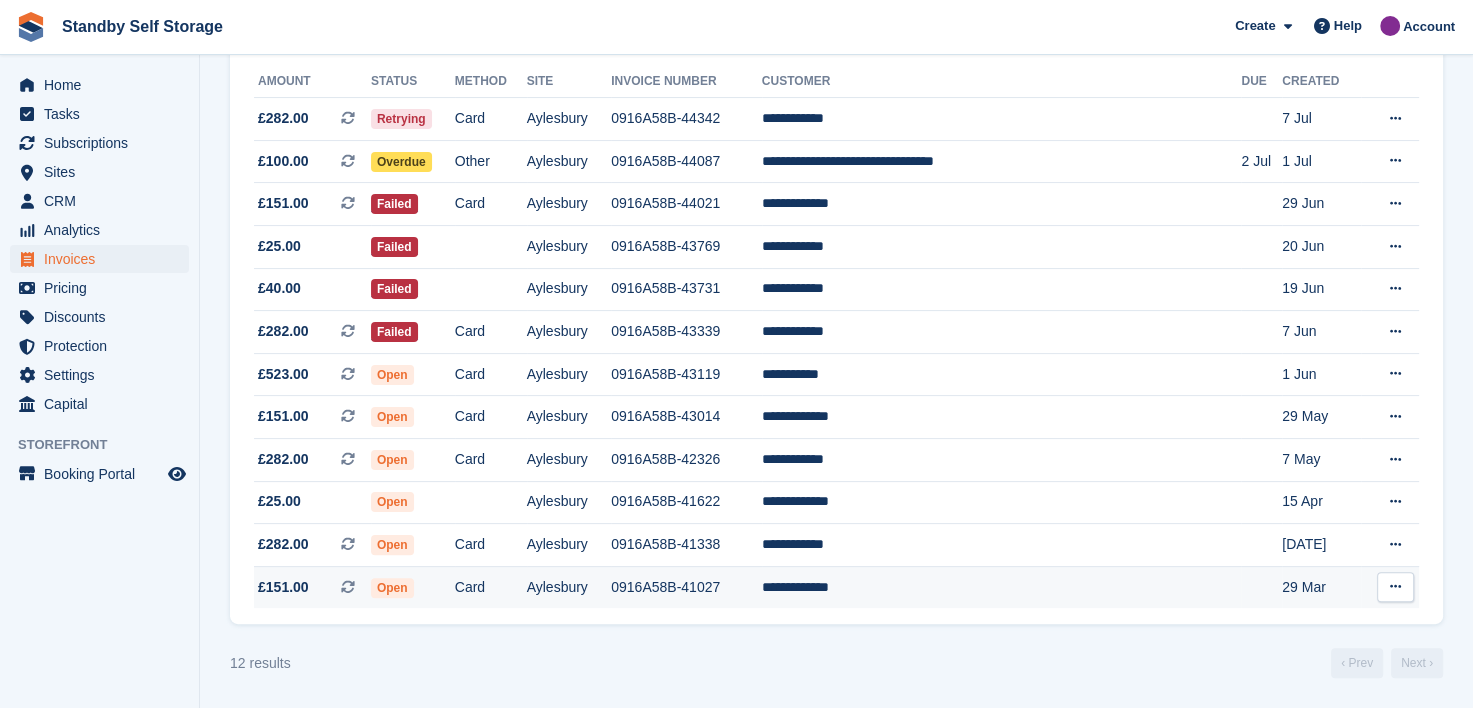 click on "**********" at bounding box center (1002, 587) 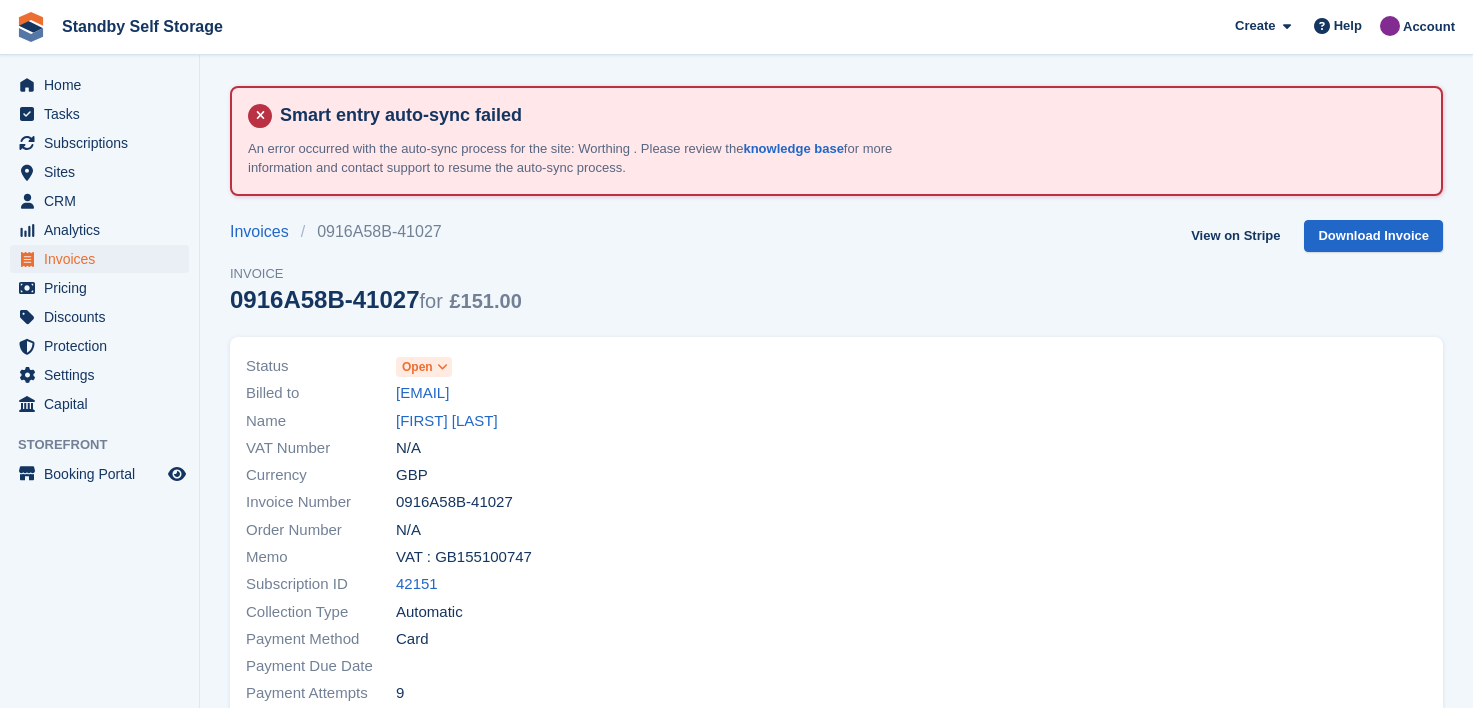scroll, scrollTop: 0, scrollLeft: 0, axis: both 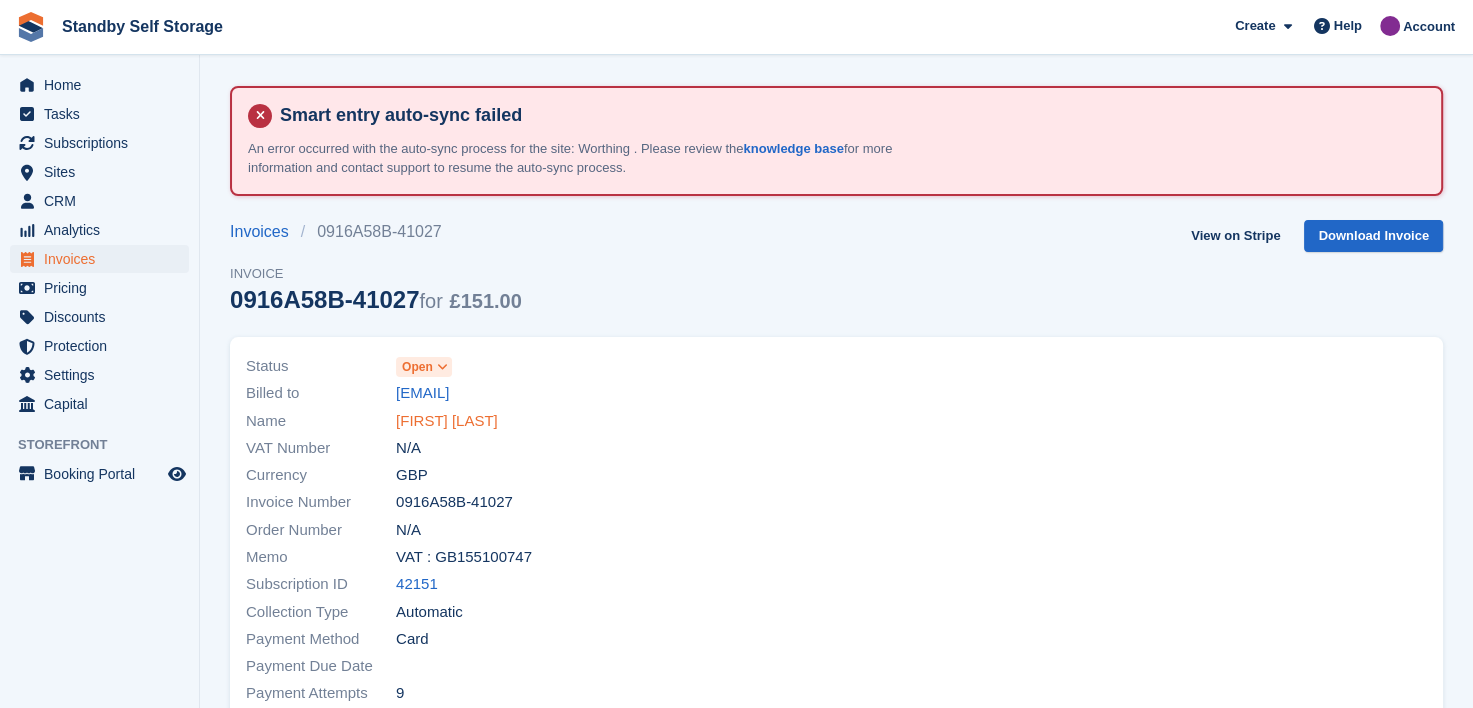 click on "Paul Nhubunga" at bounding box center (447, 421) 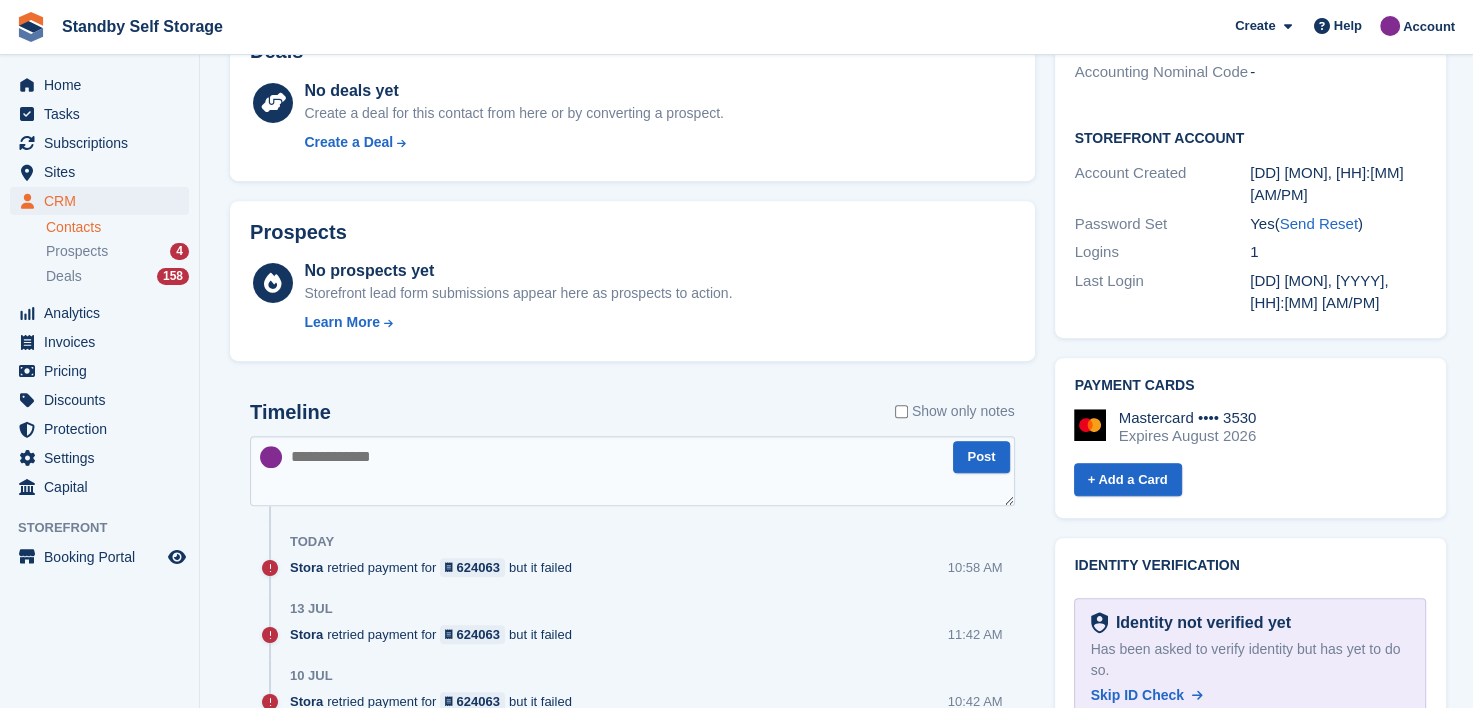 scroll, scrollTop: 900, scrollLeft: 0, axis: vertical 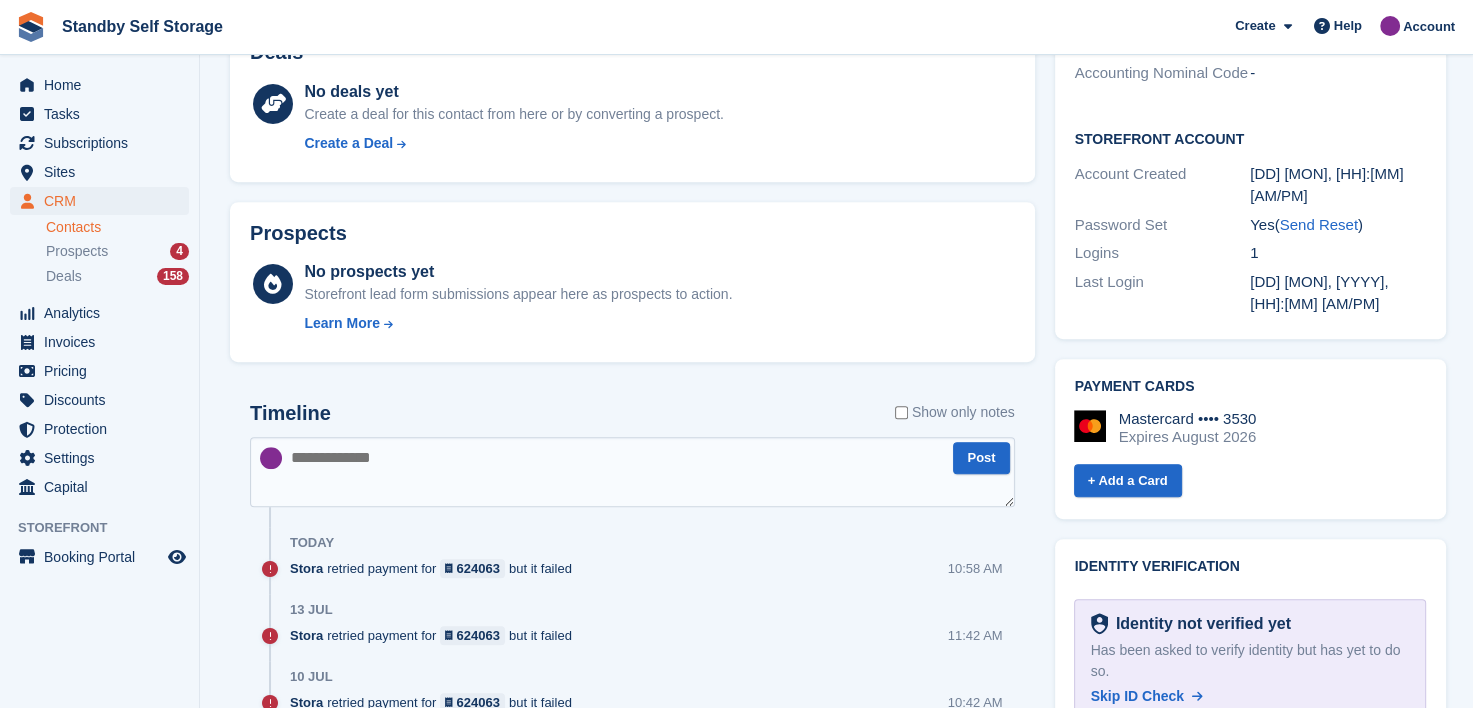 click at bounding box center [632, 472] 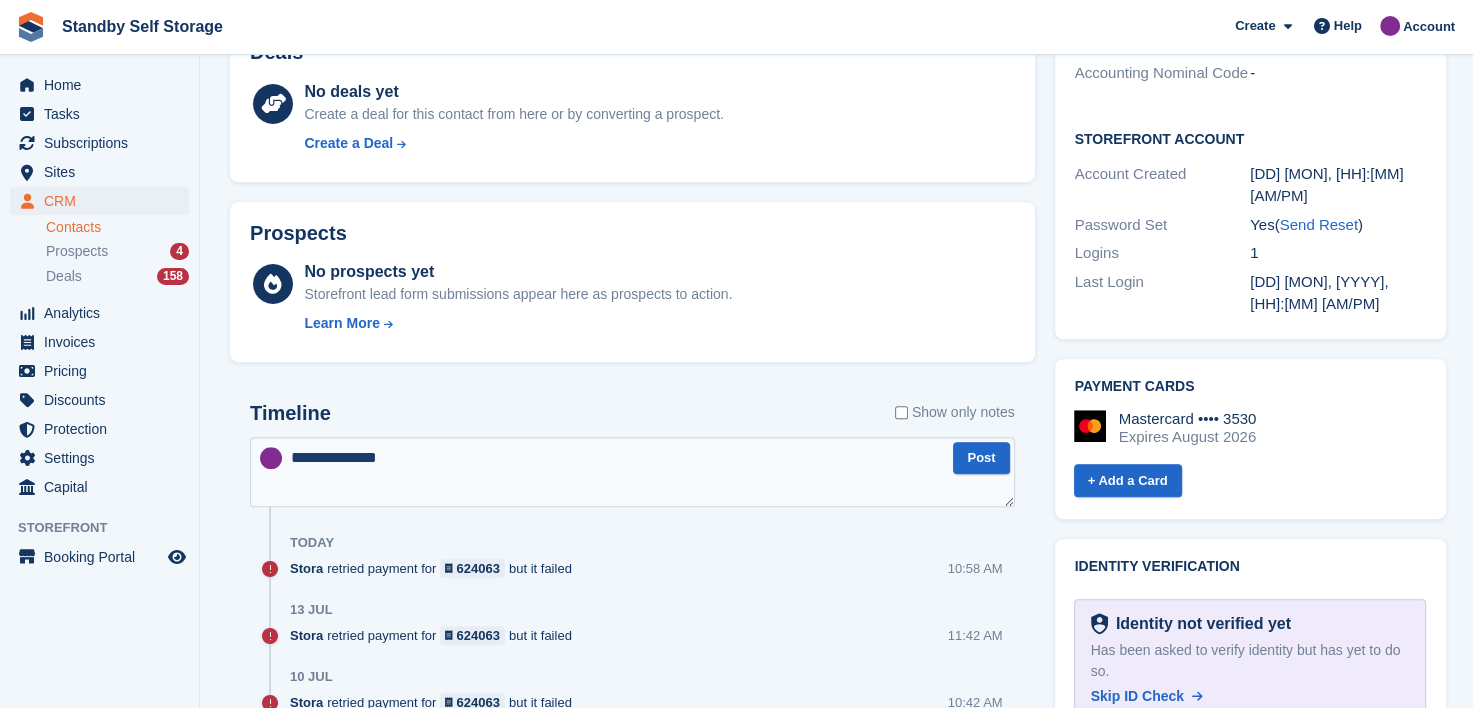type on "**********" 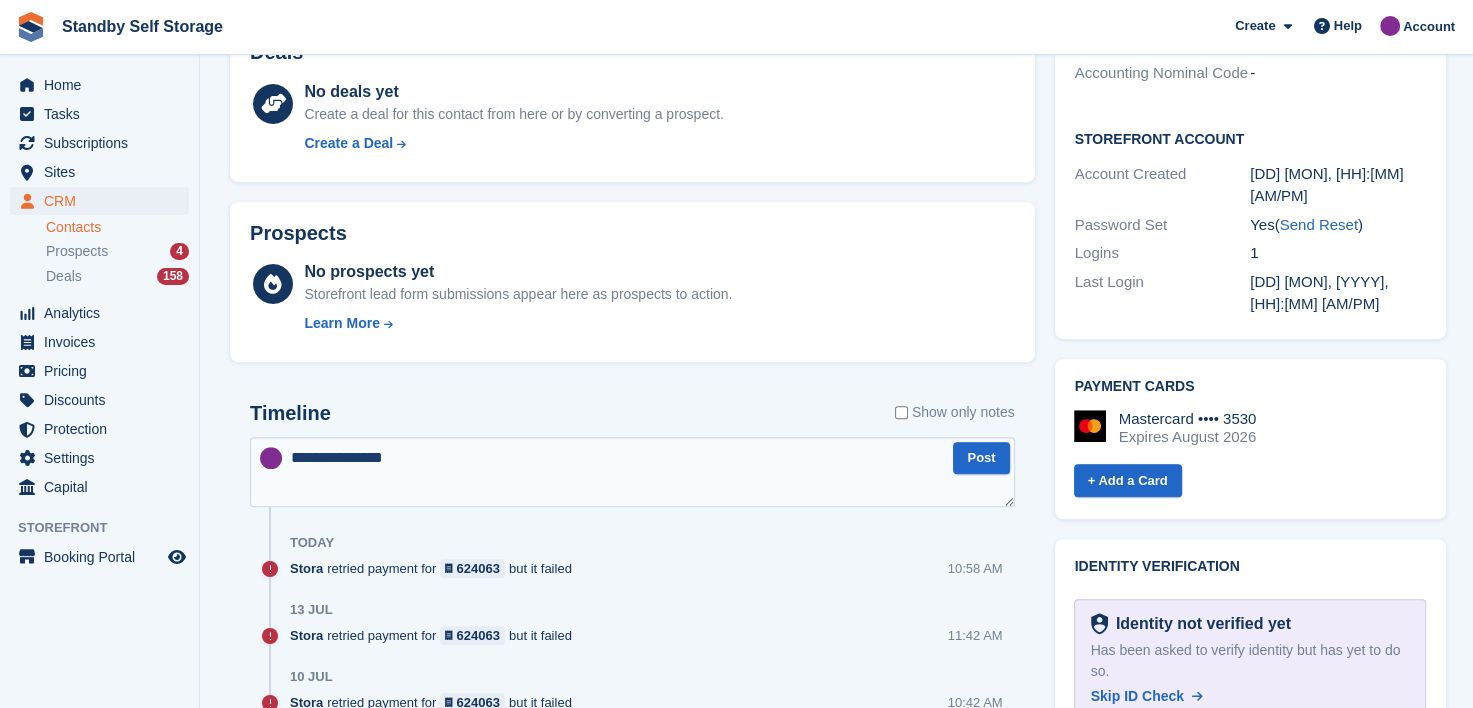type 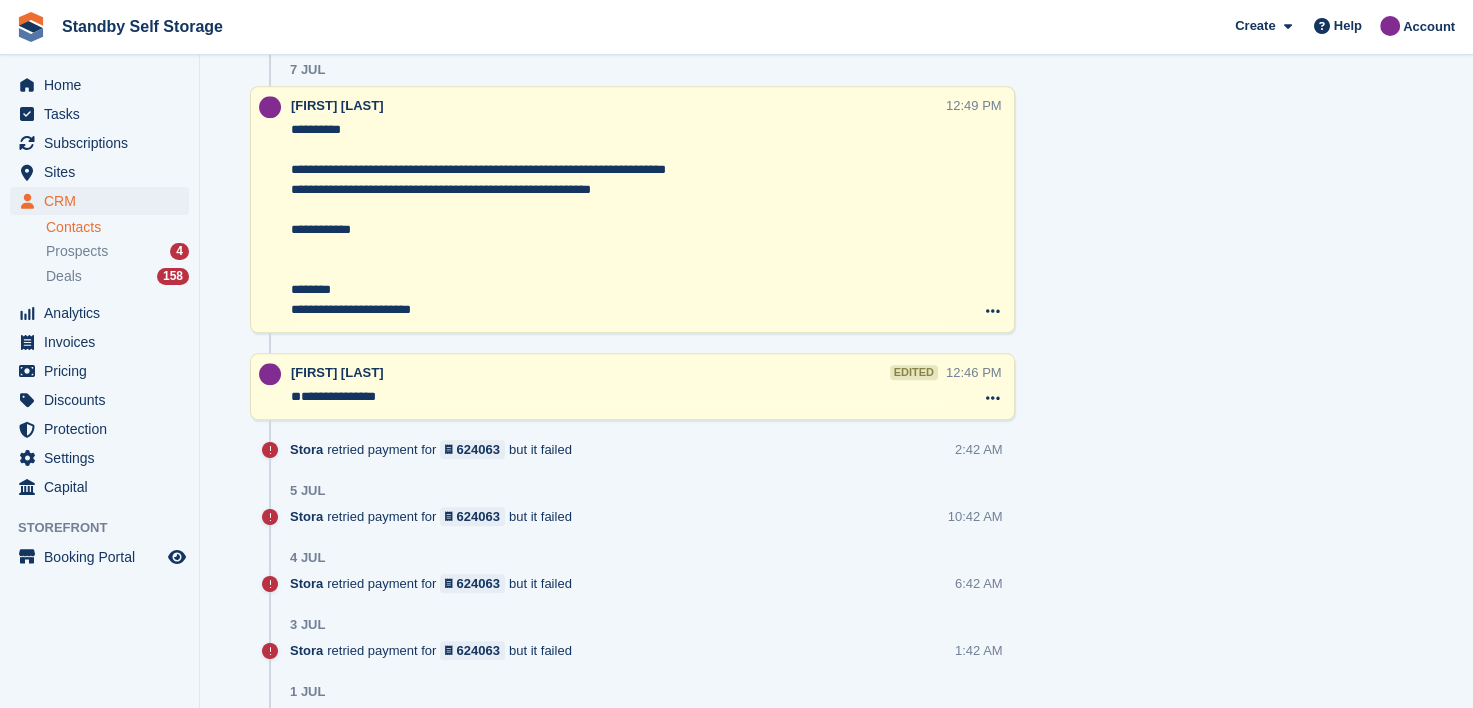 scroll, scrollTop: 1800, scrollLeft: 0, axis: vertical 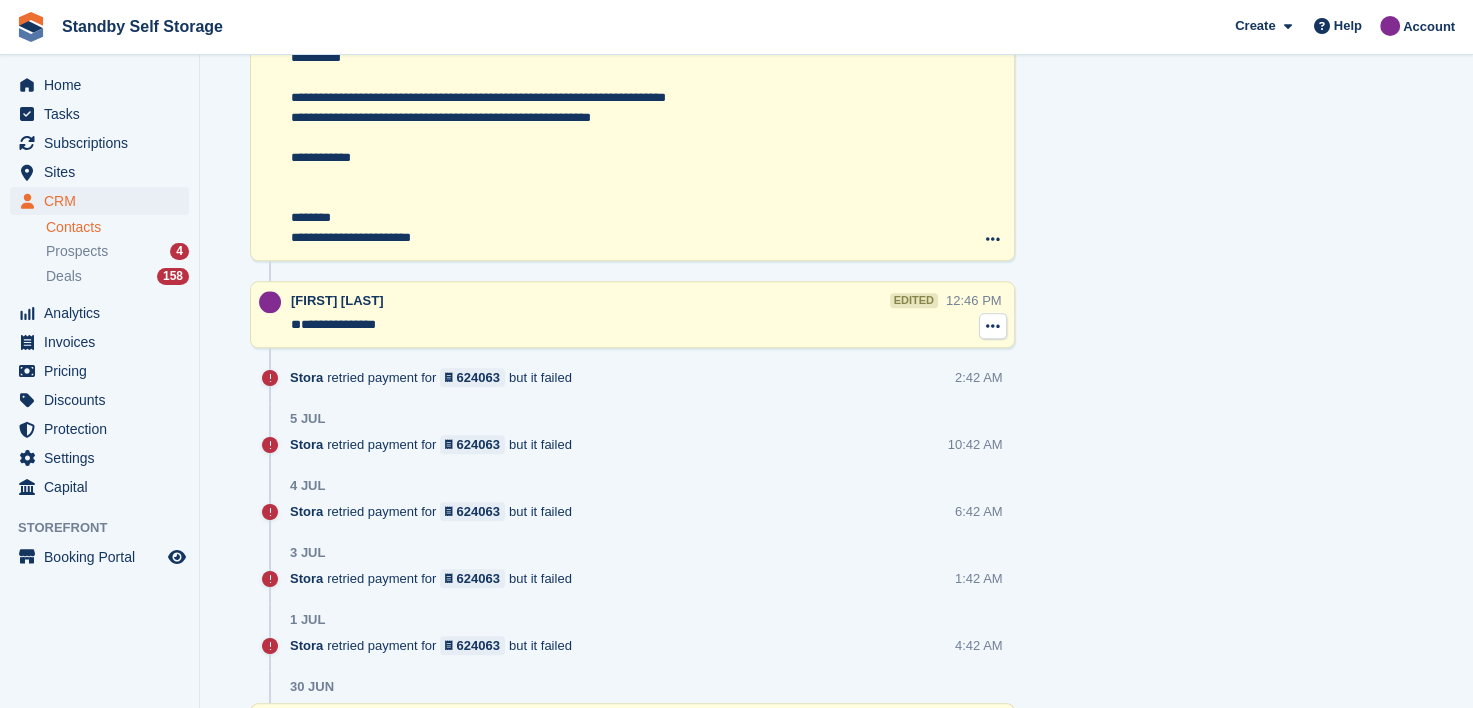 click at bounding box center (993, 326) 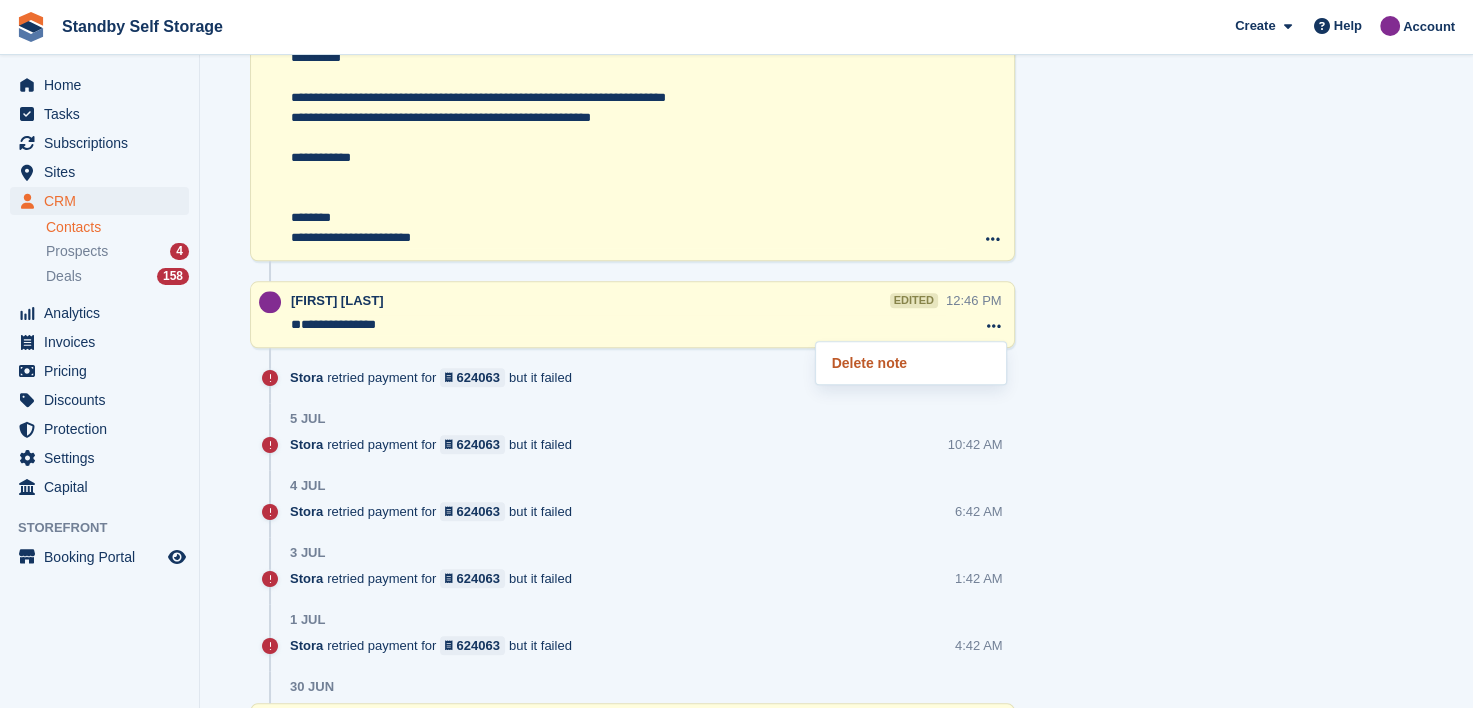 drag, startPoint x: 901, startPoint y: 368, endPoint x: 828, endPoint y: 62, distance: 314.58704 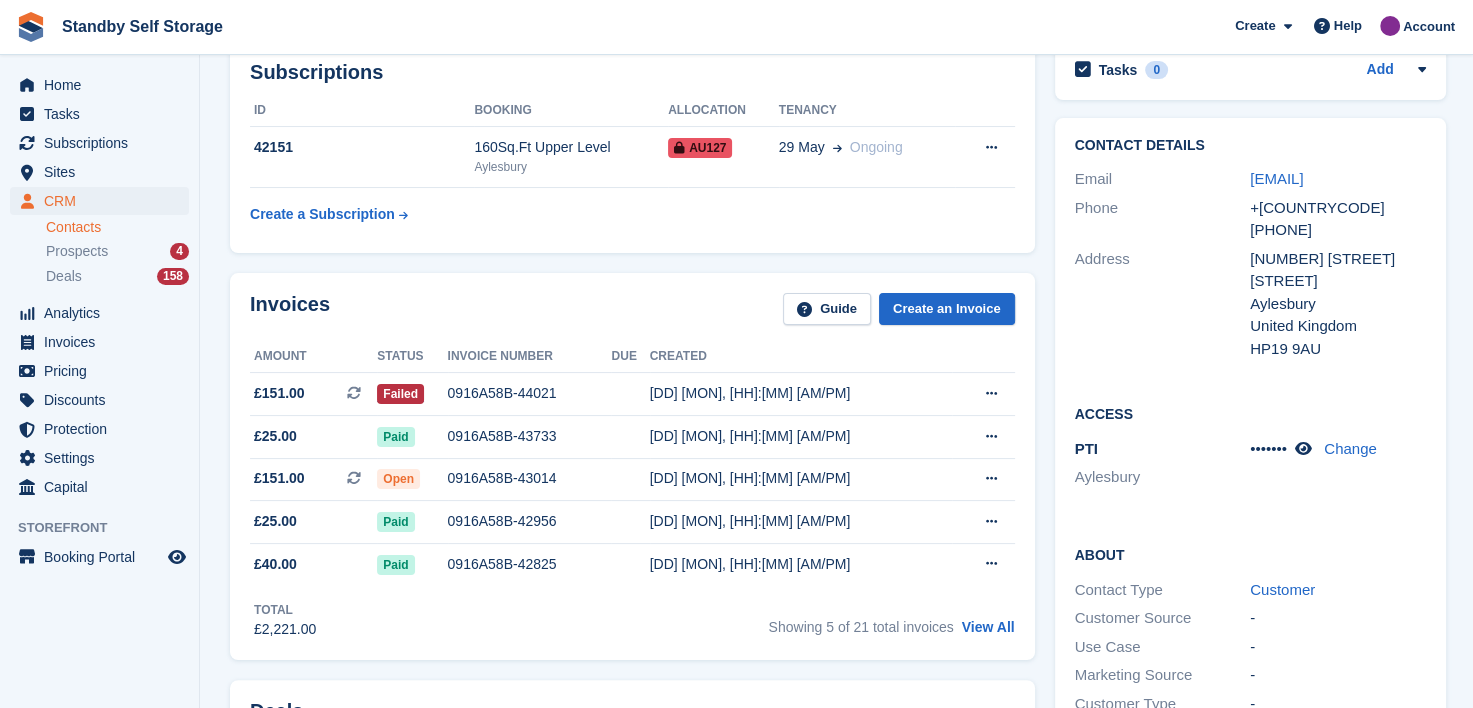 scroll, scrollTop: 0, scrollLeft: 0, axis: both 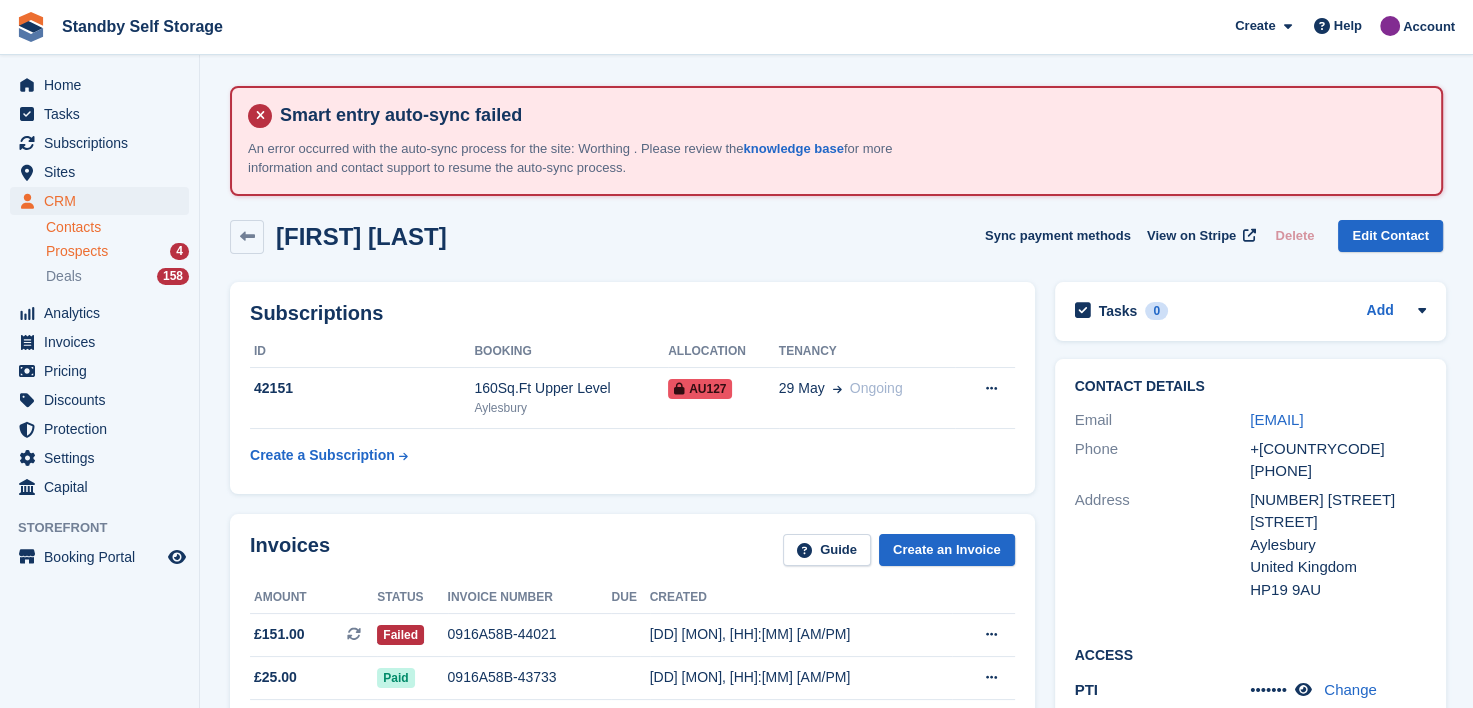 click on "Prospects" at bounding box center [77, 251] 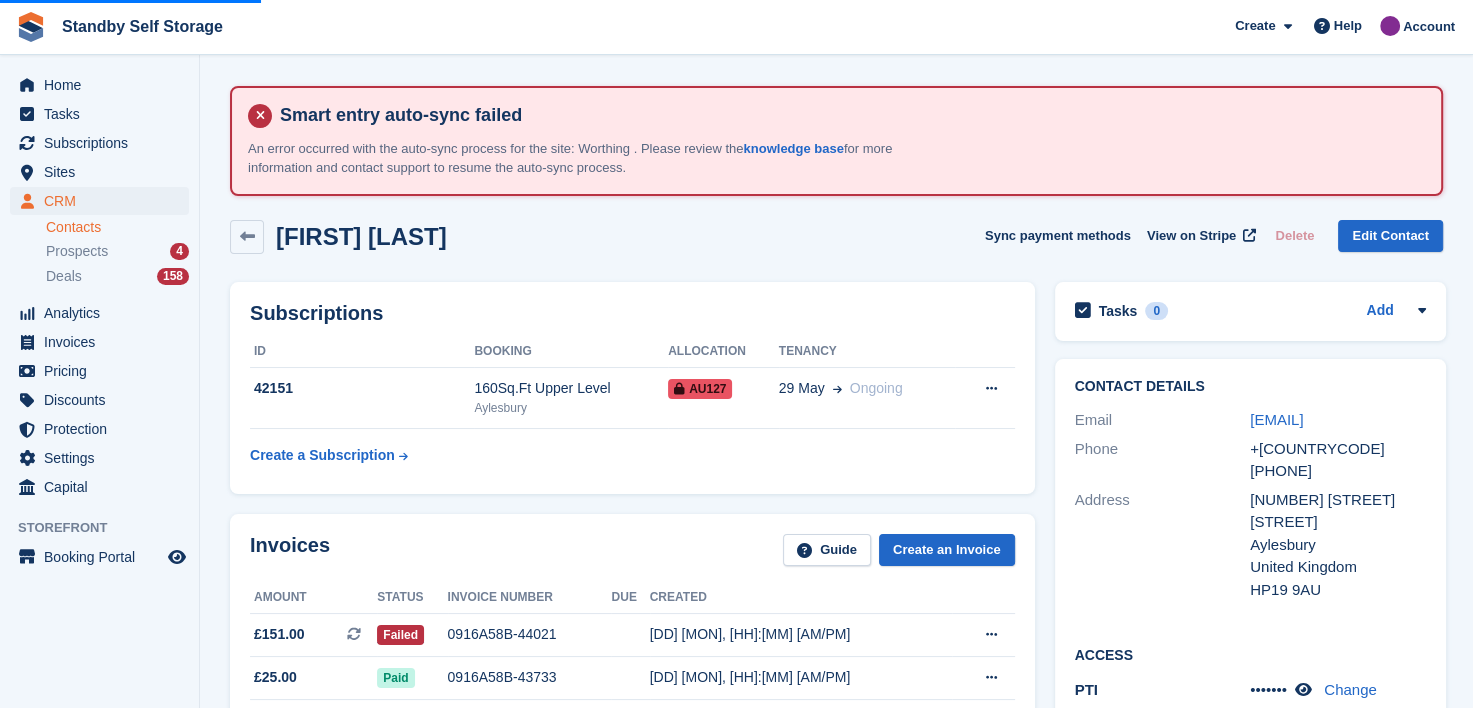 drag, startPoint x: 63, startPoint y: 252, endPoint x: 108, endPoint y: 238, distance: 47.127487 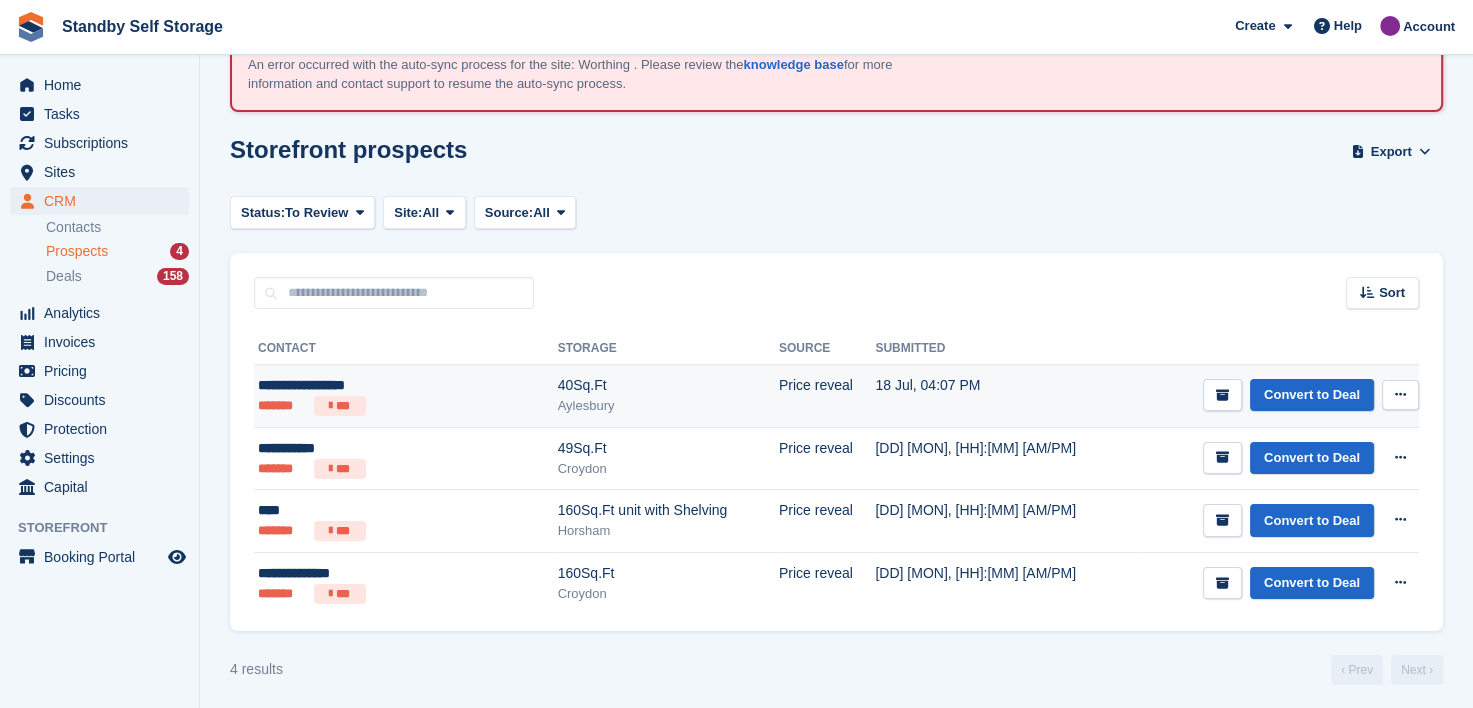 scroll, scrollTop: 88, scrollLeft: 0, axis: vertical 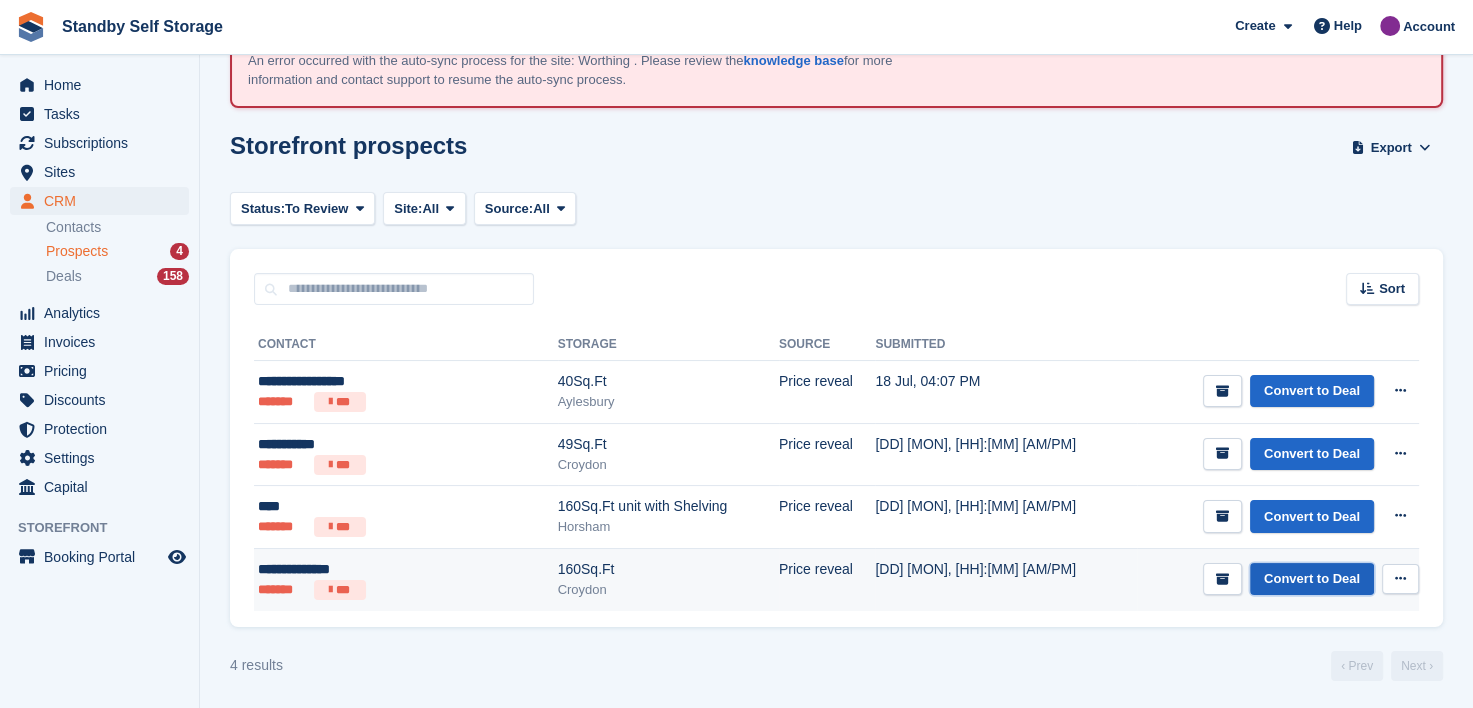 click on "Convert to Deal" at bounding box center (1312, 579) 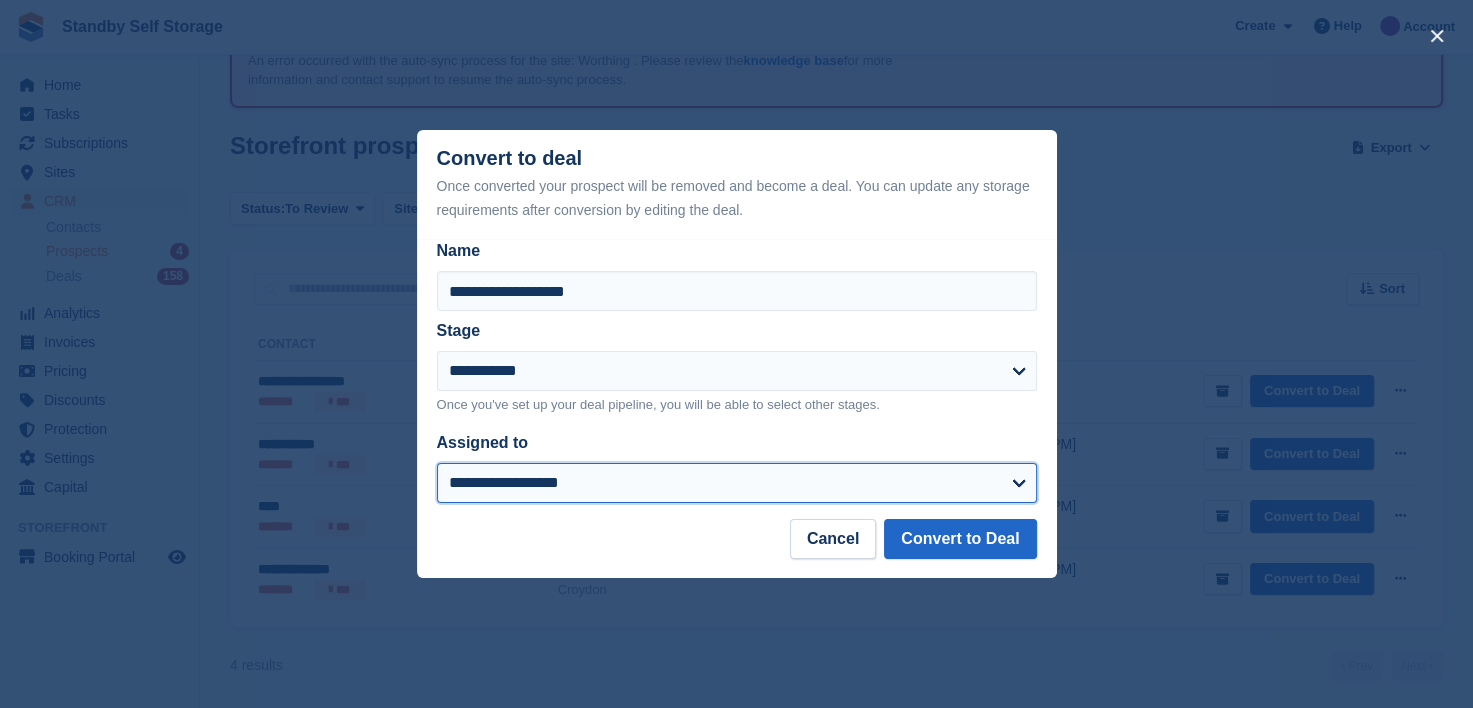 click on "**********" at bounding box center (737, 483) 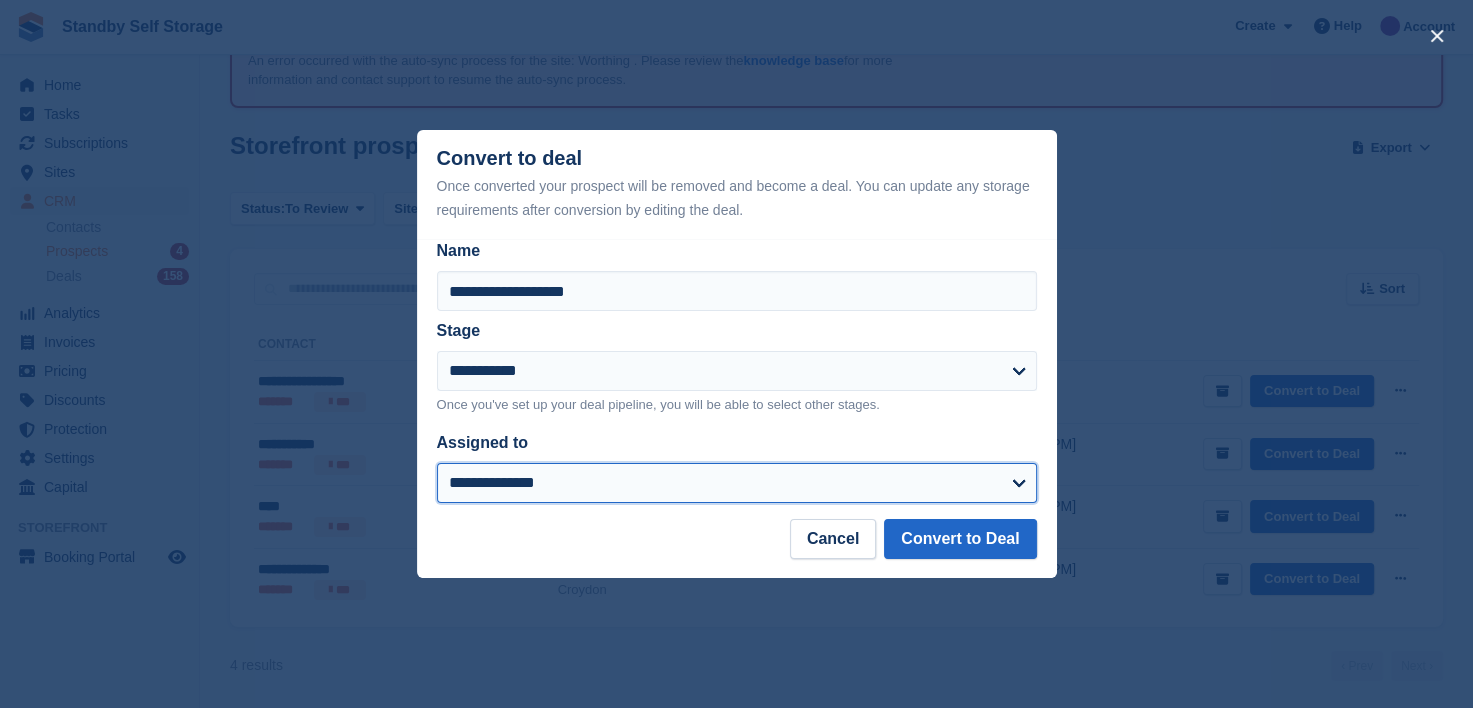 click on "**********" at bounding box center [737, 483] 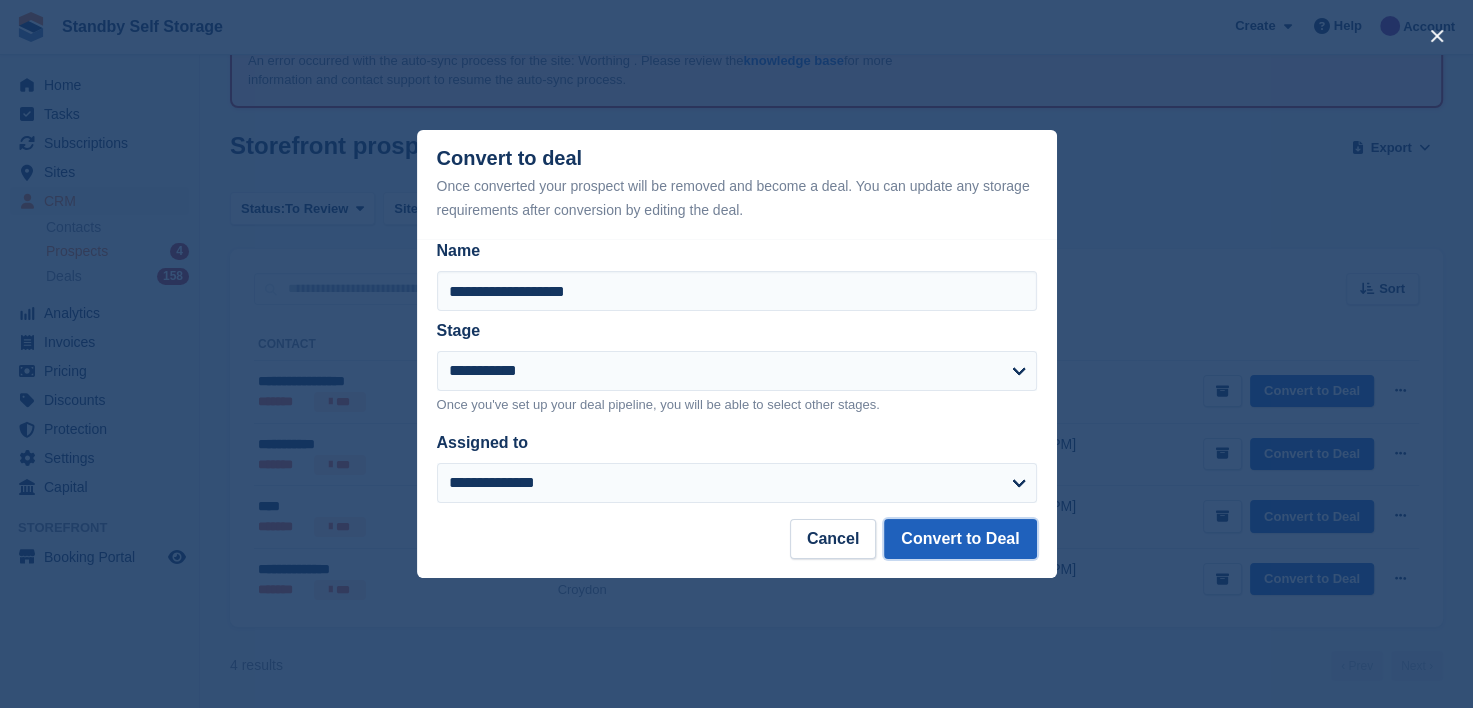 click on "Convert to Deal" at bounding box center (960, 539) 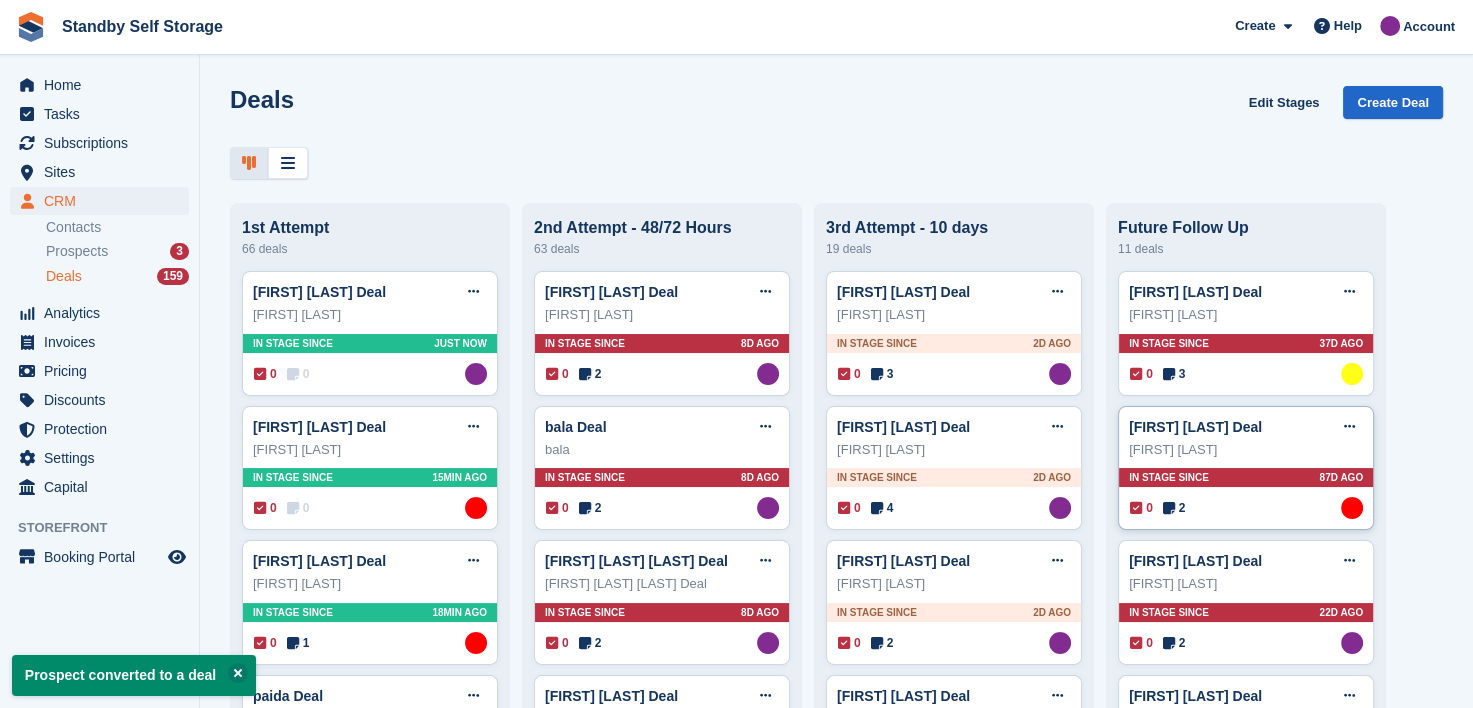 scroll, scrollTop: 0, scrollLeft: 0, axis: both 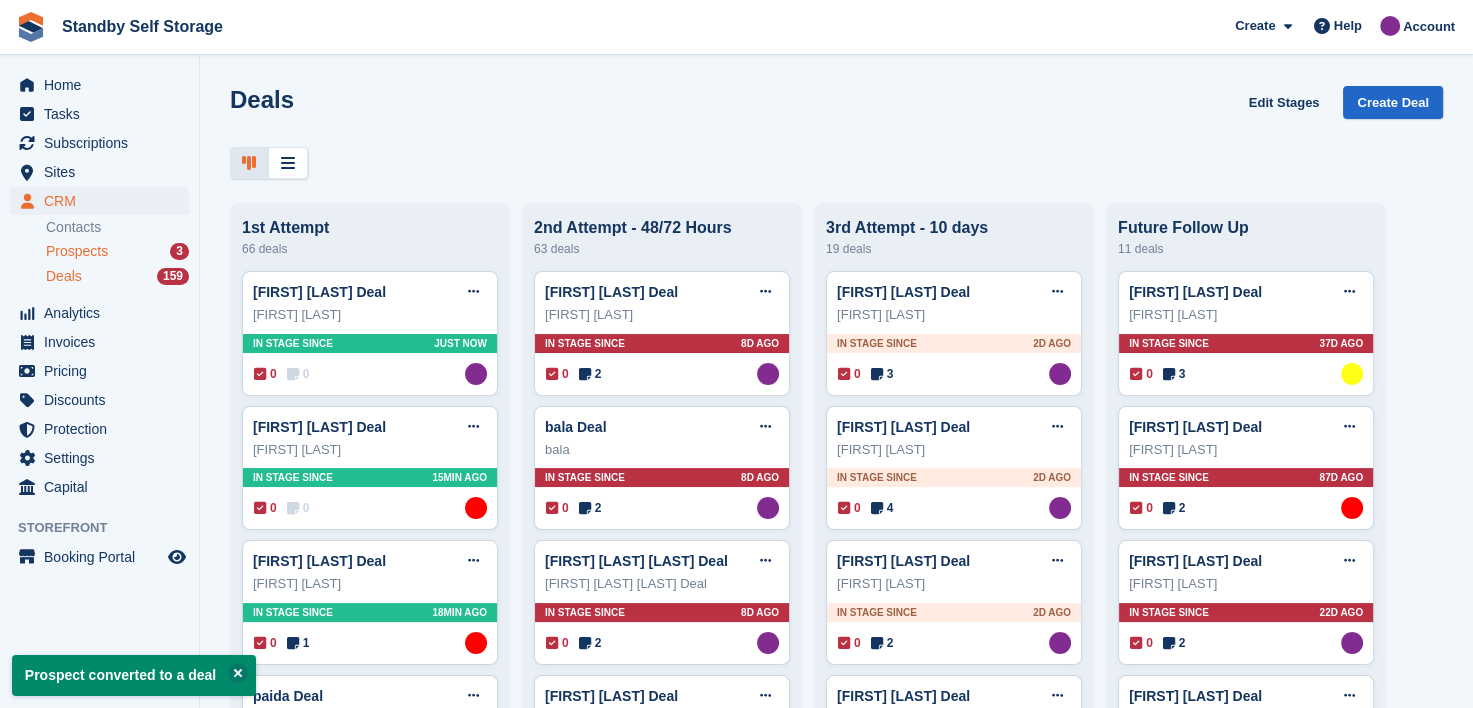 click on "Prospects" at bounding box center [77, 251] 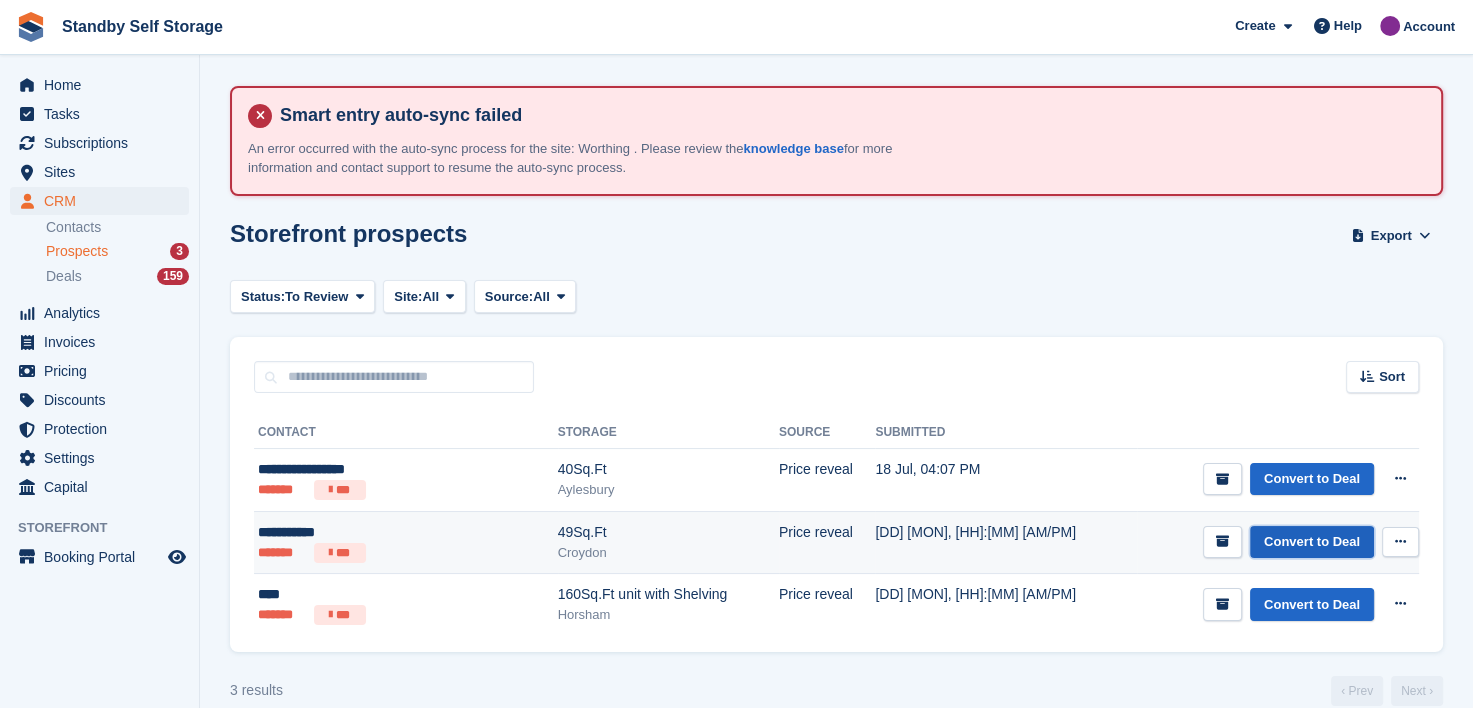click on "Convert to Deal" at bounding box center (1312, 542) 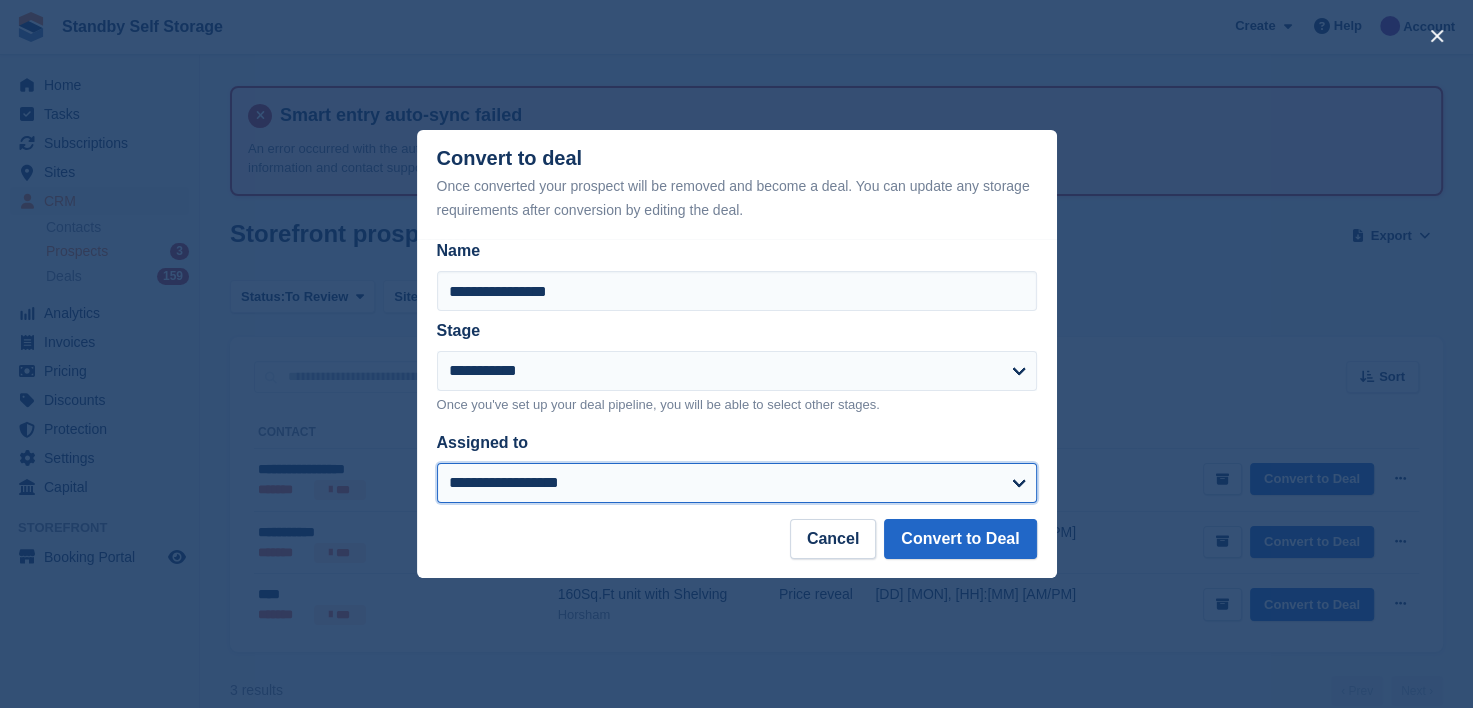 click on "**********" at bounding box center [737, 483] 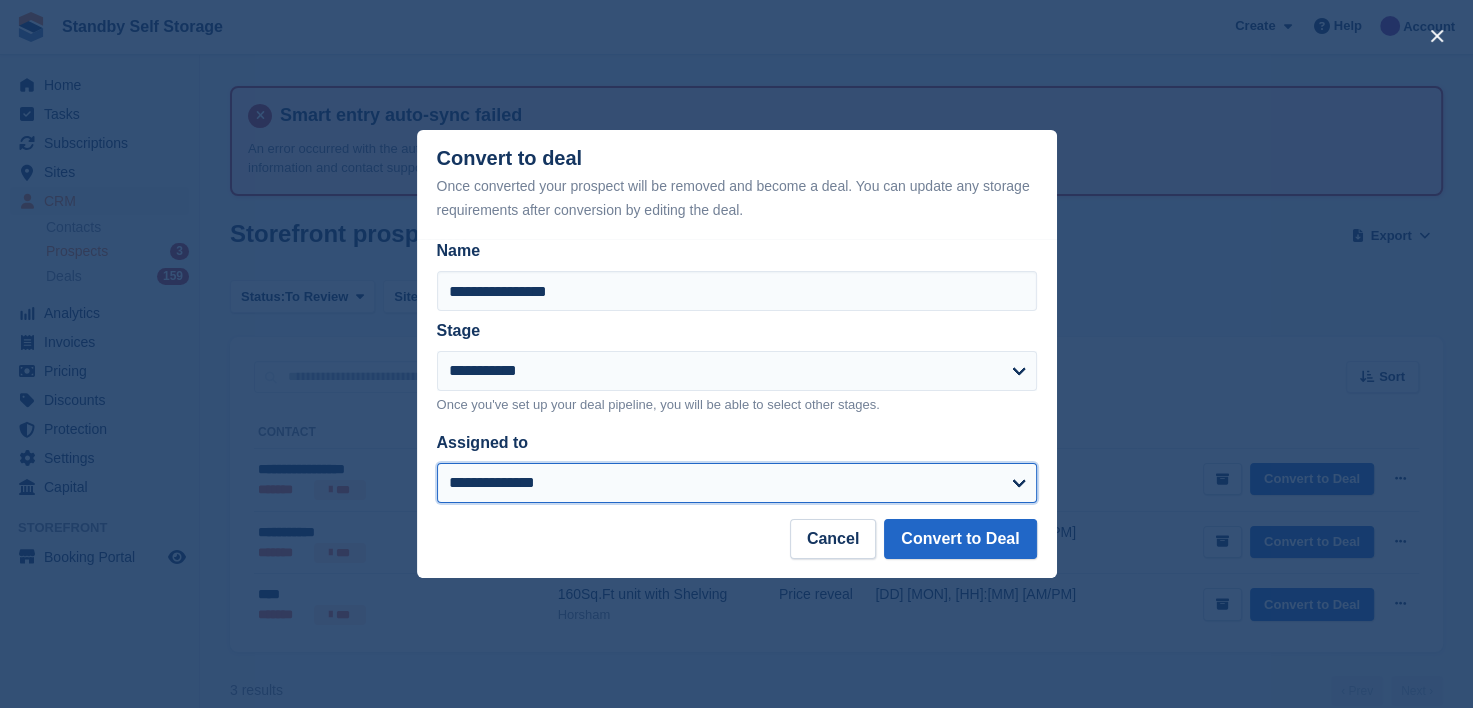 click on "**********" at bounding box center (737, 483) 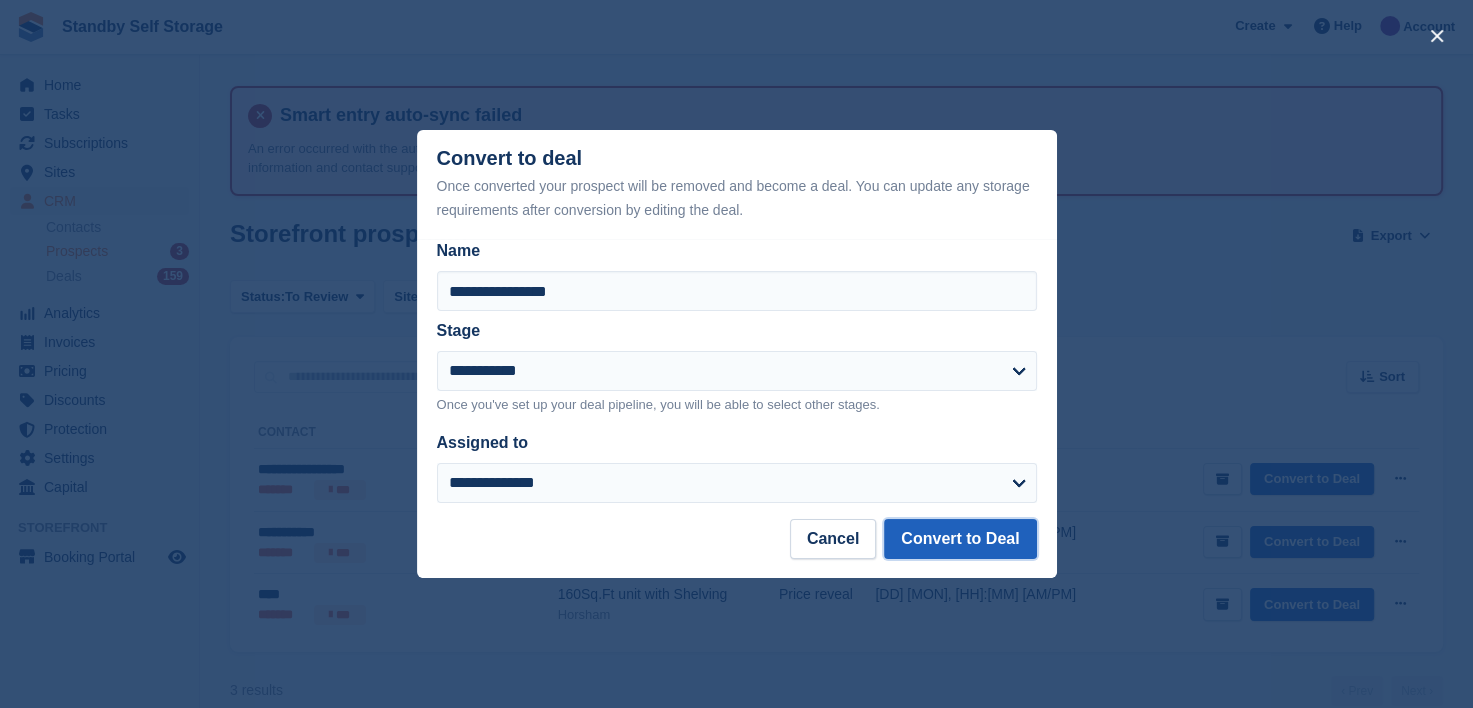 click on "Convert to Deal" at bounding box center [960, 539] 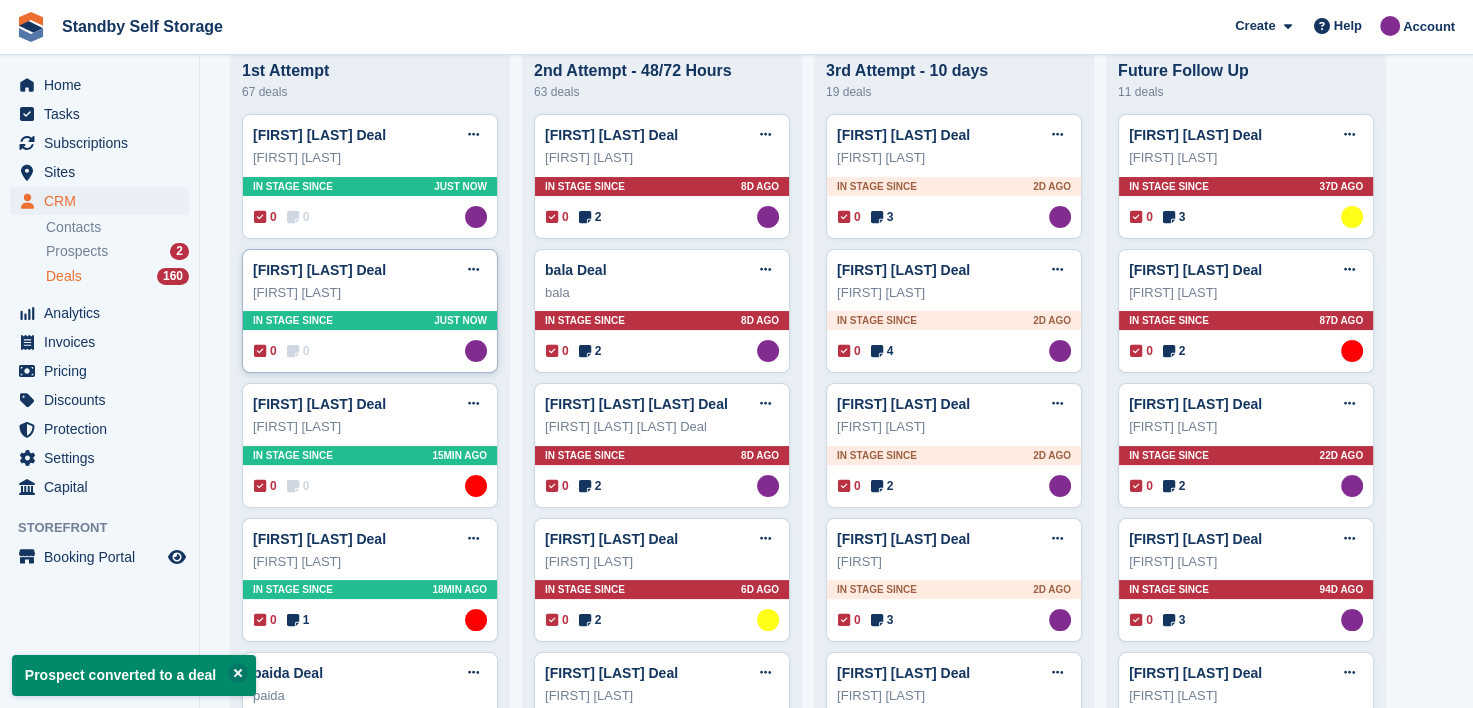 scroll, scrollTop: 200, scrollLeft: 0, axis: vertical 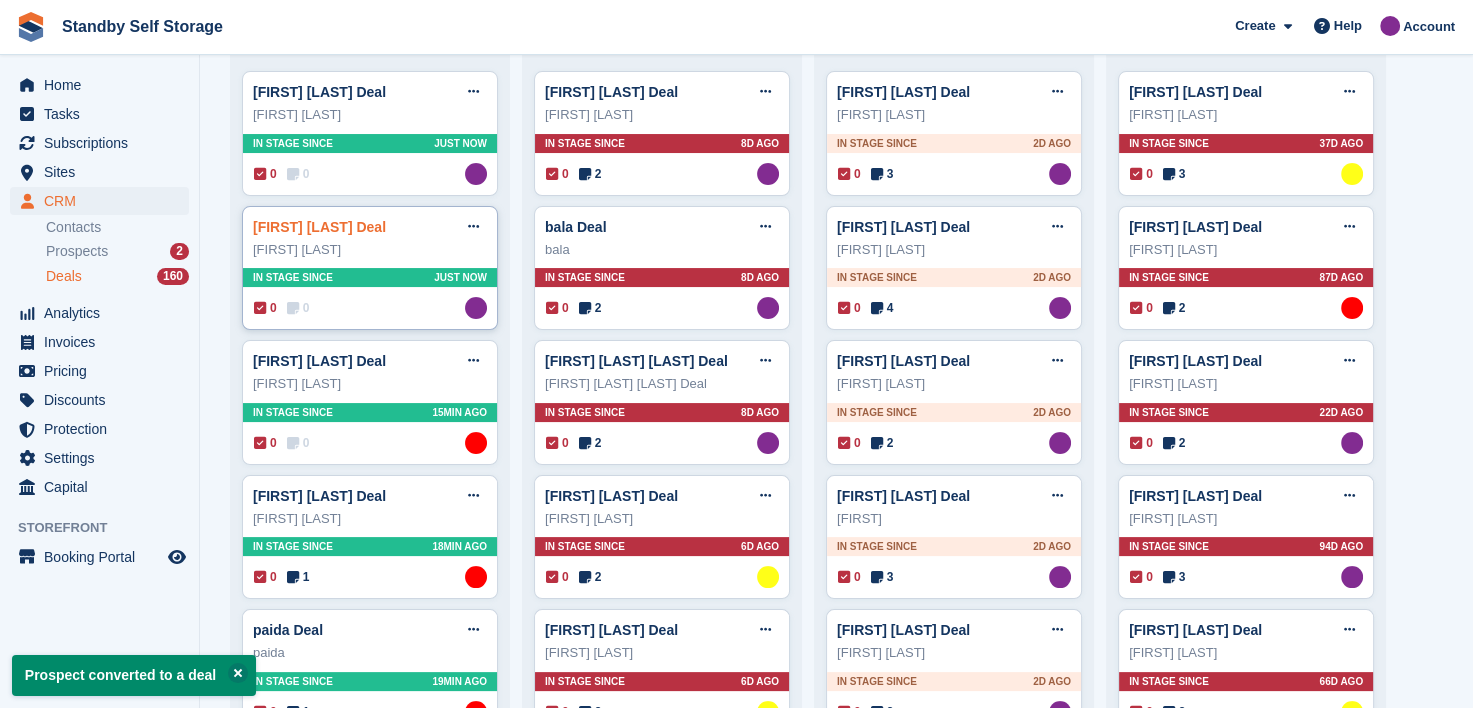 click on "David Lackenby Deal" at bounding box center (319, 227) 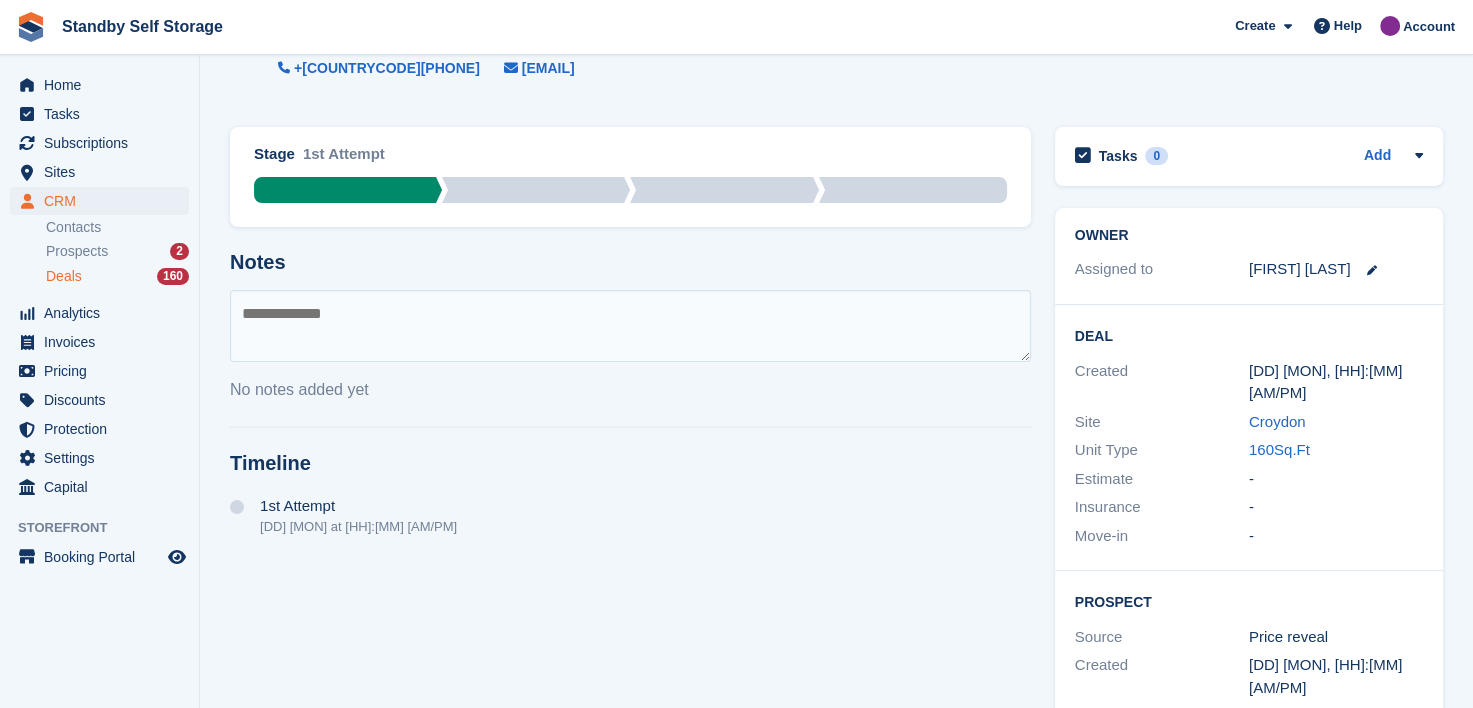 scroll, scrollTop: 385, scrollLeft: 0, axis: vertical 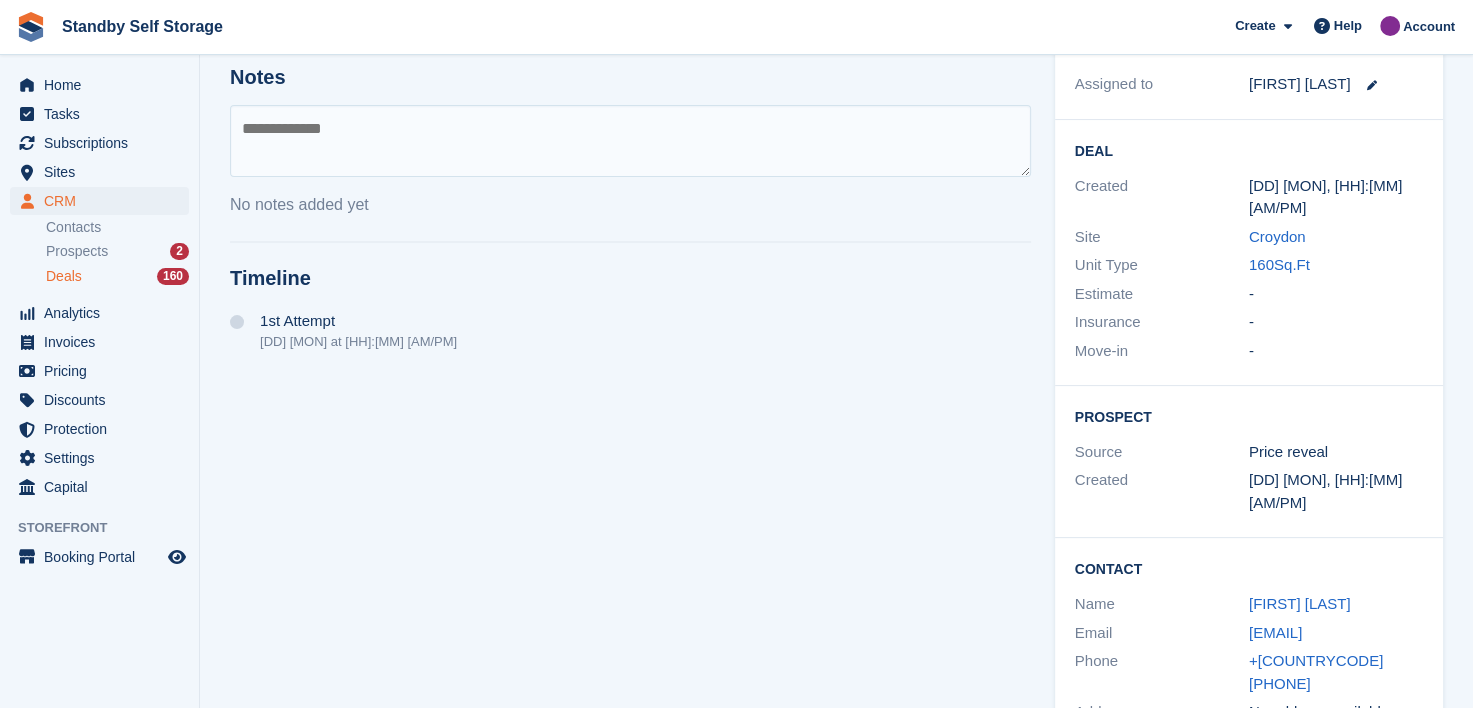 drag, startPoint x: 1228, startPoint y: 588, endPoint x: 1416, endPoint y: 580, distance: 188.17014 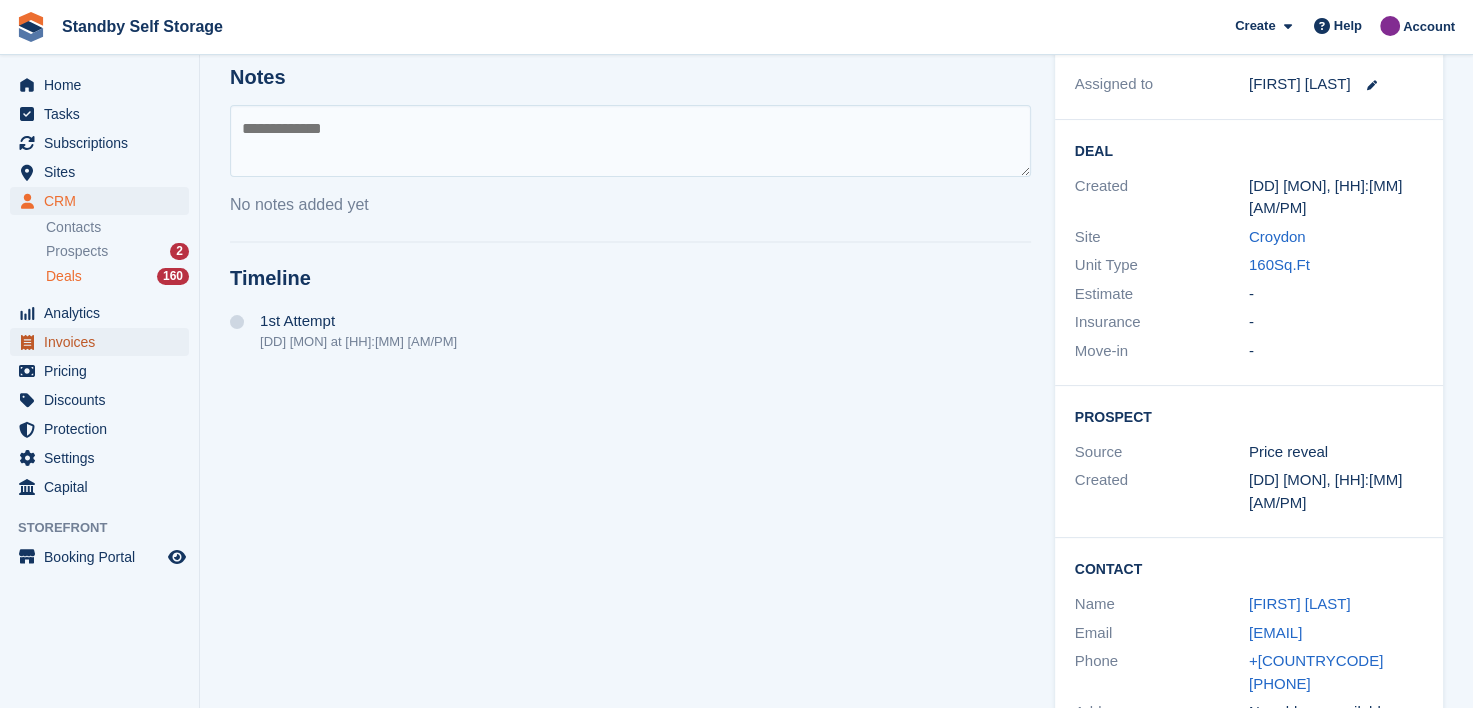 click on "Invoices" at bounding box center [104, 342] 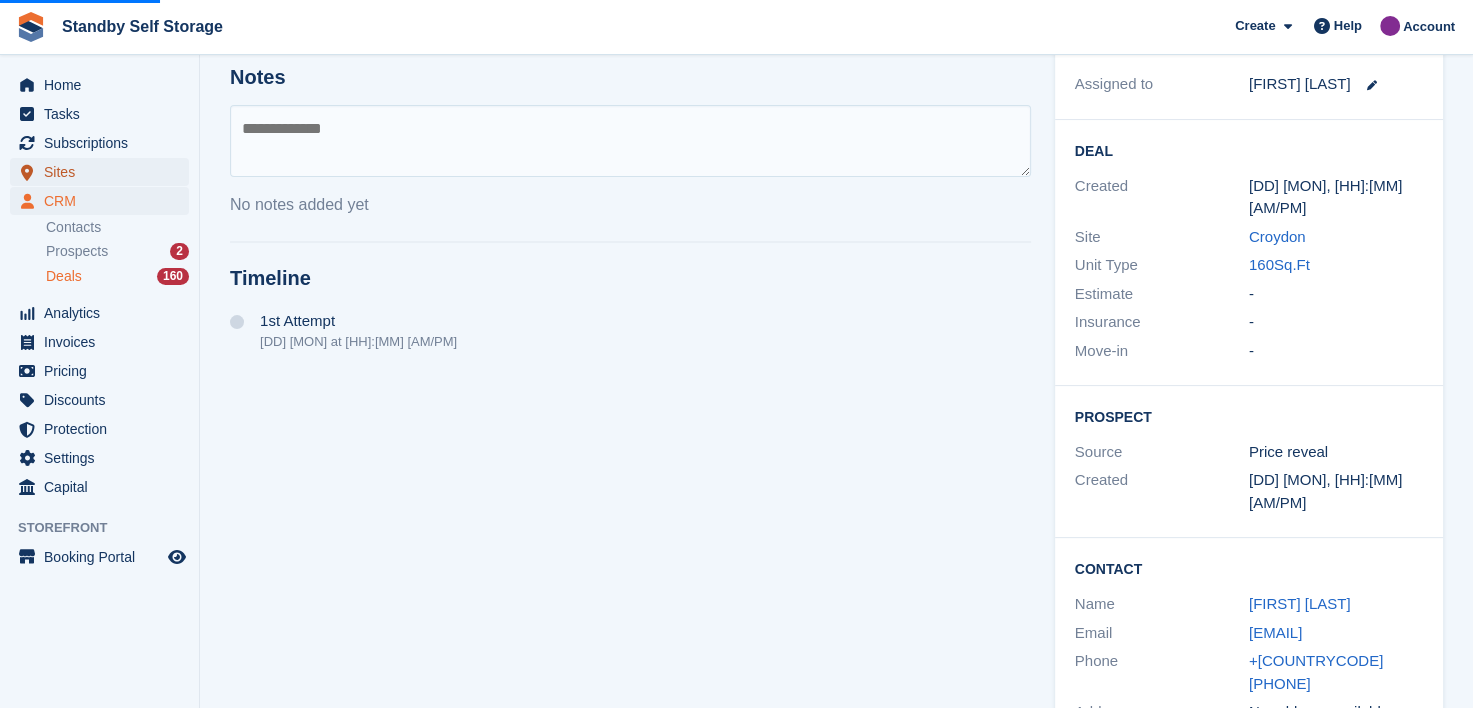 click on "Sites" at bounding box center [104, 172] 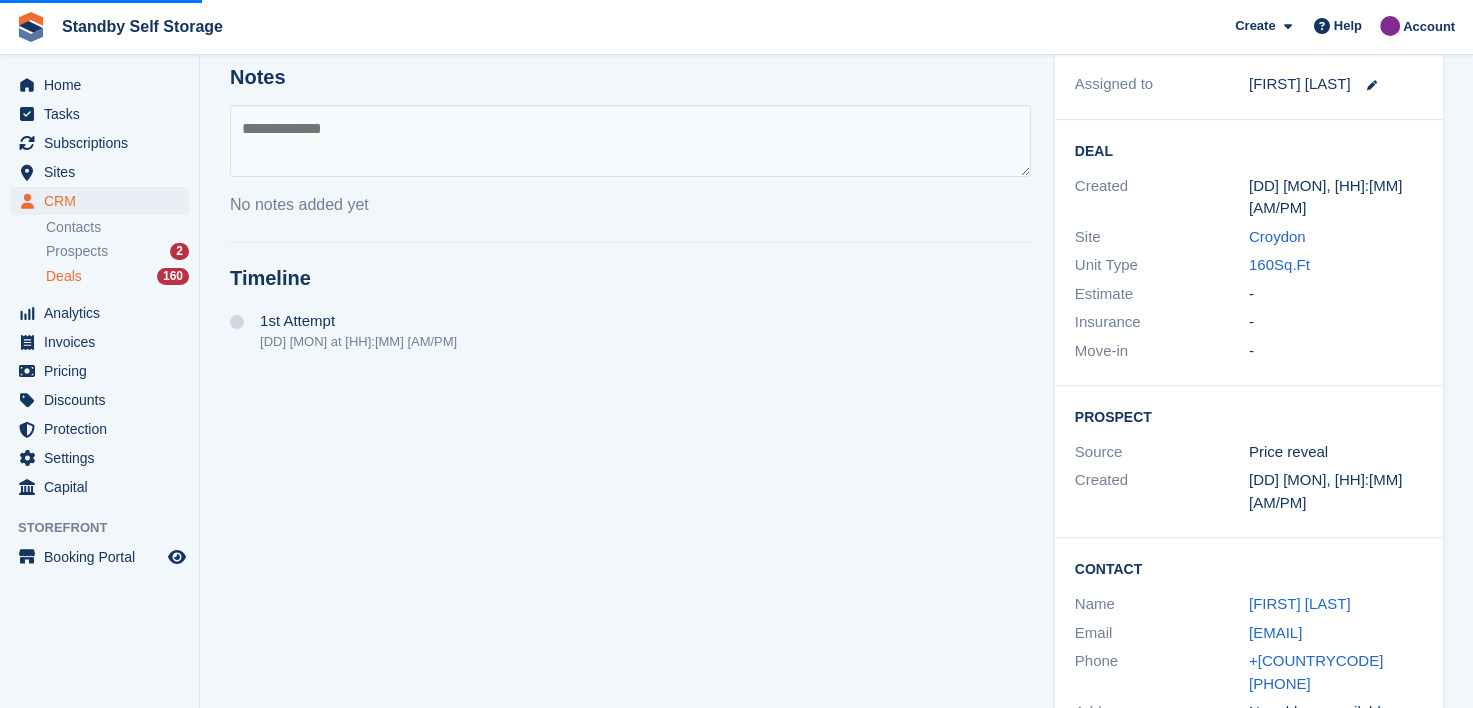 scroll, scrollTop: 0, scrollLeft: 0, axis: both 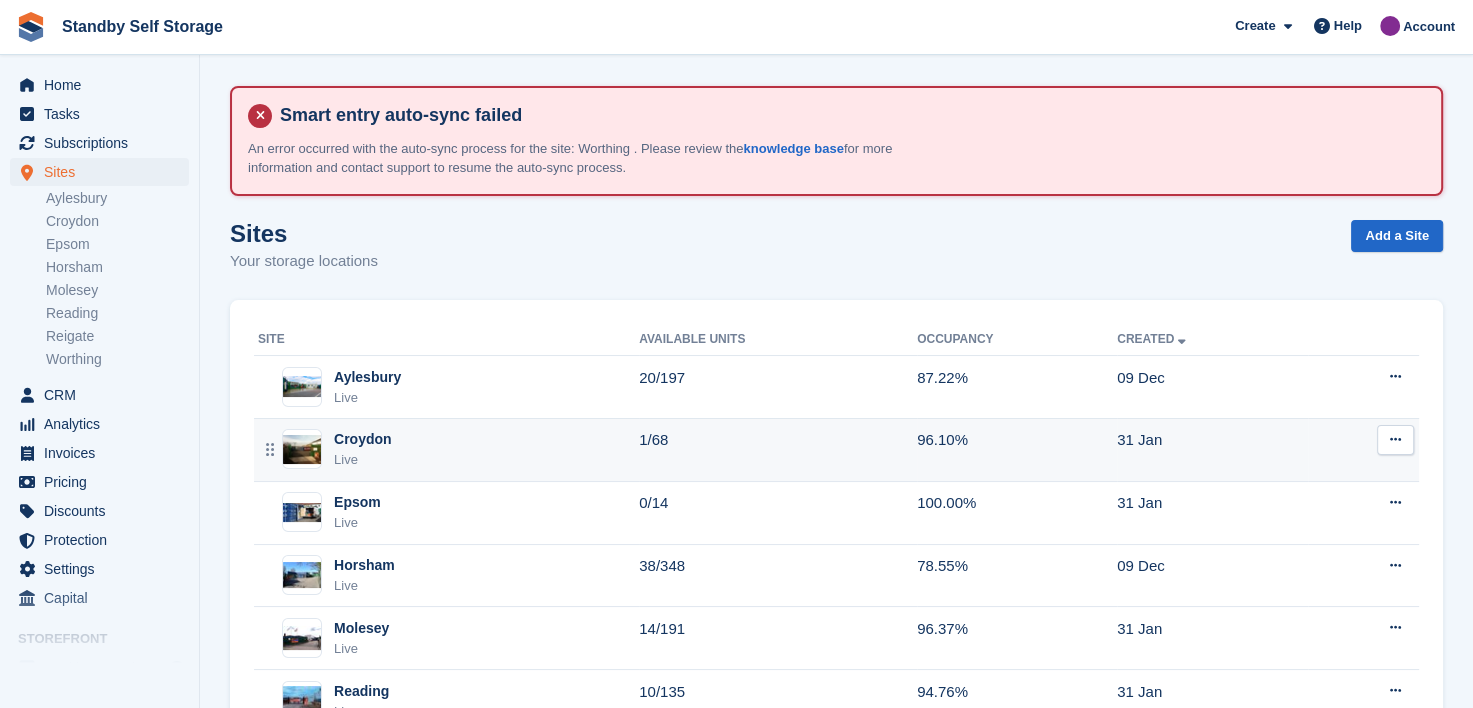 click on "Croydon
Live" at bounding box center [446, 449] 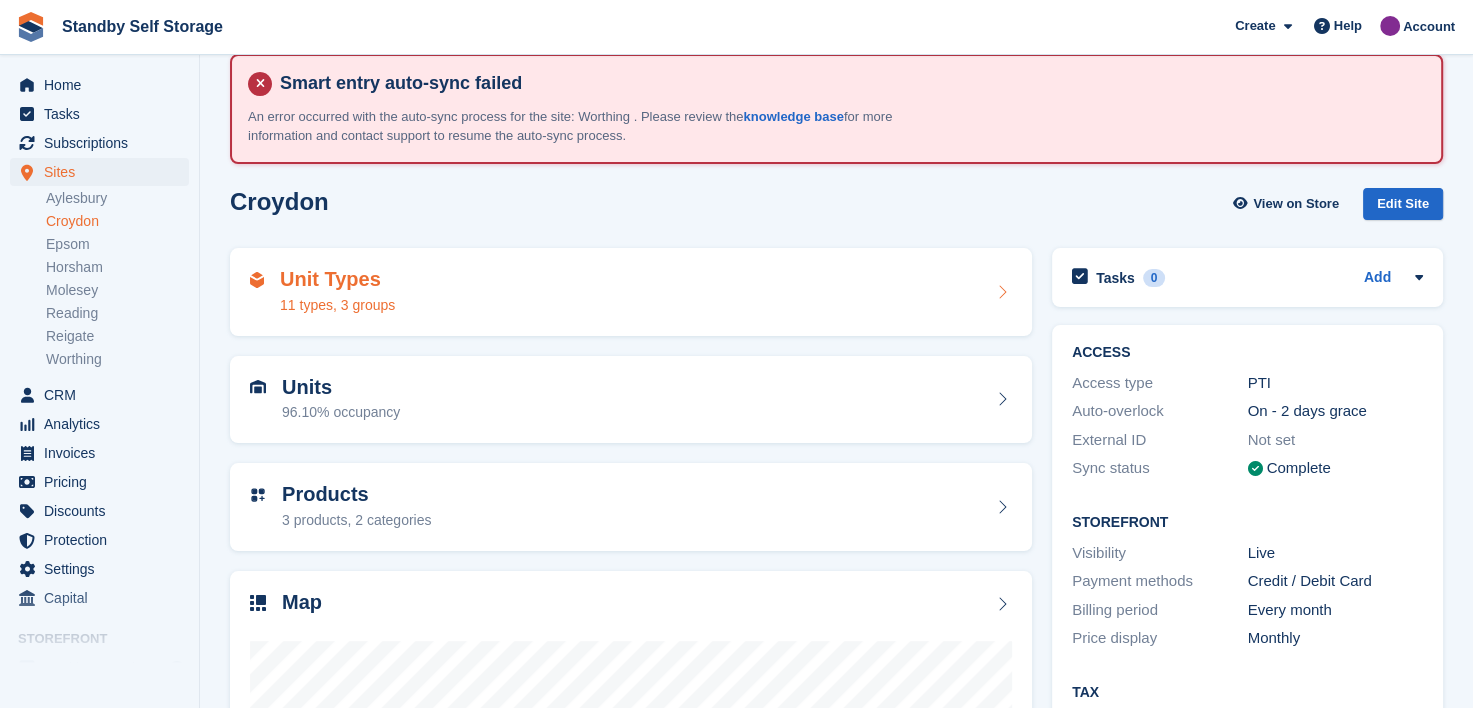 scroll, scrollTop: 0, scrollLeft: 0, axis: both 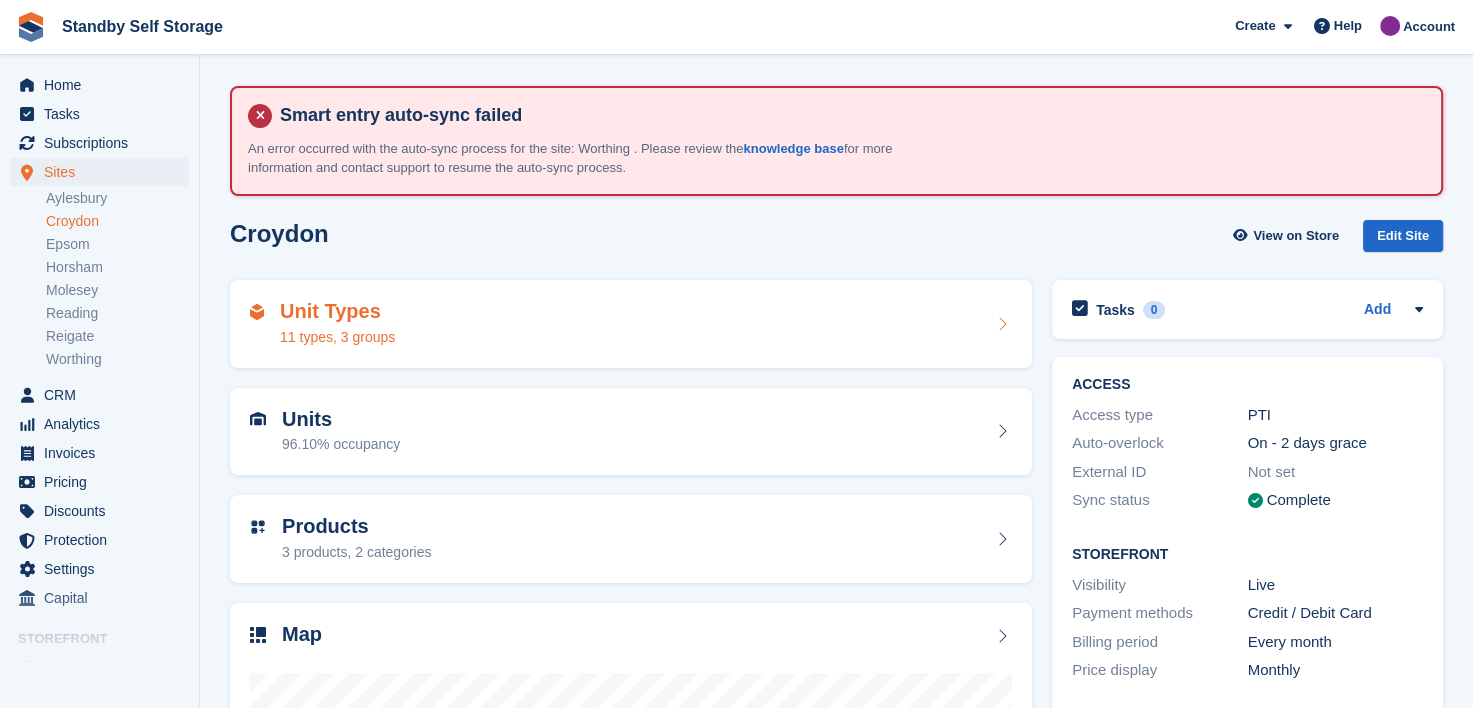 click on "Unit Types
11 types, 3 groups" at bounding box center [631, 324] 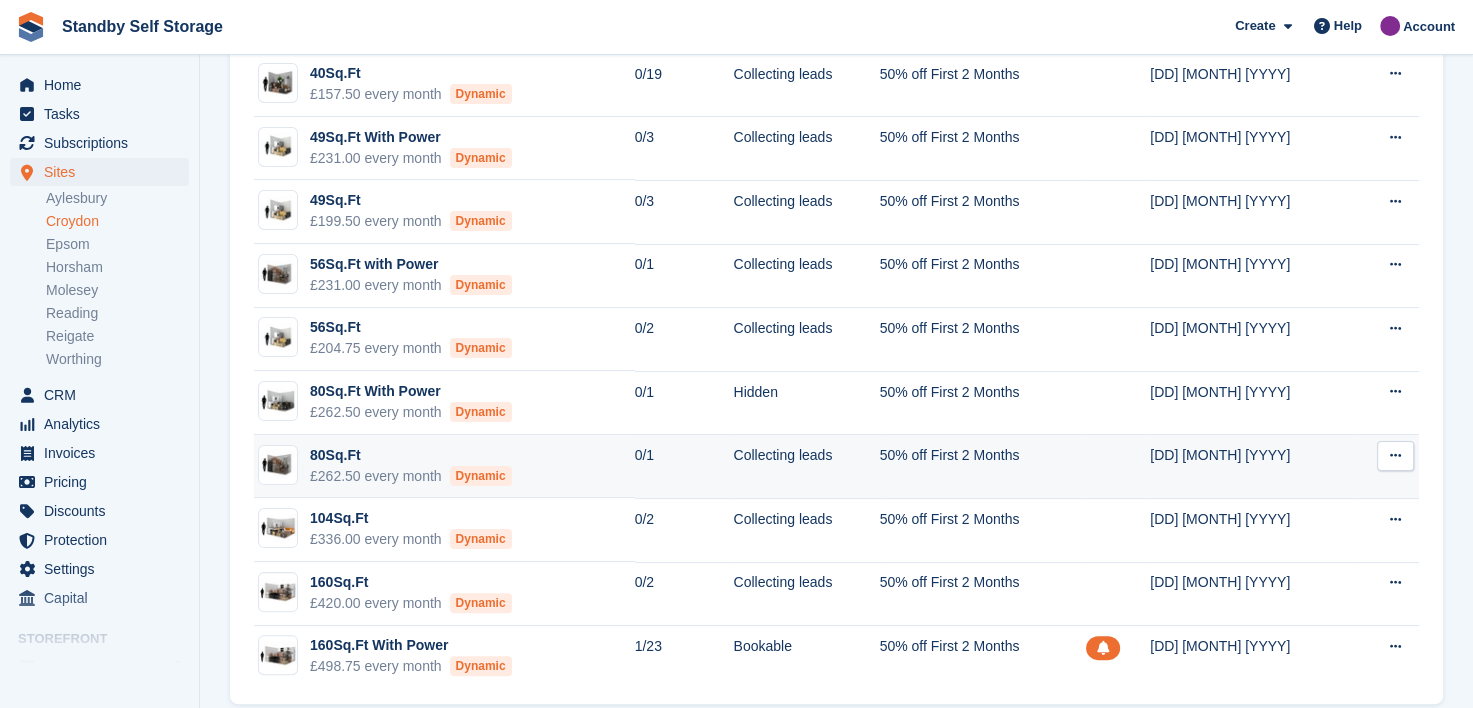 scroll, scrollTop: 371, scrollLeft: 0, axis: vertical 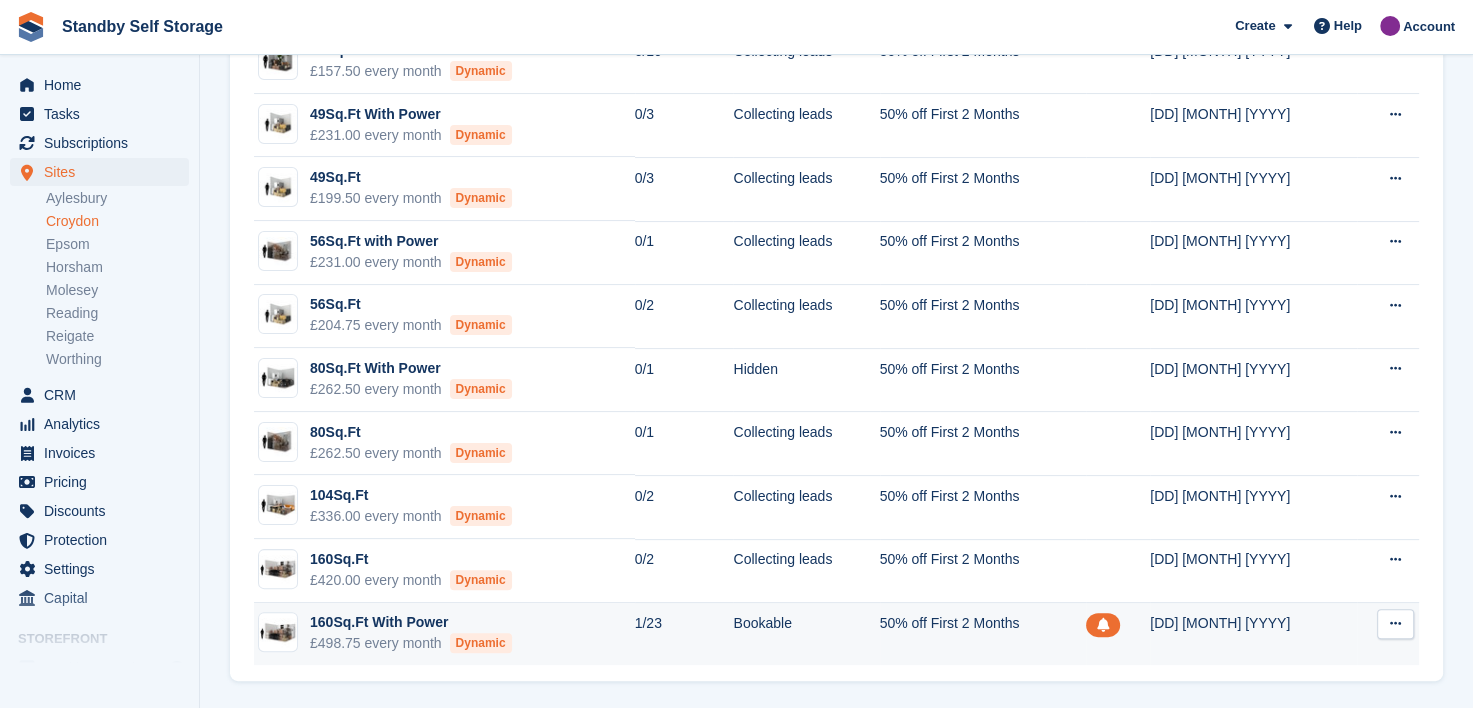 click on "[NUMBER]Sq.Ft With Power
[CURRENCY][NUMBER] every month
Dynamic" at bounding box center (444, 634) 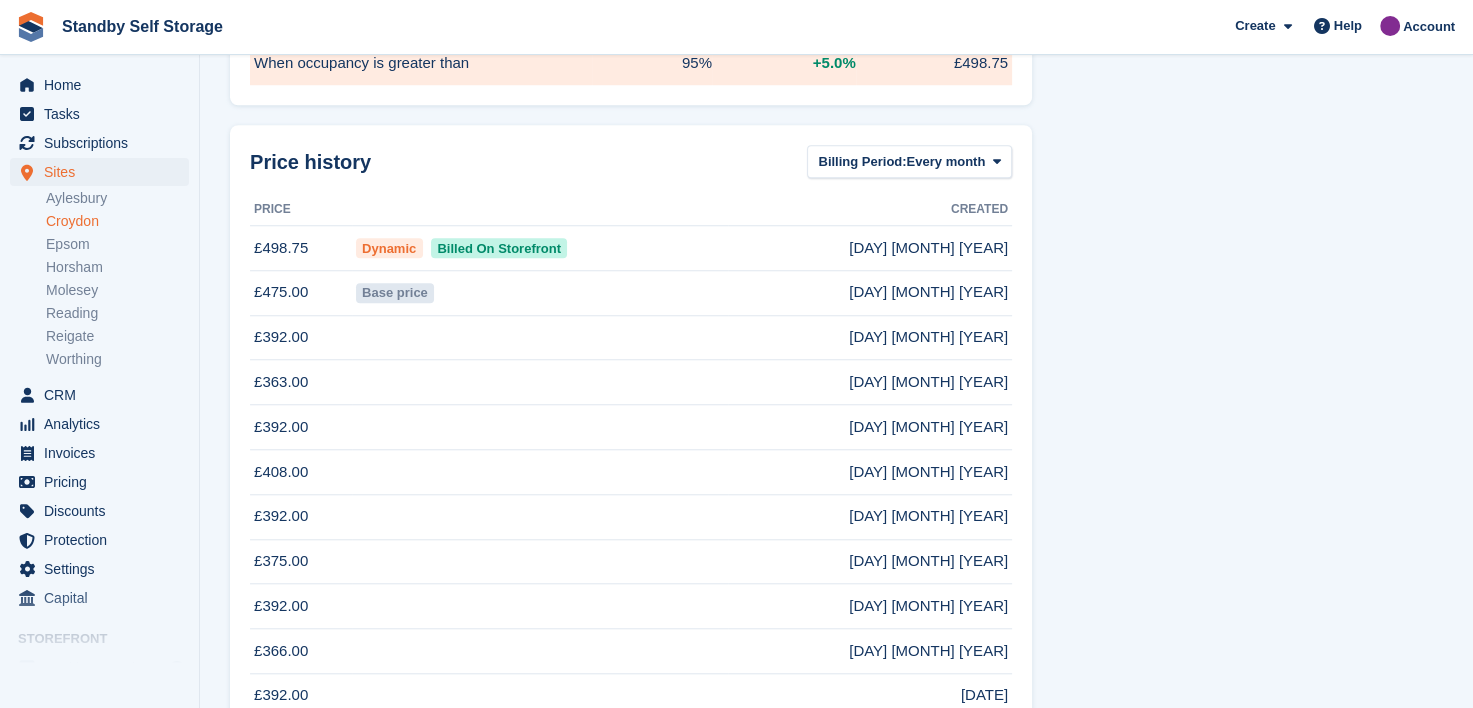 scroll, scrollTop: 1700, scrollLeft: 0, axis: vertical 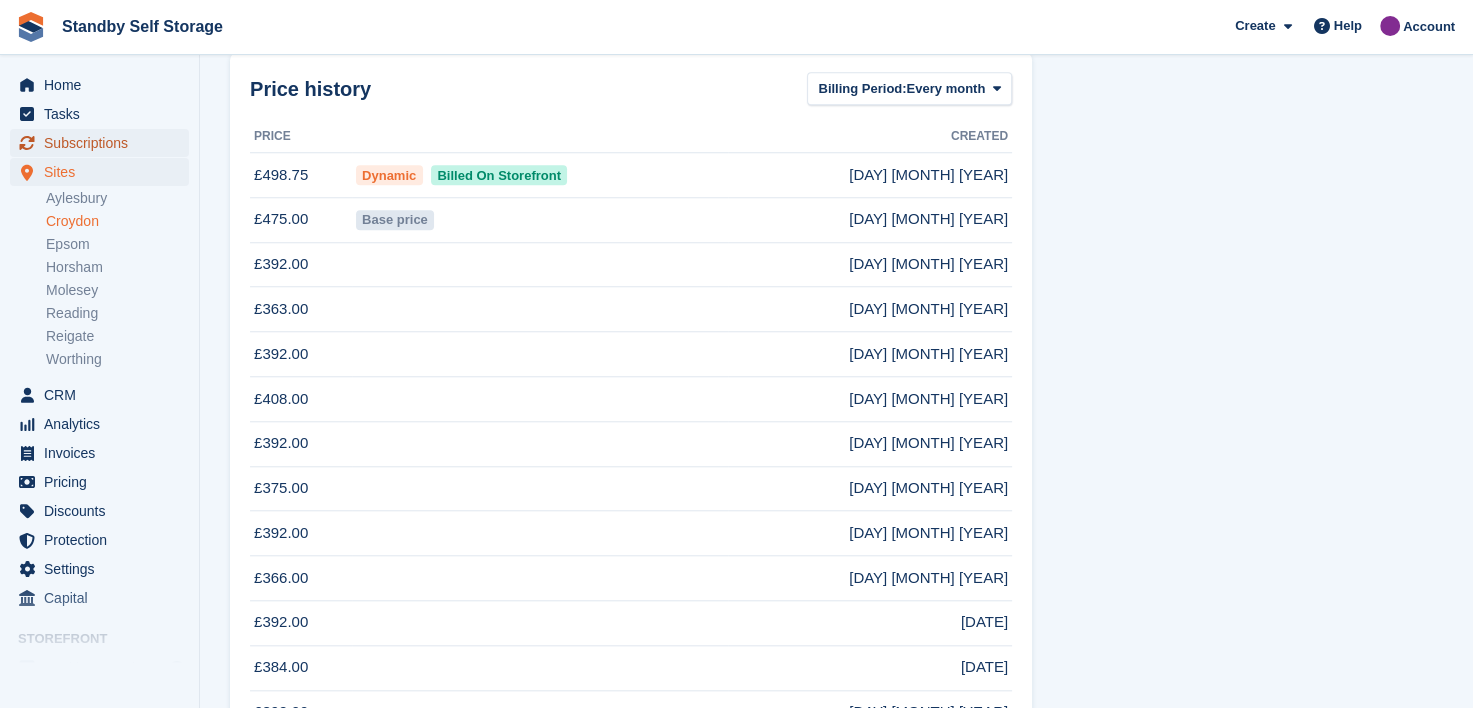 drag, startPoint x: 80, startPoint y: 143, endPoint x: 105, endPoint y: 148, distance: 25.495098 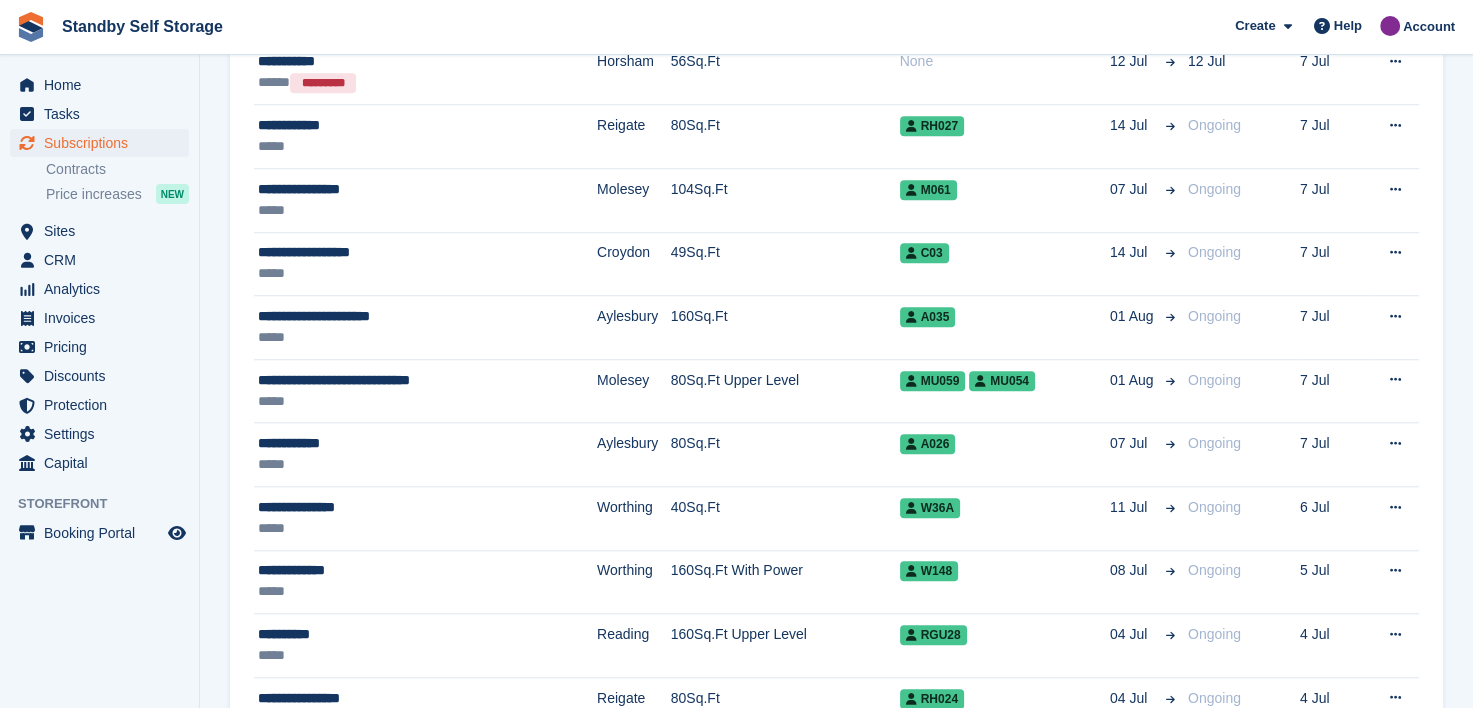 scroll, scrollTop: 0, scrollLeft: 0, axis: both 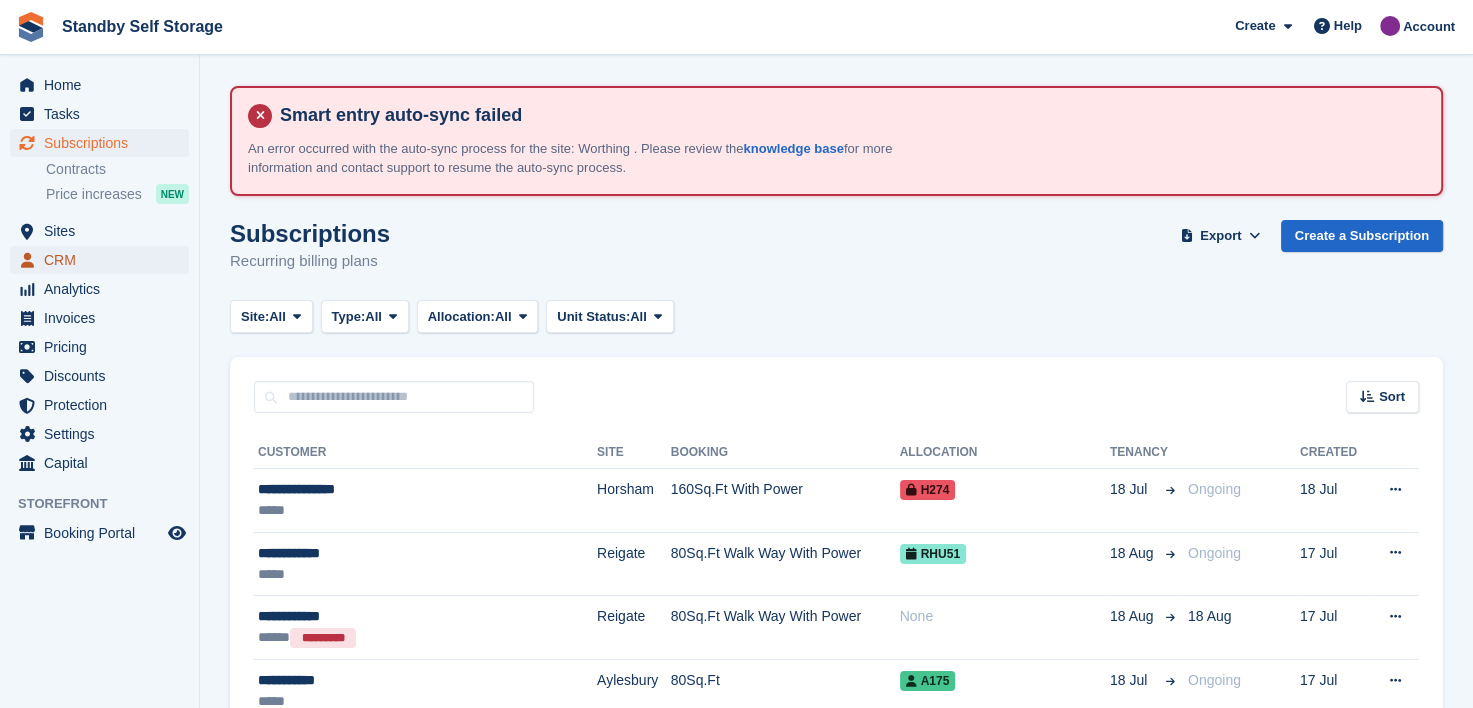 click on "CRM" at bounding box center (104, 260) 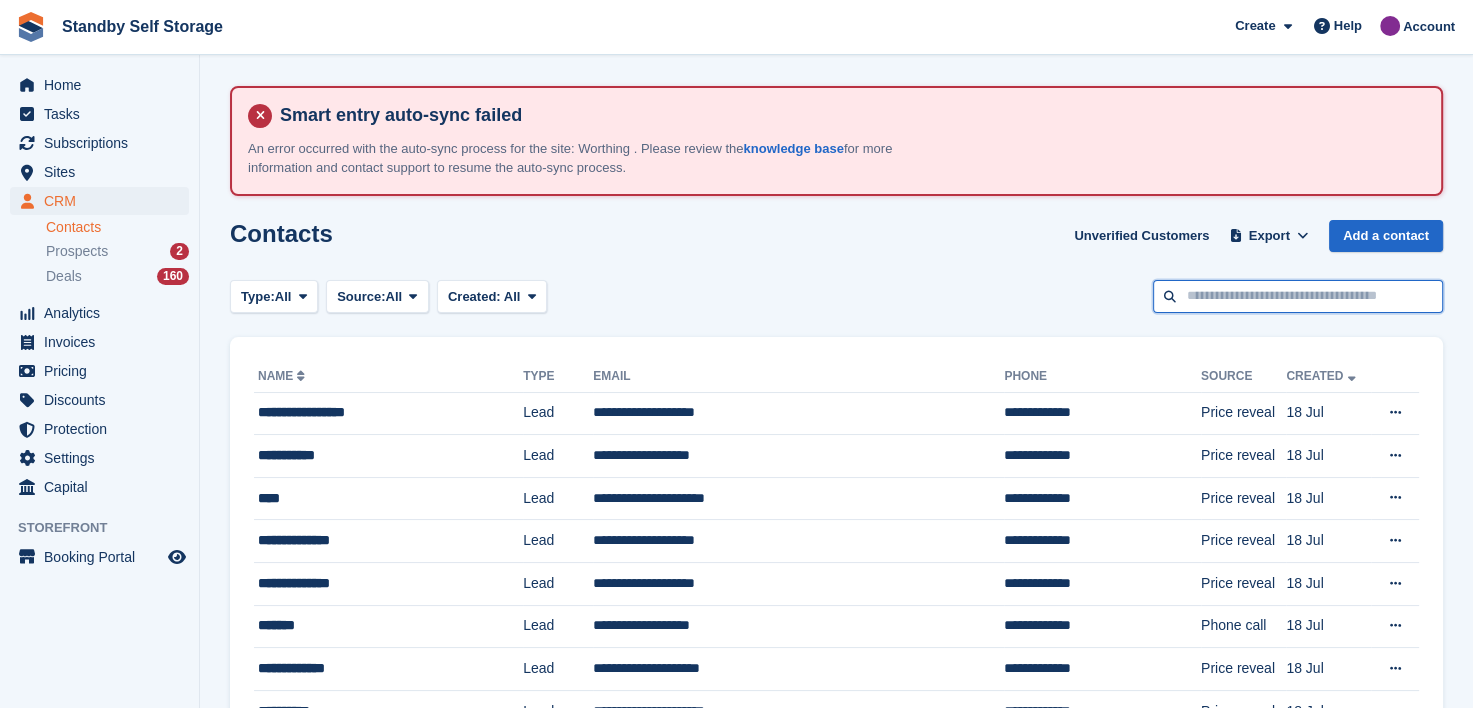 click at bounding box center (1298, 296) 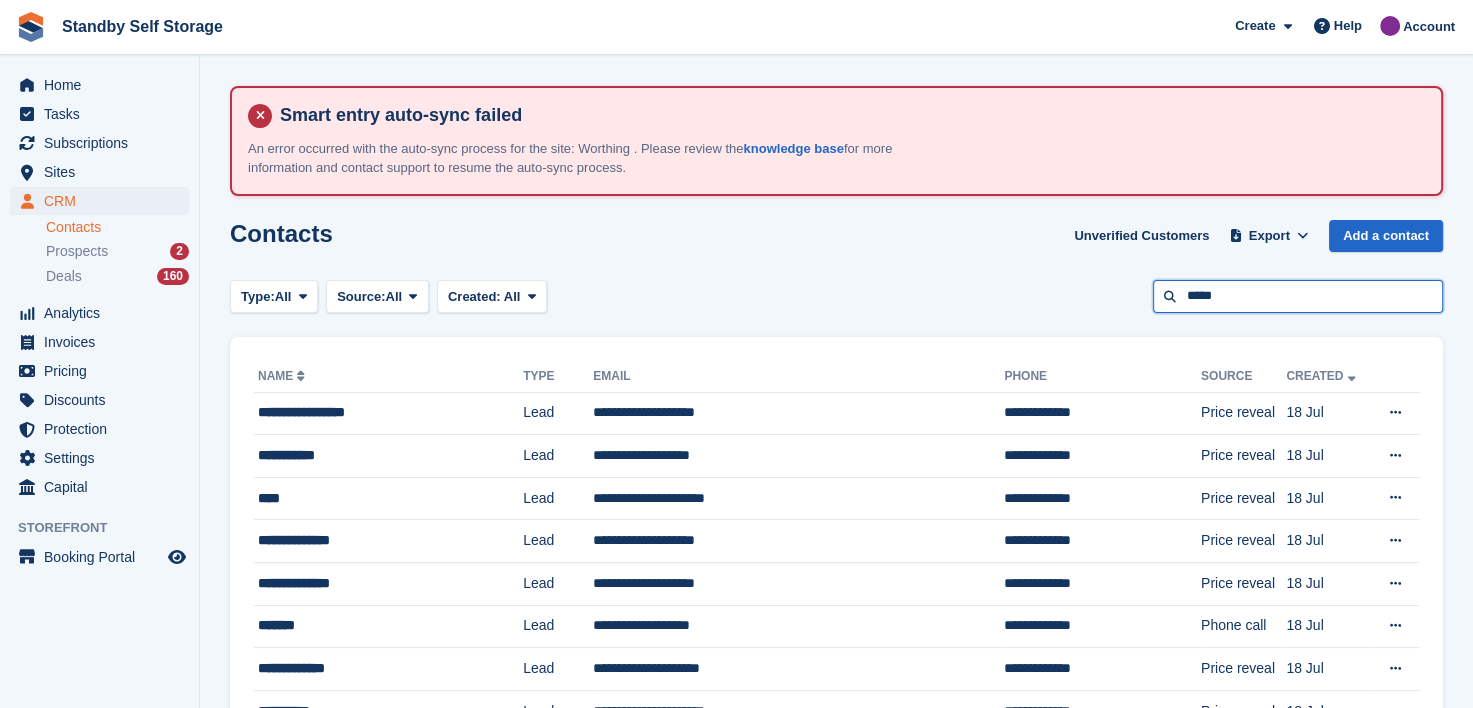 type on "*****" 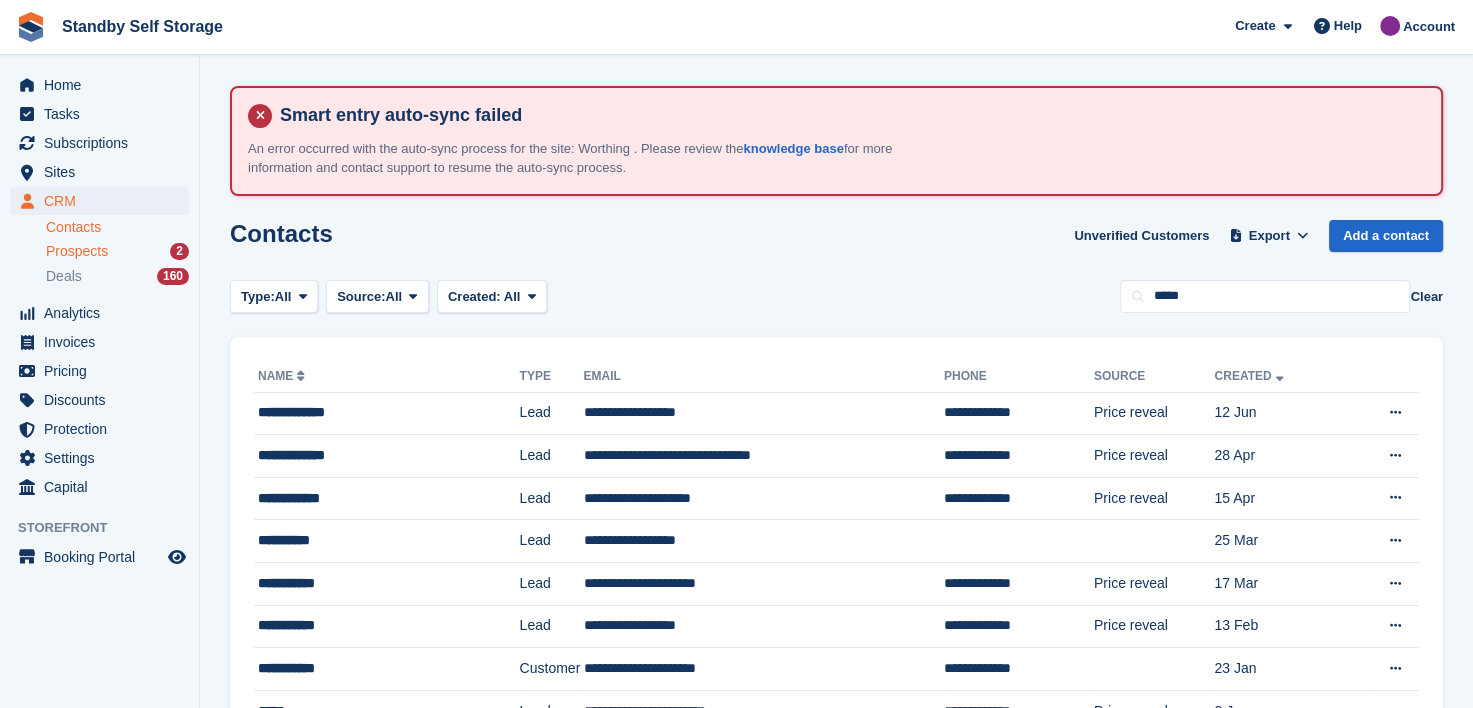 click on "Prospects" at bounding box center (77, 251) 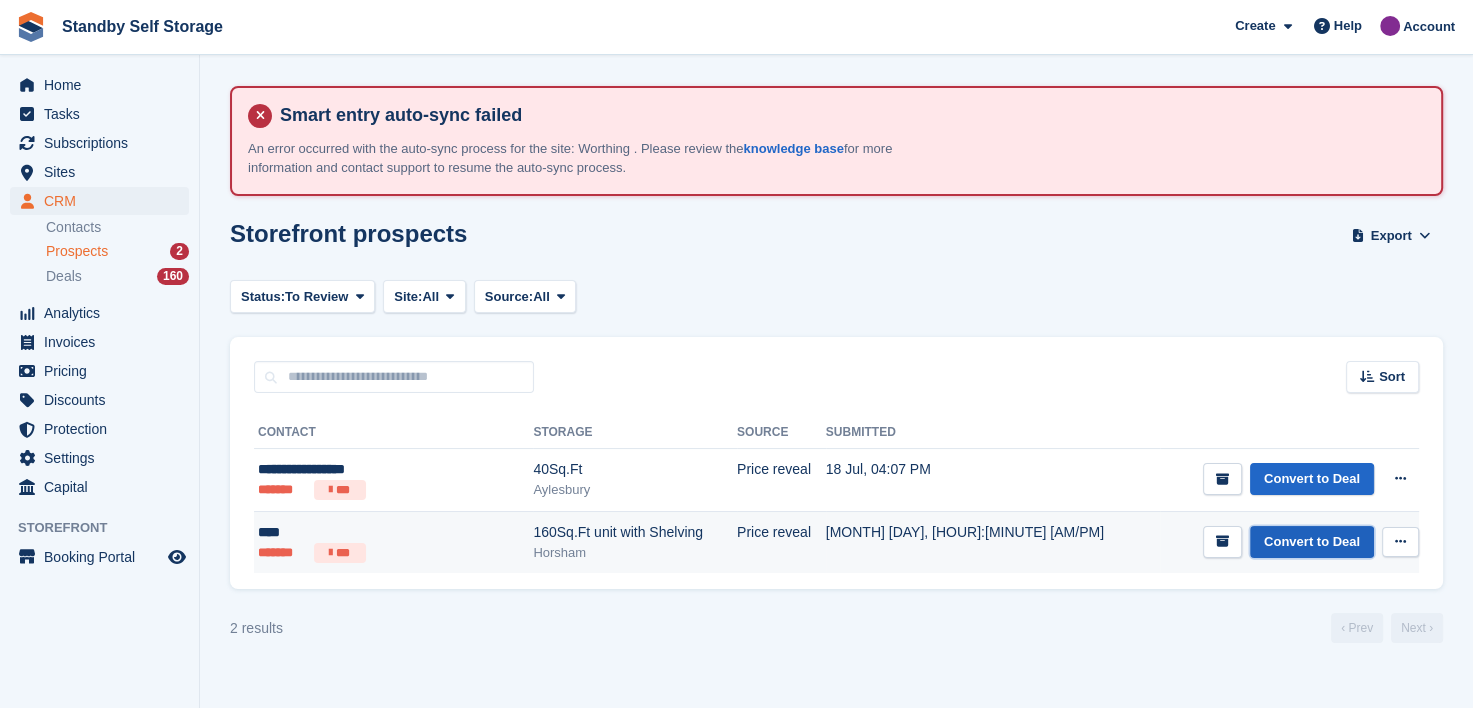 click on "Convert to Deal" at bounding box center [1312, 542] 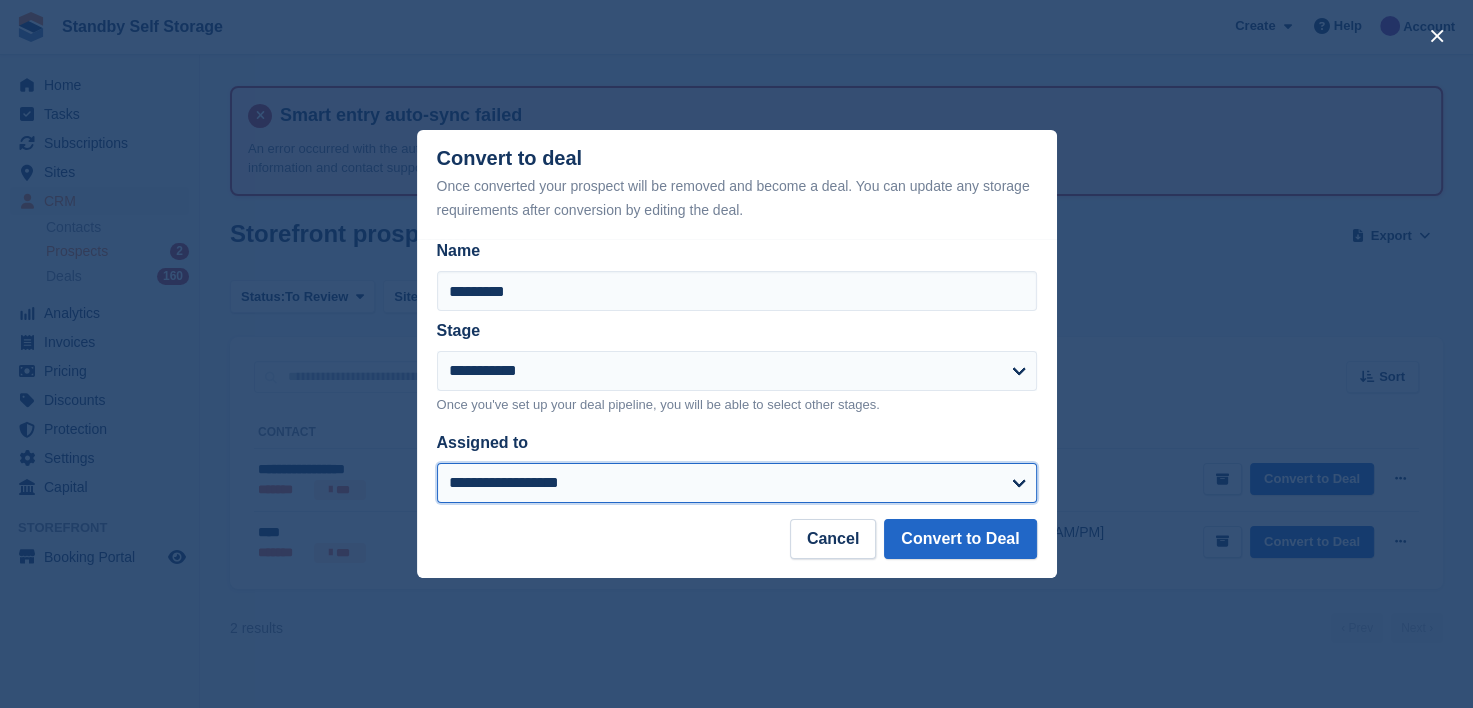 click on "**********" at bounding box center [737, 483] 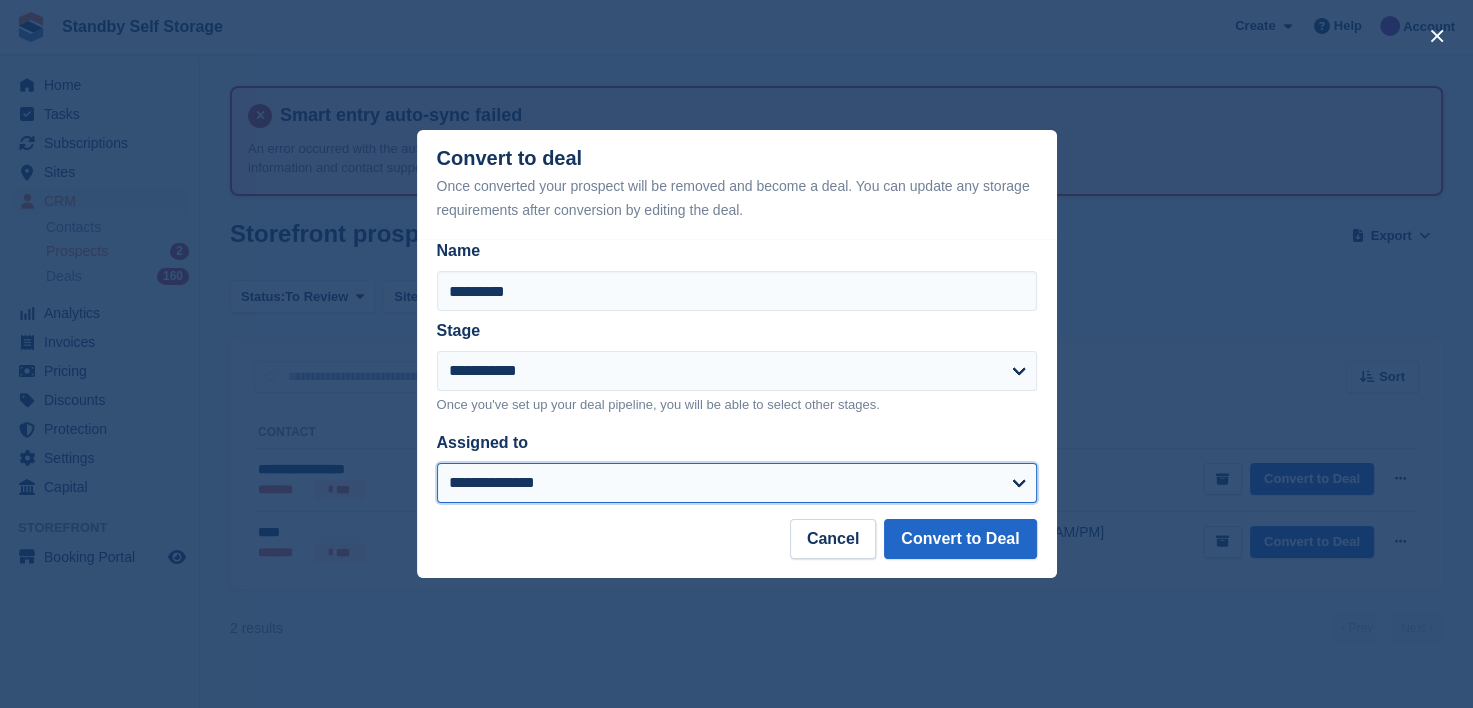 click on "**********" at bounding box center [737, 483] 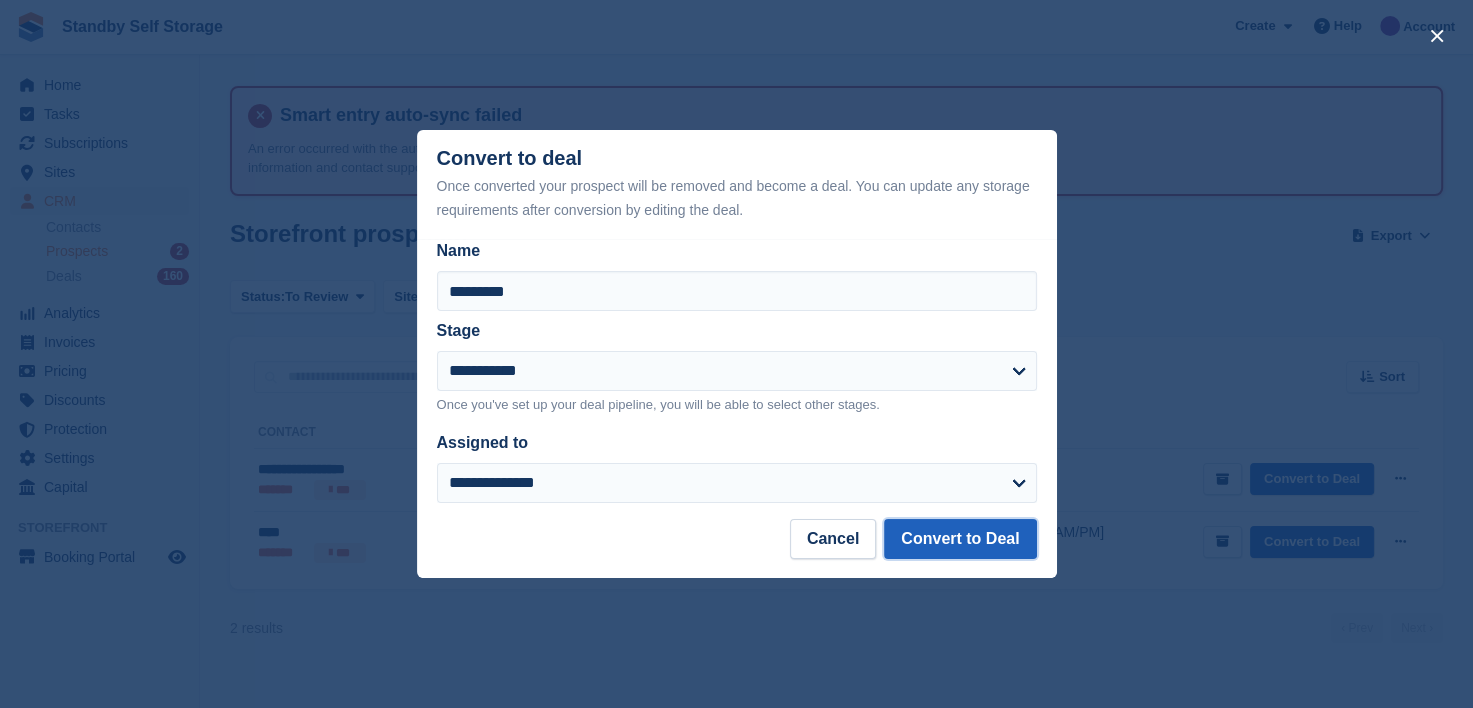click on "Convert to Deal" at bounding box center [960, 539] 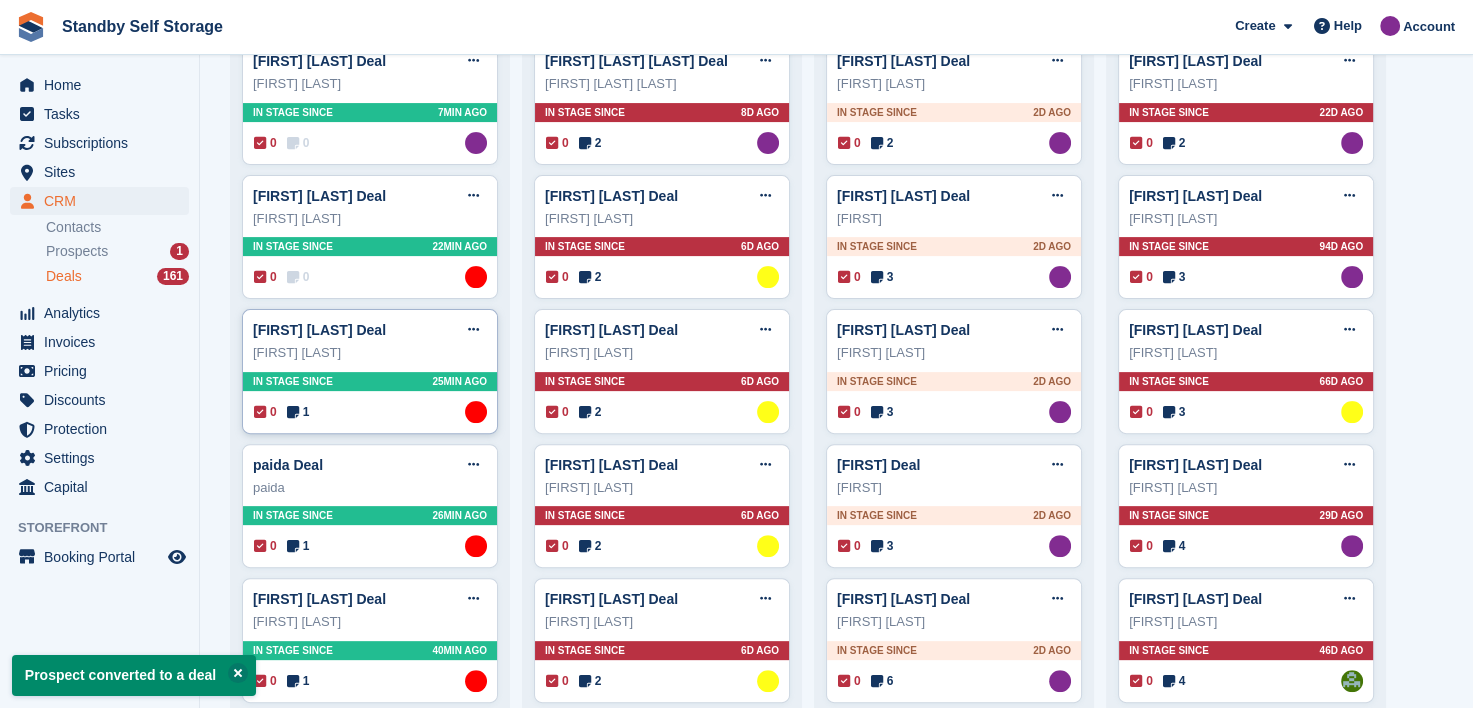 scroll, scrollTop: 400, scrollLeft: 0, axis: vertical 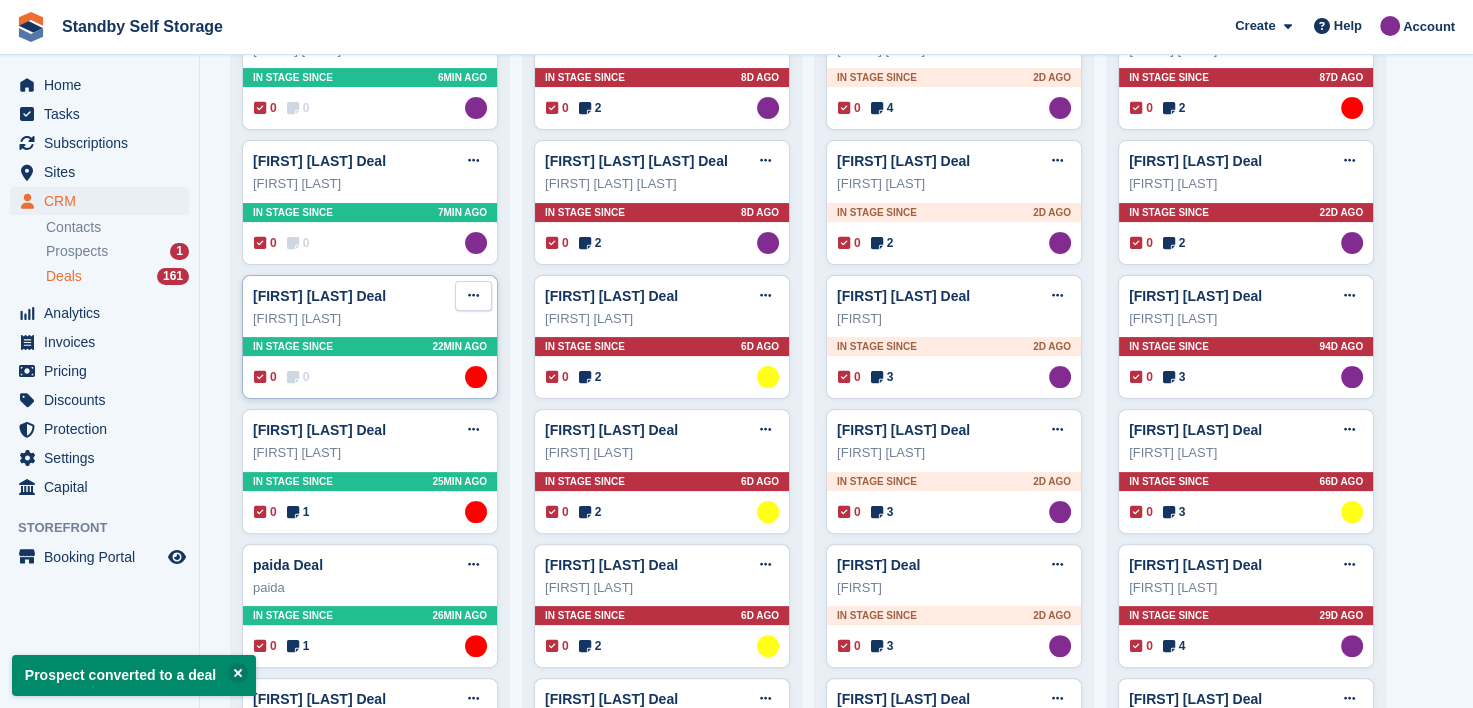 drag, startPoint x: 289, startPoint y: 297, endPoint x: 480, endPoint y: 284, distance: 191.4419 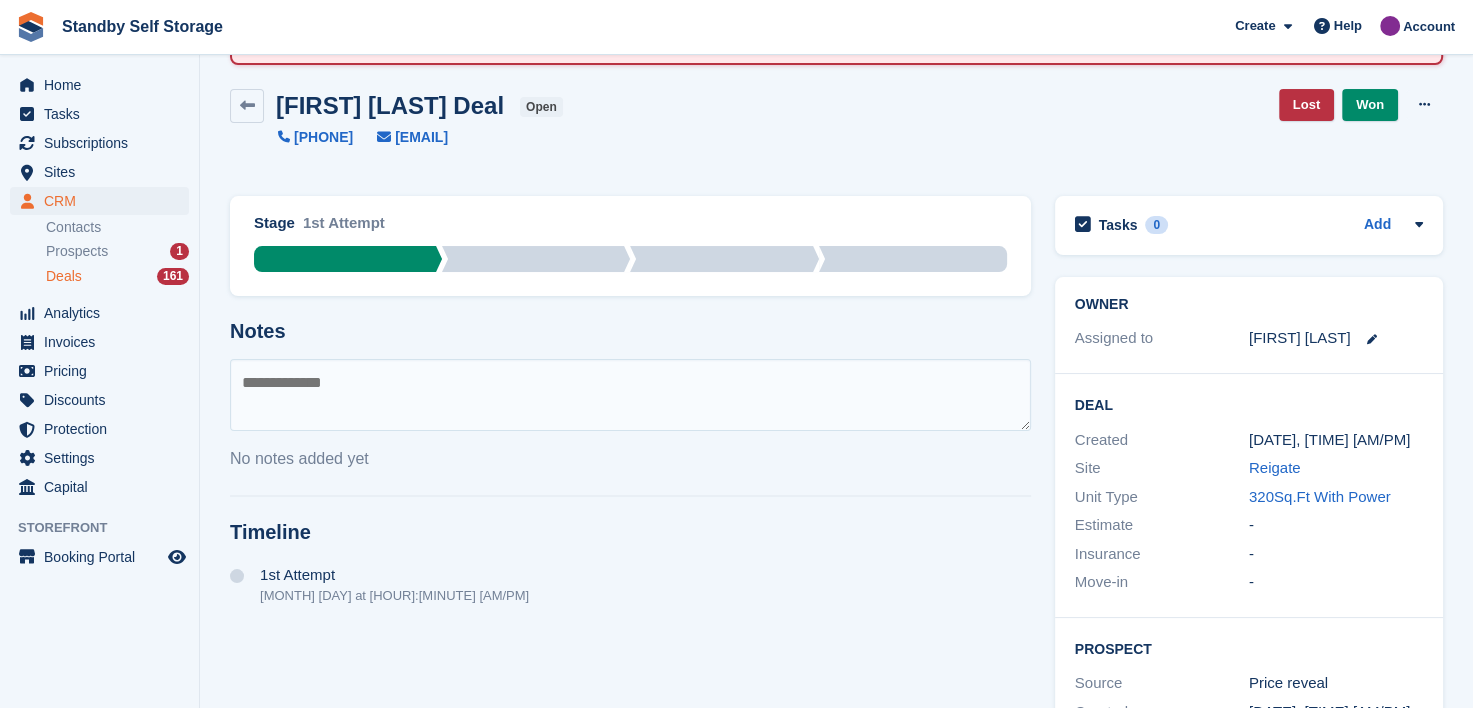 scroll, scrollTop: 0, scrollLeft: 0, axis: both 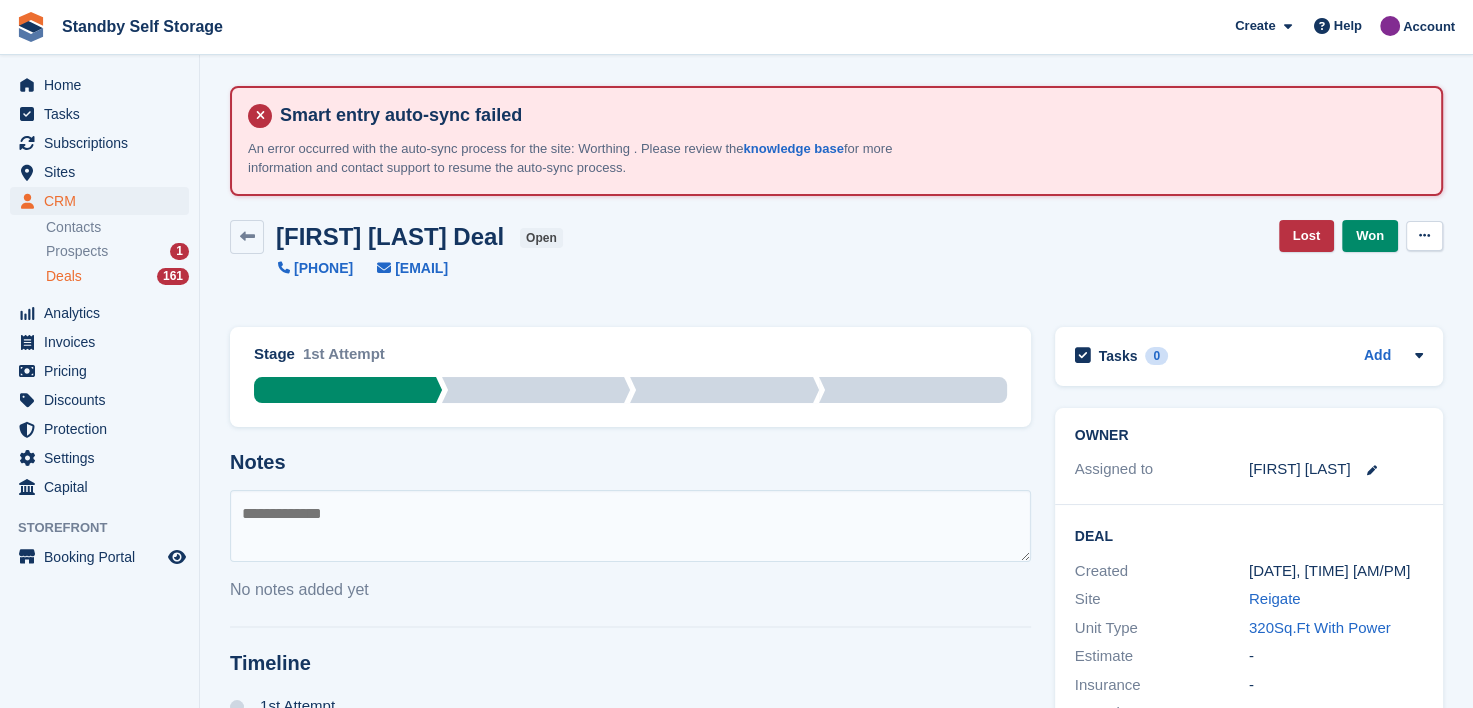 click at bounding box center (1424, 236) 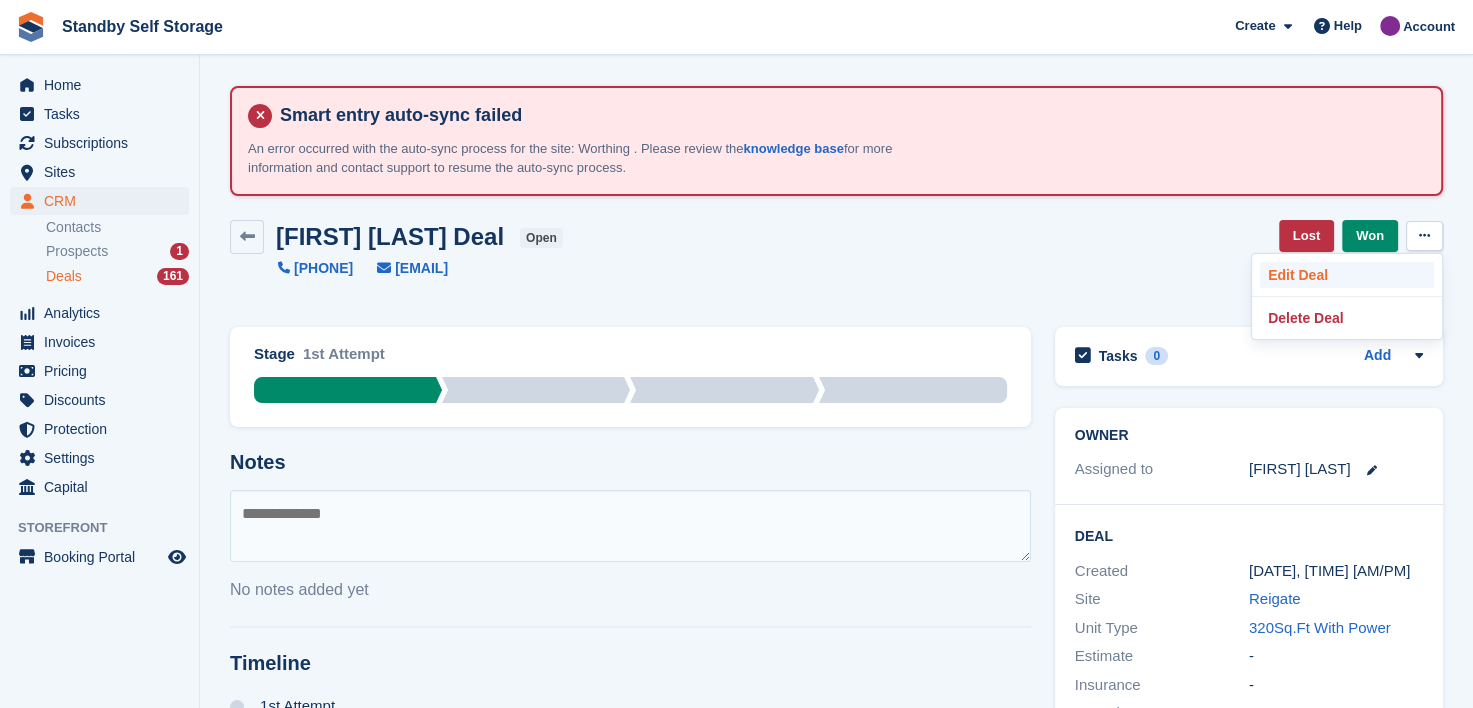 click on "Edit Deal" at bounding box center [1347, 275] 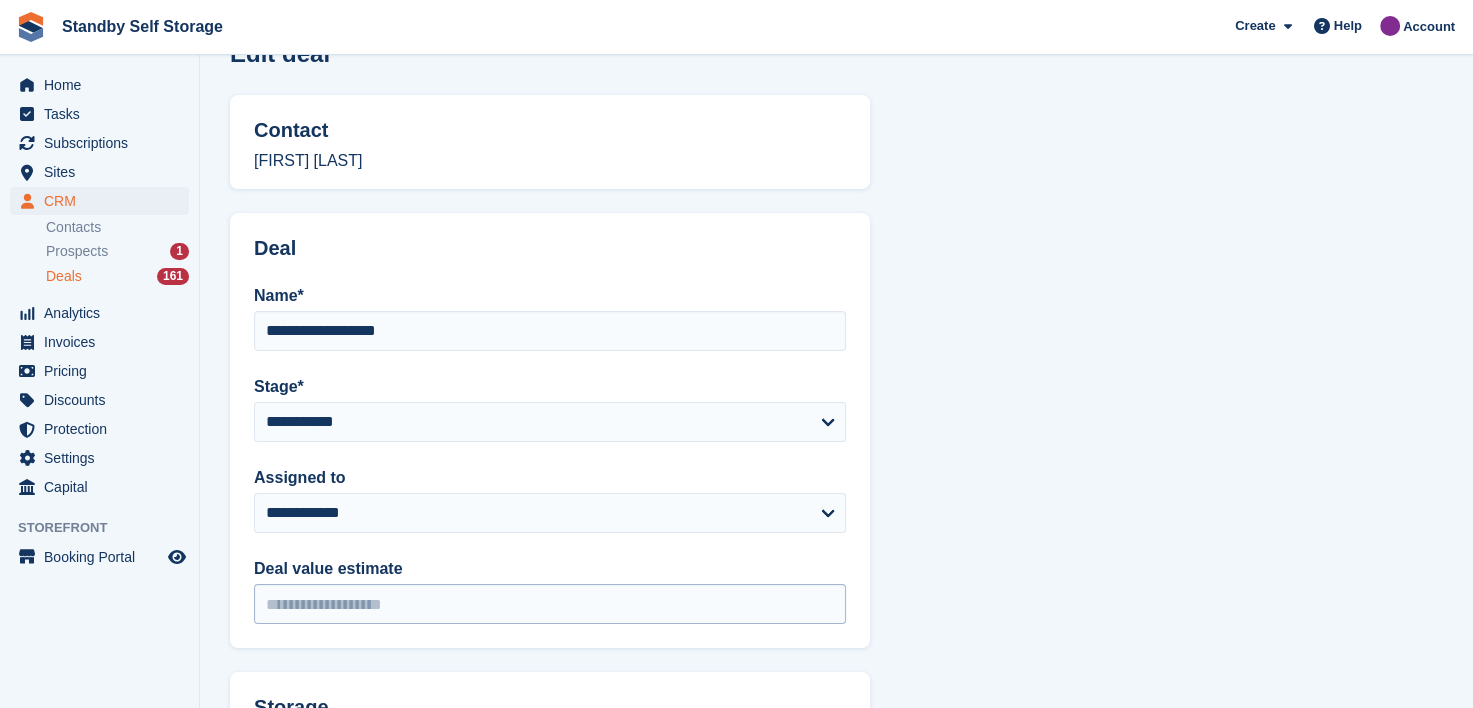 scroll, scrollTop: 200, scrollLeft: 0, axis: vertical 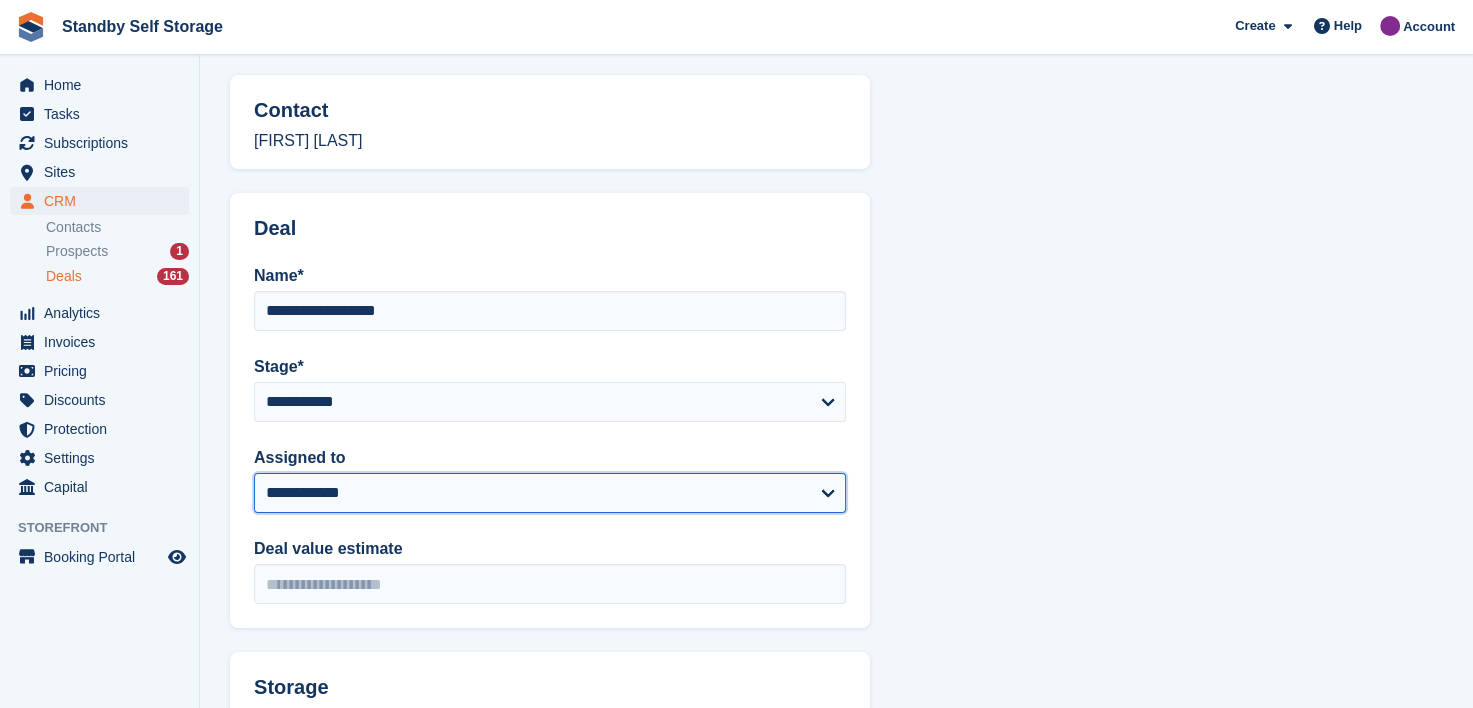 click on "**********" at bounding box center [550, 493] 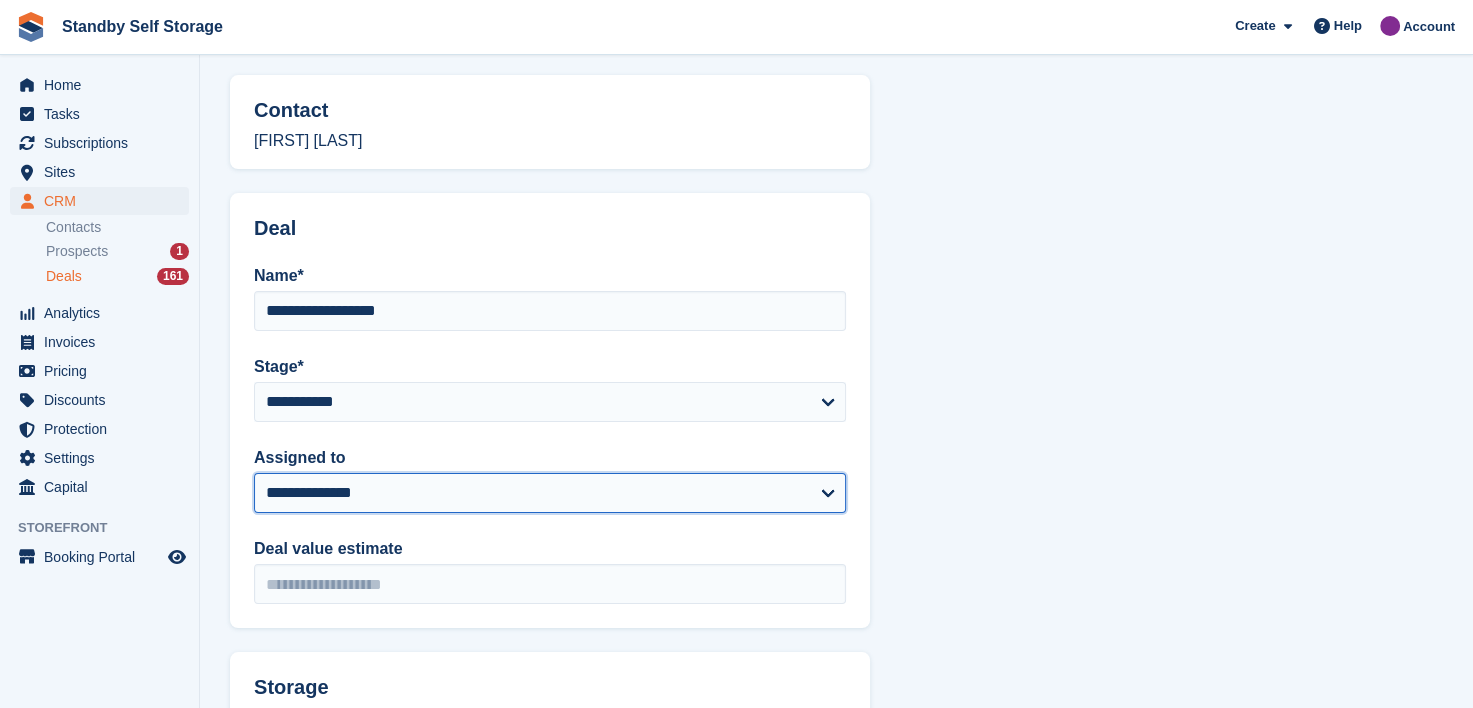click on "**********" at bounding box center [550, 493] 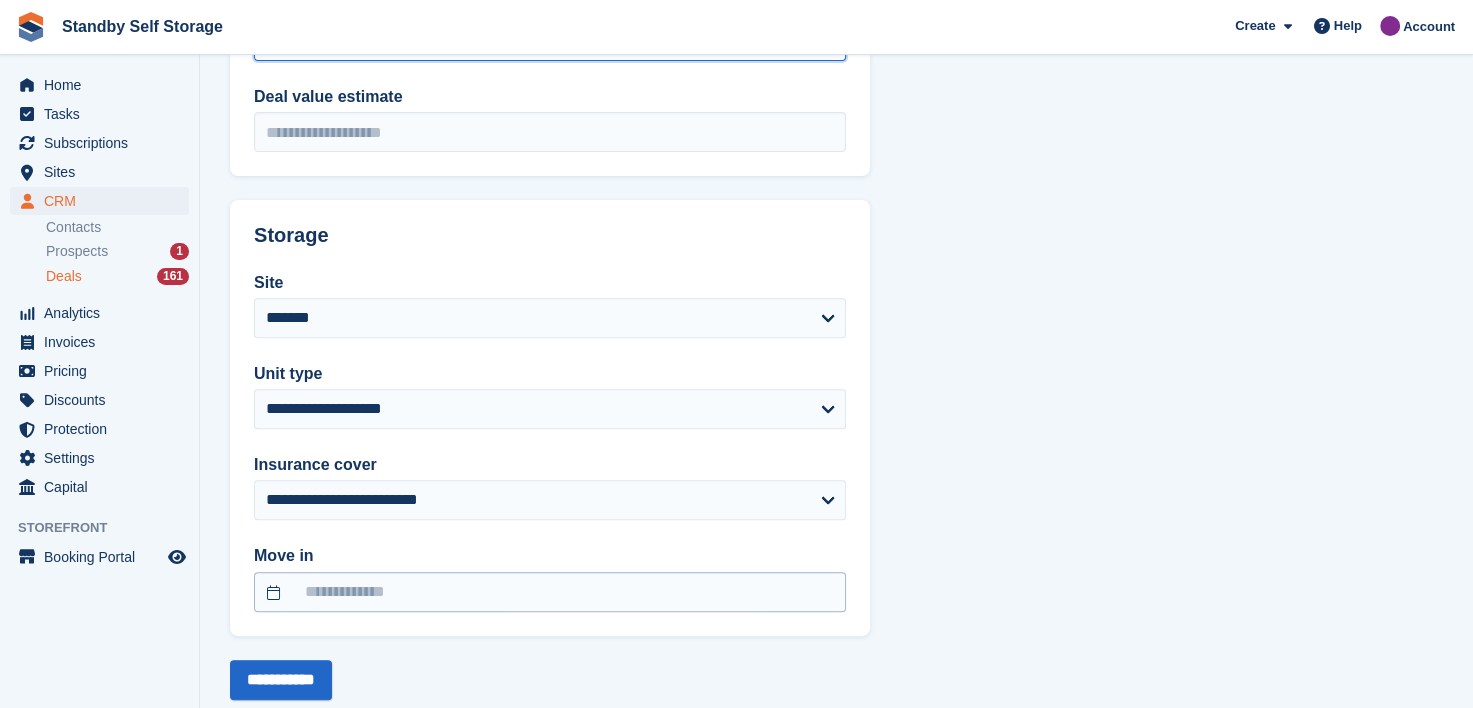 scroll, scrollTop: 696, scrollLeft: 0, axis: vertical 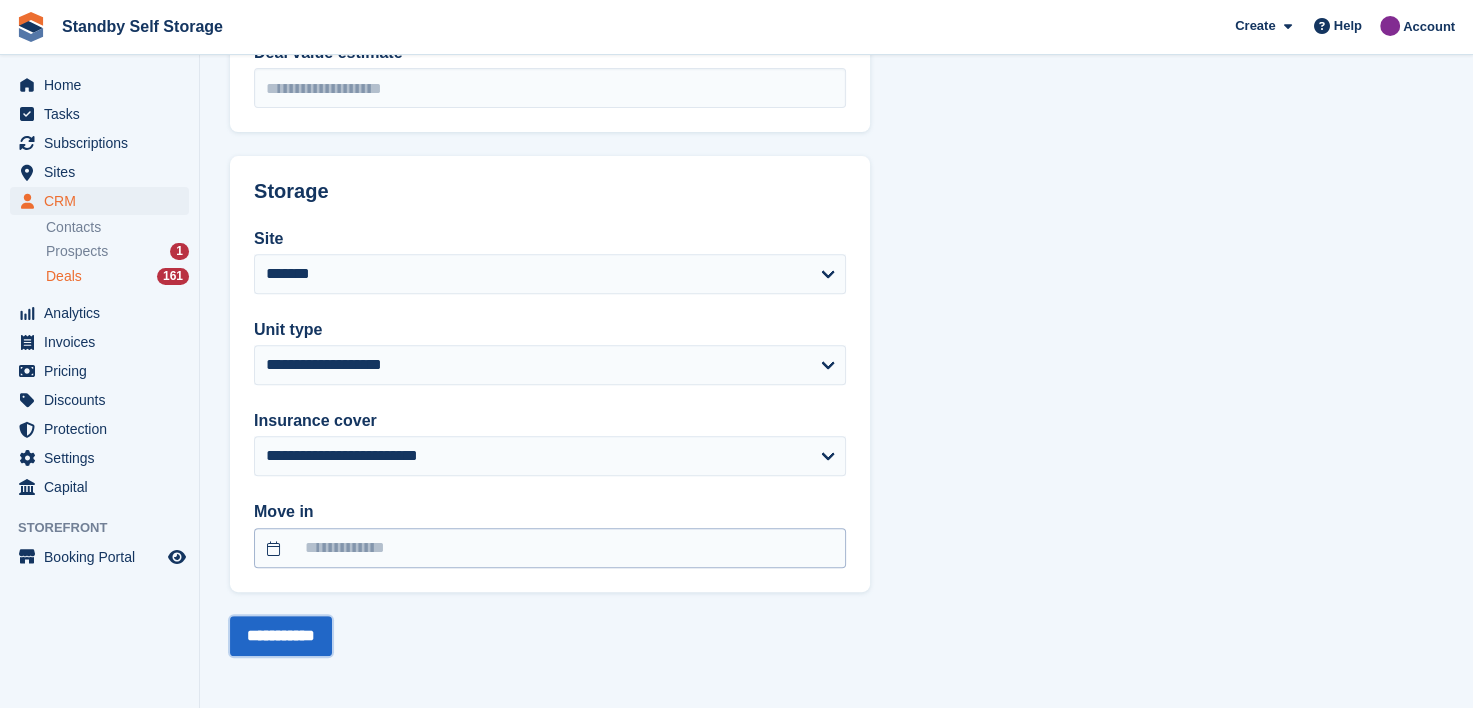 click on "**********" at bounding box center (281, 636) 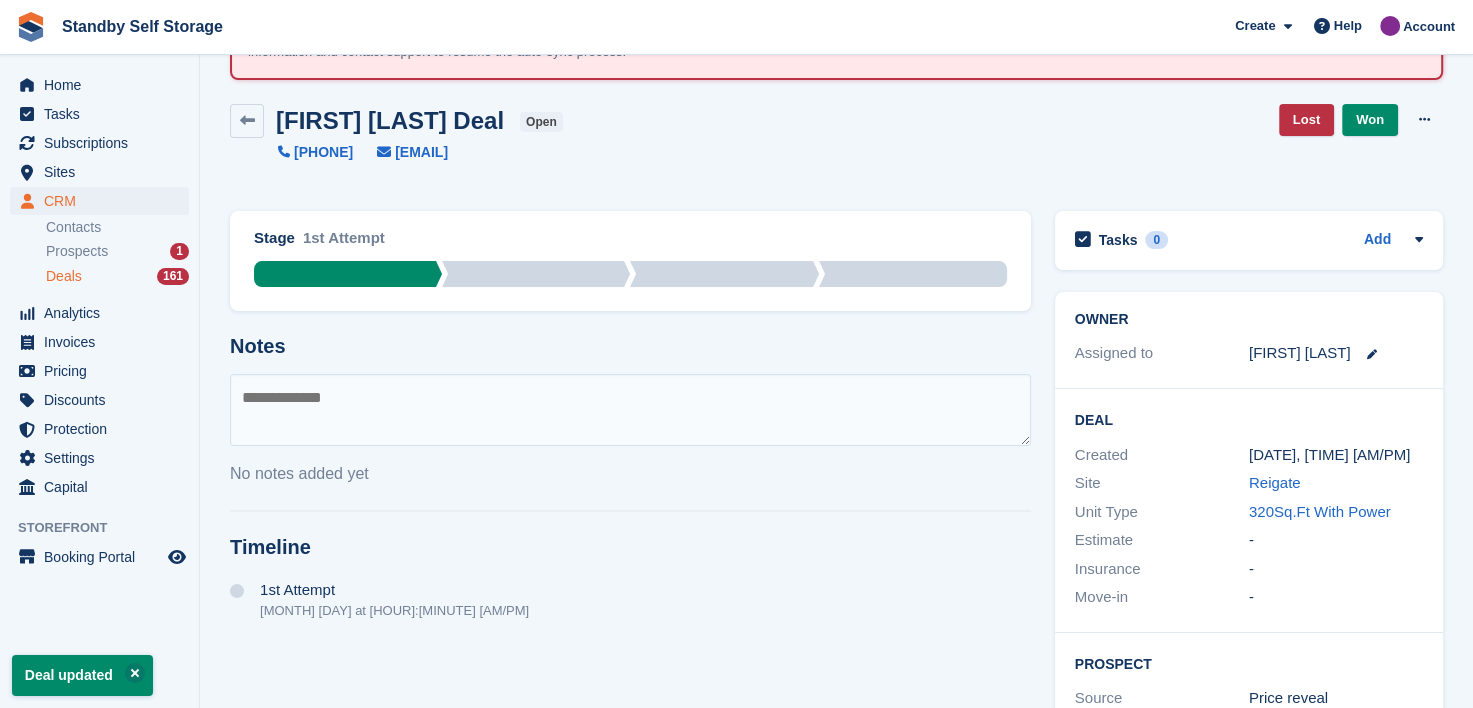scroll, scrollTop: 0, scrollLeft: 0, axis: both 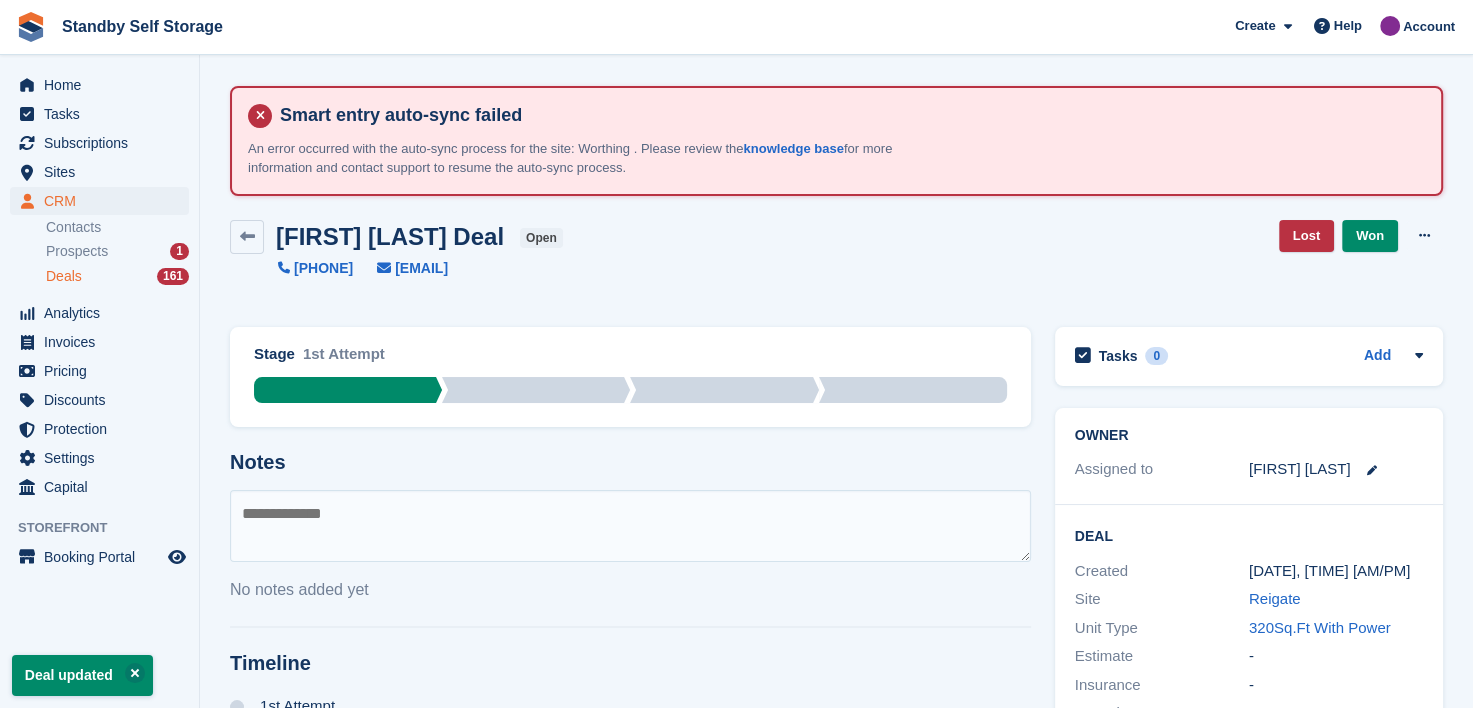 click at bounding box center [630, 526] 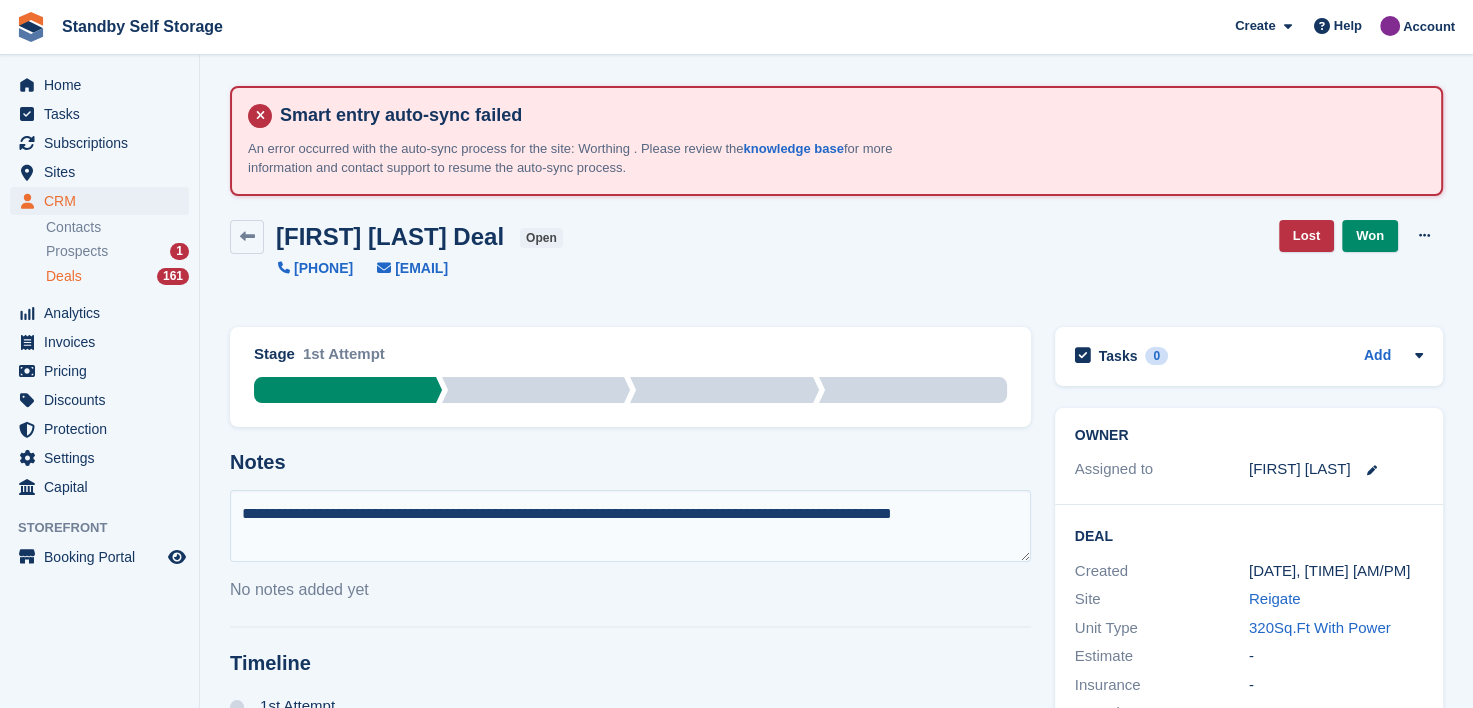 click on "**********" at bounding box center [630, 526] 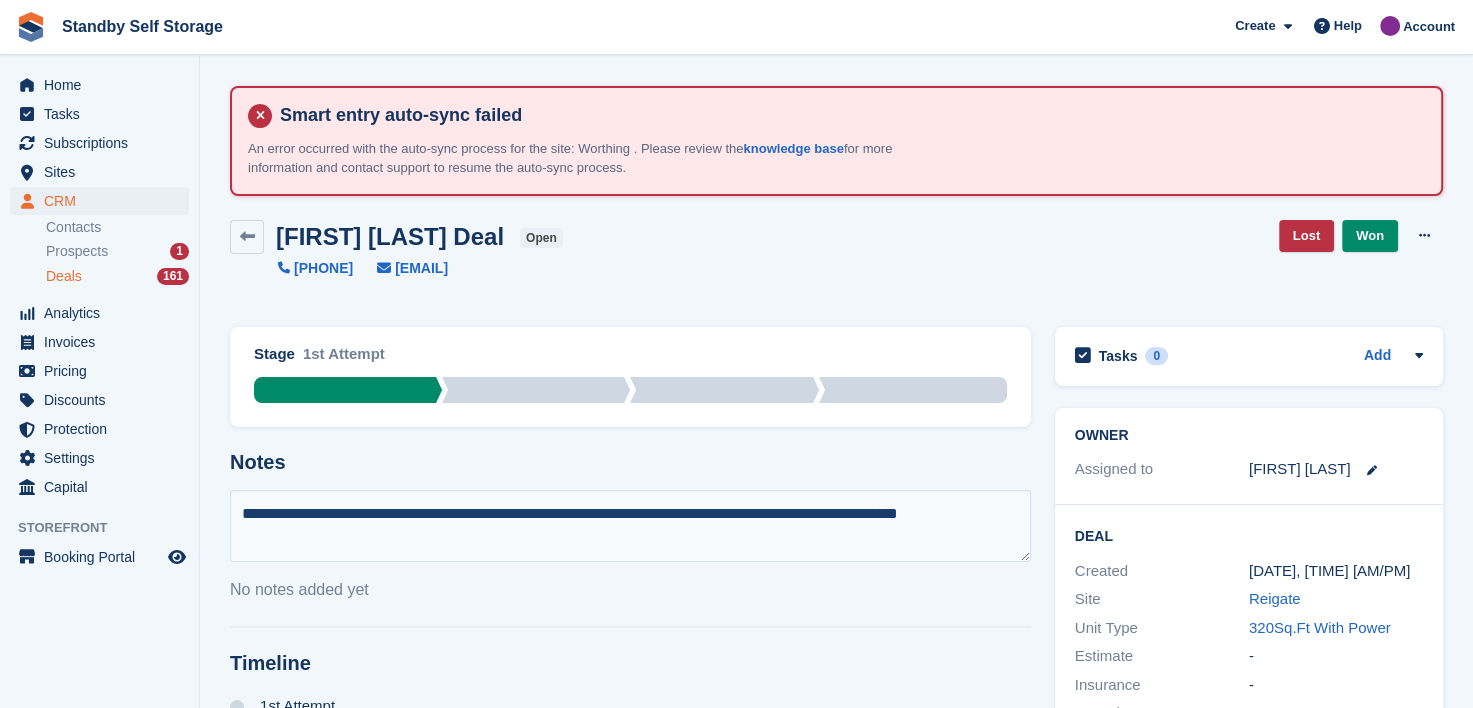 click on "**********" at bounding box center [630, 526] 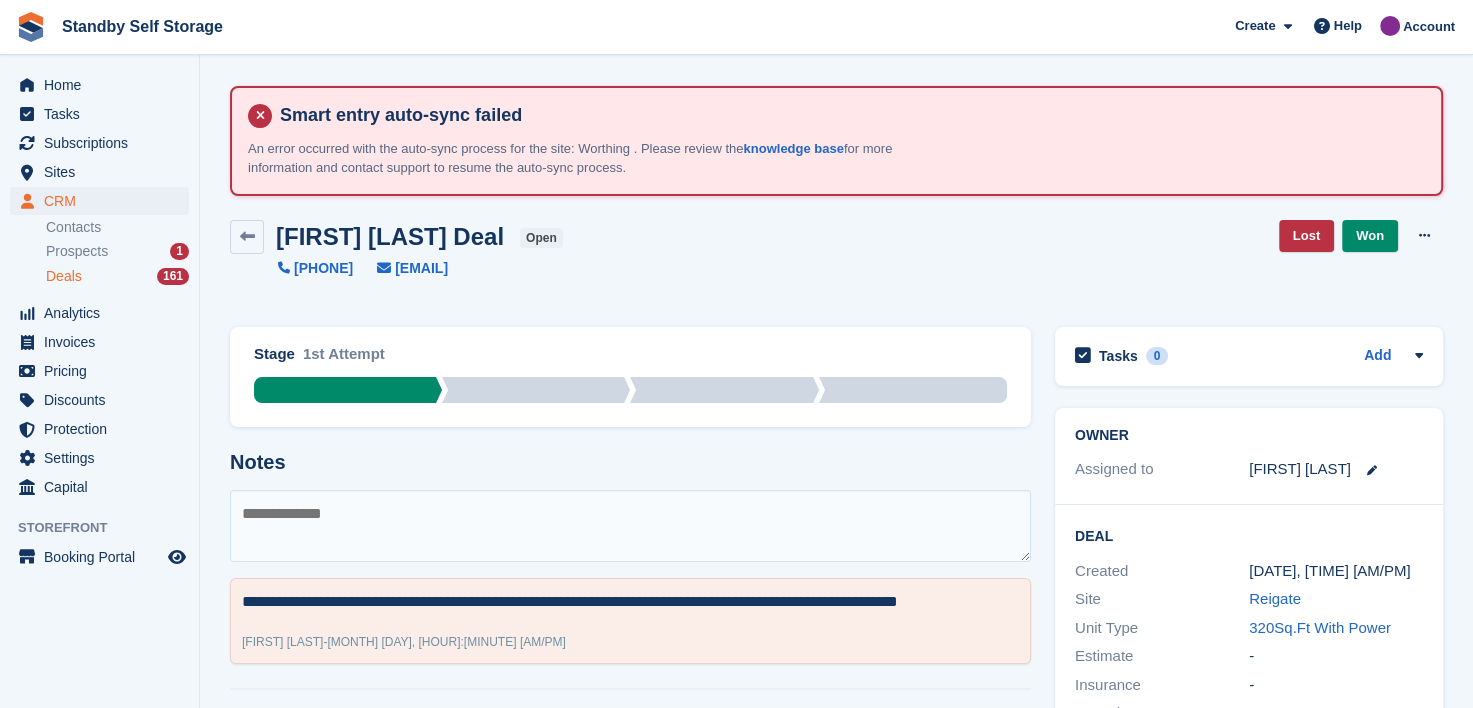 click on "Deals" at bounding box center (64, 276) 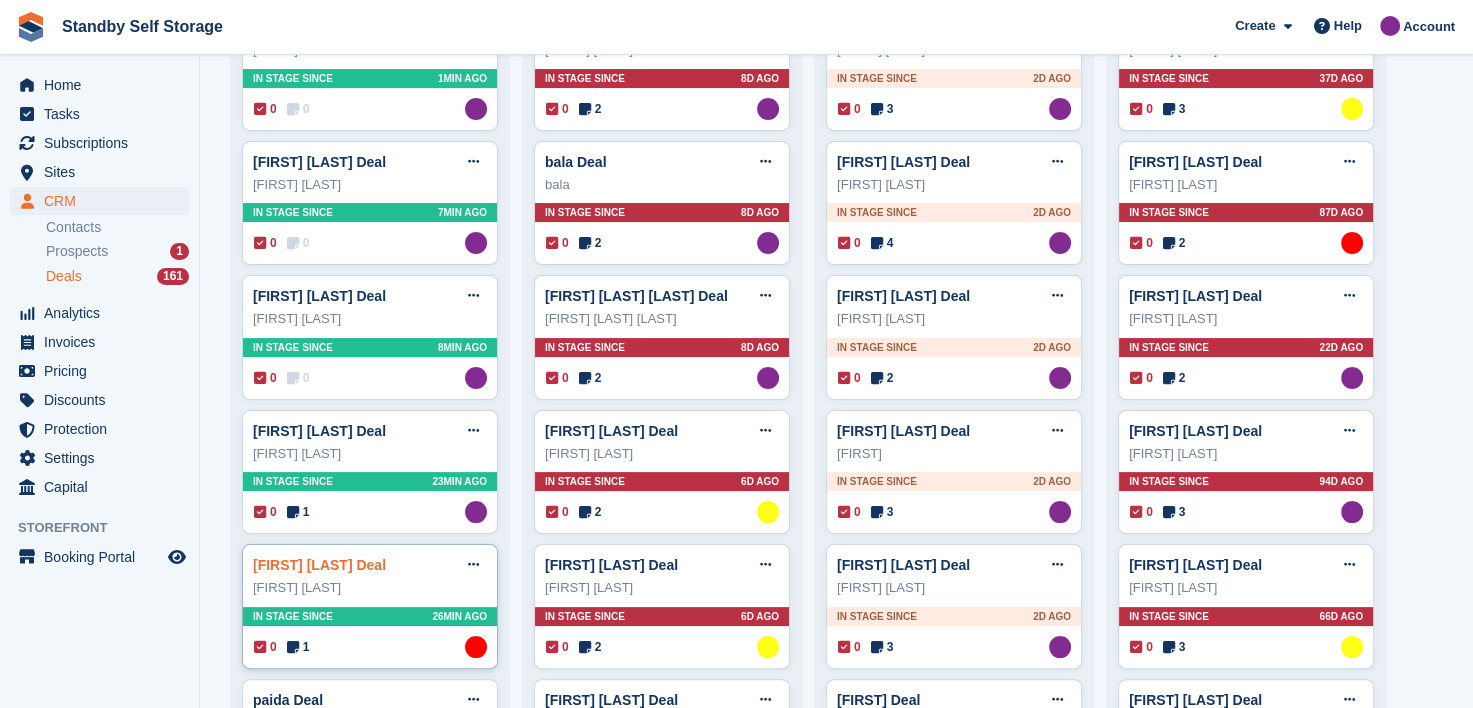 scroll, scrollTop: 300, scrollLeft: 0, axis: vertical 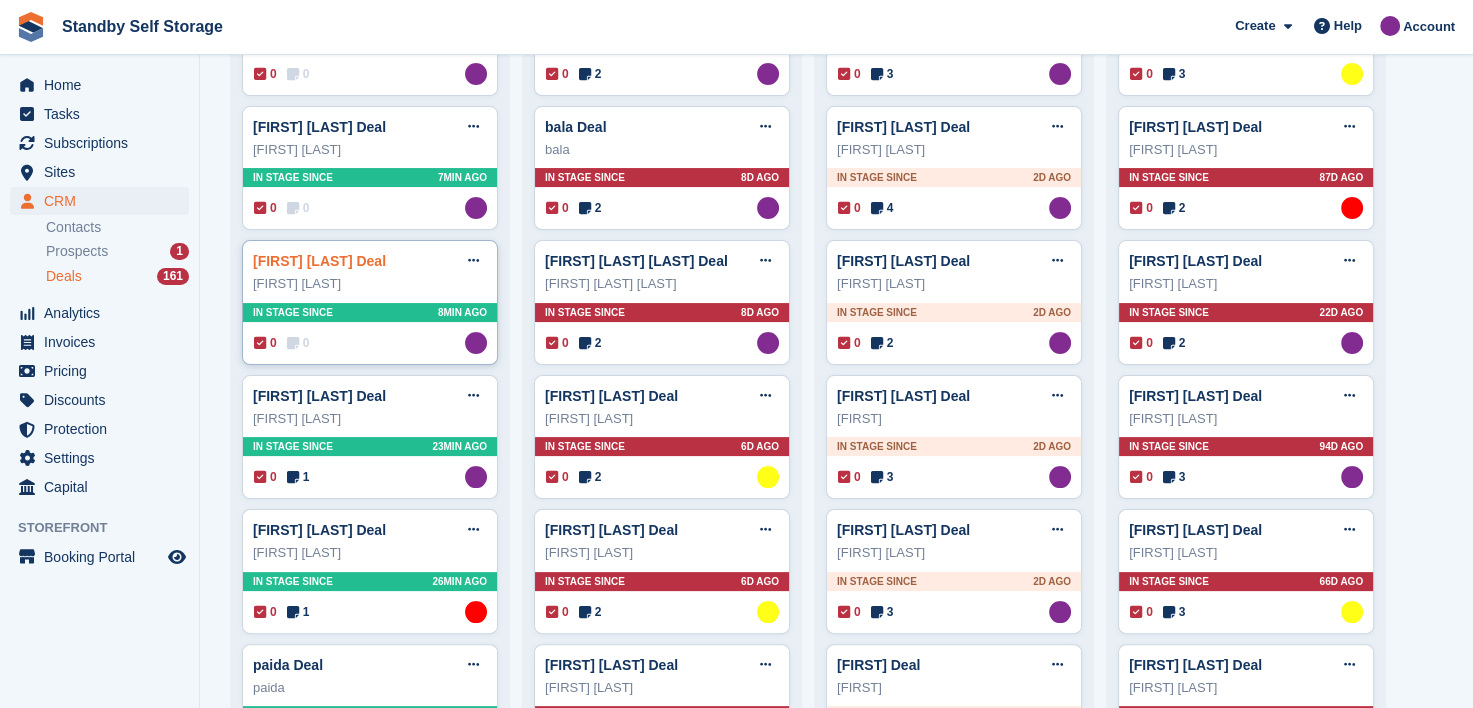 click on "David Lackenby Deal" at bounding box center (319, 261) 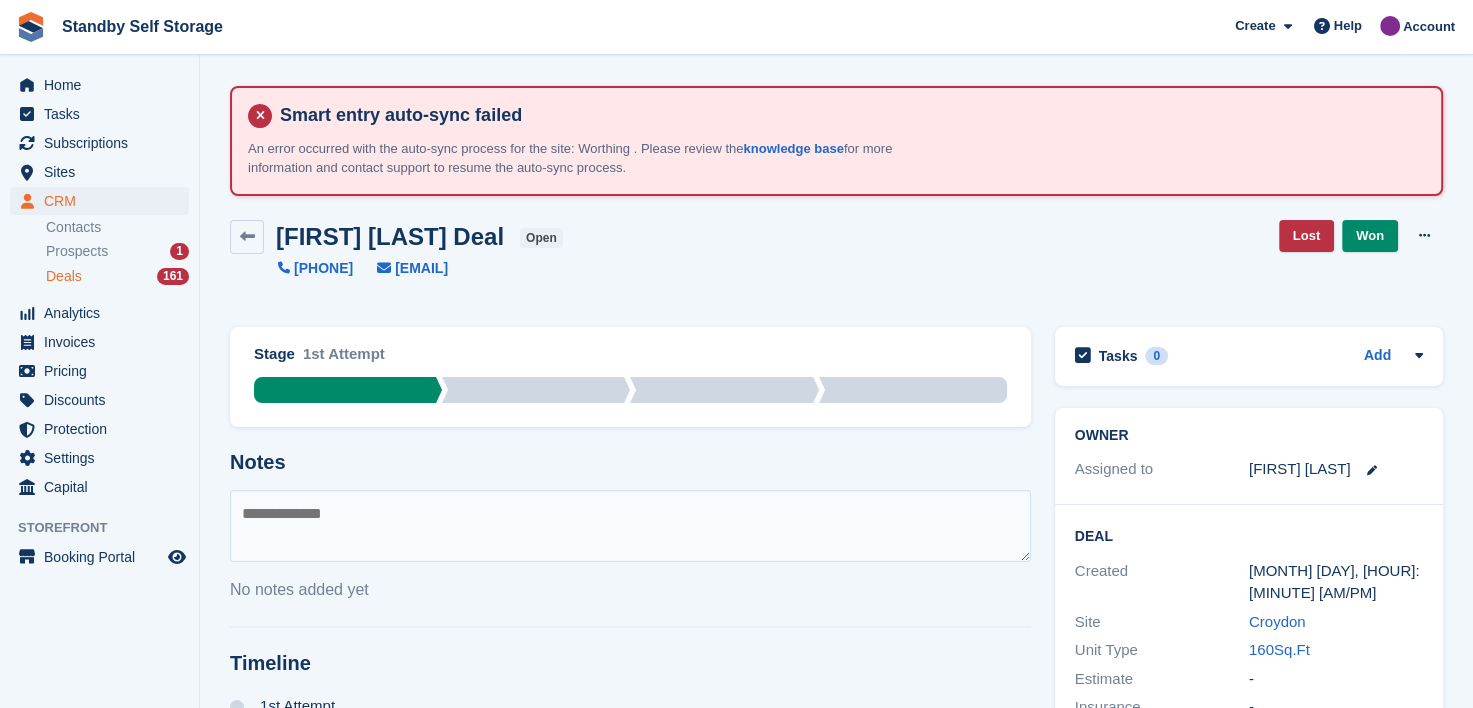 click at bounding box center (630, 526) 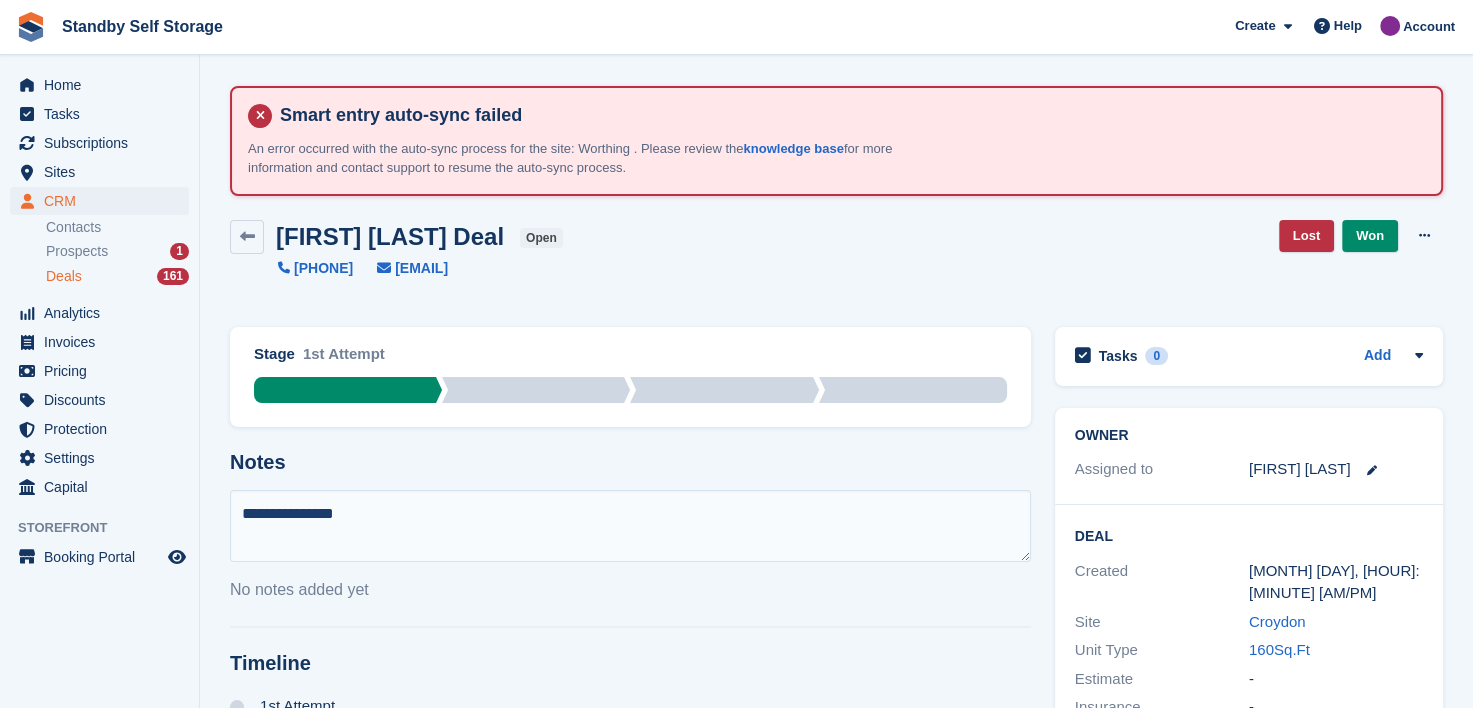 type on "**********" 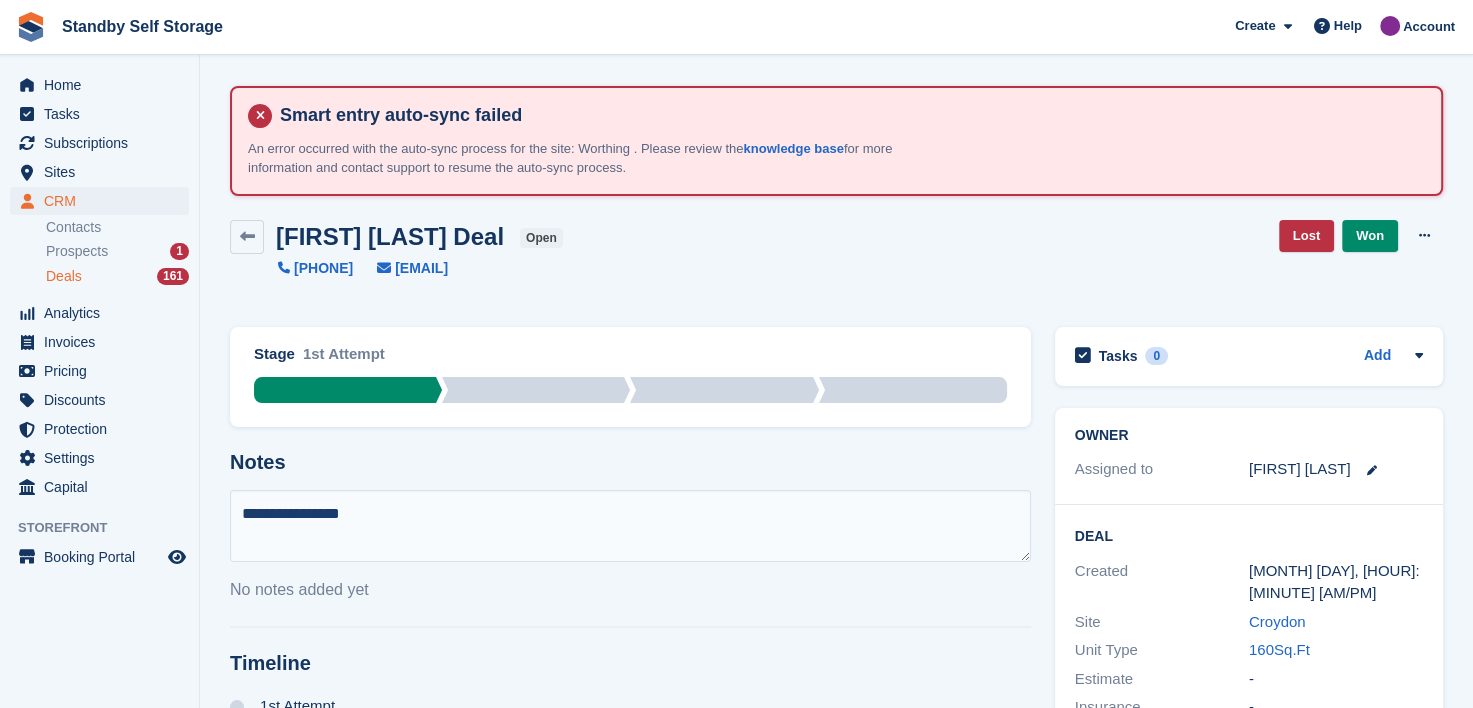 type 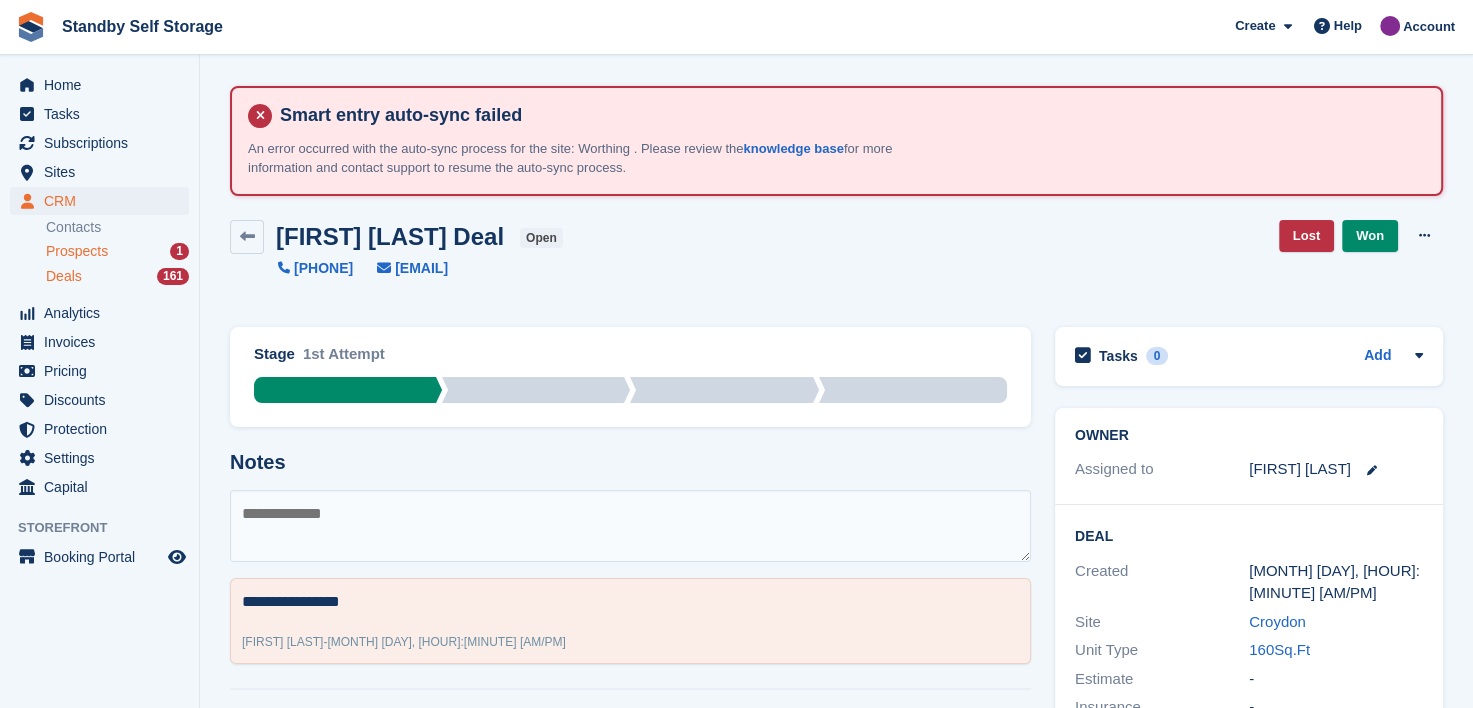 click on "Prospects" at bounding box center (77, 251) 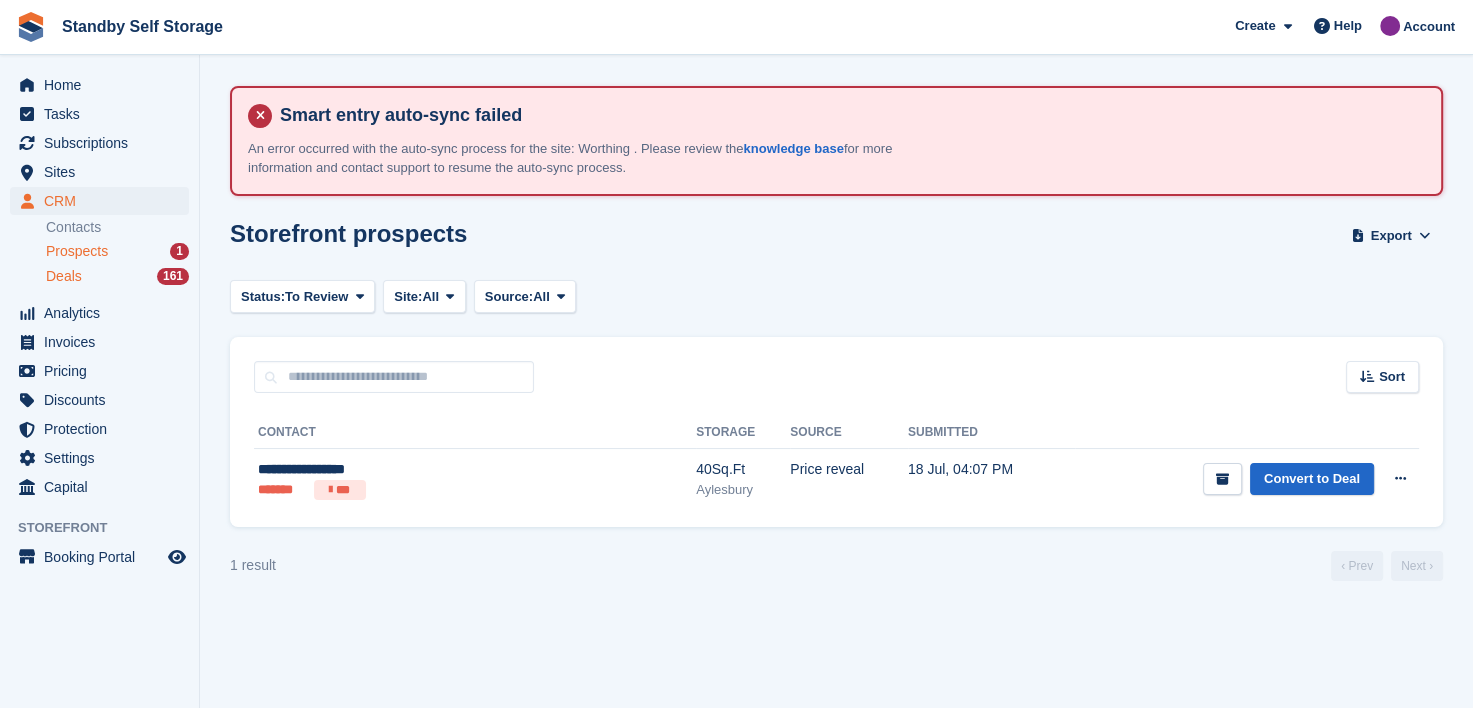 click on "Deals" at bounding box center (64, 276) 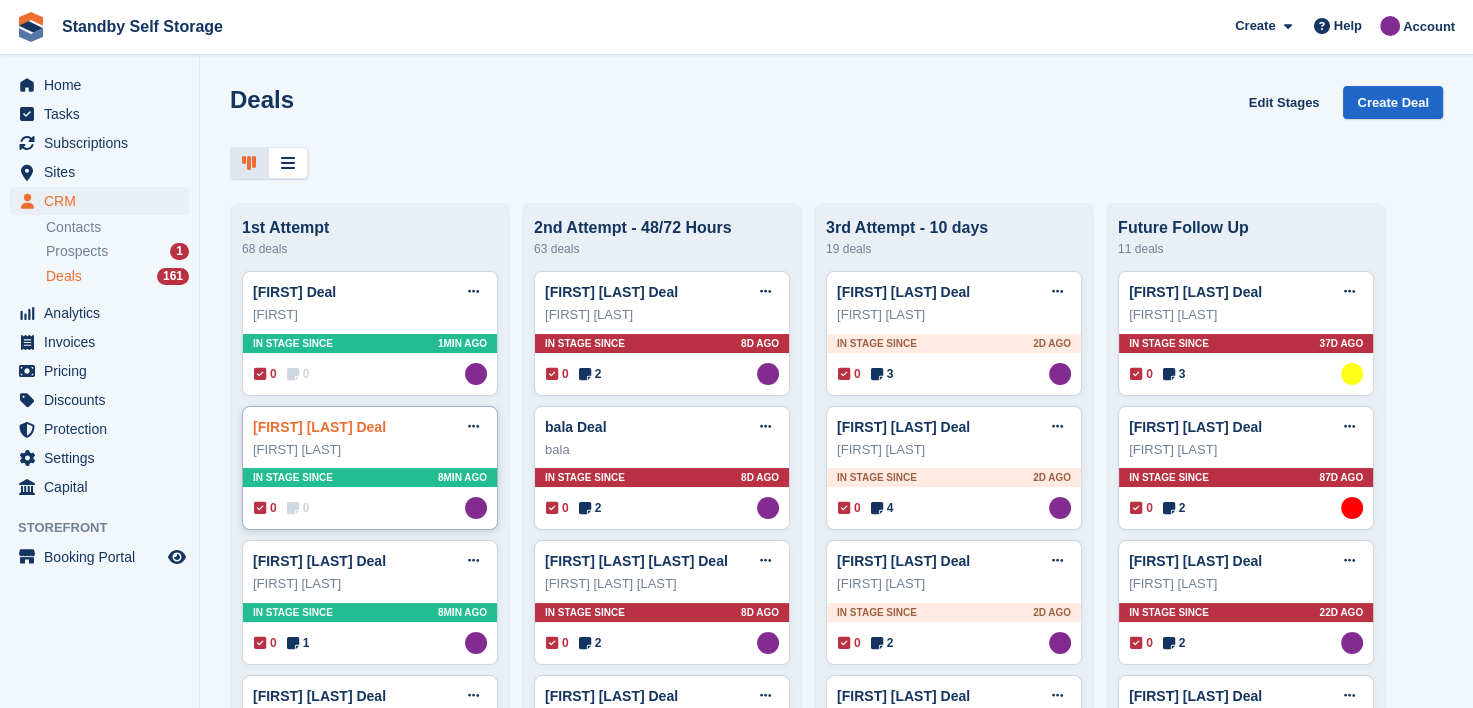click on "Steve Jones Deal" at bounding box center (319, 427) 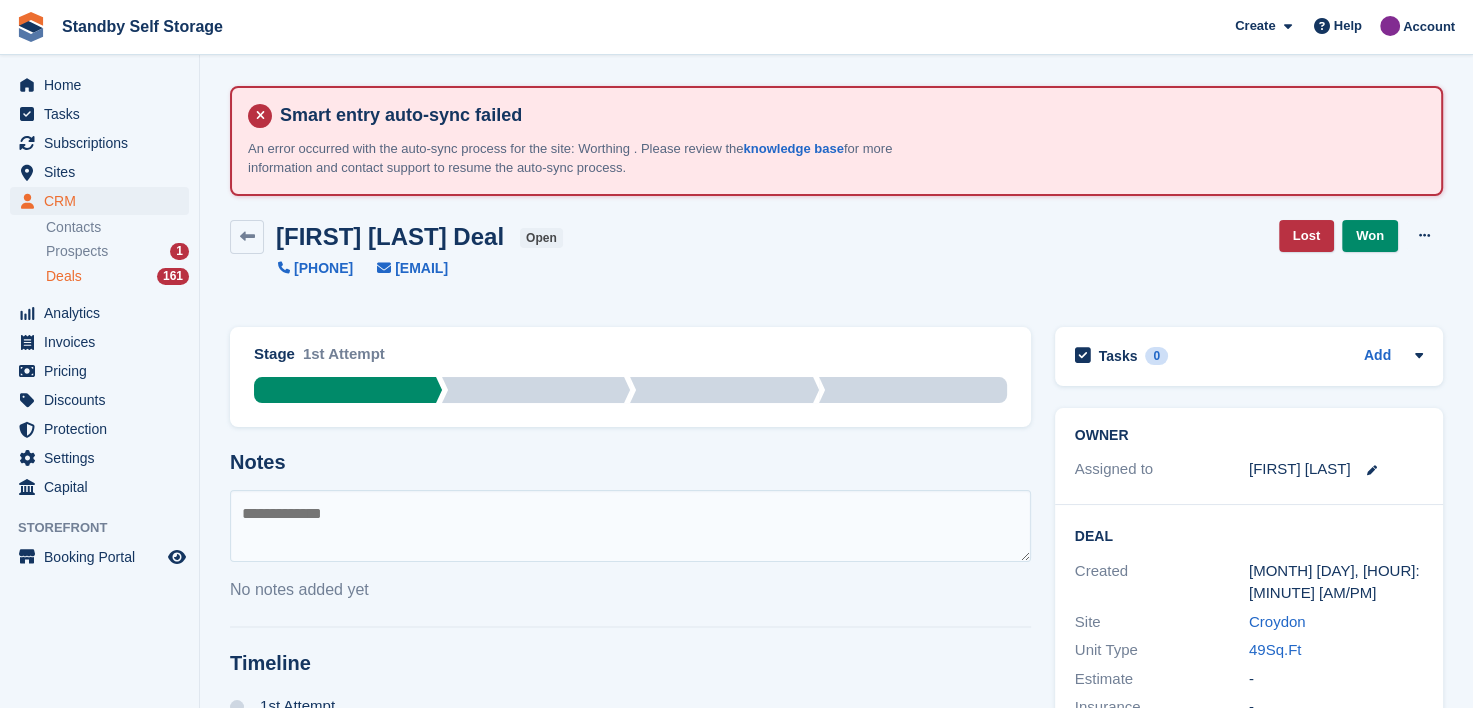 click at bounding box center [630, 526] 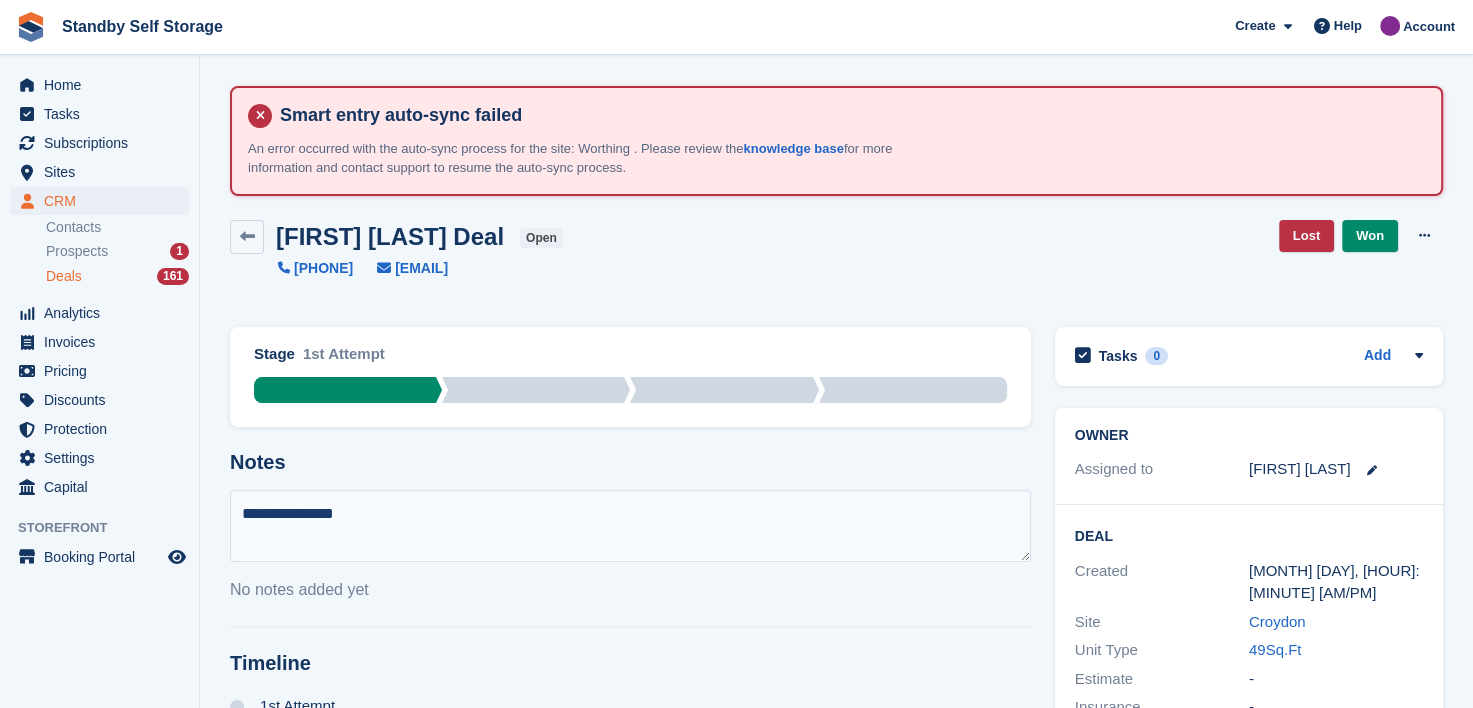 type on "**********" 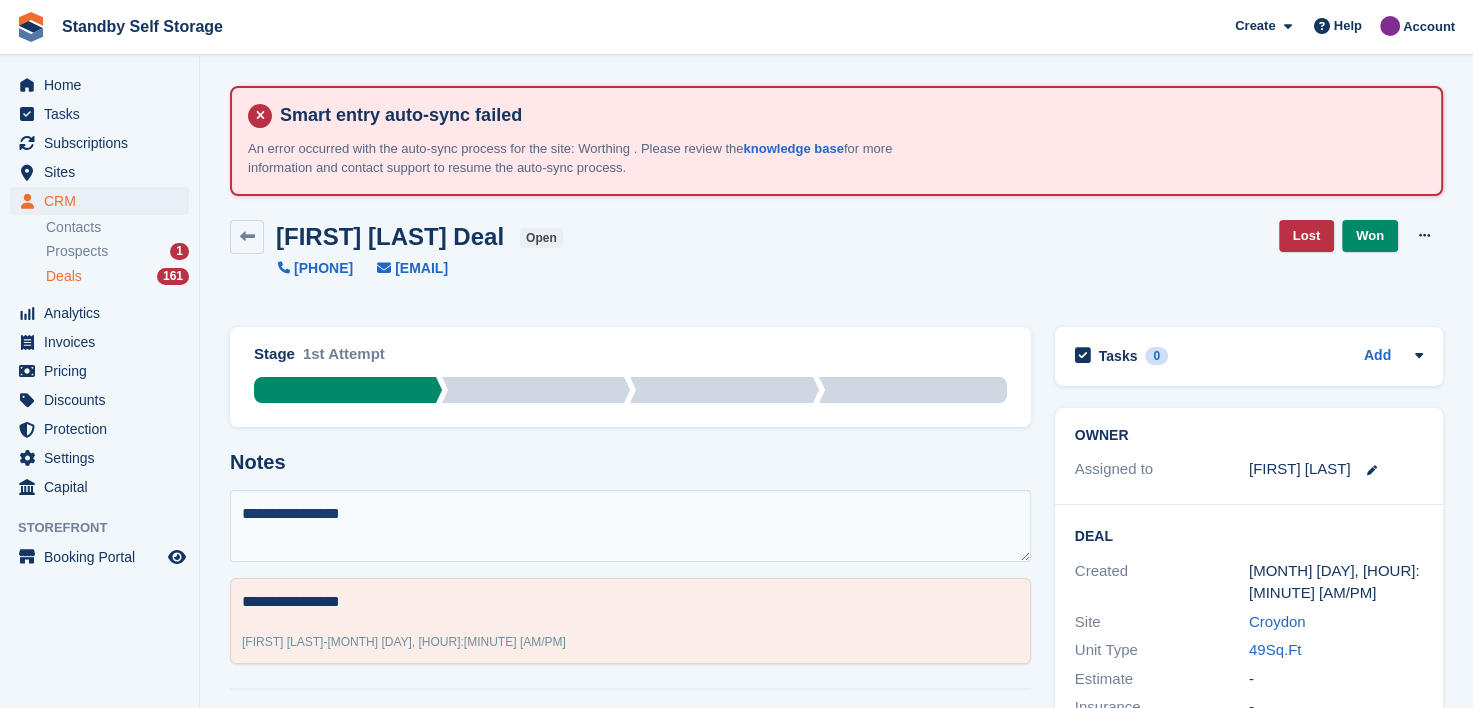 type 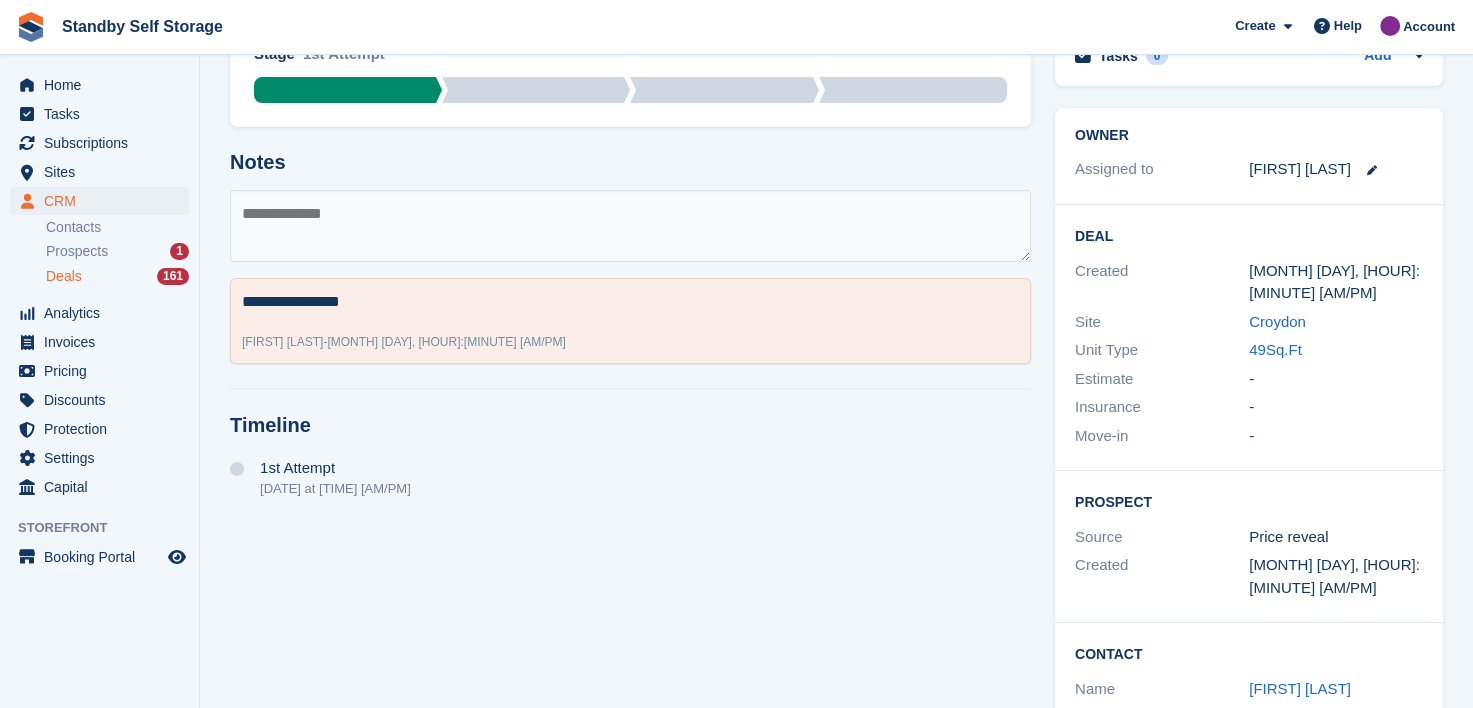 scroll, scrollTop: 385, scrollLeft: 0, axis: vertical 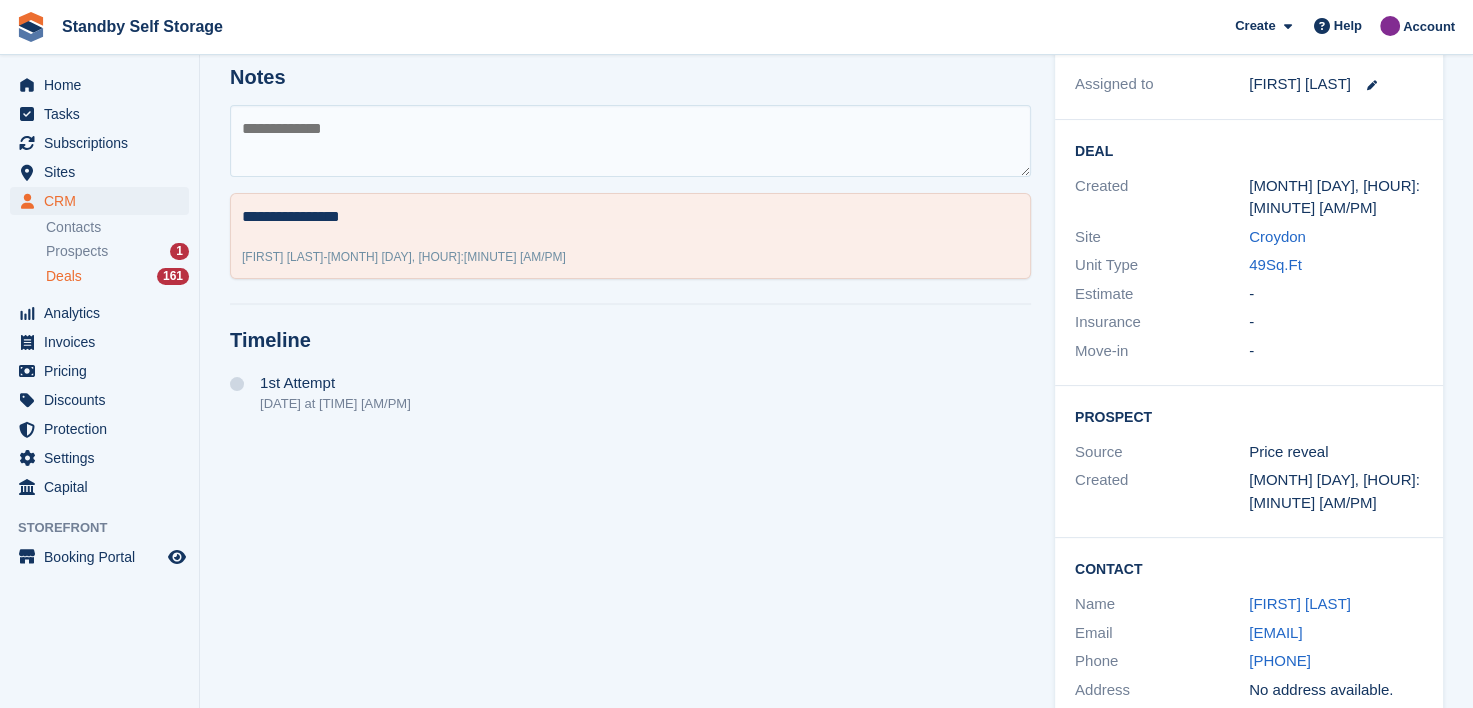 drag, startPoint x: 1419, startPoint y: 585, endPoint x: 1224, endPoint y: 594, distance: 195.20758 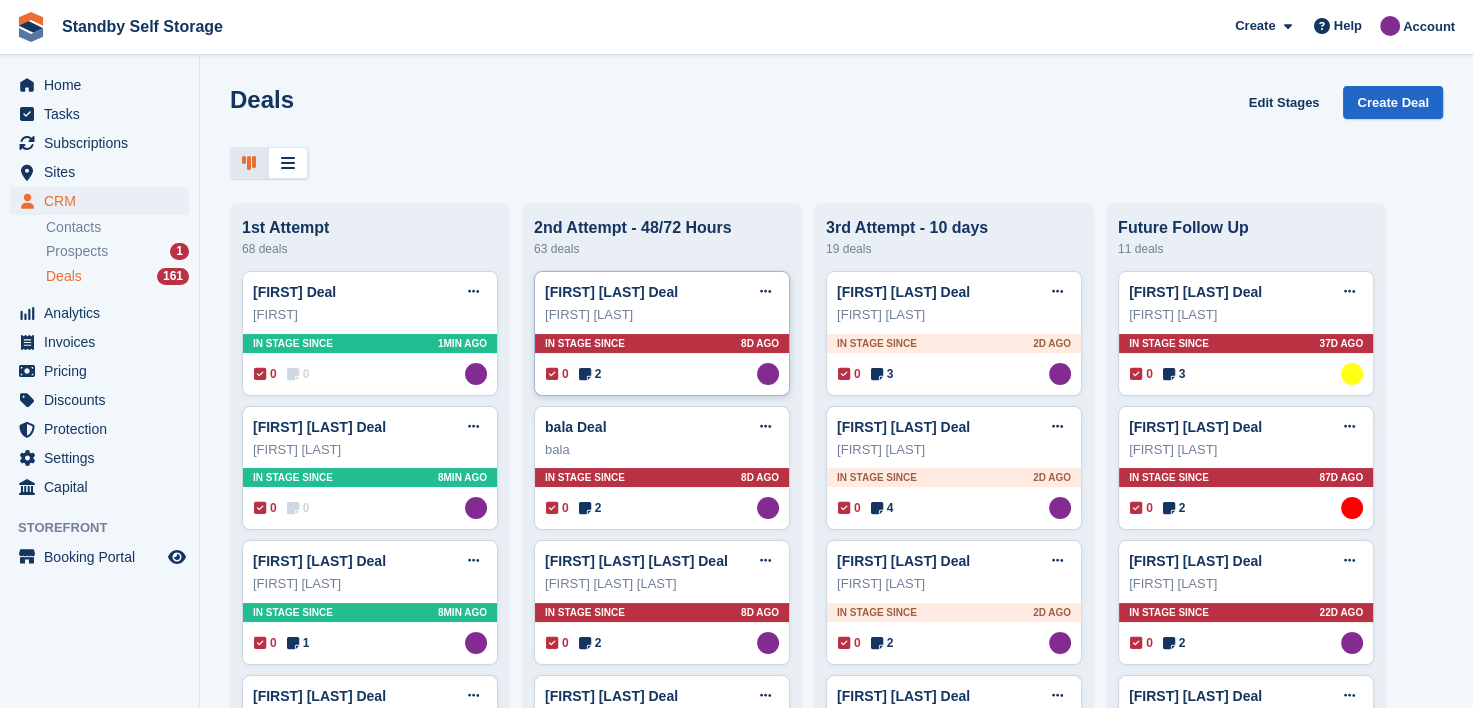 scroll, scrollTop: 0, scrollLeft: 0, axis: both 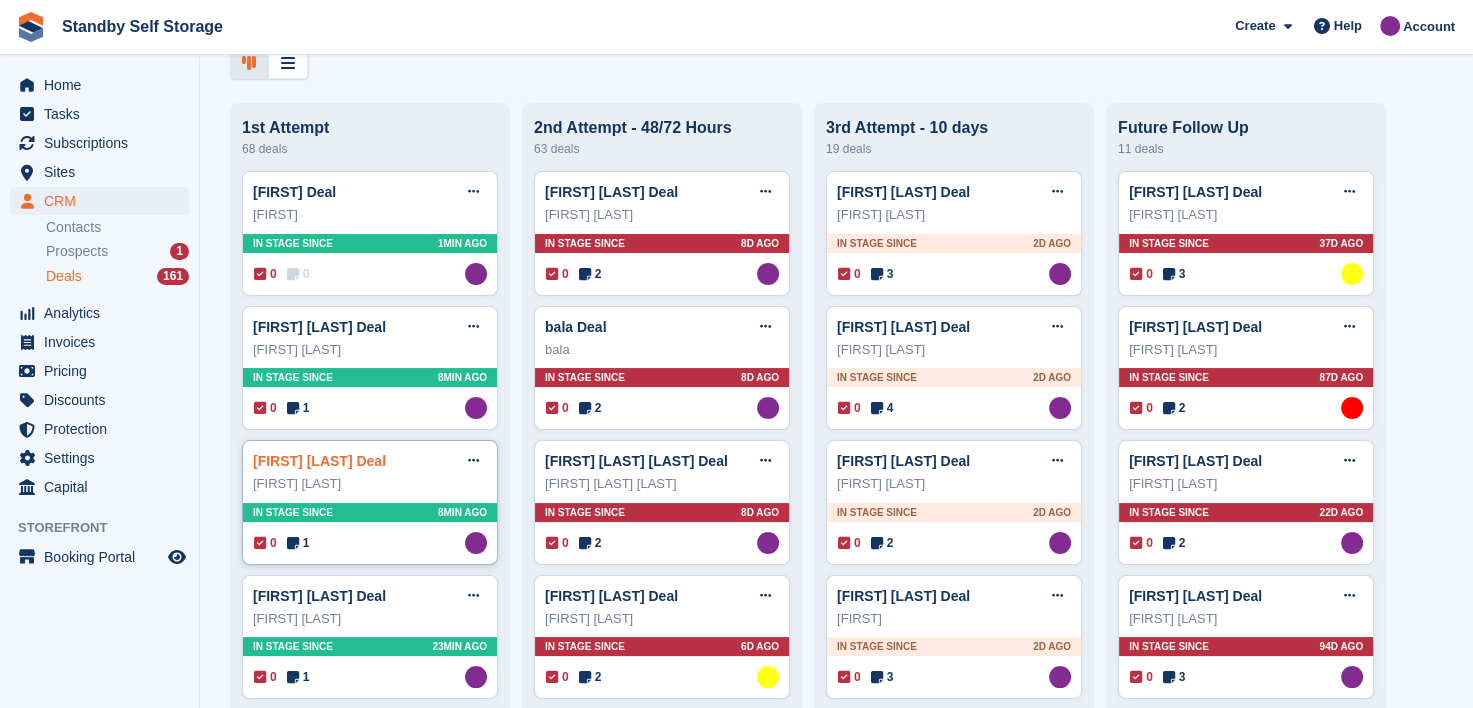 click on "David Lackenby Deal" at bounding box center [319, 461] 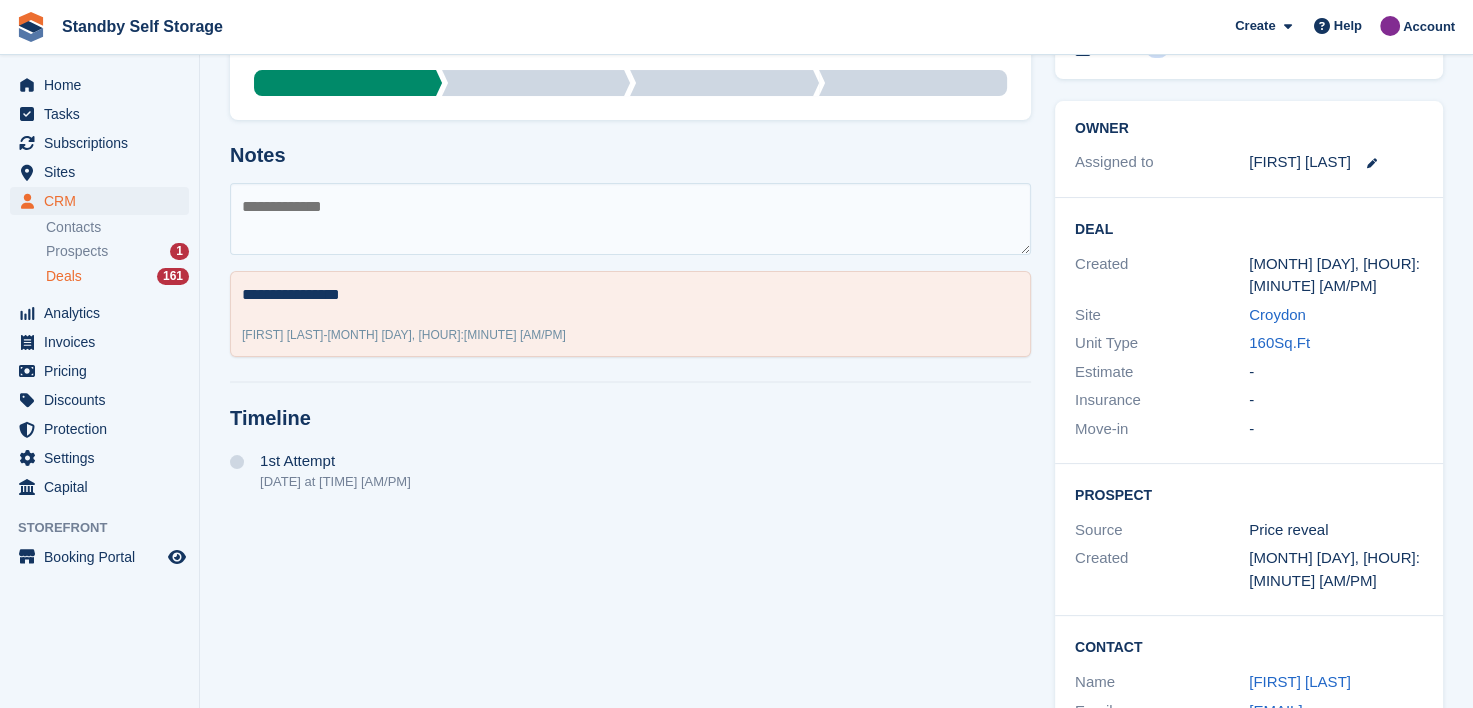 scroll, scrollTop: 385, scrollLeft: 0, axis: vertical 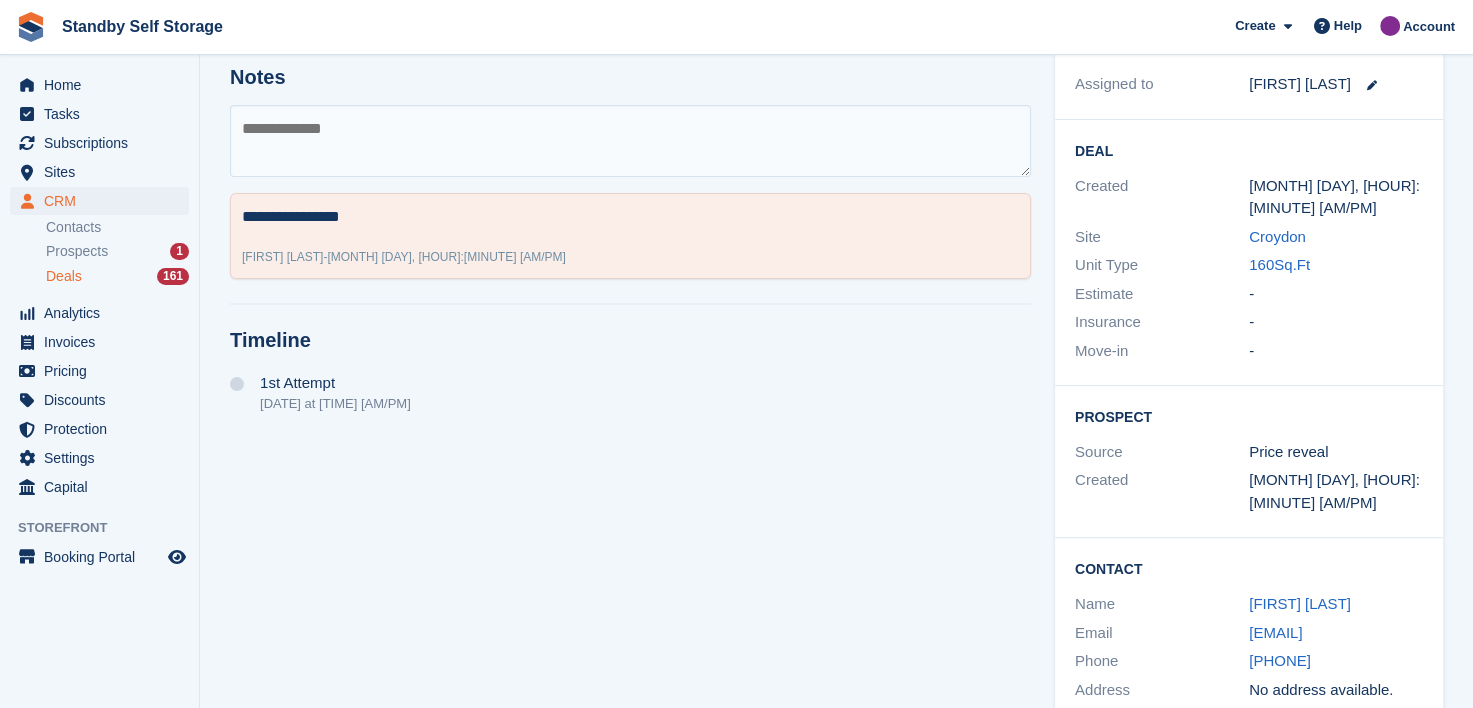 drag, startPoint x: 1231, startPoint y: 581, endPoint x: 1408, endPoint y: 591, distance: 177.28226 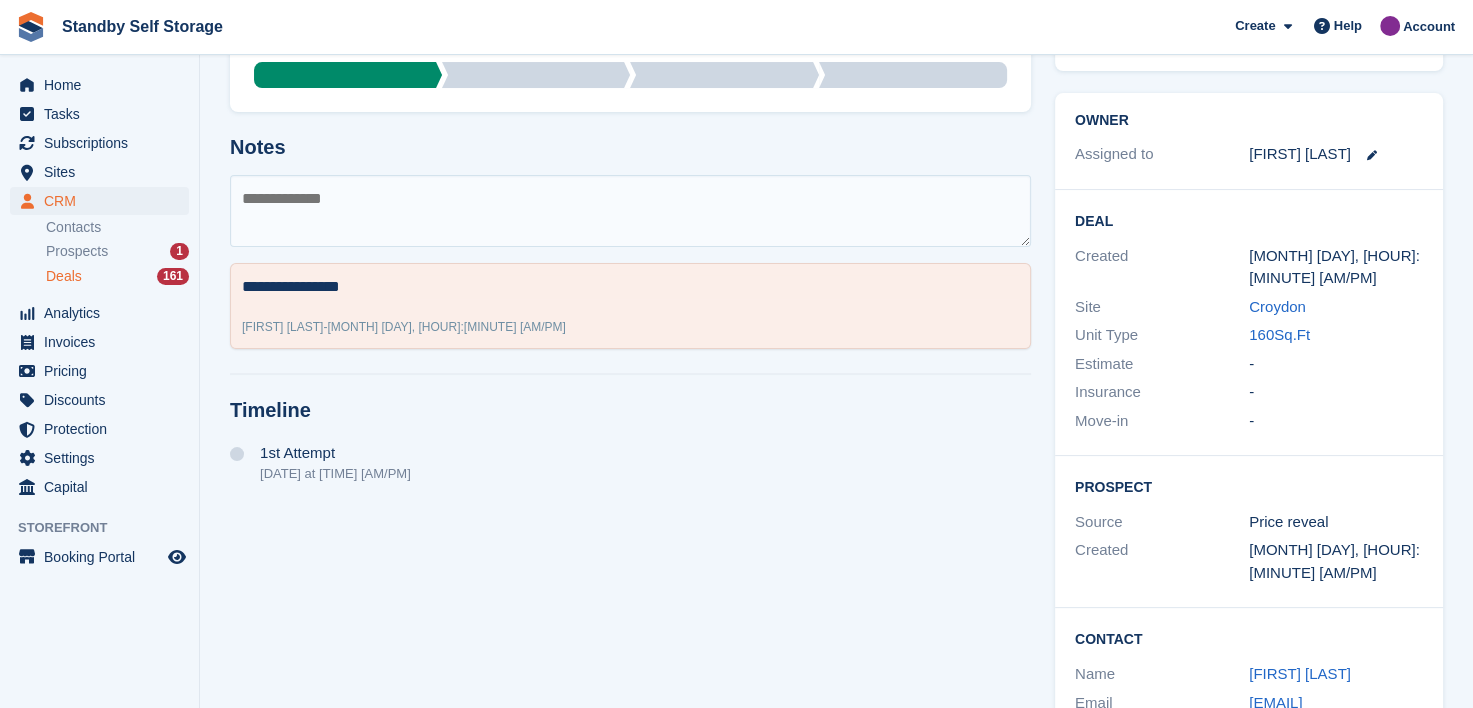 scroll, scrollTop: 285, scrollLeft: 0, axis: vertical 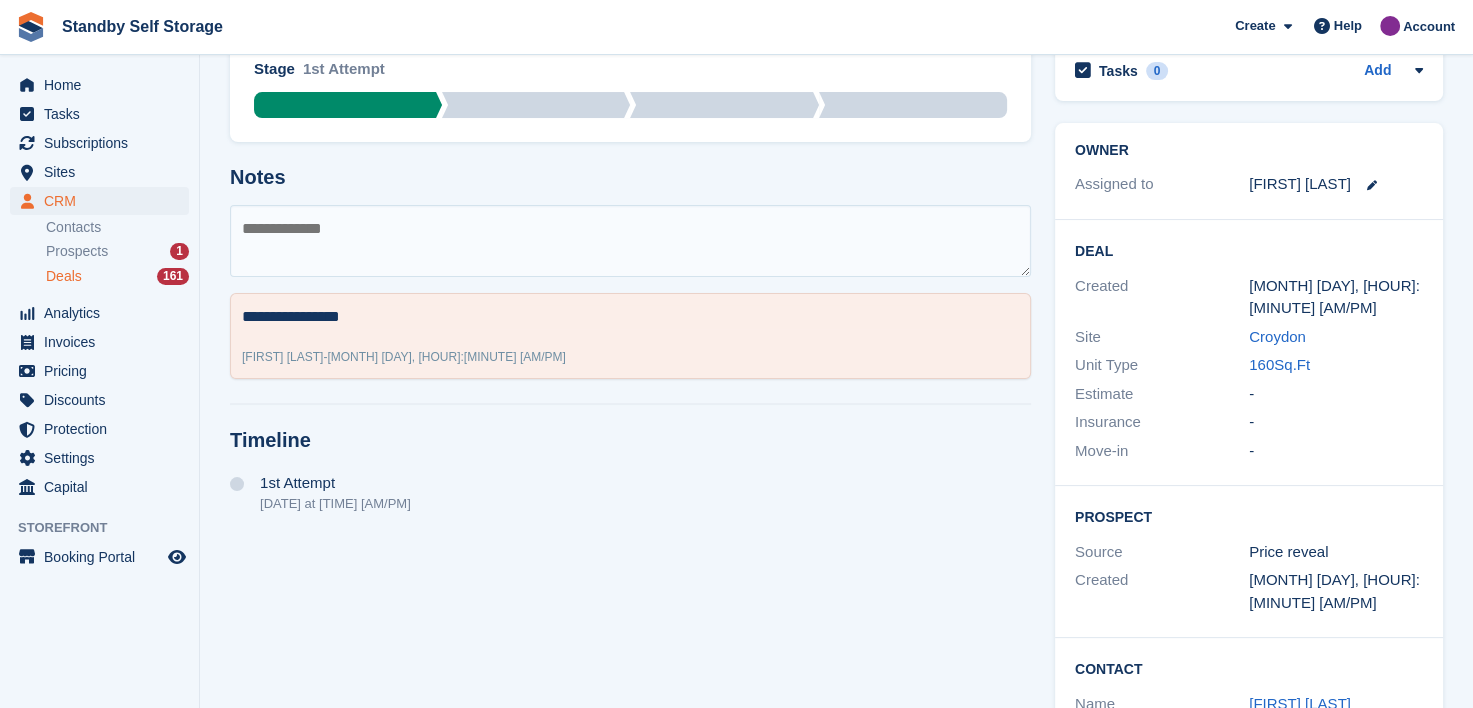 click on "Deals" at bounding box center [64, 276] 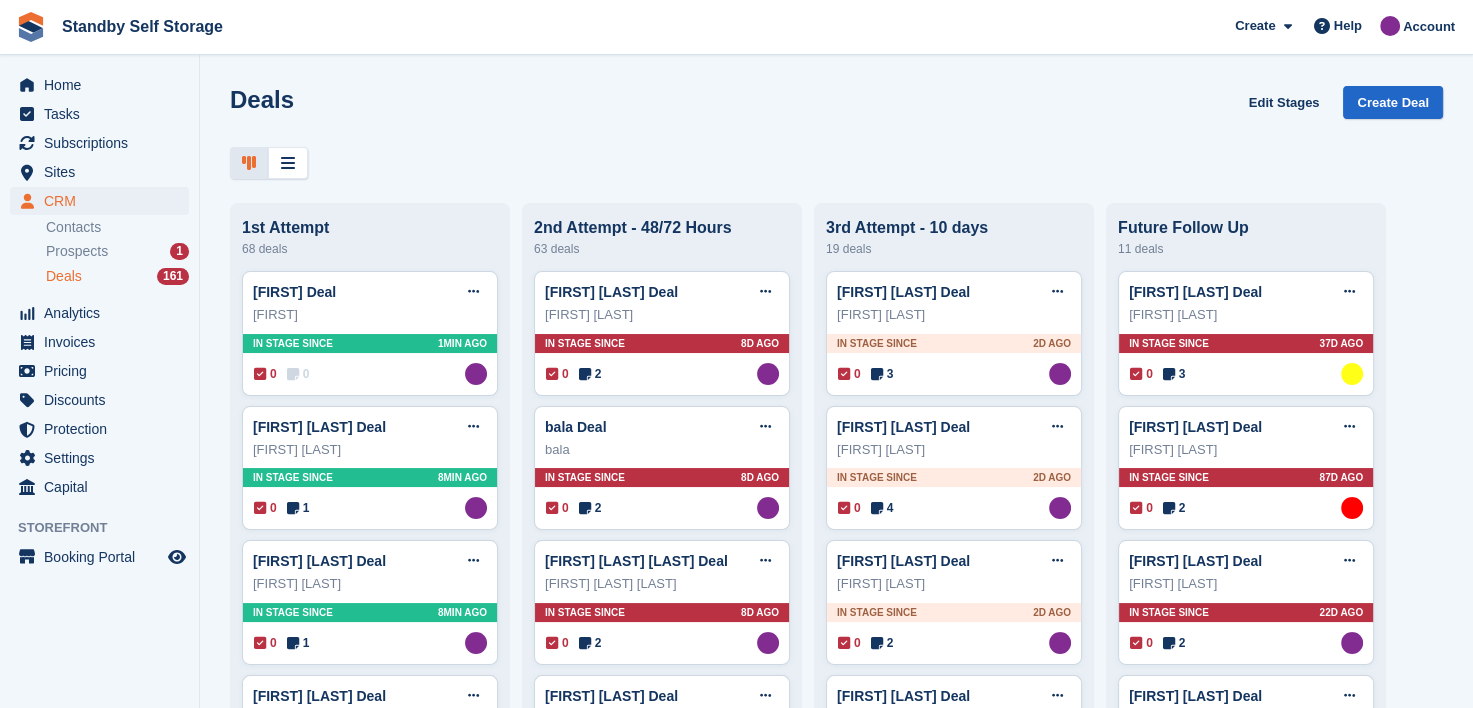 scroll, scrollTop: 0, scrollLeft: 0, axis: both 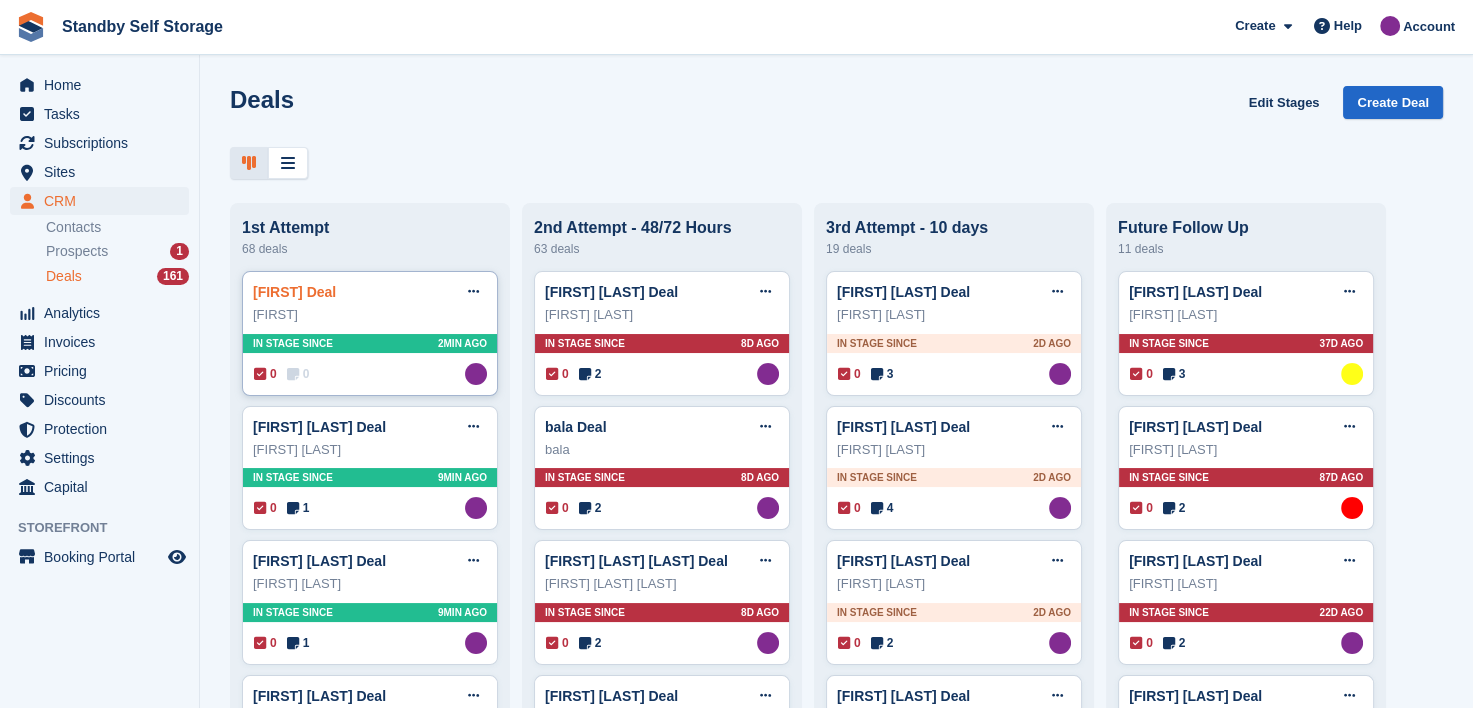 click on "Joey Deal" at bounding box center [294, 292] 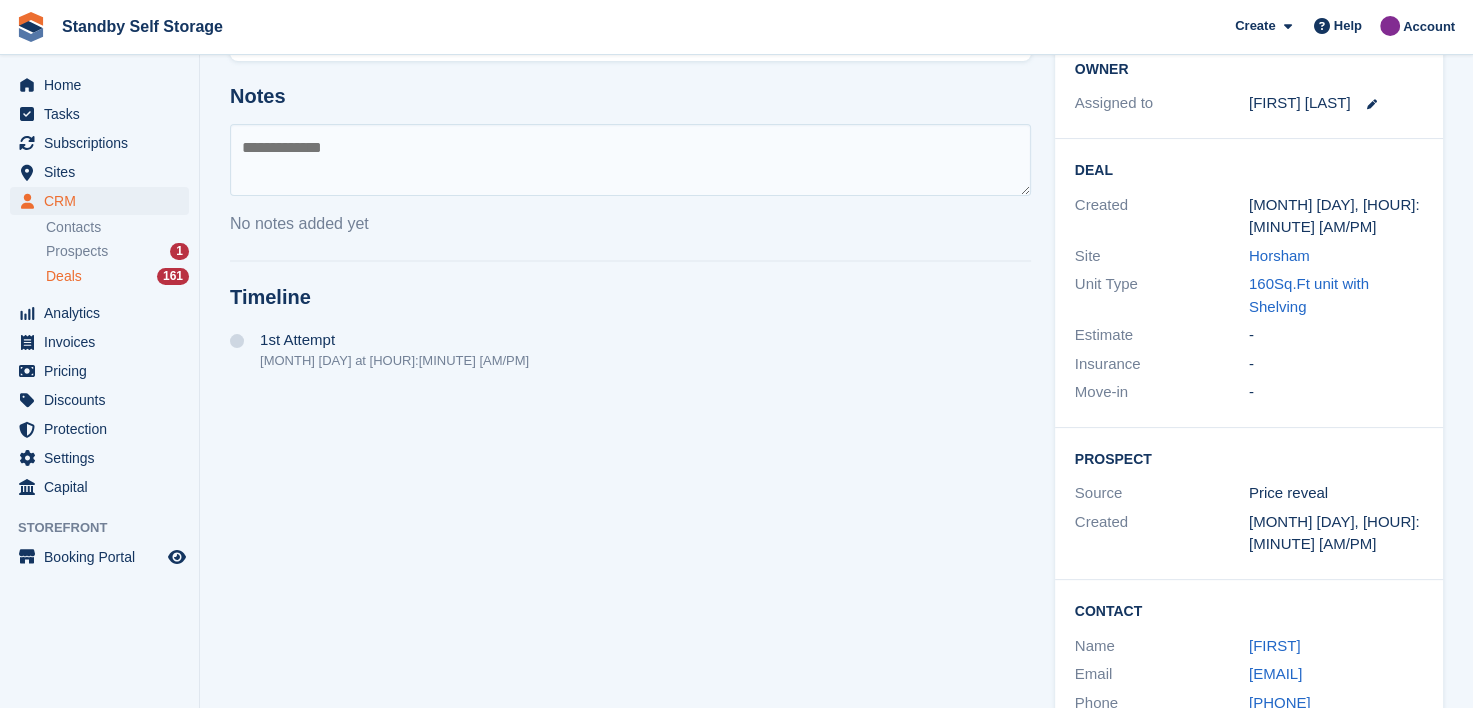 scroll, scrollTop: 408, scrollLeft: 0, axis: vertical 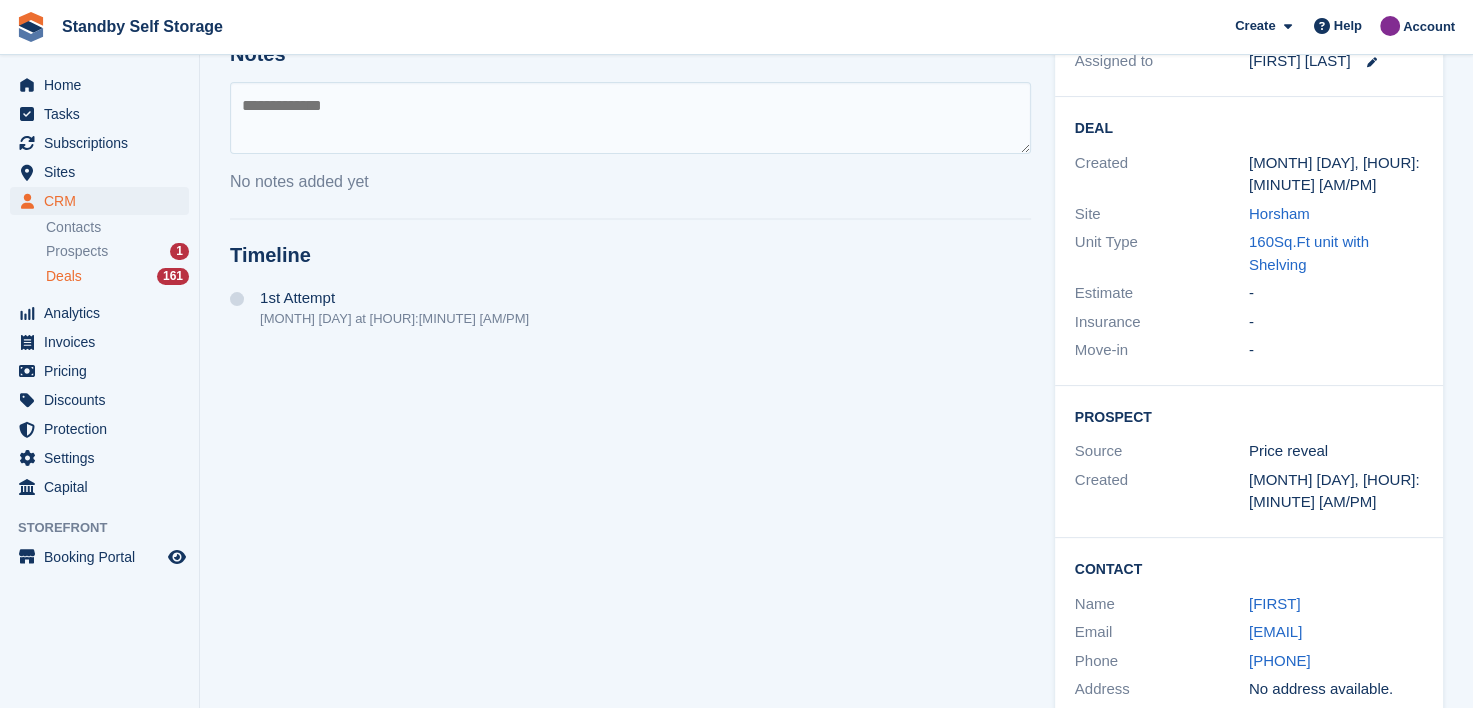 drag, startPoint x: 1416, startPoint y: 585, endPoint x: 1228, endPoint y: 596, distance: 188.32153 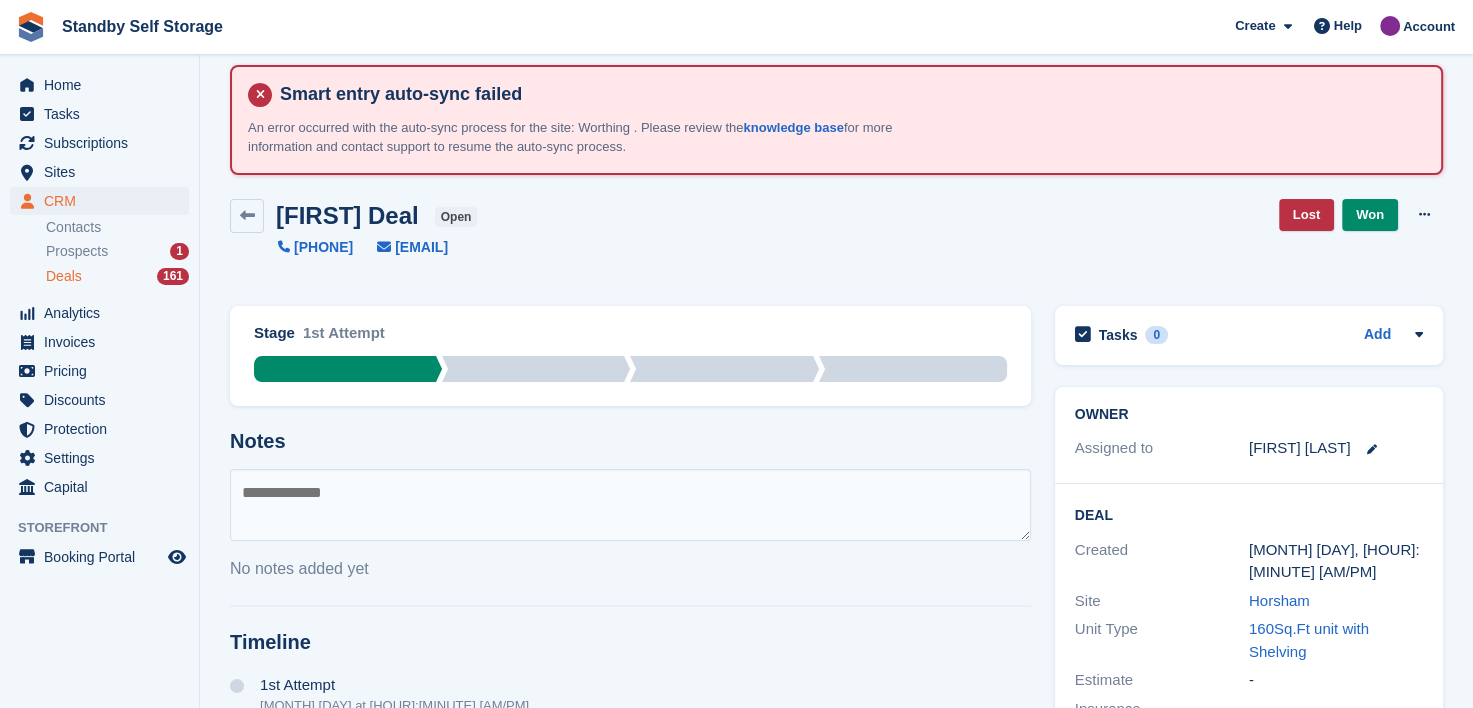 scroll, scrollTop: 208, scrollLeft: 0, axis: vertical 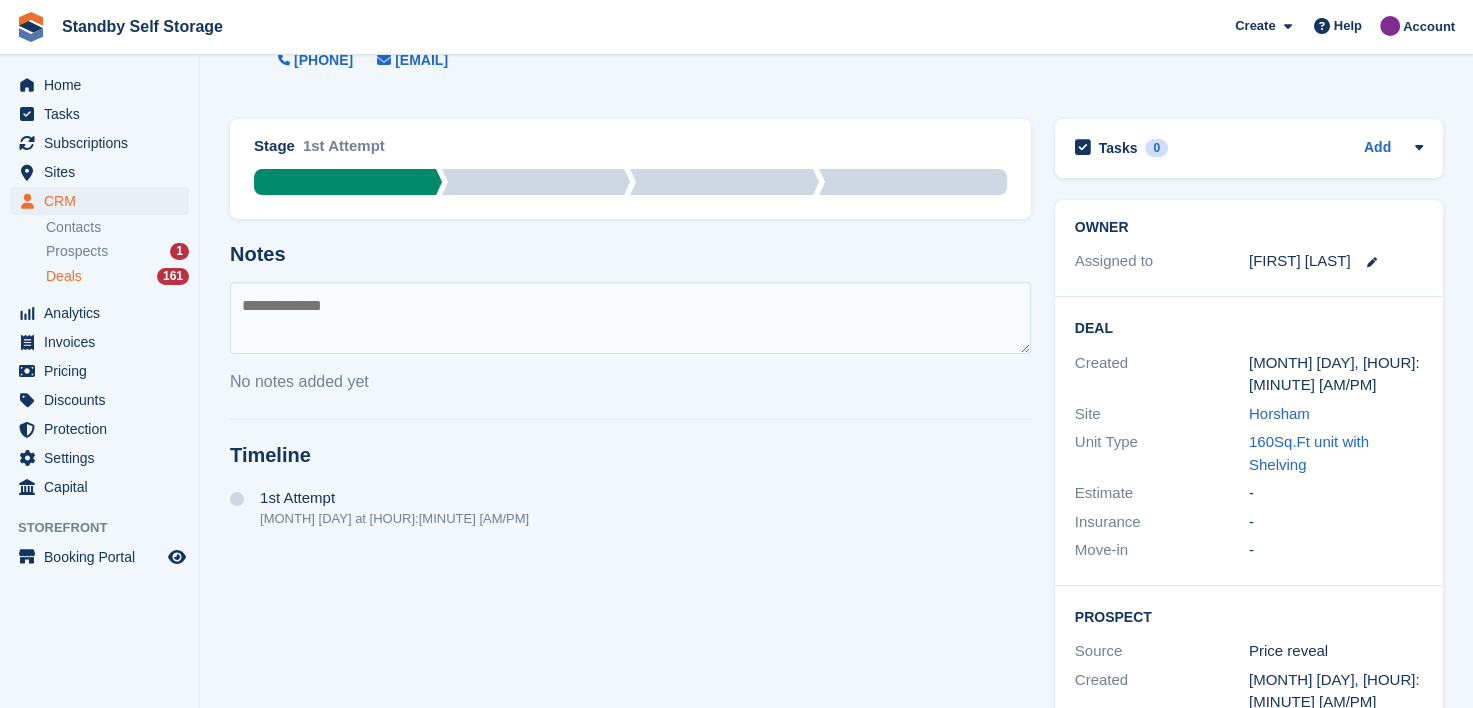 drag, startPoint x: 328, startPoint y: 313, endPoint x: 324, endPoint y: 300, distance: 13.601471 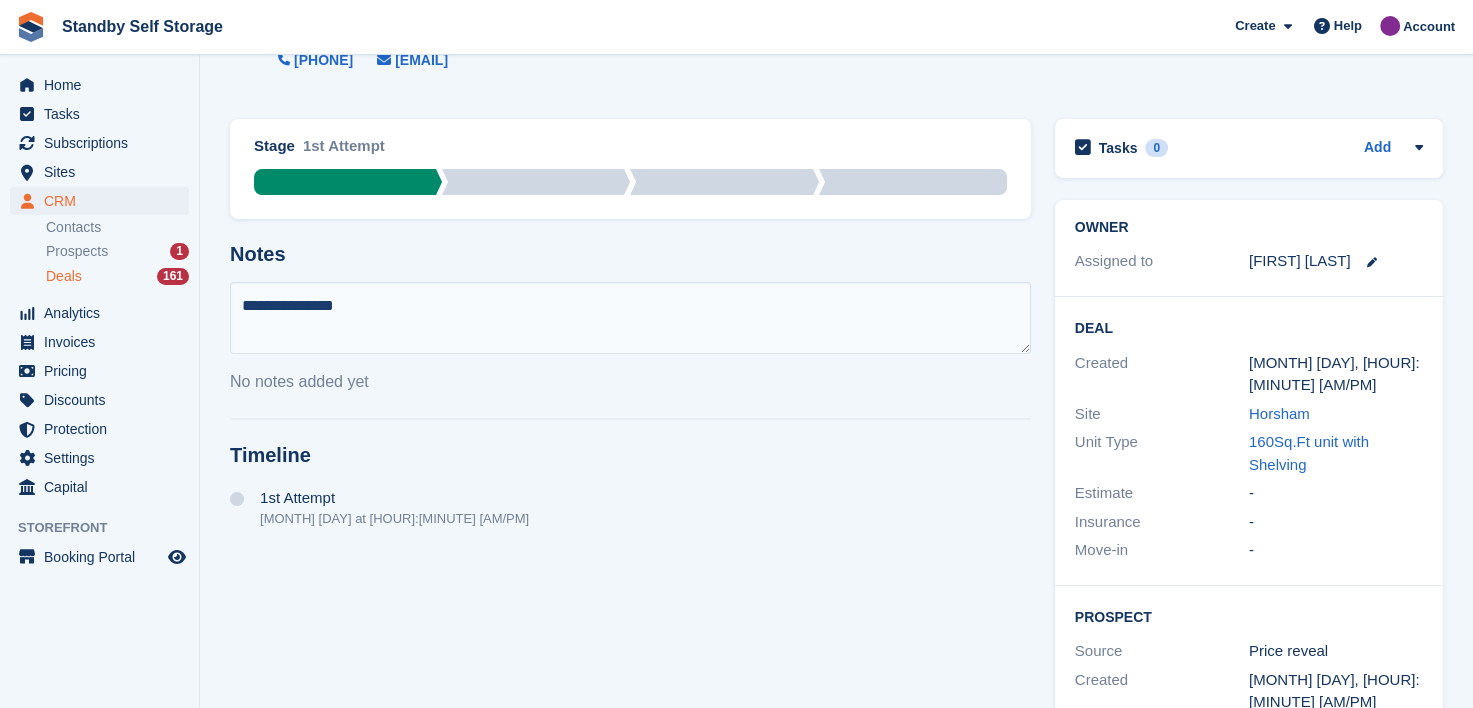 type on "**********" 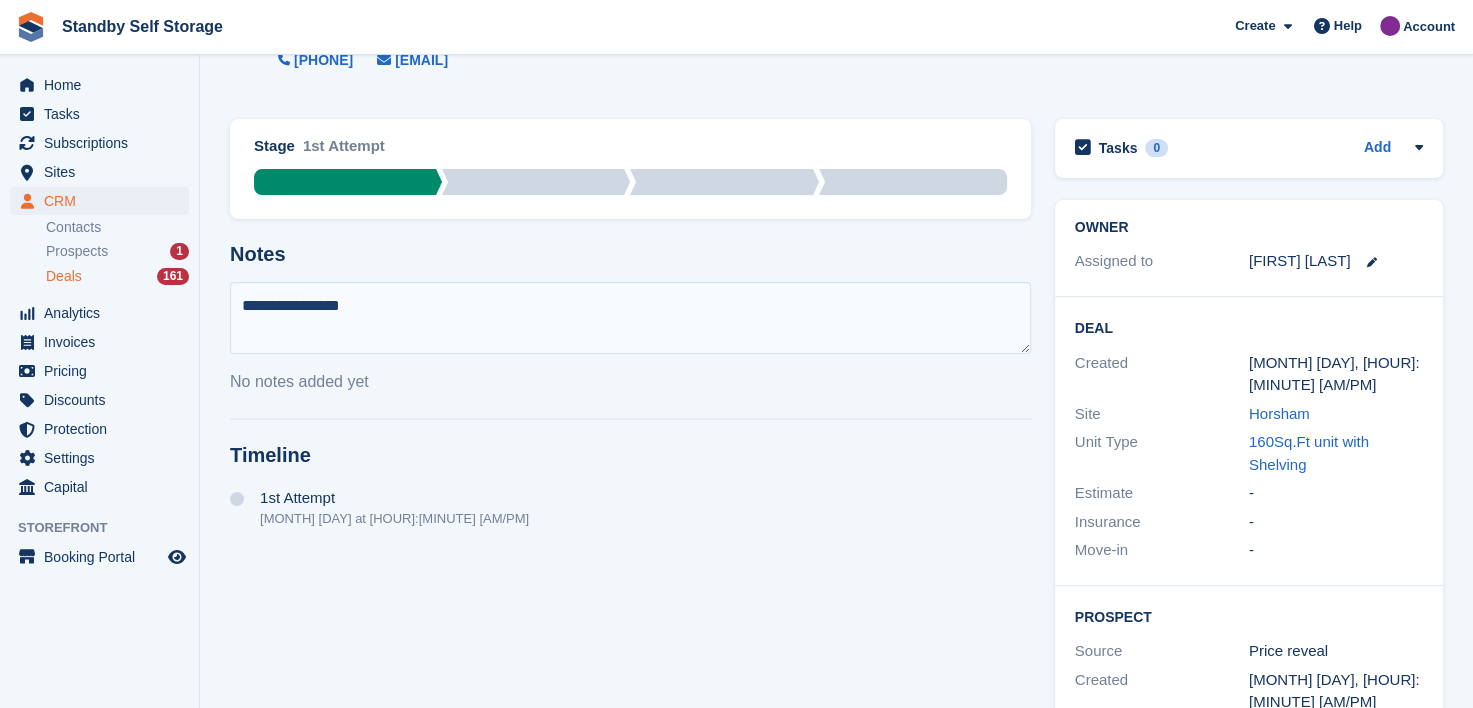 type 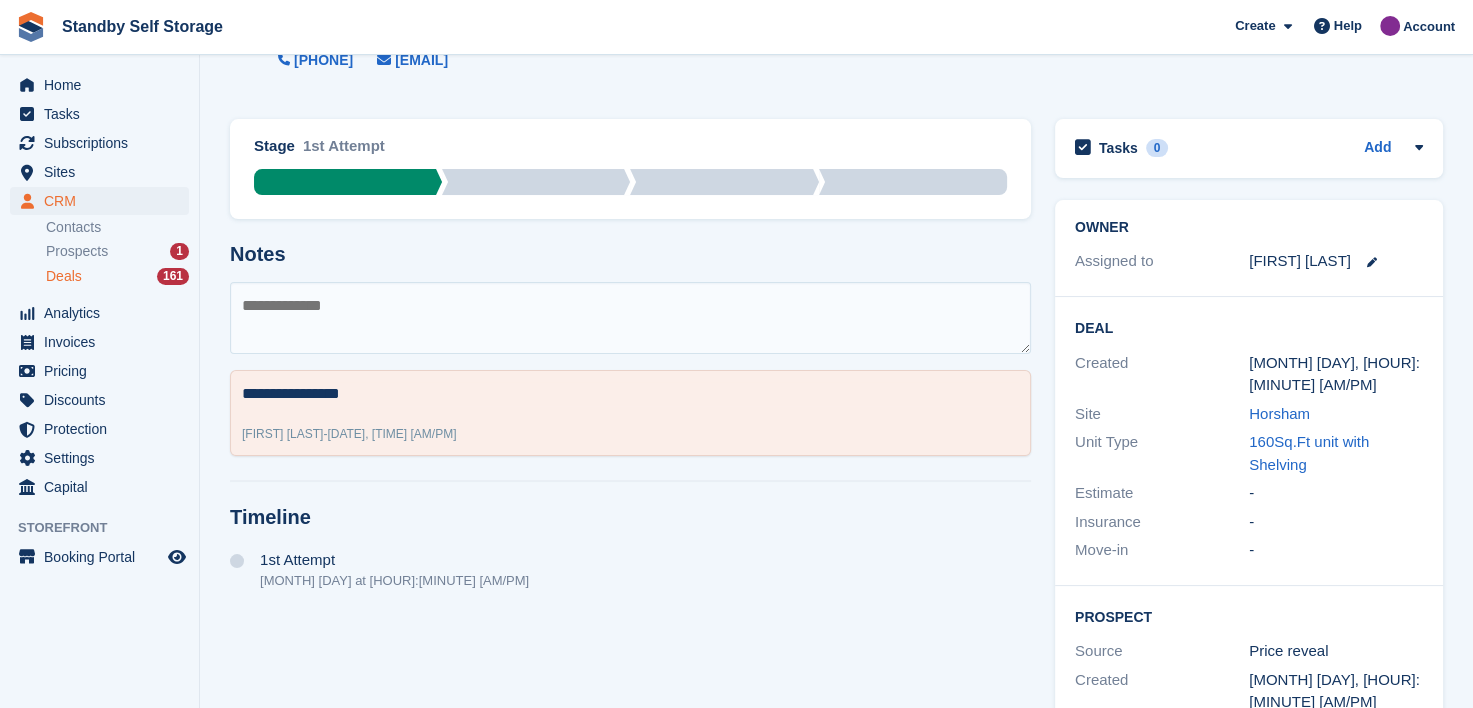 click on "Deals" at bounding box center [64, 276] 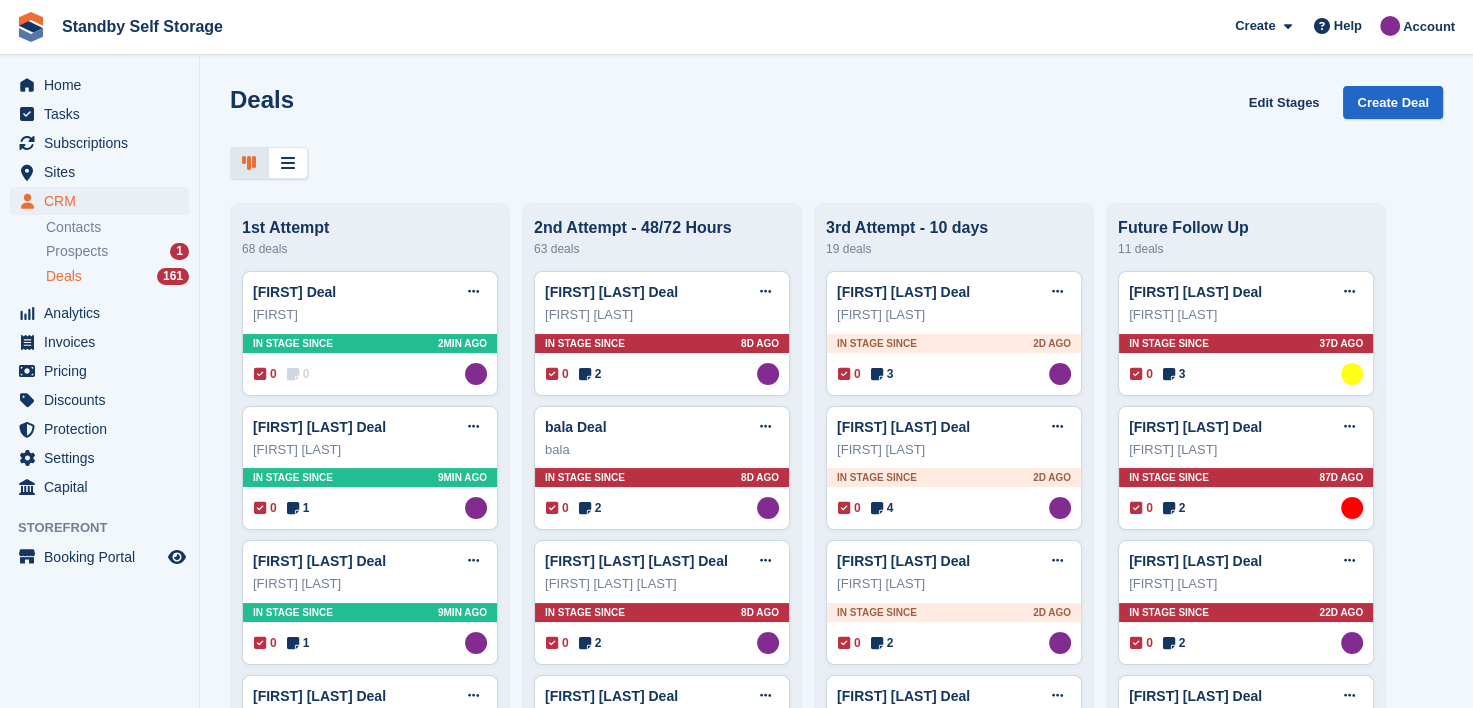 scroll, scrollTop: 0, scrollLeft: 0, axis: both 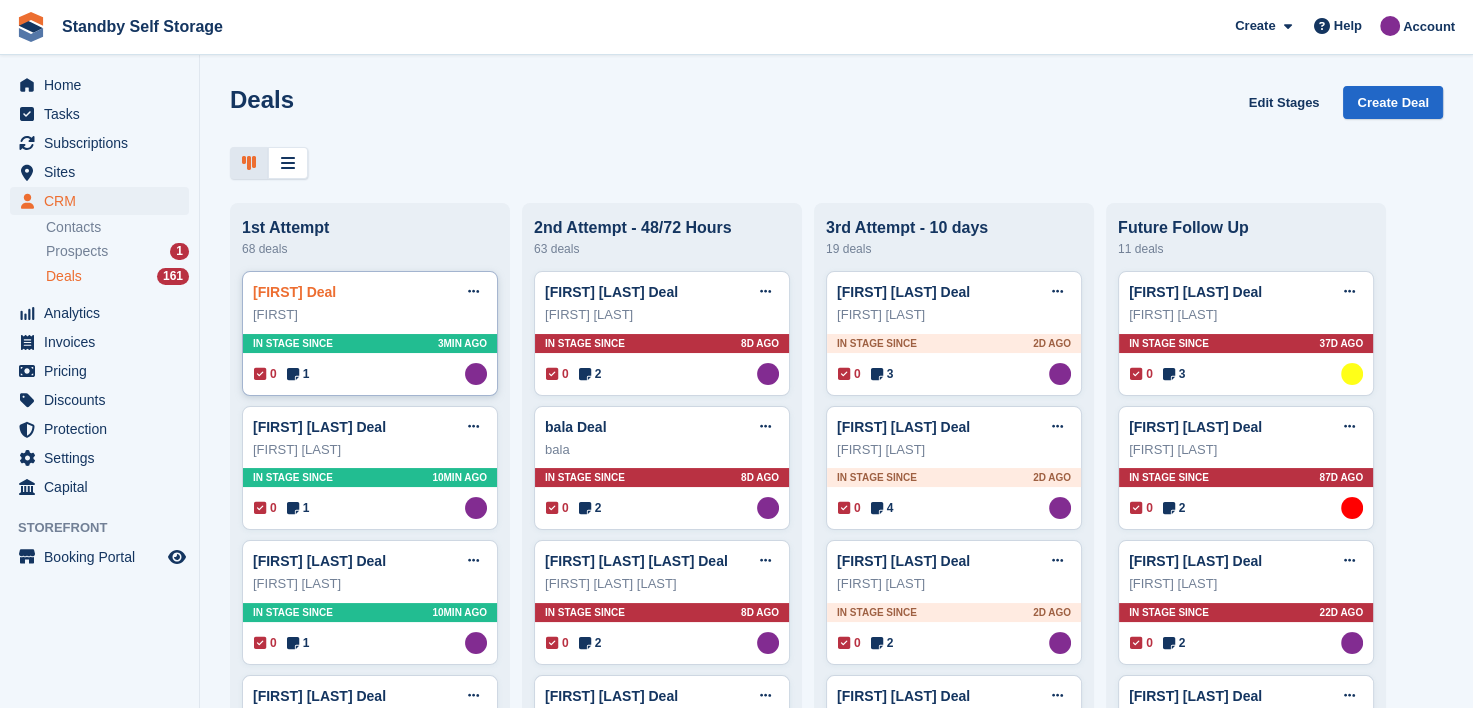 click on "Joey Deal" at bounding box center [294, 292] 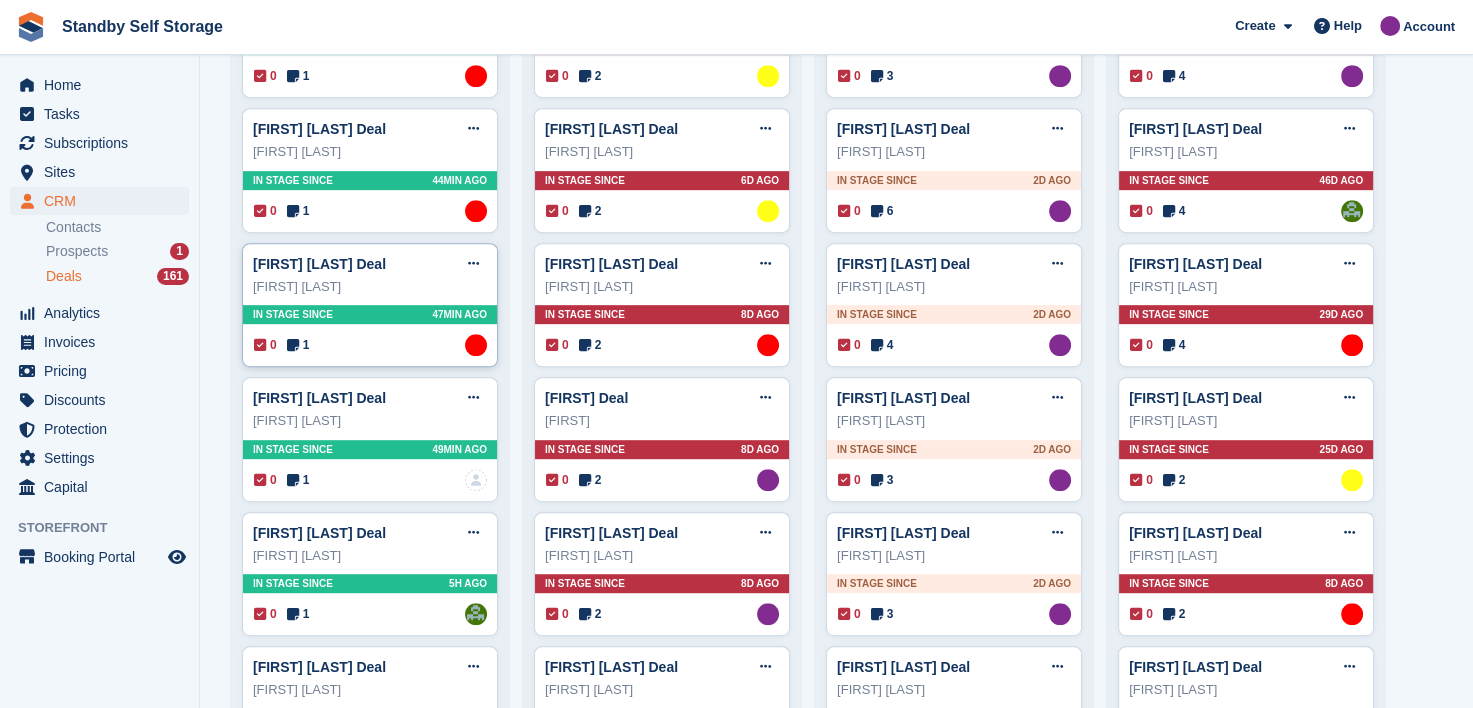 scroll, scrollTop: 1100, scrollLeft: 0, axis: vertical 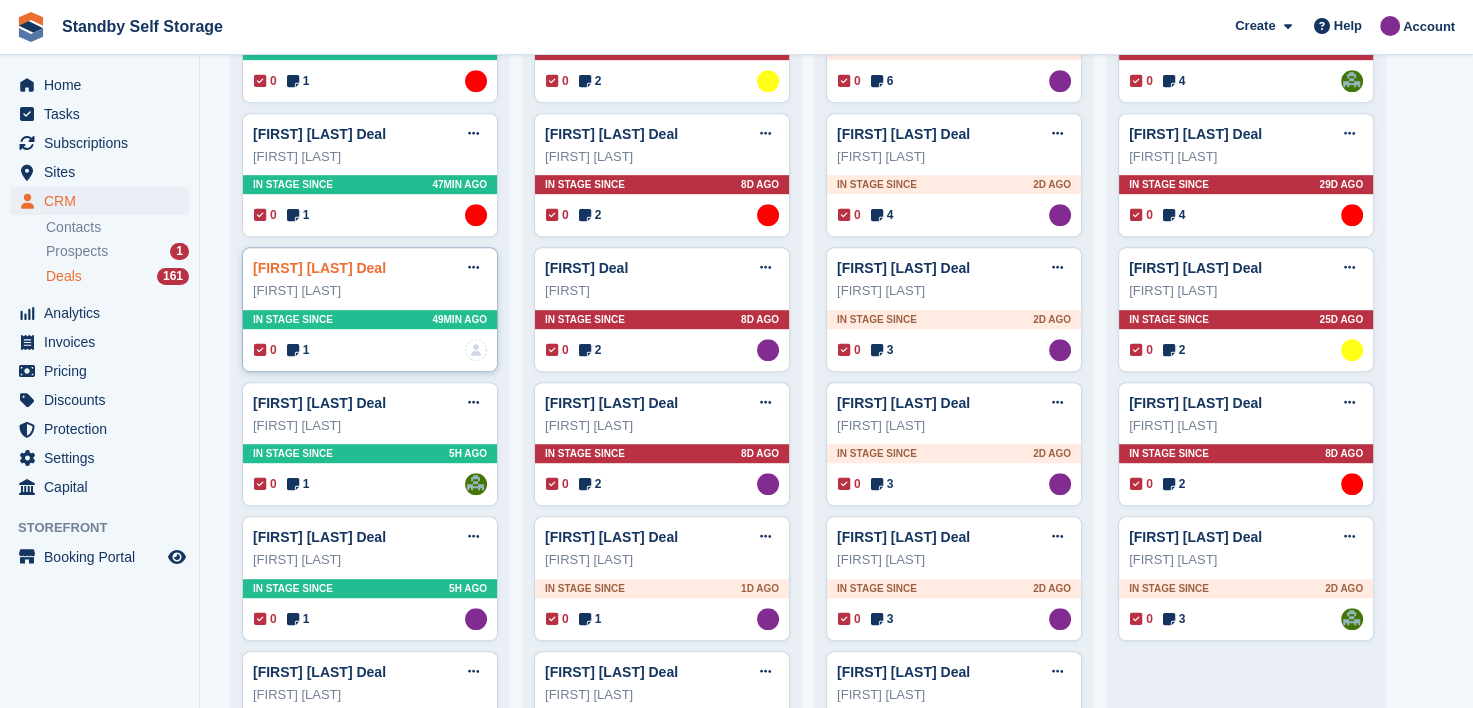 click on "jo bennett Deal" at bounding box center (319, 268) 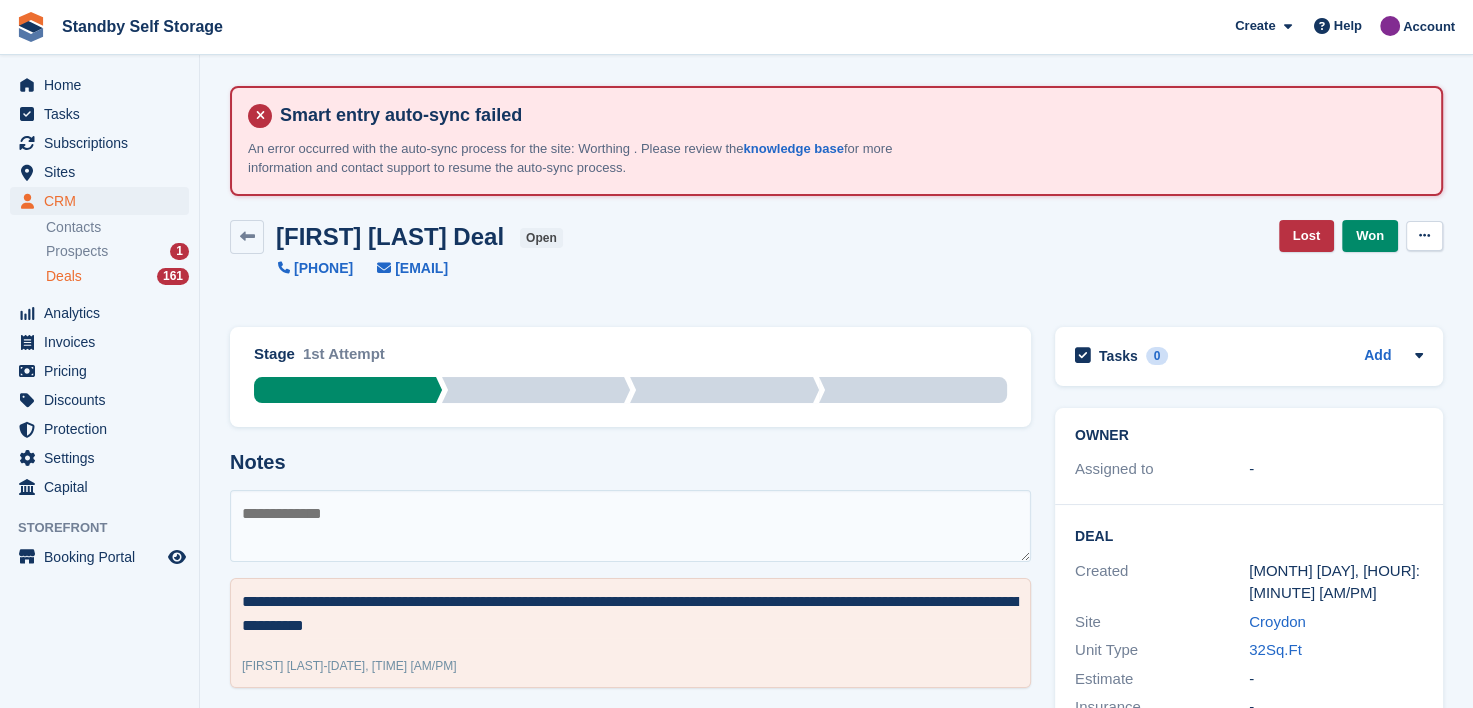 click at bounding box center [1424, 235] 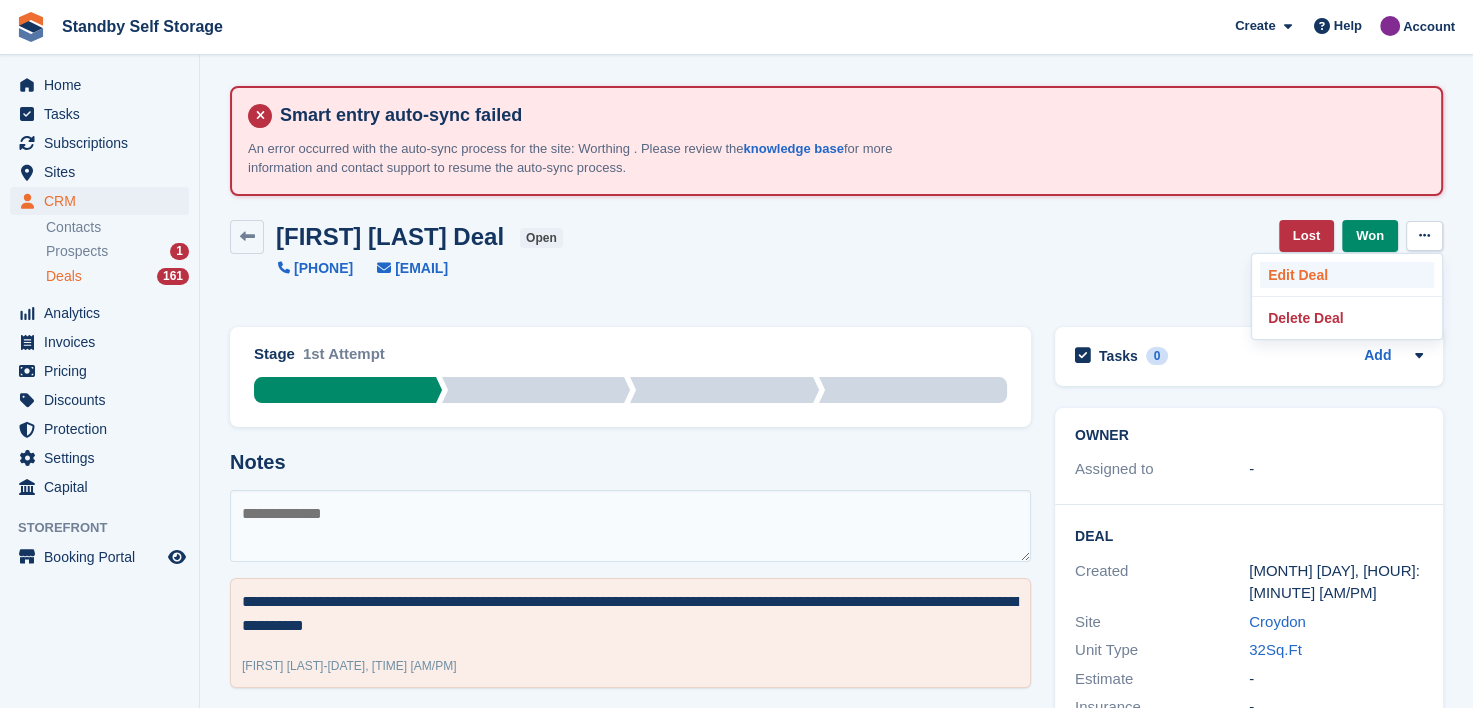 click on "Edit Deal" at bounding box center [1347, 275] 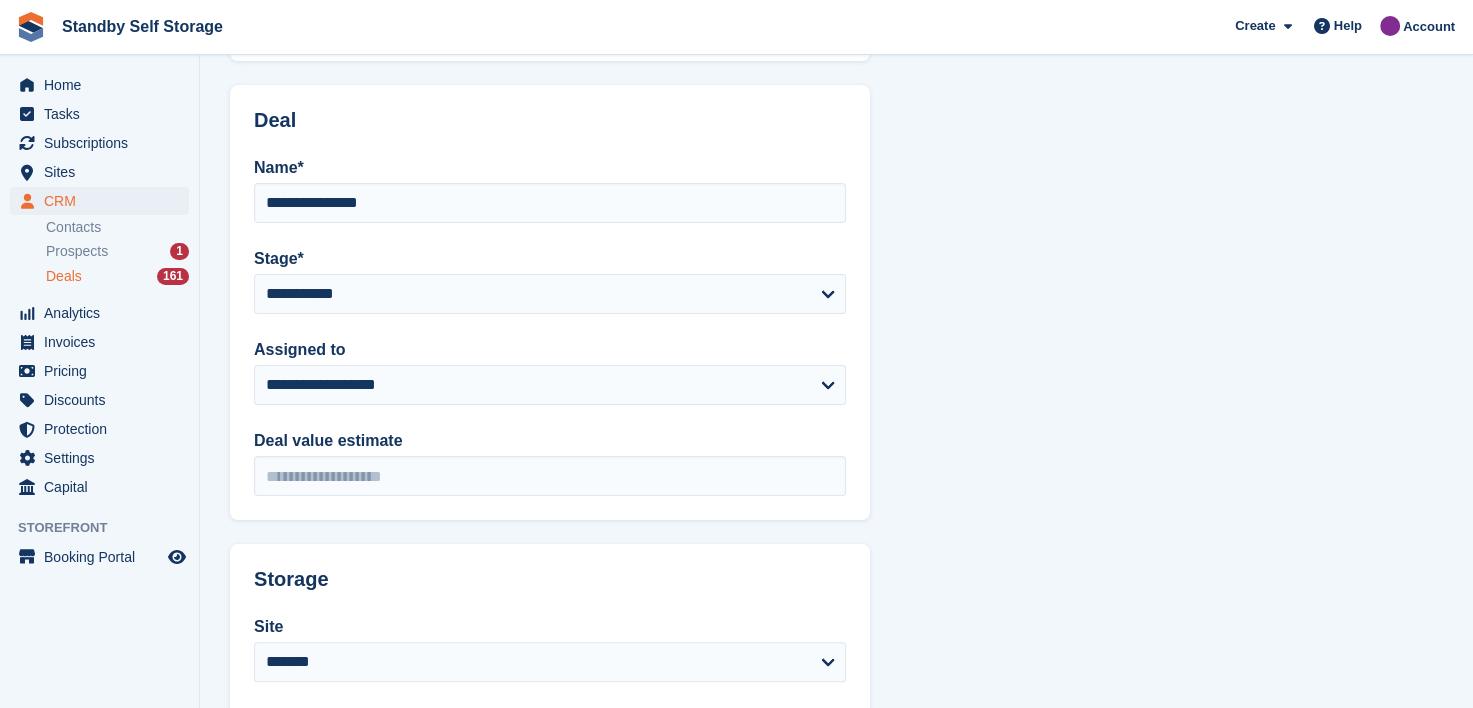 scroll, scrollTop: 400, scrollLeft: 0, axis: vertical 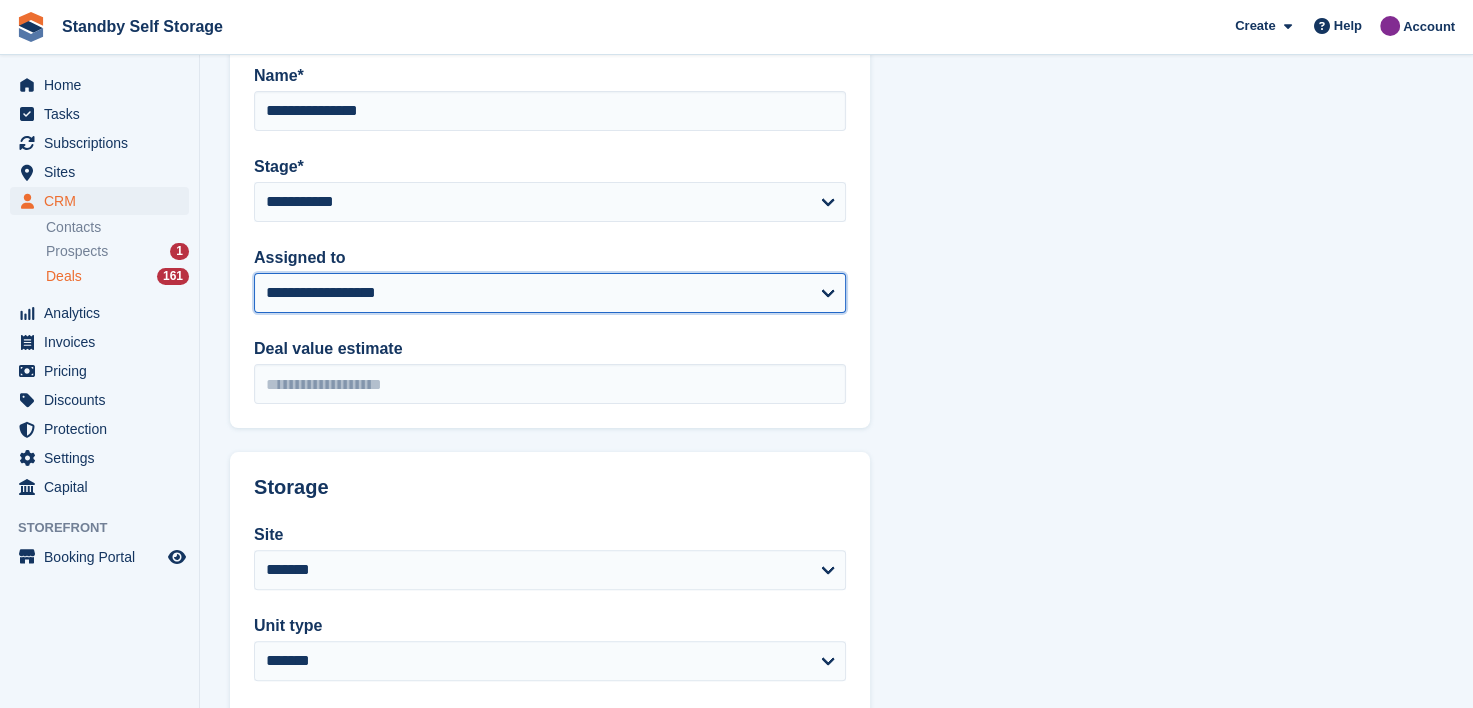 click on "**********" at bounding box center (550, 293) 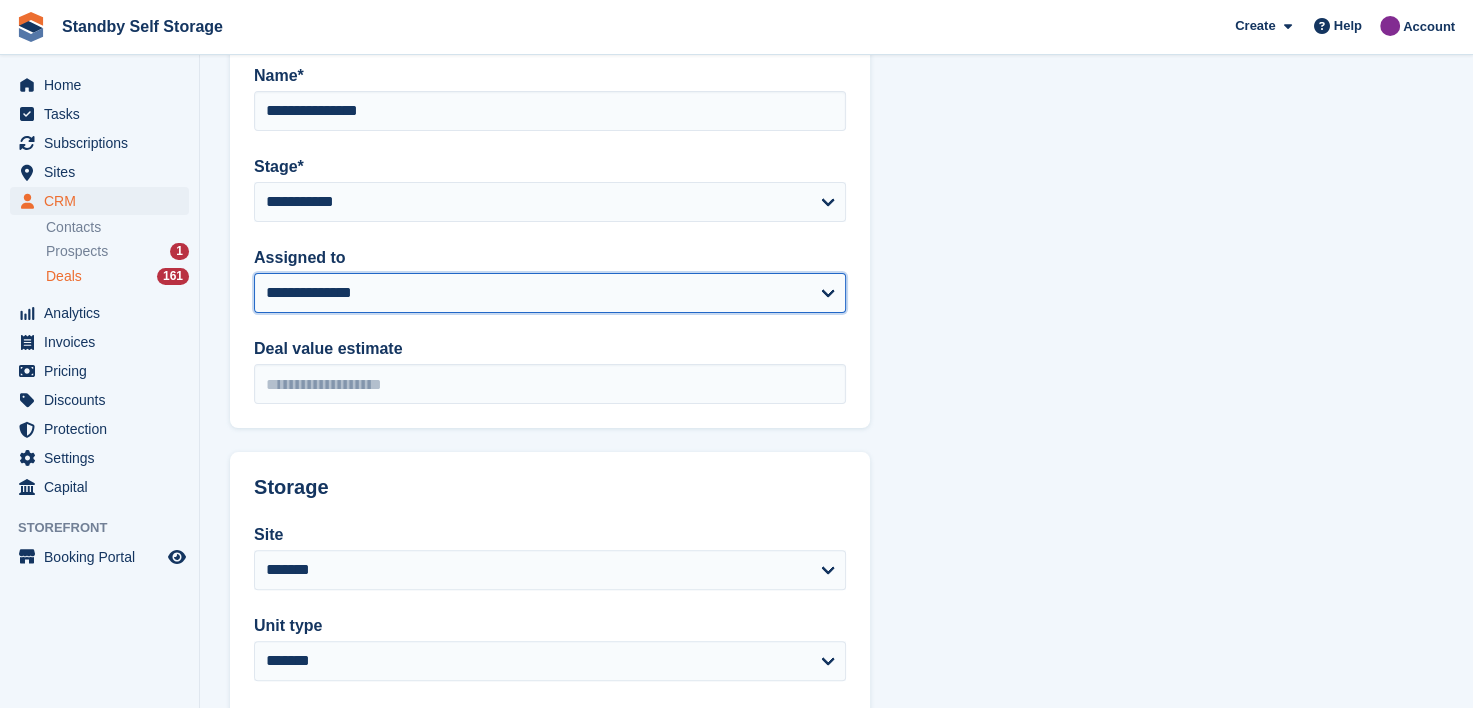 click on "**********" at bounding box center (550, 293) 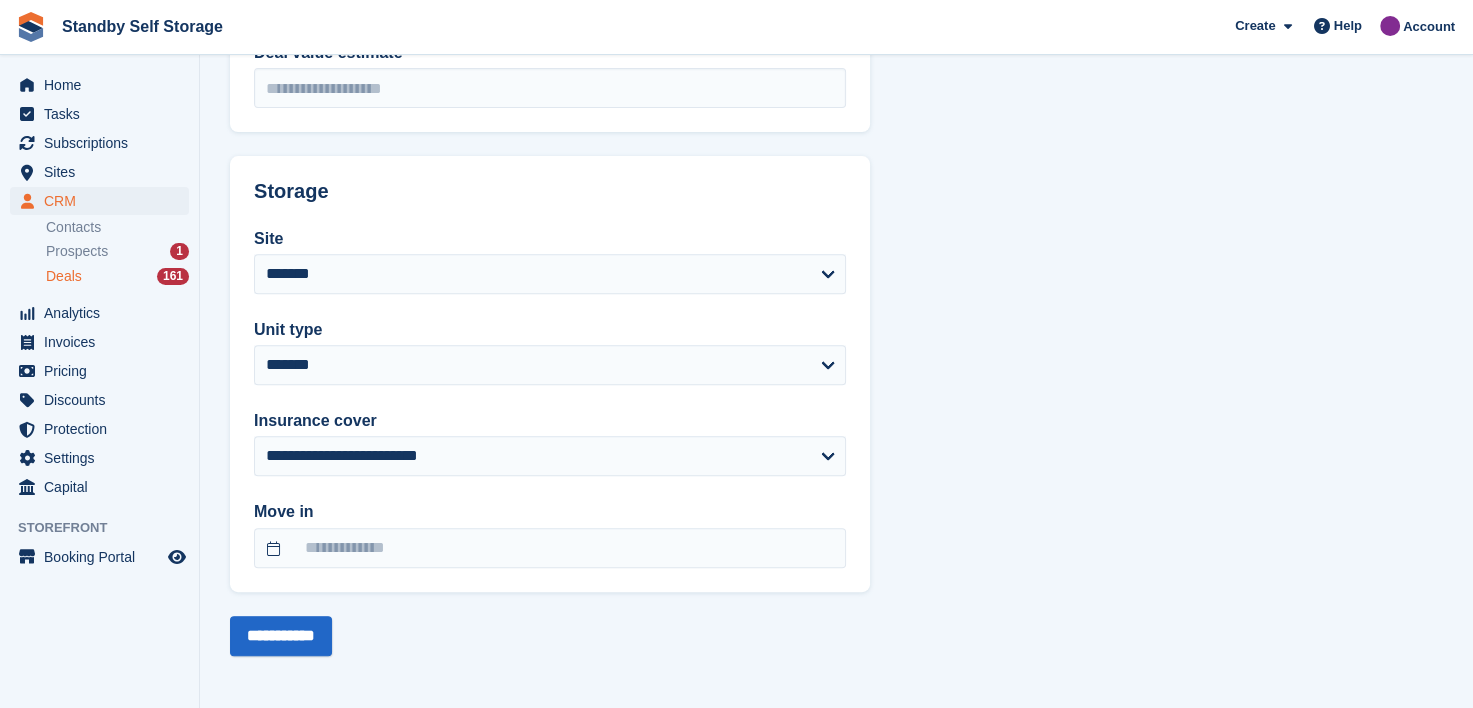 scroll, scrollTop: 696, scrollLeft: 0, axis: vertical 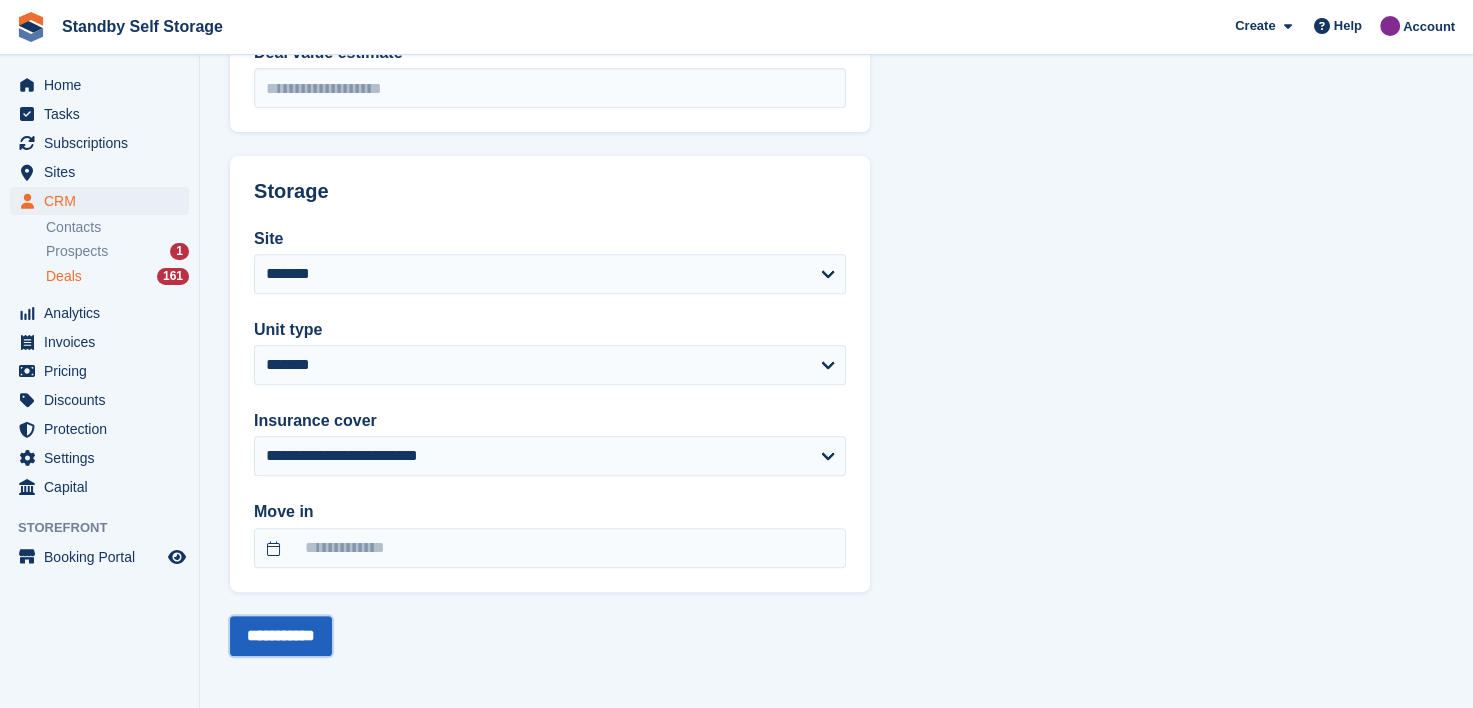 click on "**********" at bounding box center (281, 636) 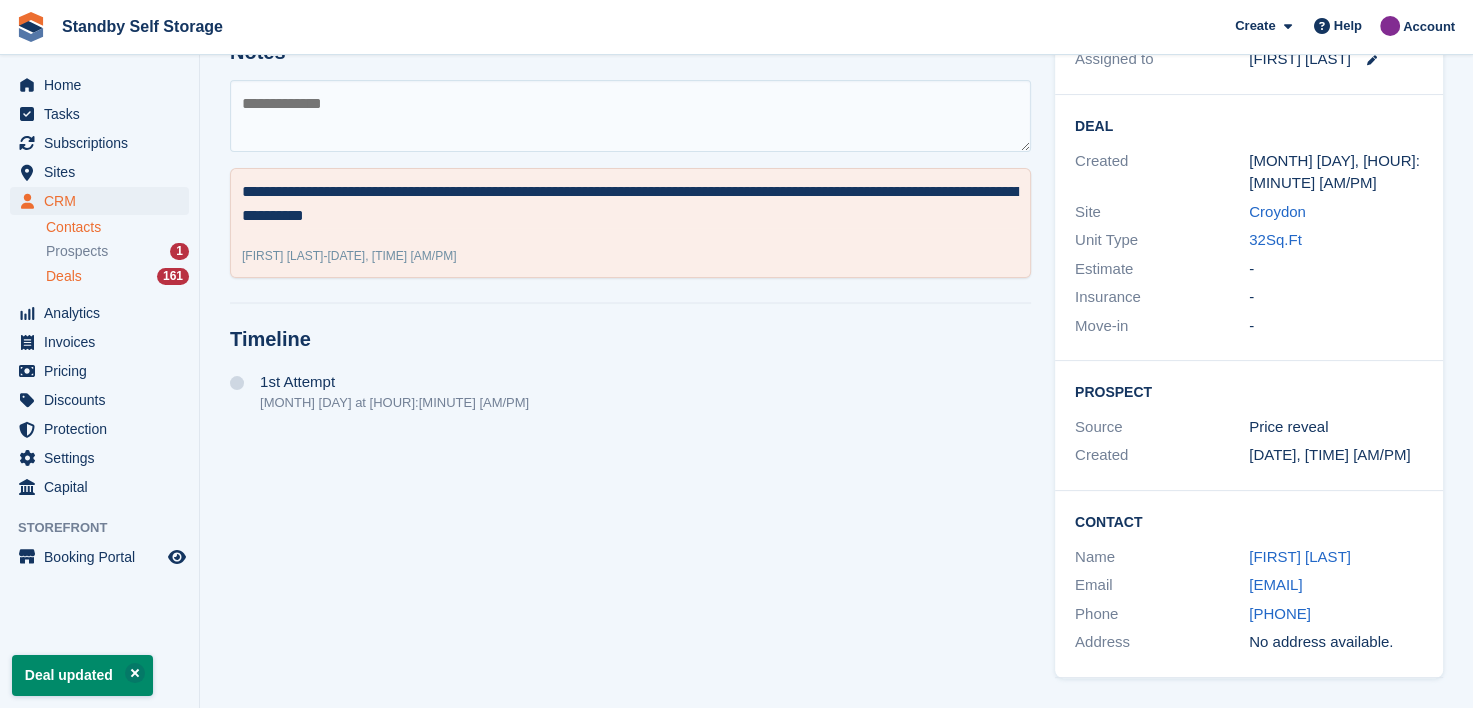 scroll, scrollTop: 0, scrollLeft: 0, axis: both 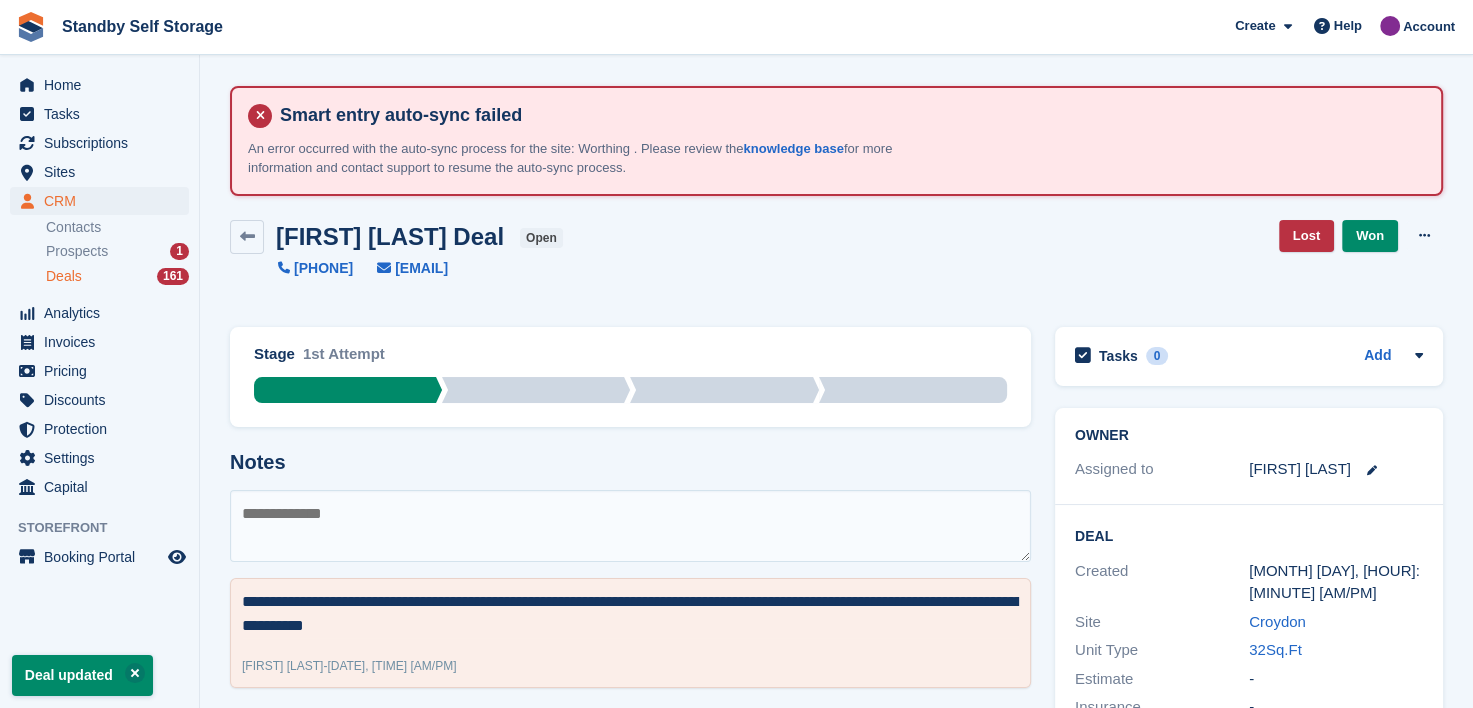 click on "Deals" at bounding box center [64, 276] 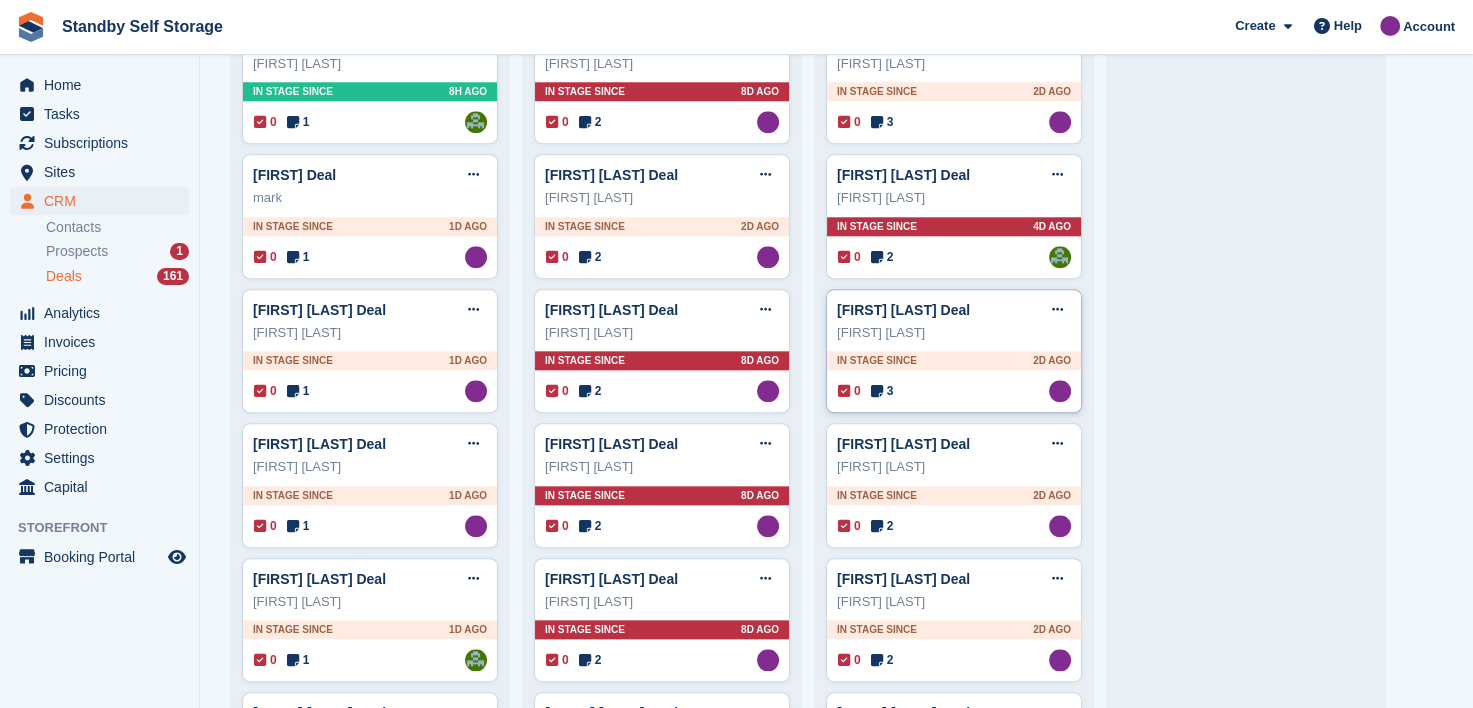 scroll, scrollTop: 1900, scrollLeft: 0, axis: vertical 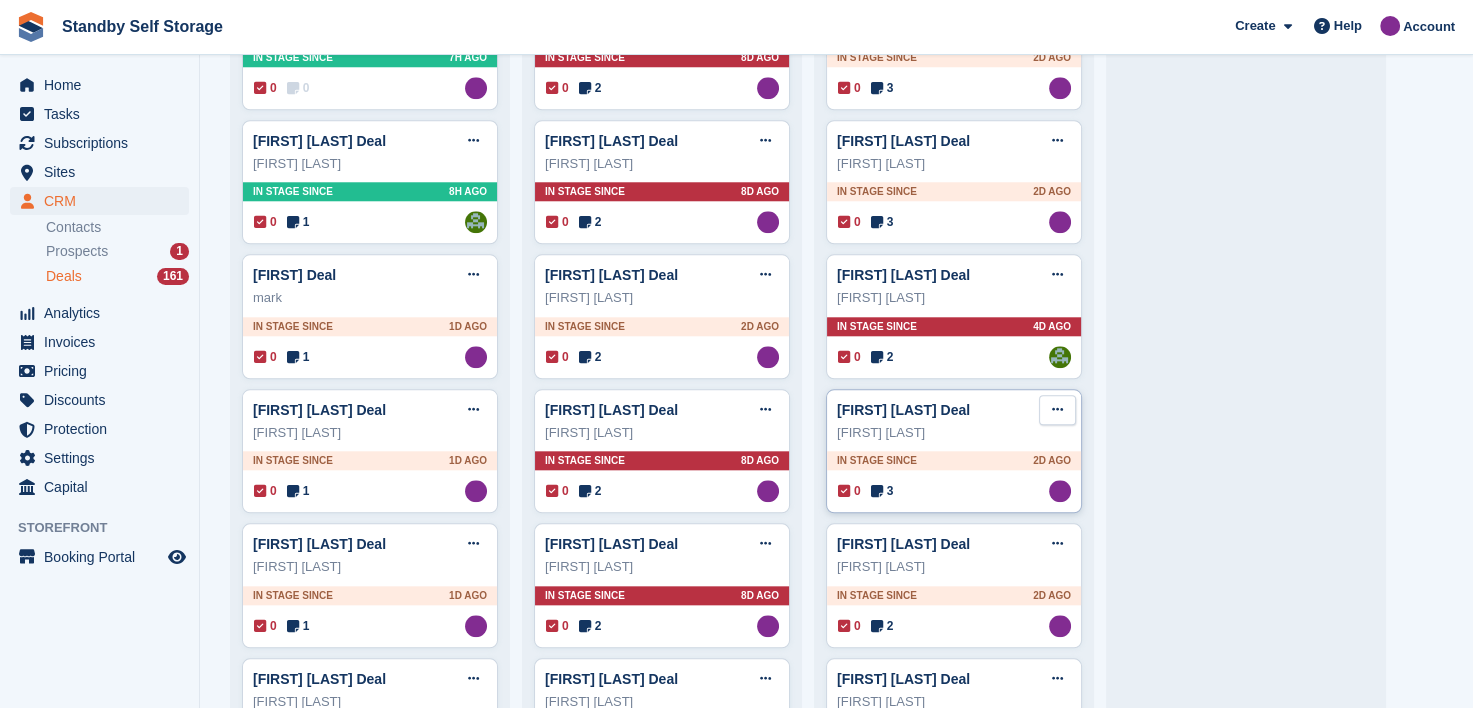 drag, startPoint x: 1064, startPoint y: 398, endPoint x: 1051, endPoint y: 404, distance: 14.3178215 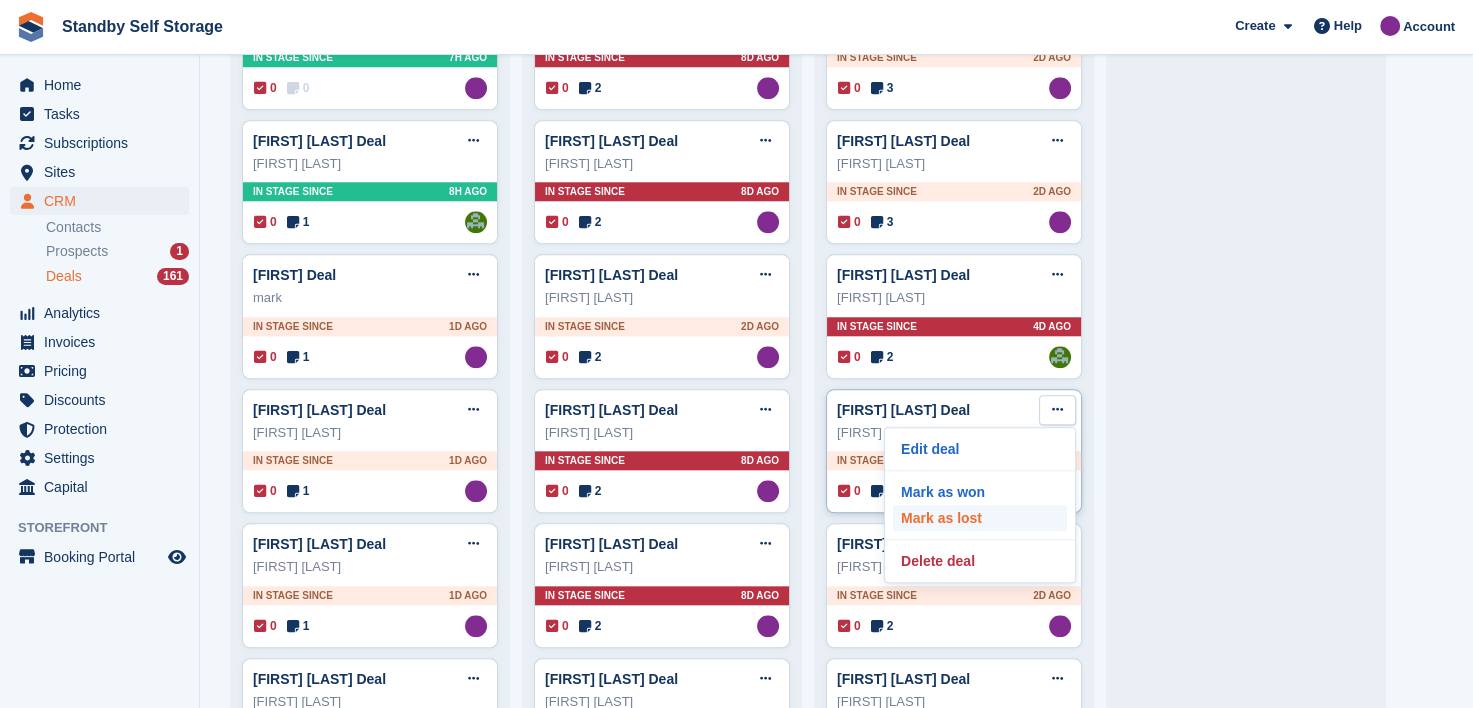 click on "Mark as lost" at bounding box center (980, 518) 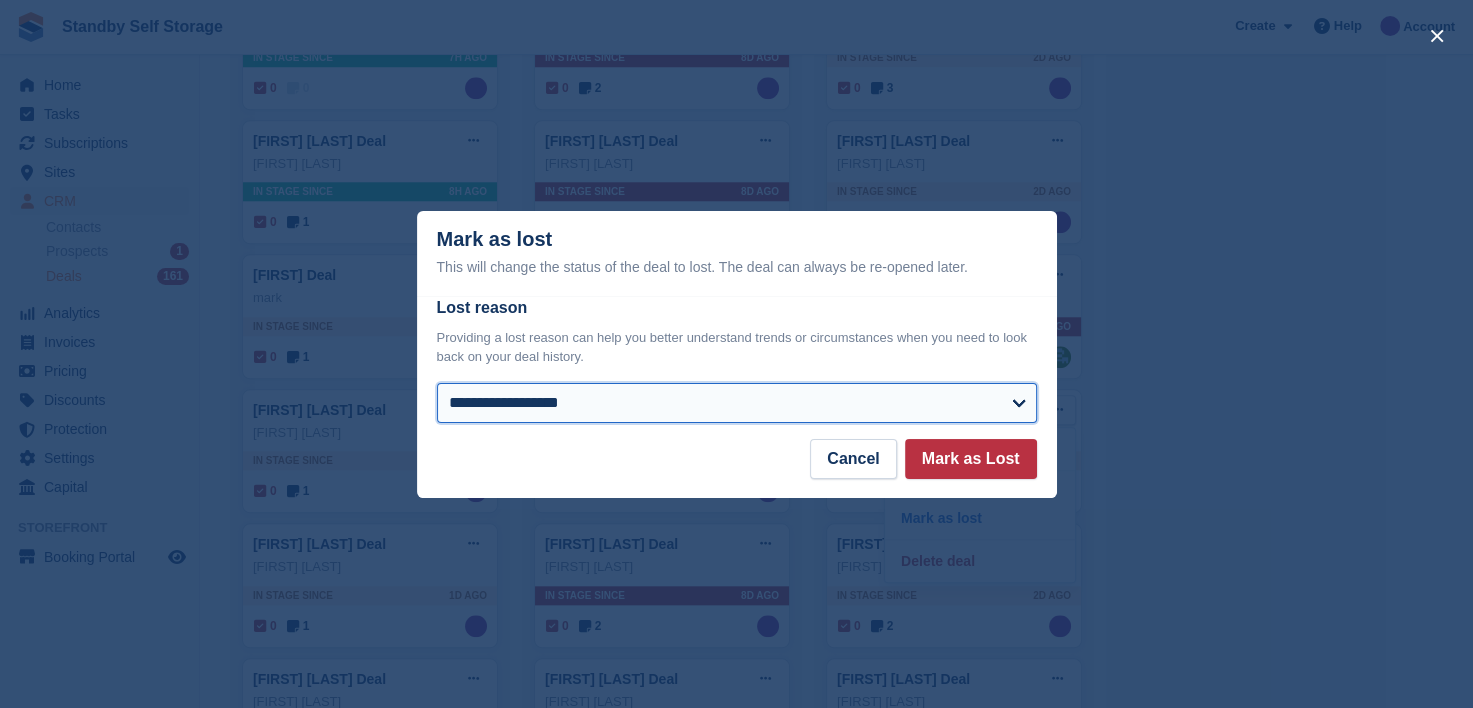 click on "**********" at bounding box center [737, 403] 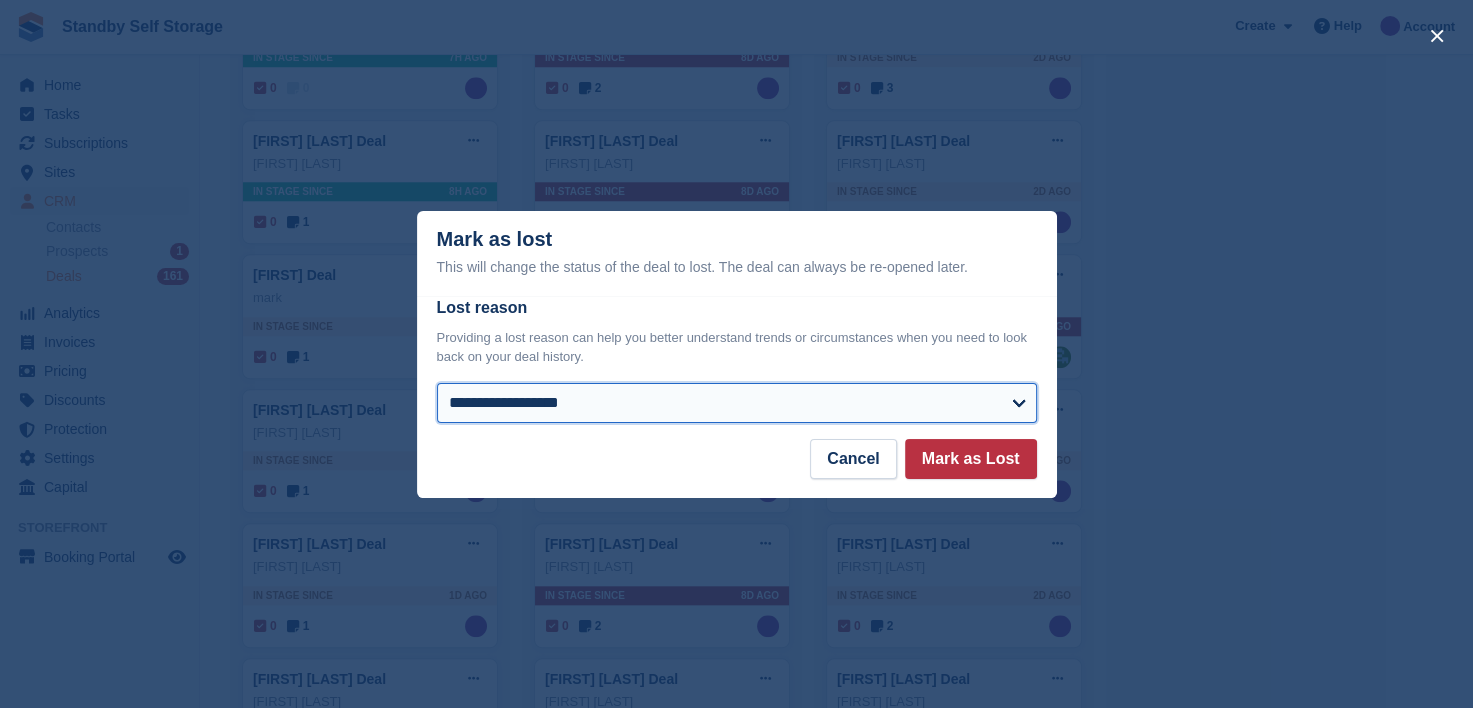 select on "**********" 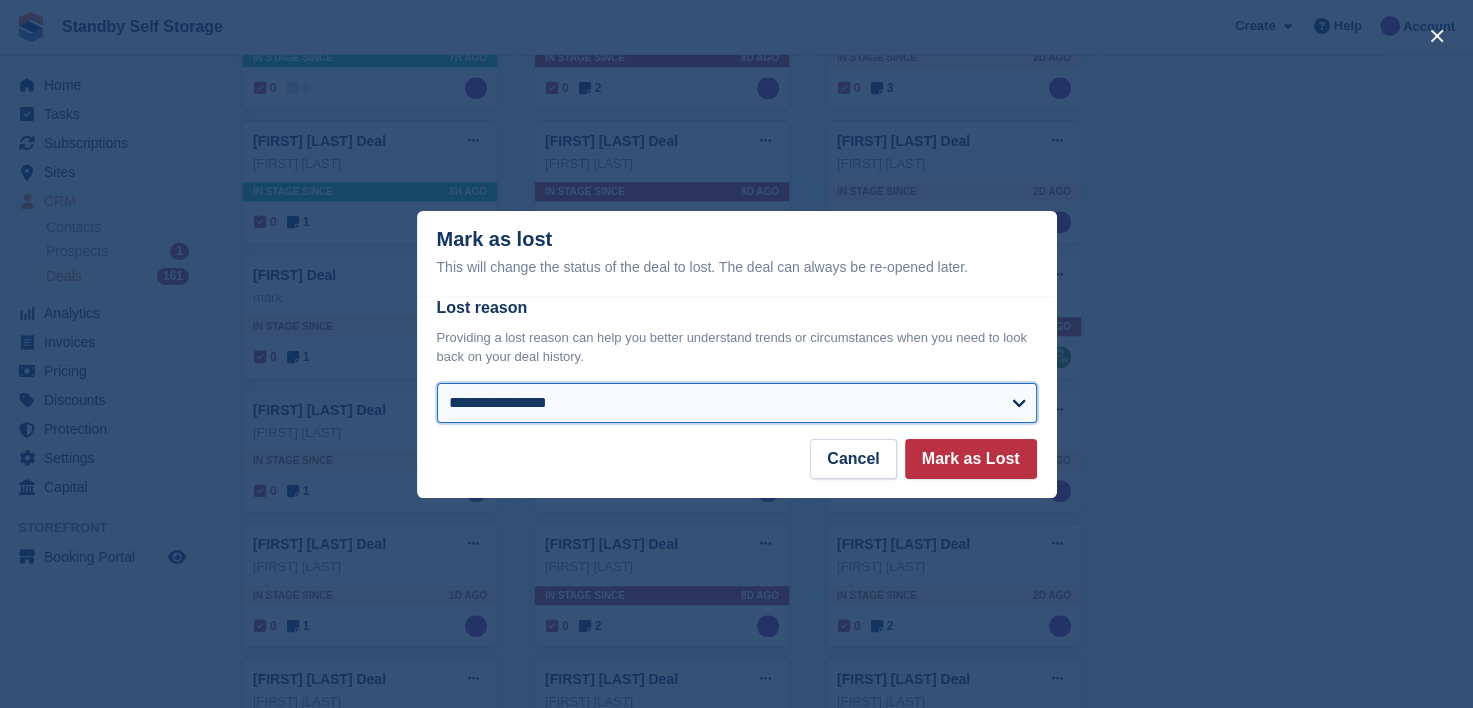 click on "**********" at bounding box center (737, 403) 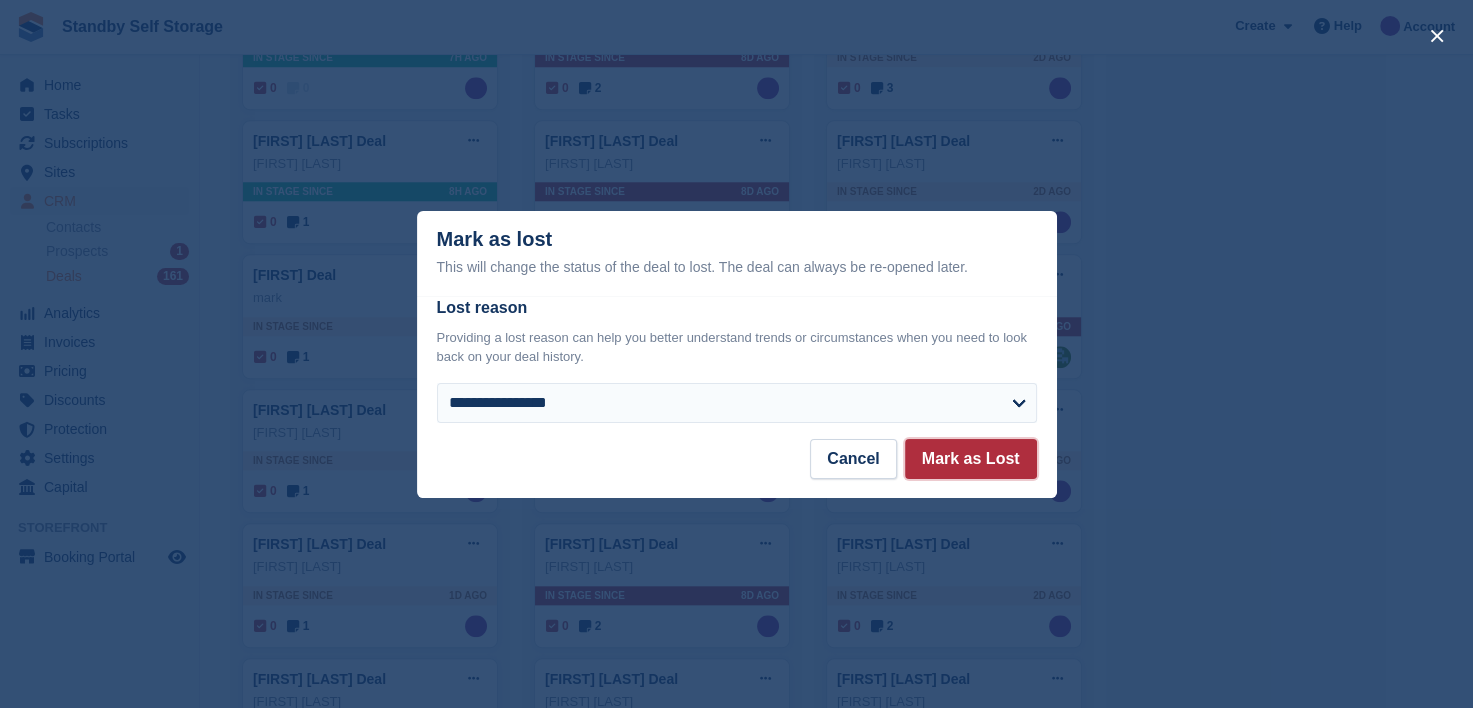 click on "Mark as Lost" at bounding box center [971, 459] 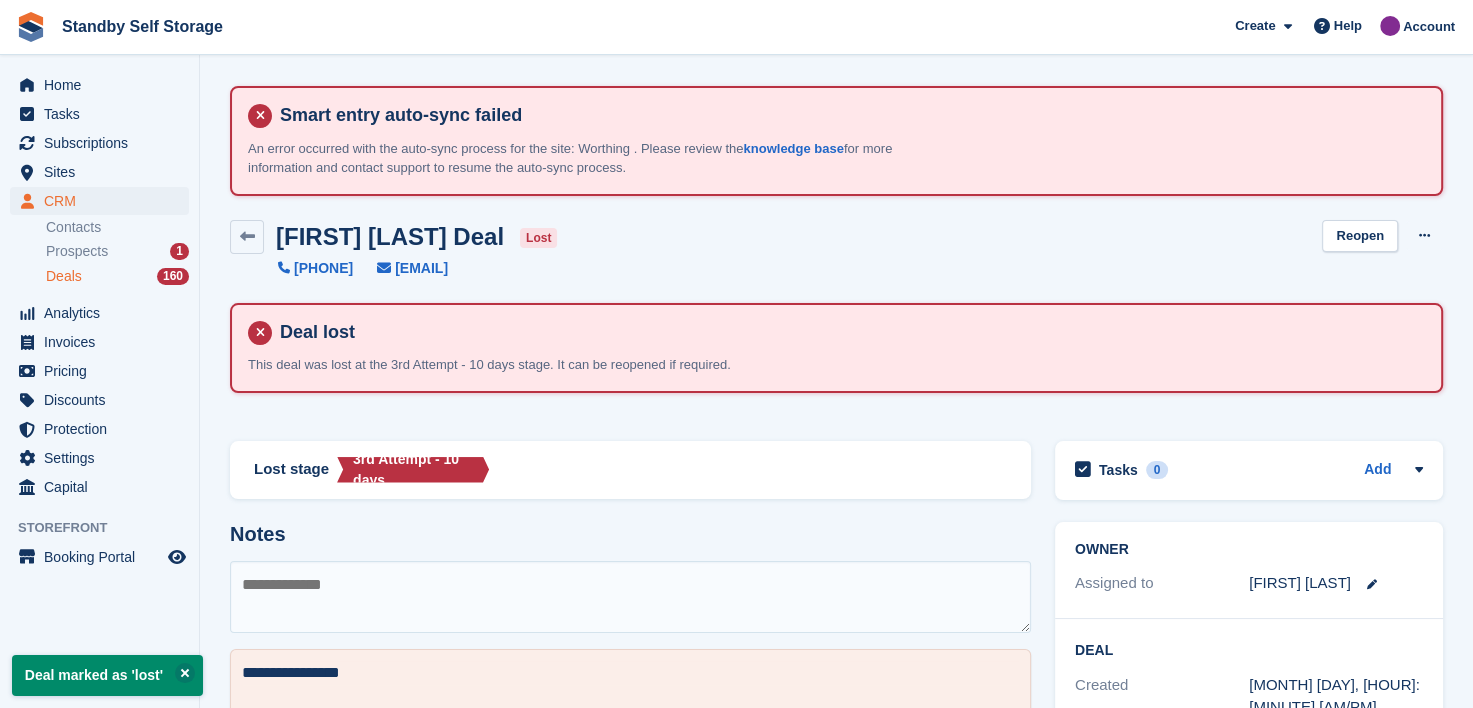 click on "Deals" at bounding box center [64, 276] 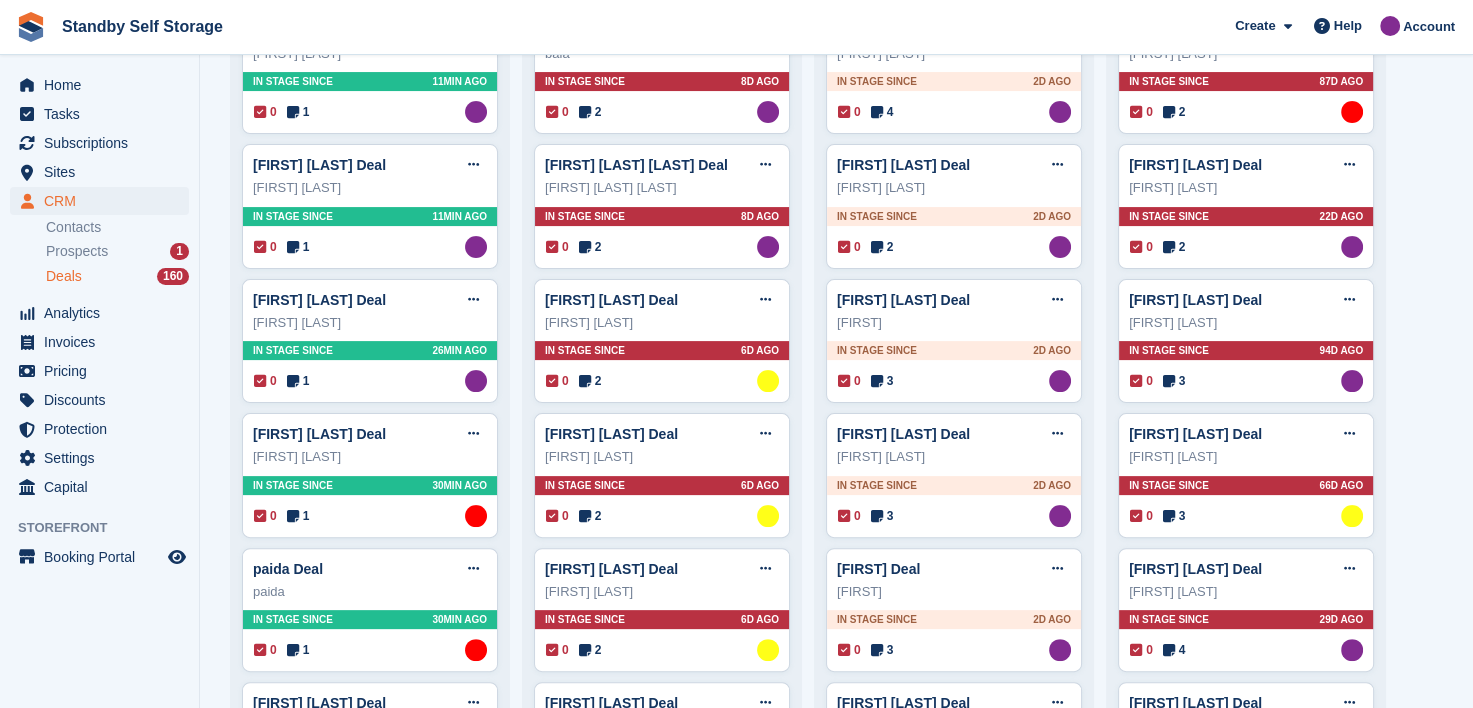 scroll, scrollTop: 400, scrollLeft: 0, axis: vertical 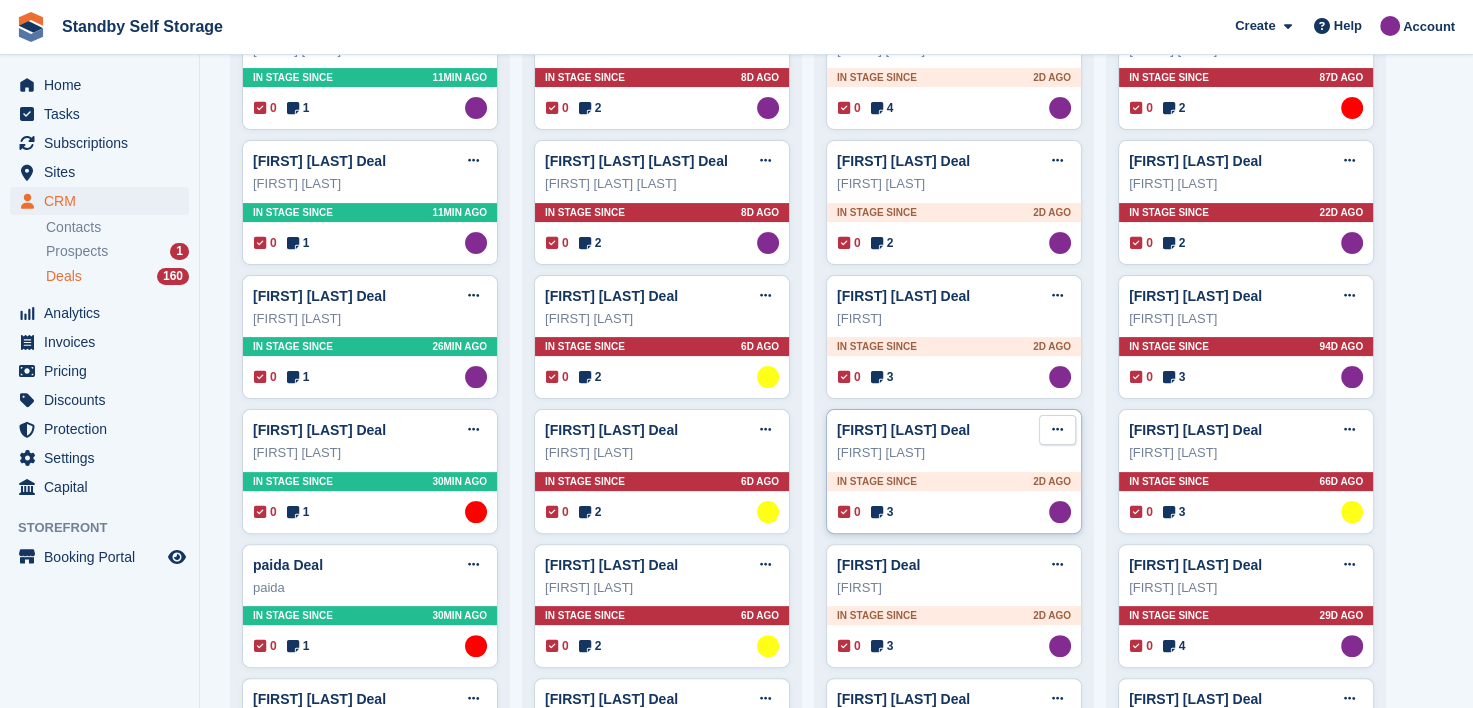 click at bounding box center [1057, 429] 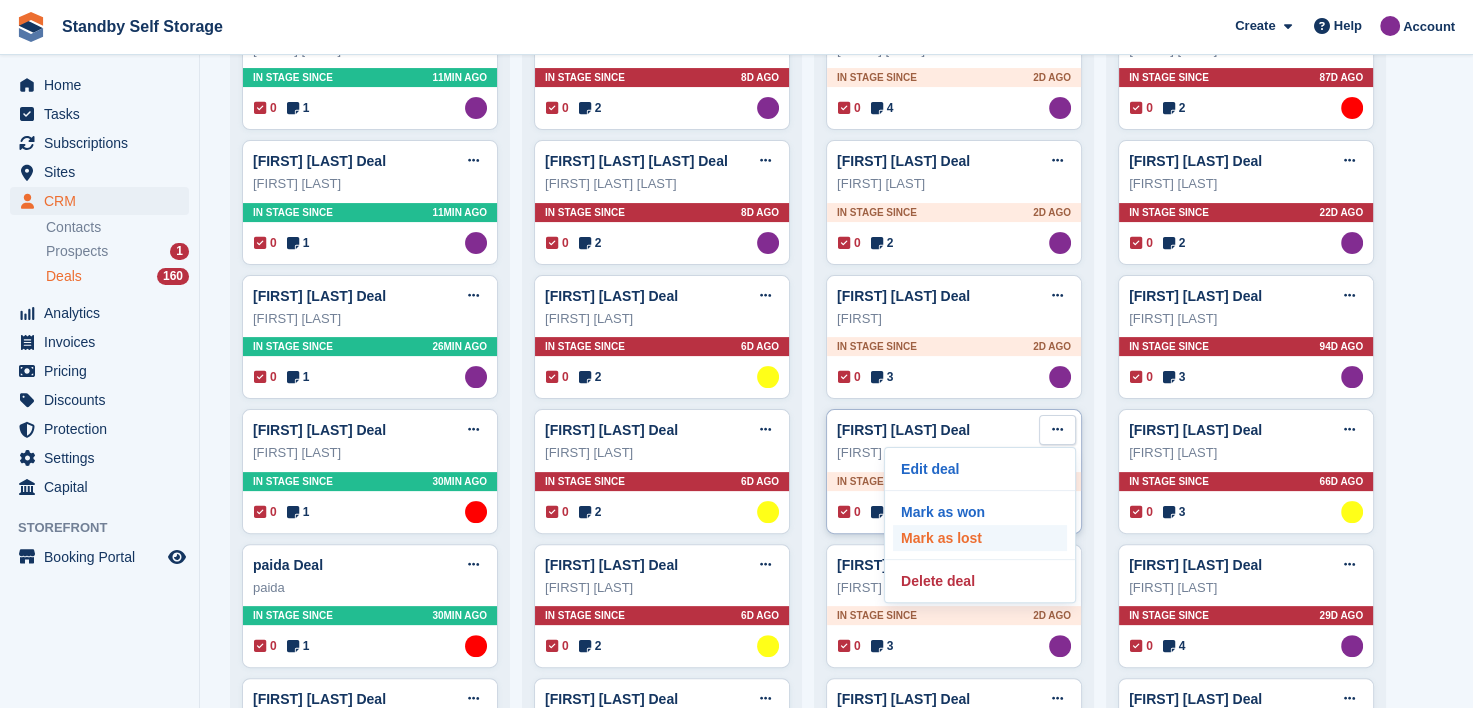 click on "Mark as lost" at bounding box center [980, 538] 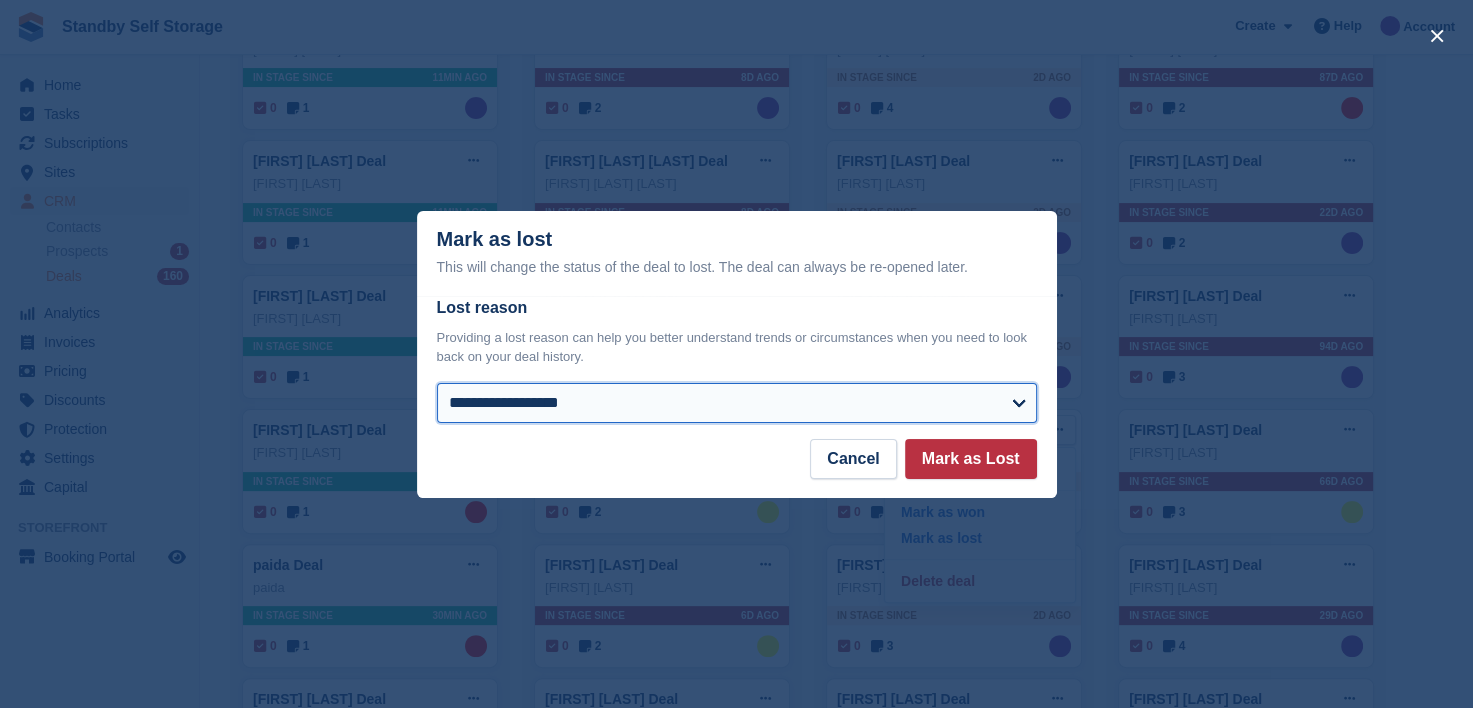 click on "**********" at bounding box center [737, 403] 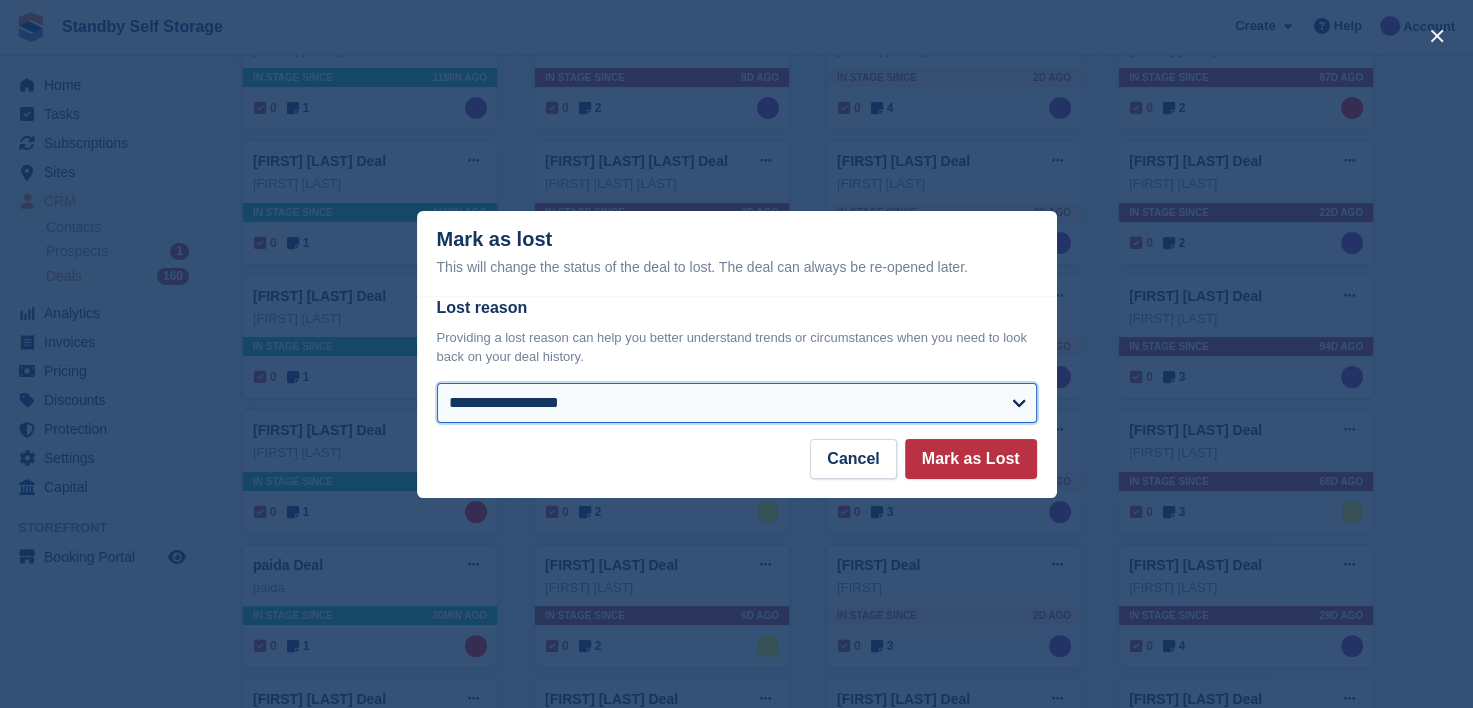 select on "**********" 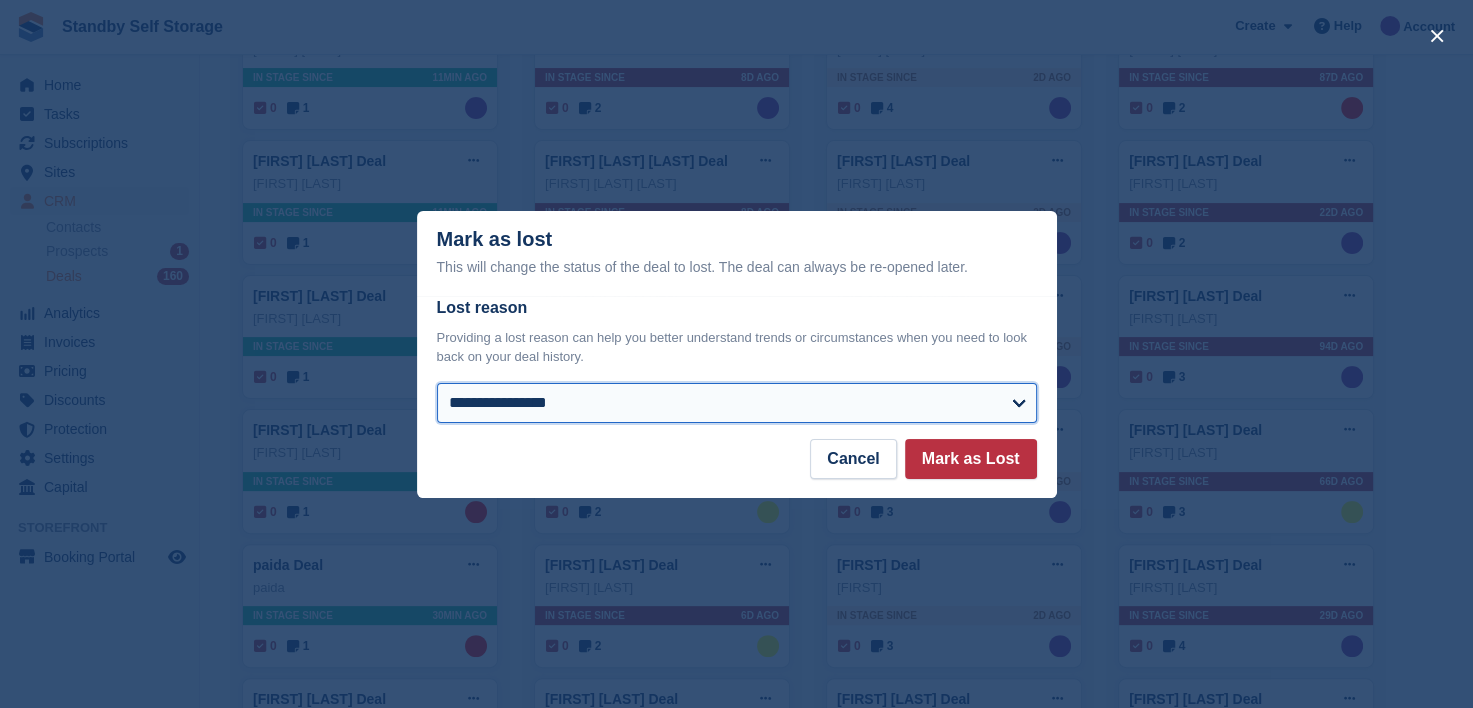 click on "**********" at bounding box center [737, 403] 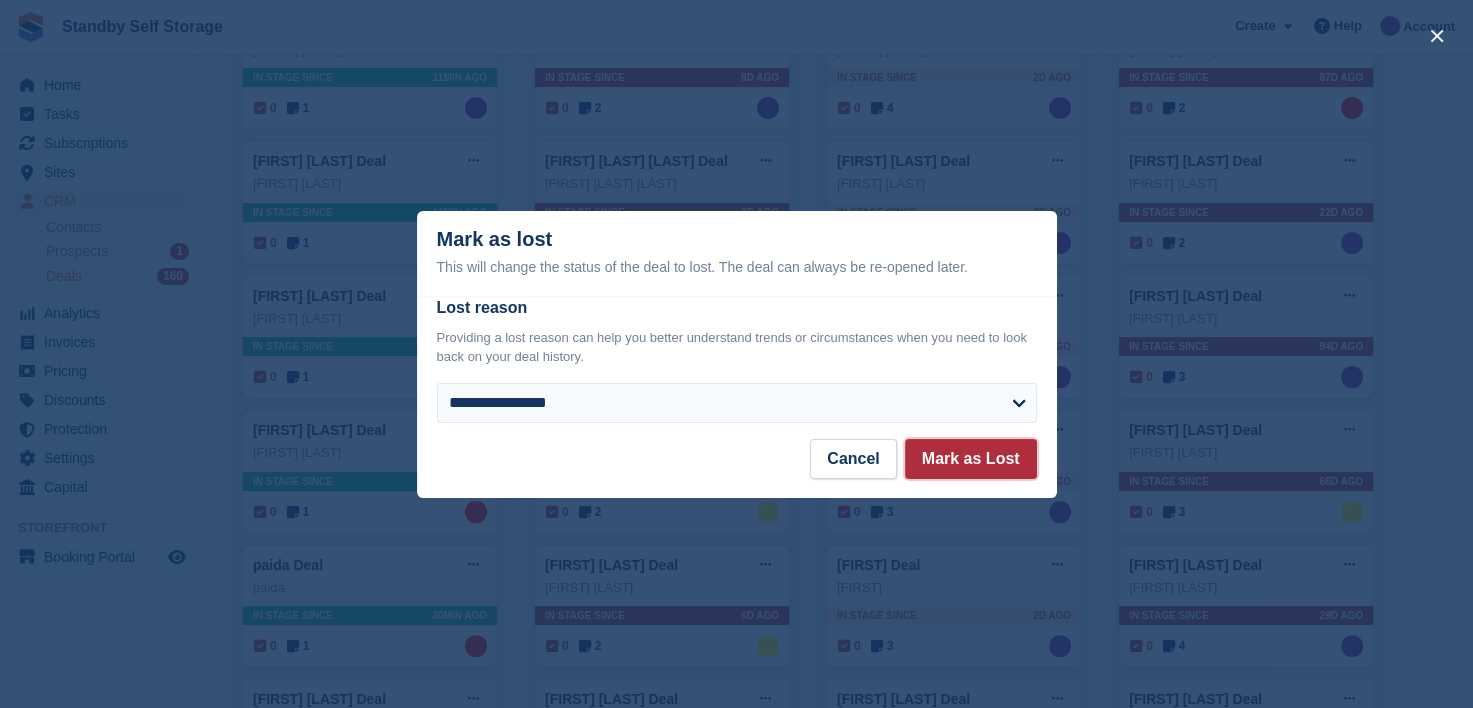click on "Mark as Lost" at bounding box center [971, 459] 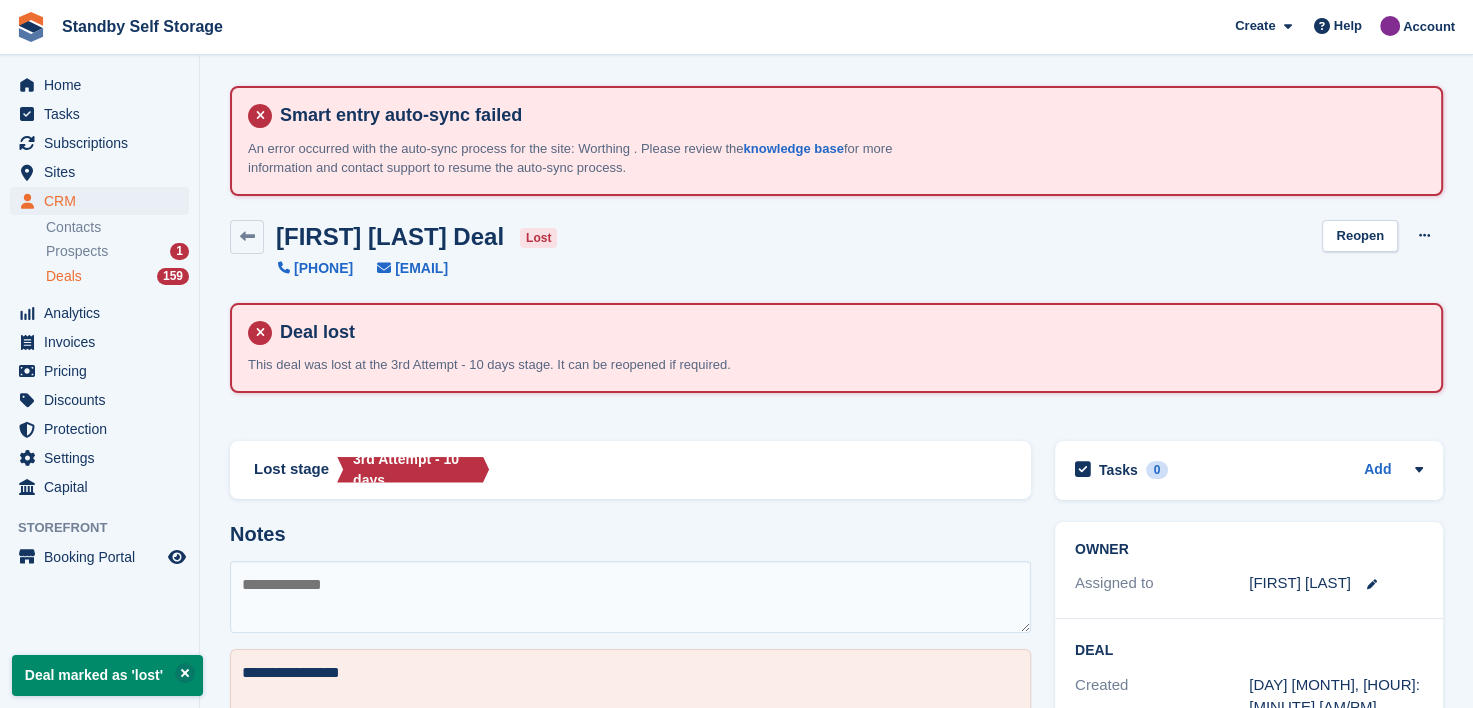click on "Deals" at bounding box center [64, 276] 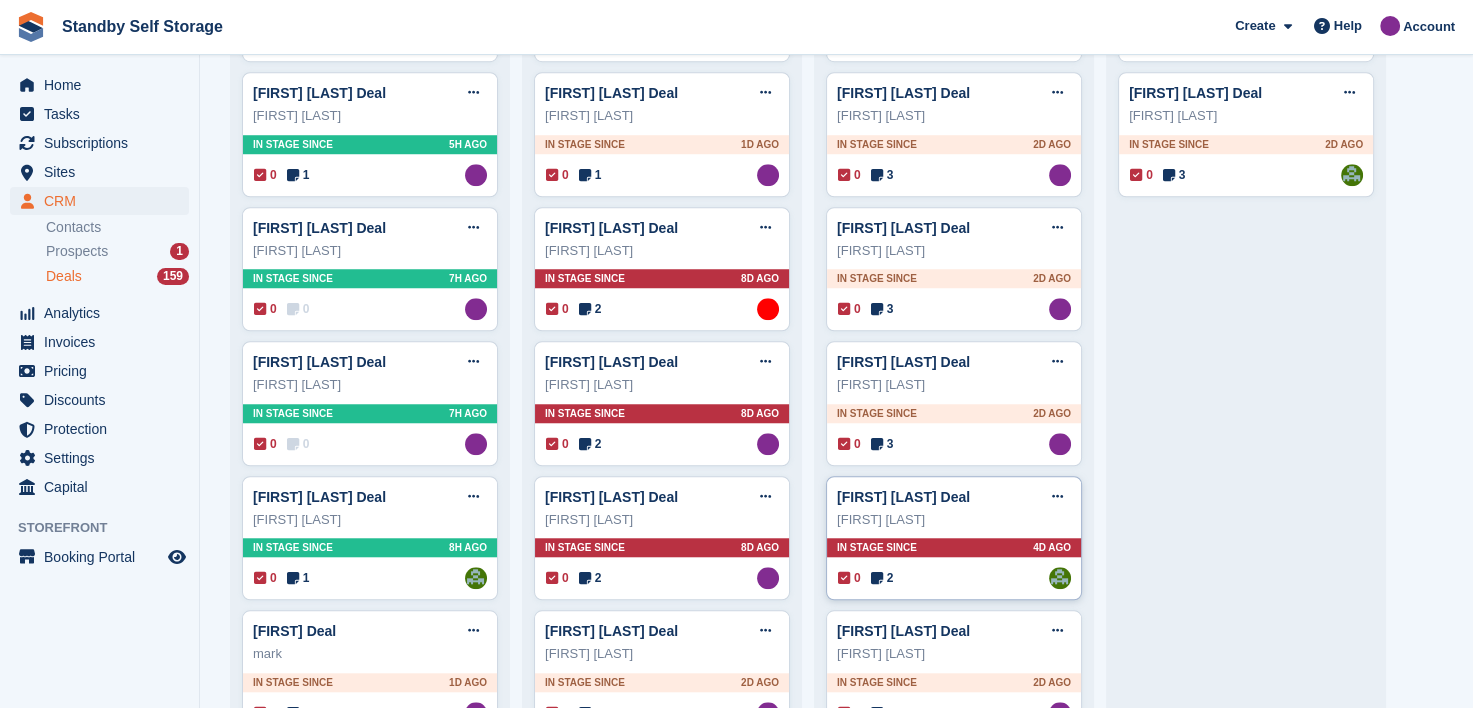 scroll, scrollTop: 1500, scrollLeft: 0, axis: vertical 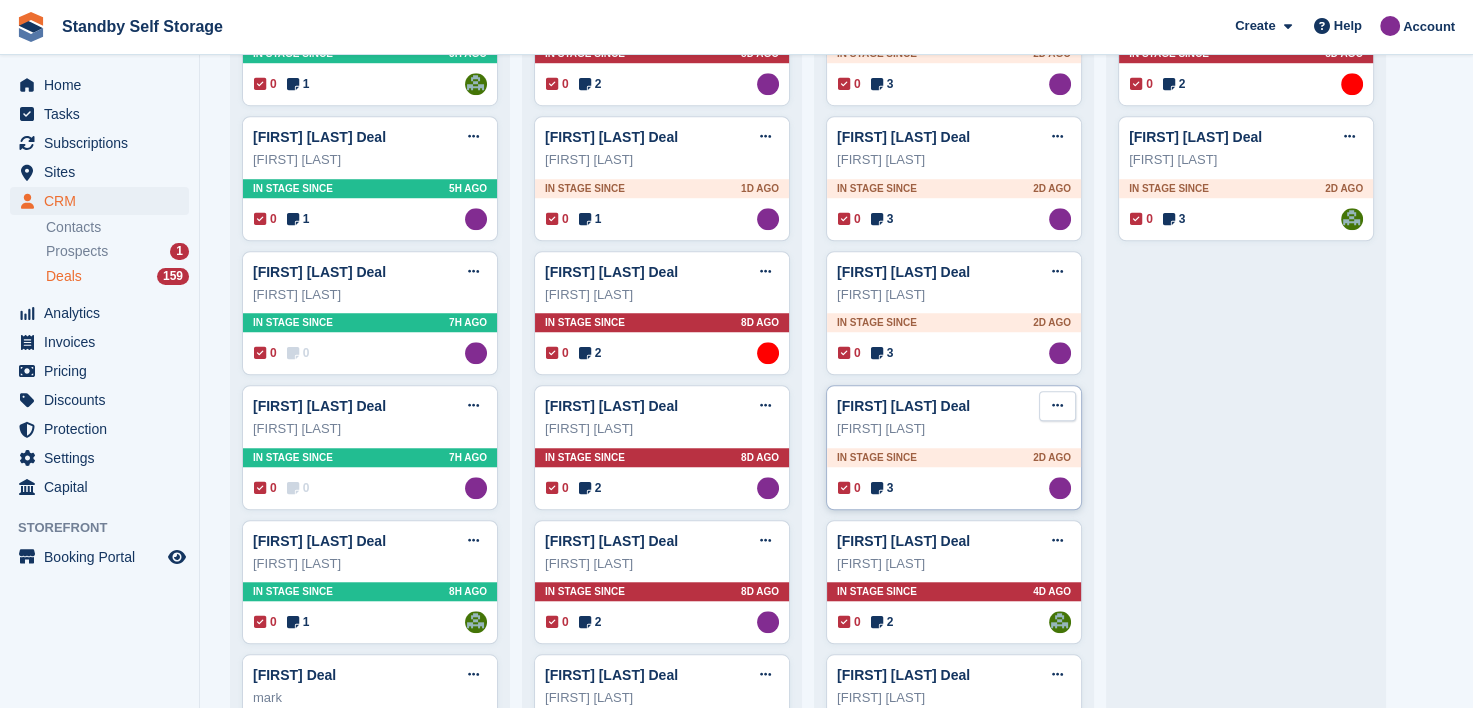 click at bounding box center (1057, 405) 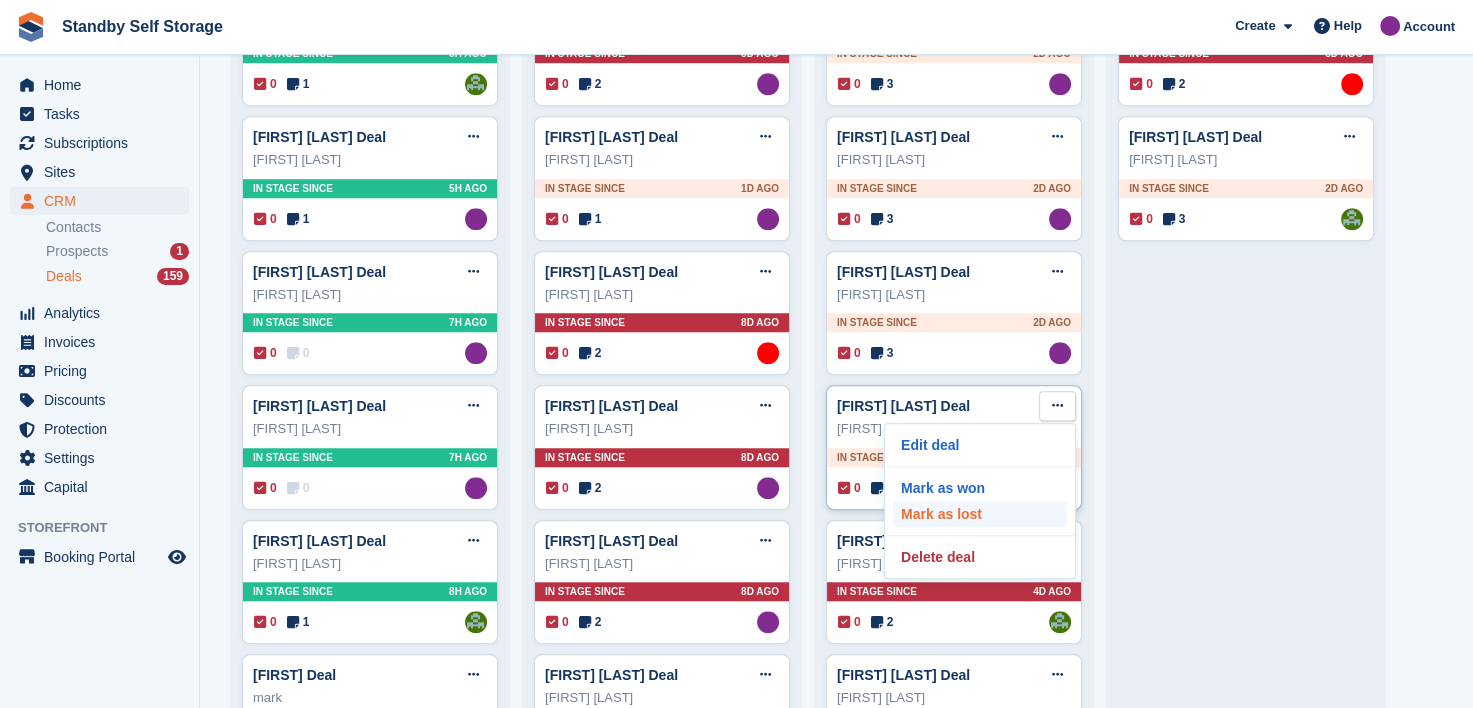 click on "Mark as lost" at bounding box center [980, 514] 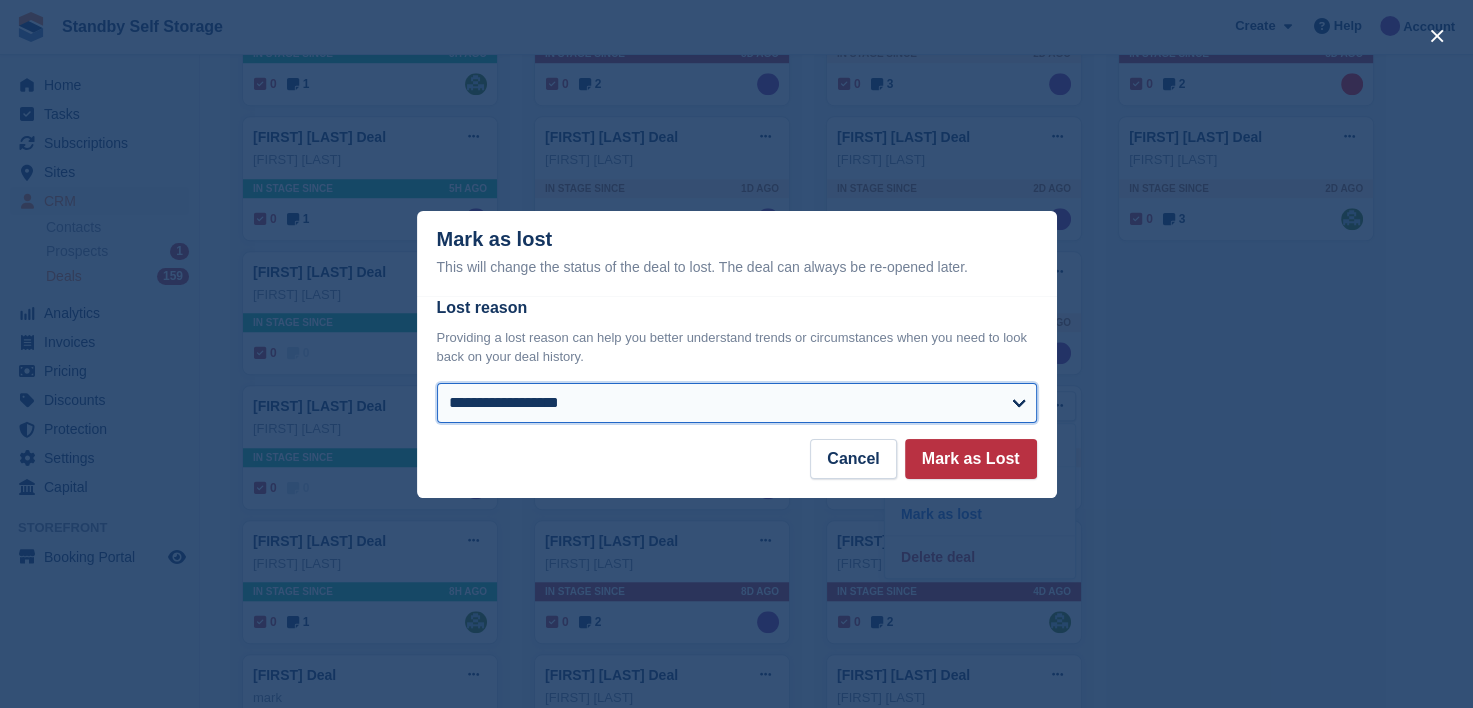 click on "**********" at bounding box center (737, 403) 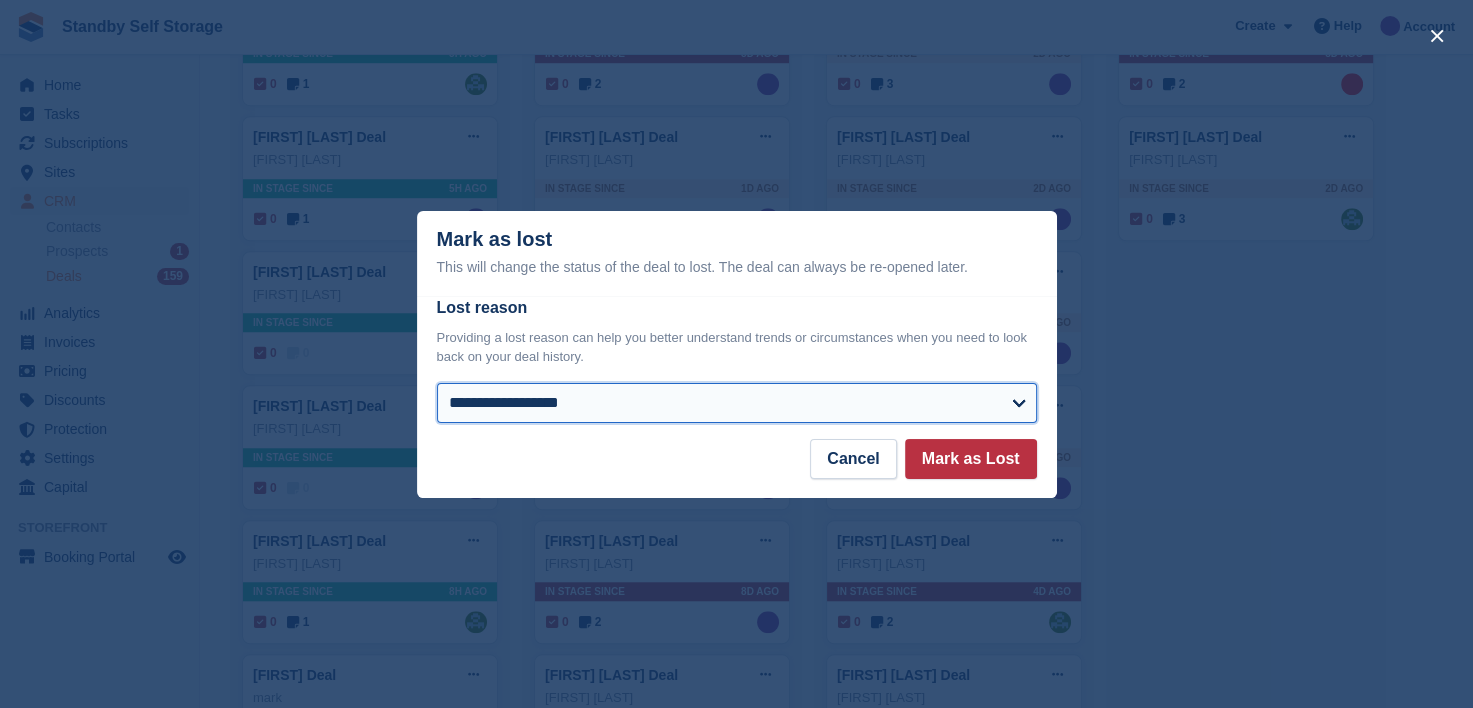 select on "**********" 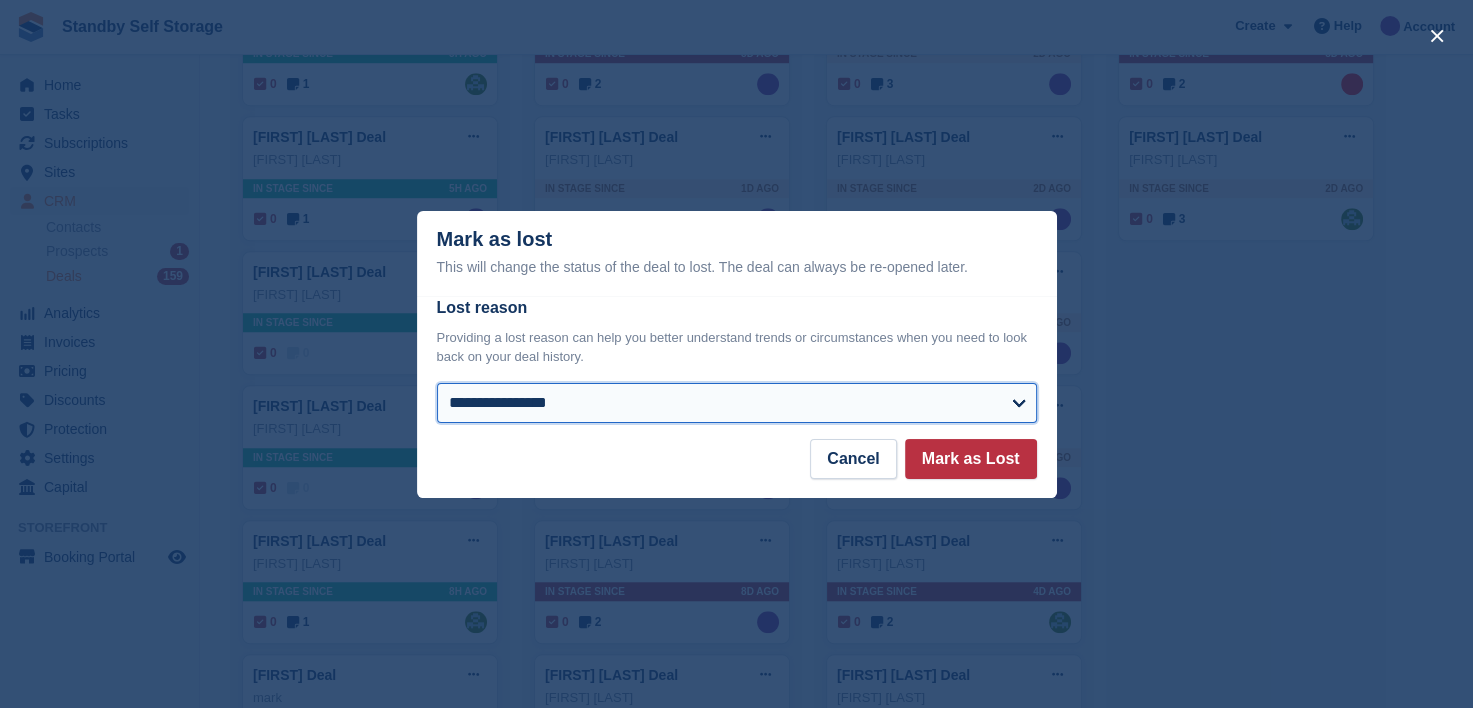 click on "**********" at bounding box center (737, 403) 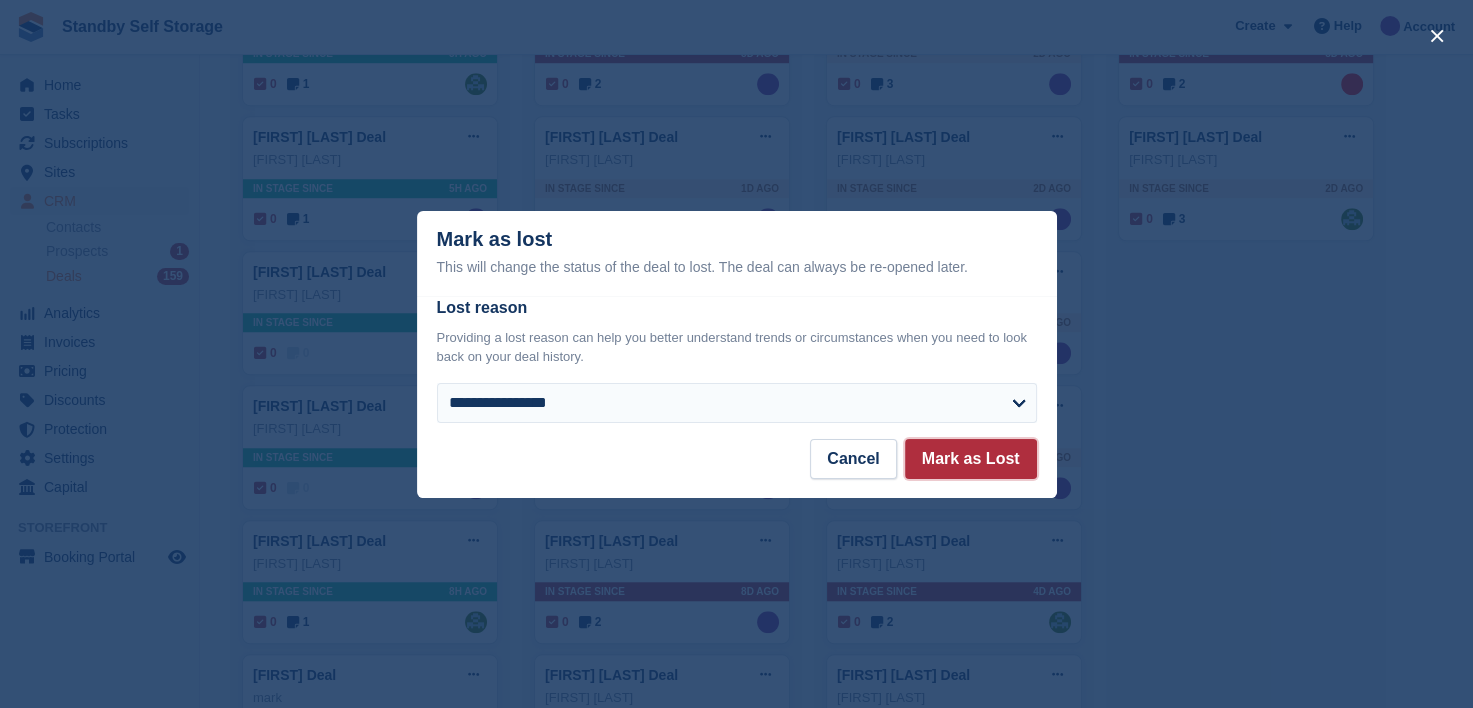 click on "Mark as Lost" at bounding box center [971, 459] 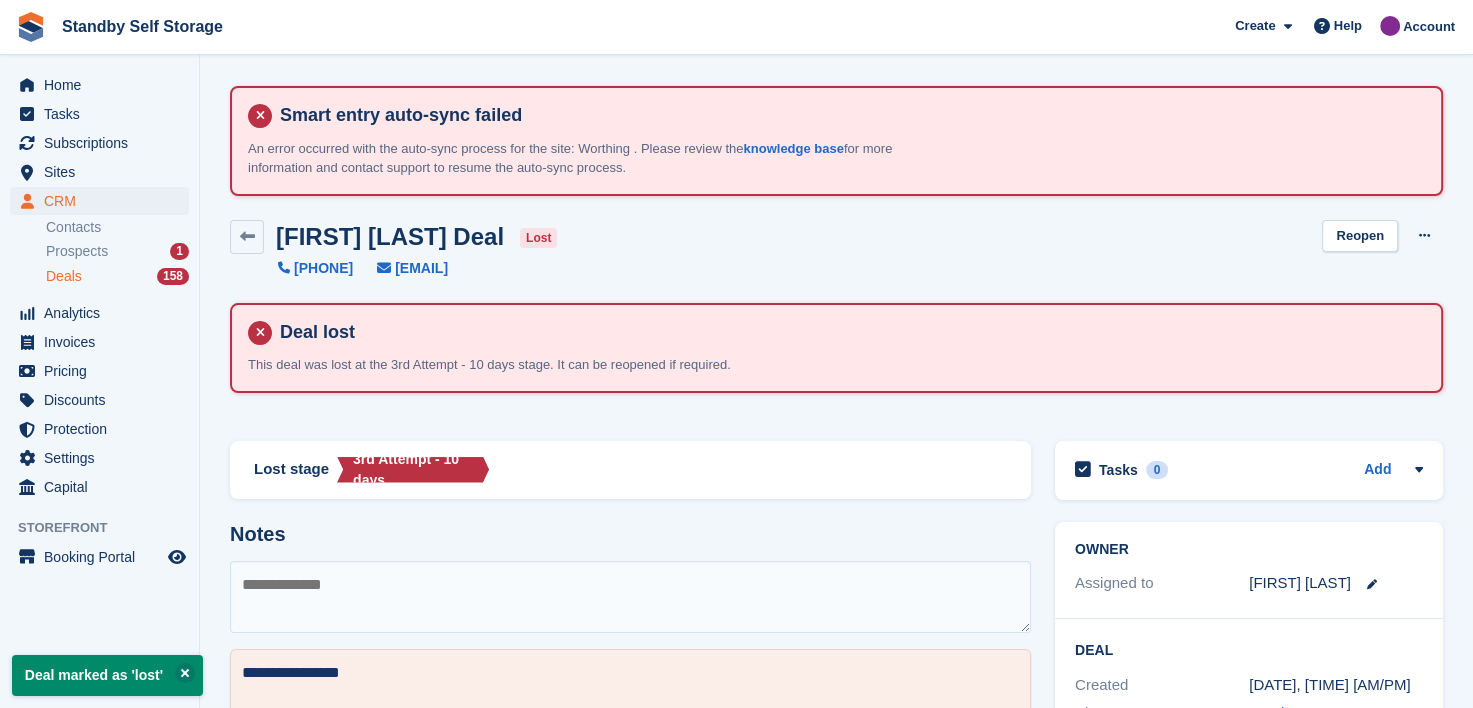 click on "Deals" at bounding box center [64, 276] 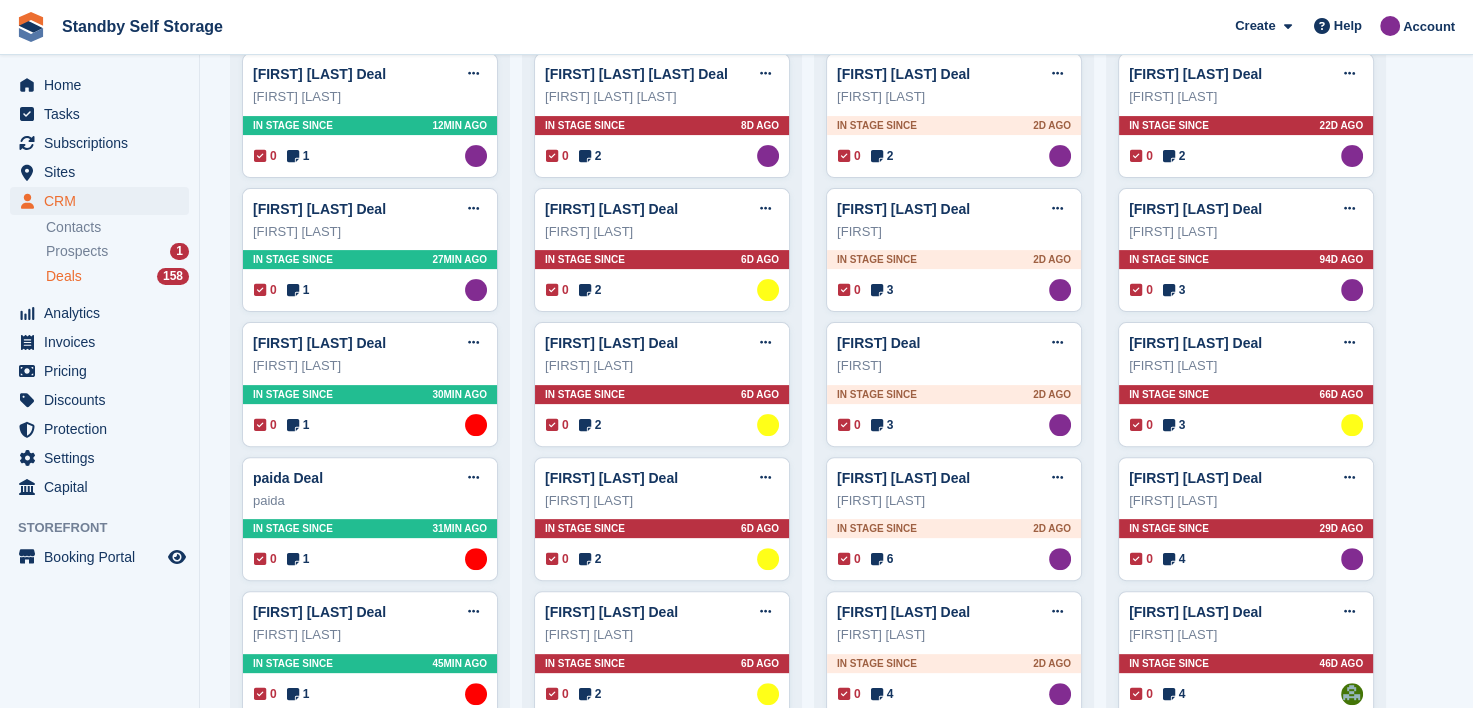 scroll, scrollTop: 500, scrollLeft: 0, axis: vertical 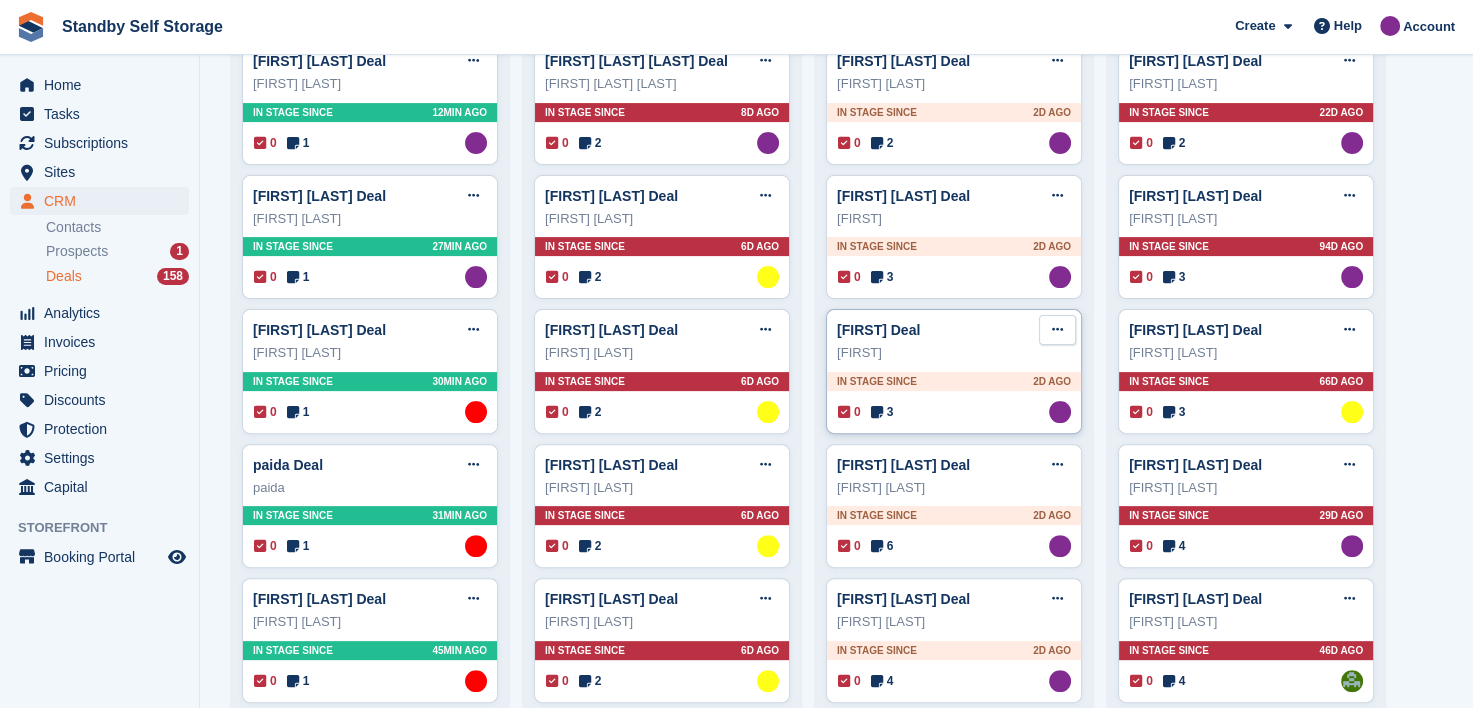 click at bounding box center (1057, 329) 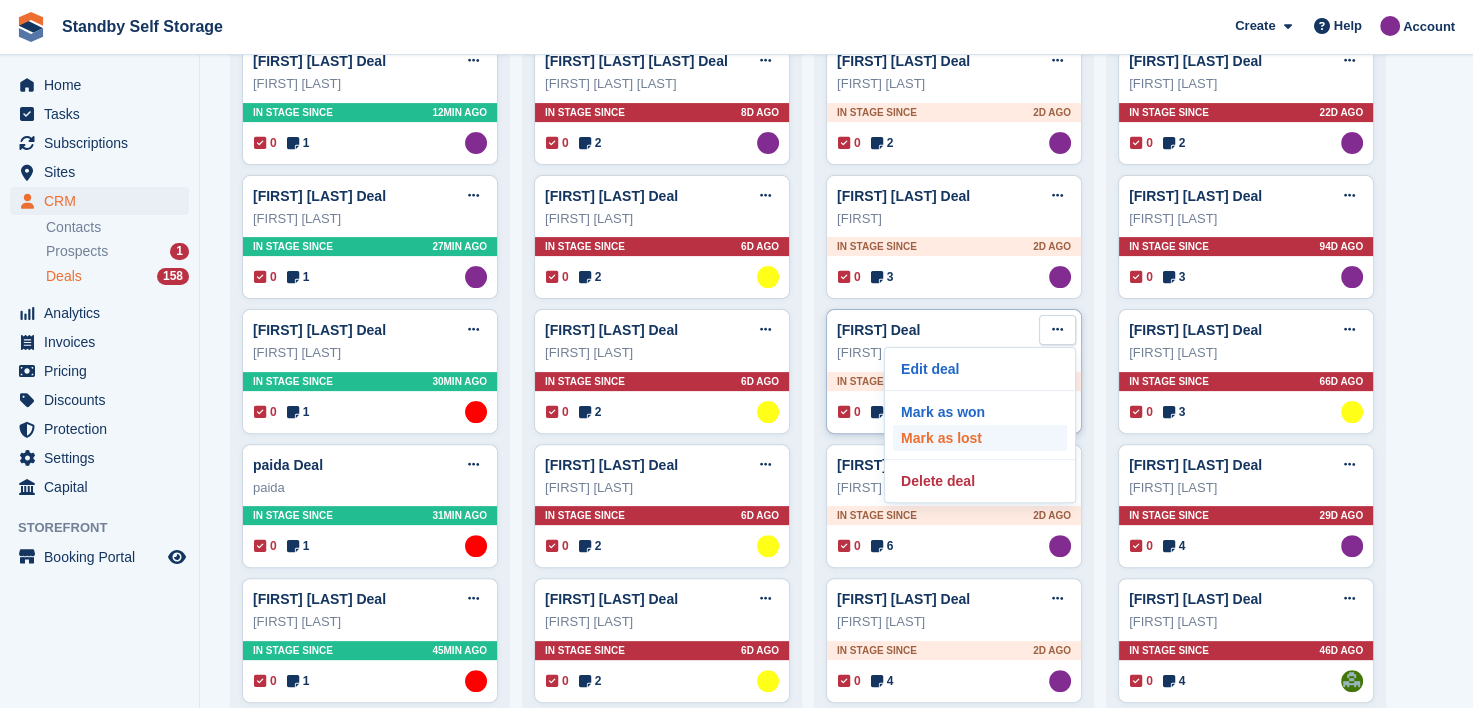 click on "Mark as lost" at bounding box center [980, 438] 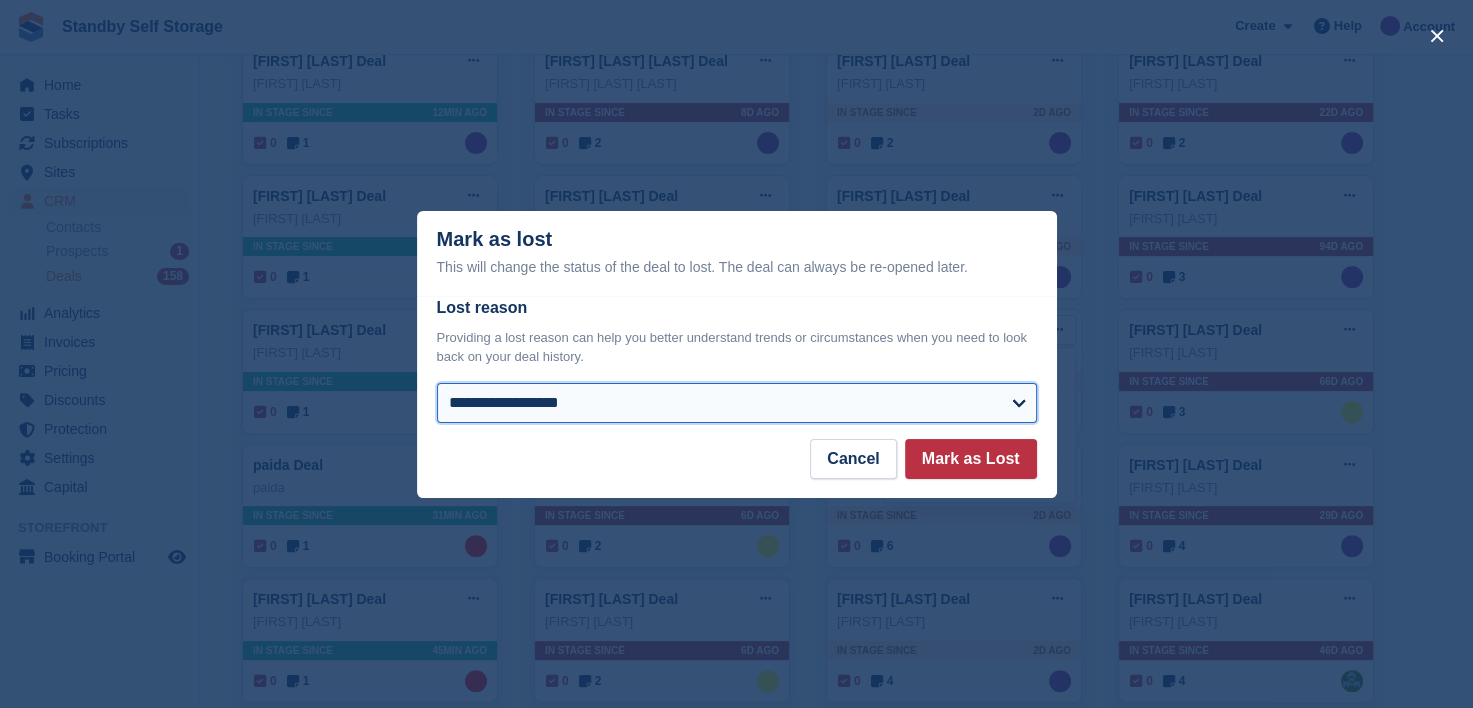 click on "**********" at bounding box center [737, 403] 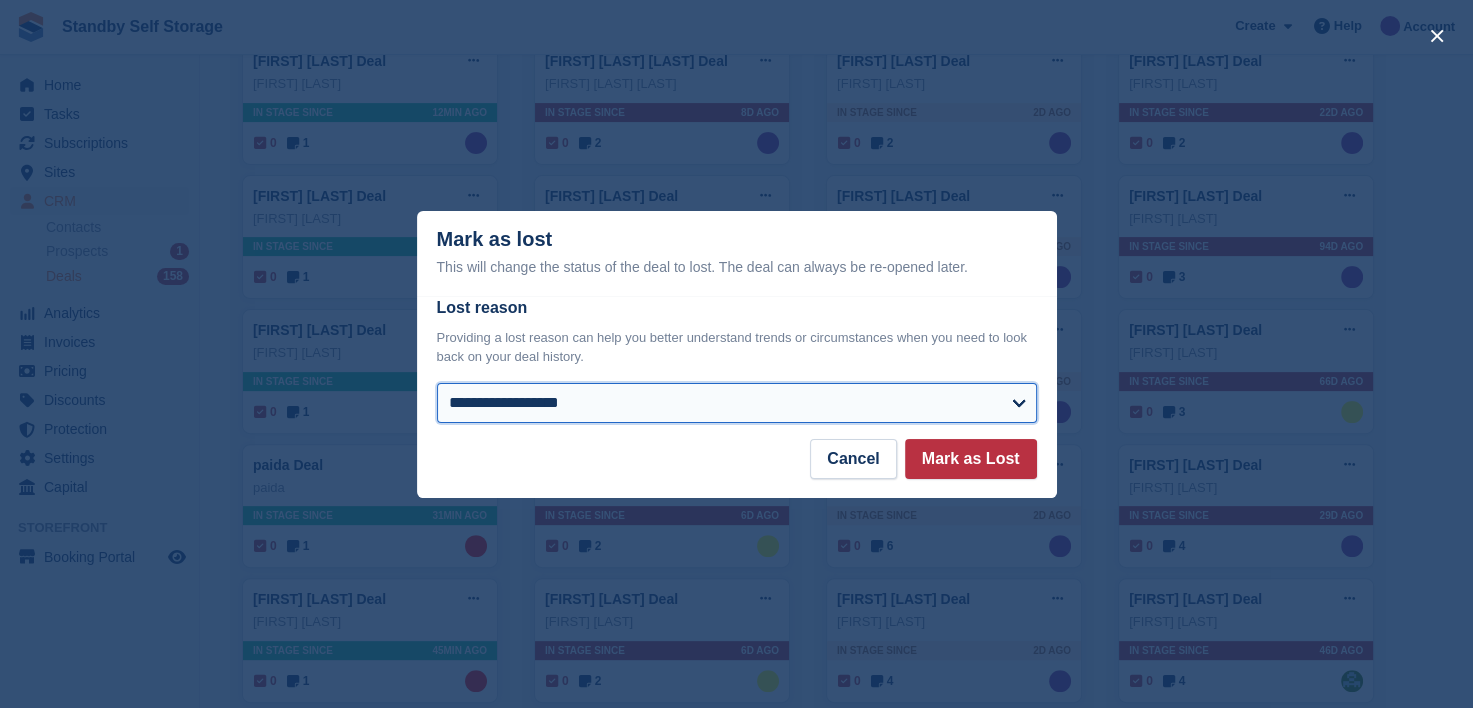 select on "**********" 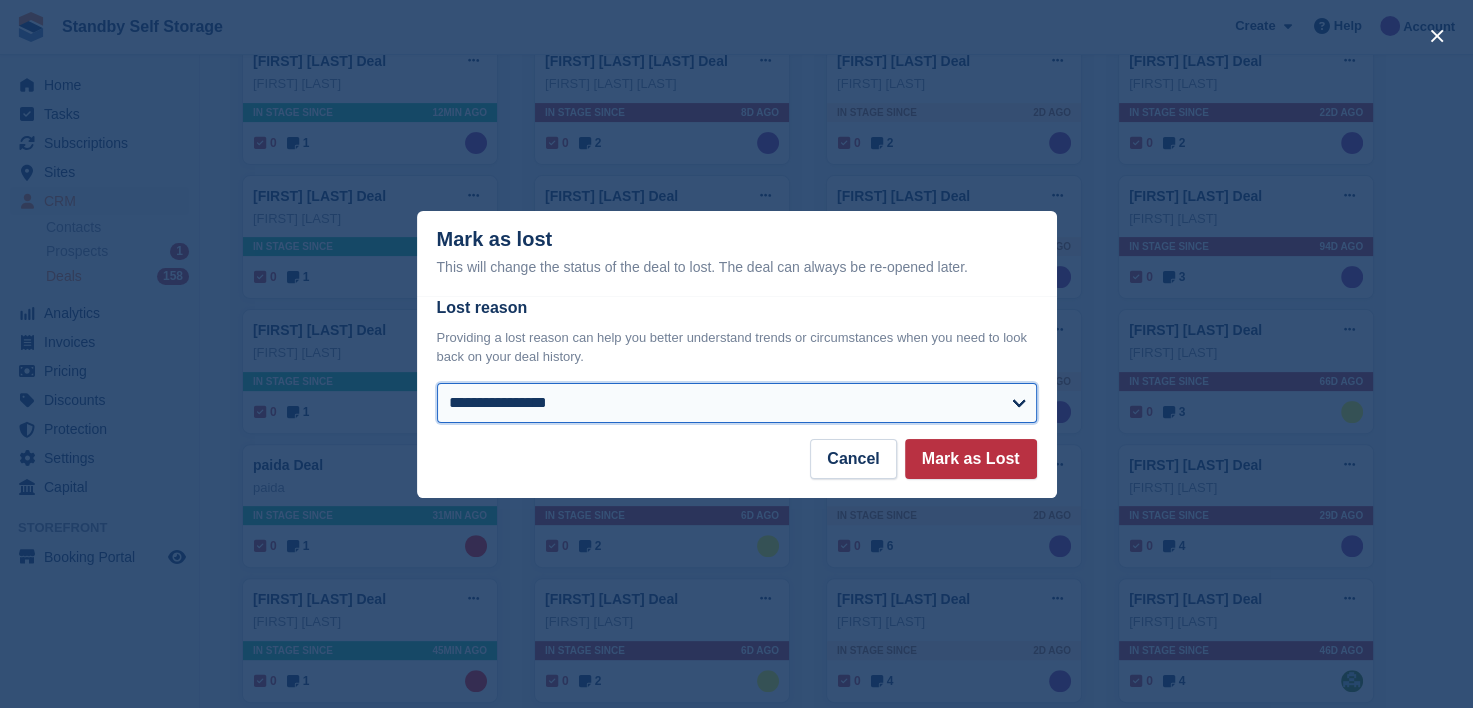 click on "**********" at bounding box center (737, 403) 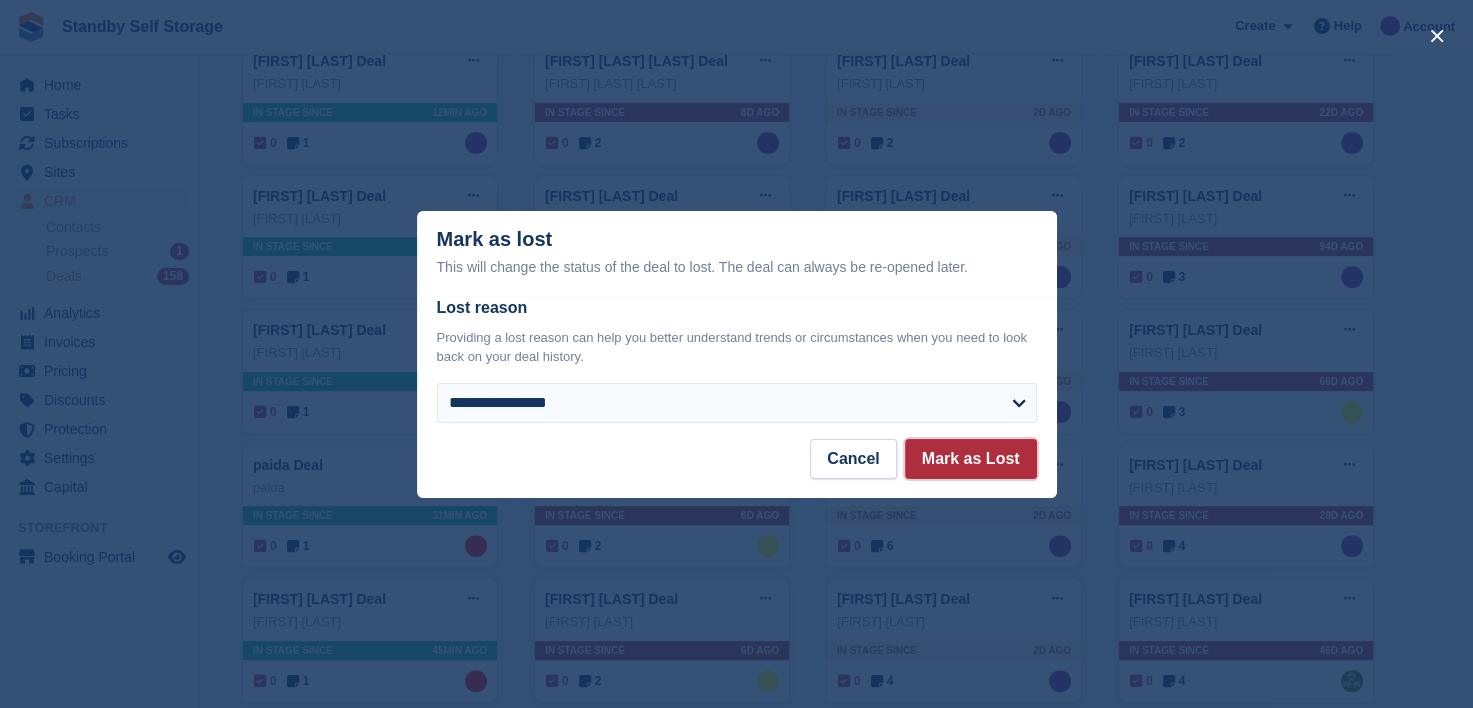 click on "Mark as Lost" at bounding box center (971, 459) 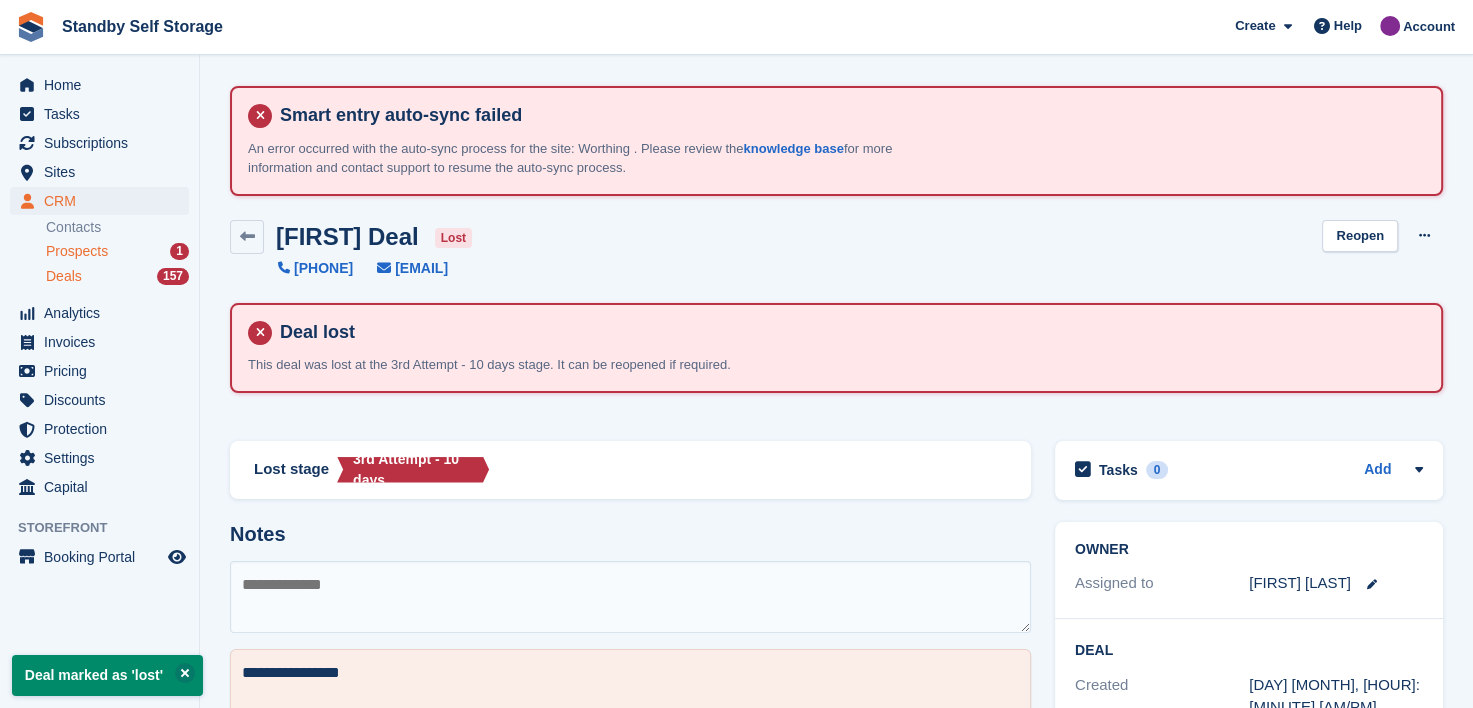 click on "Prospects" at bounding box center [77, 251] 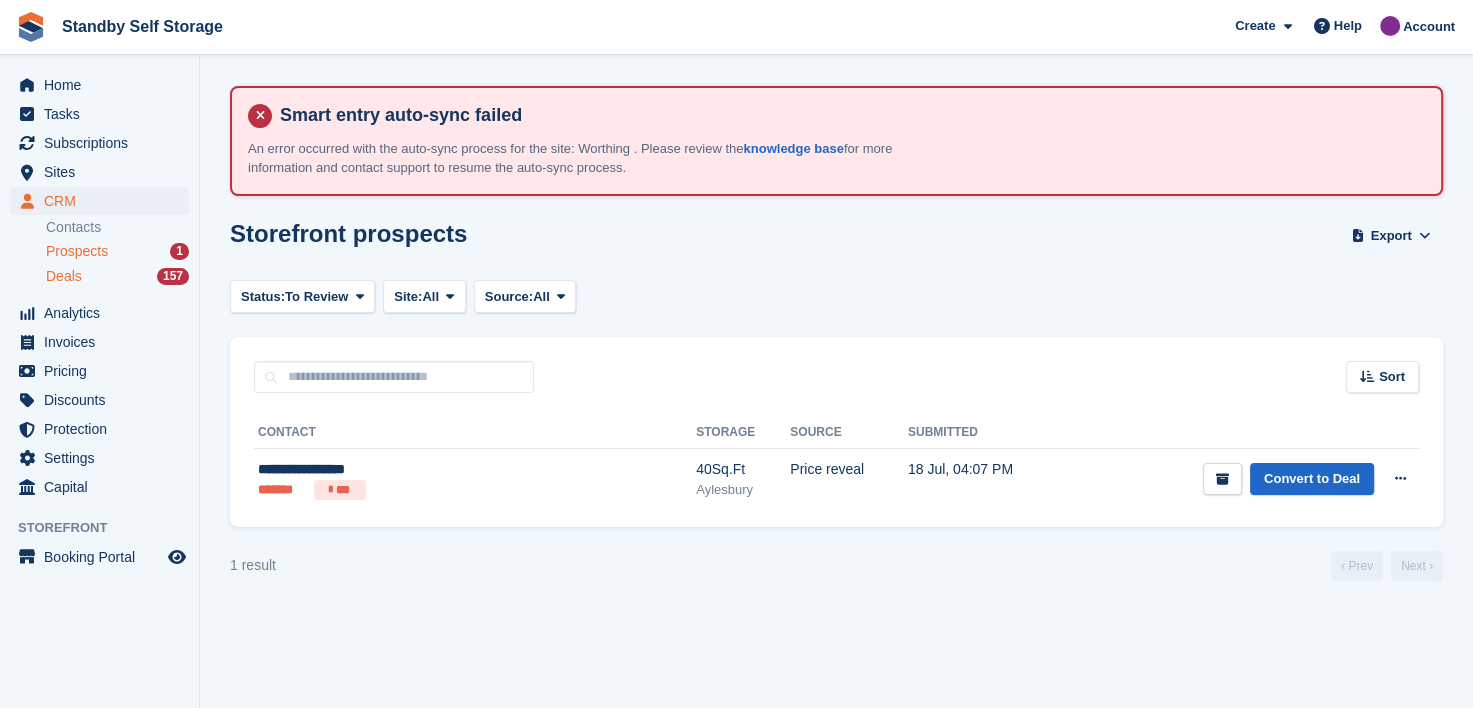 click on "Deals" at bounding box center [64, 276] 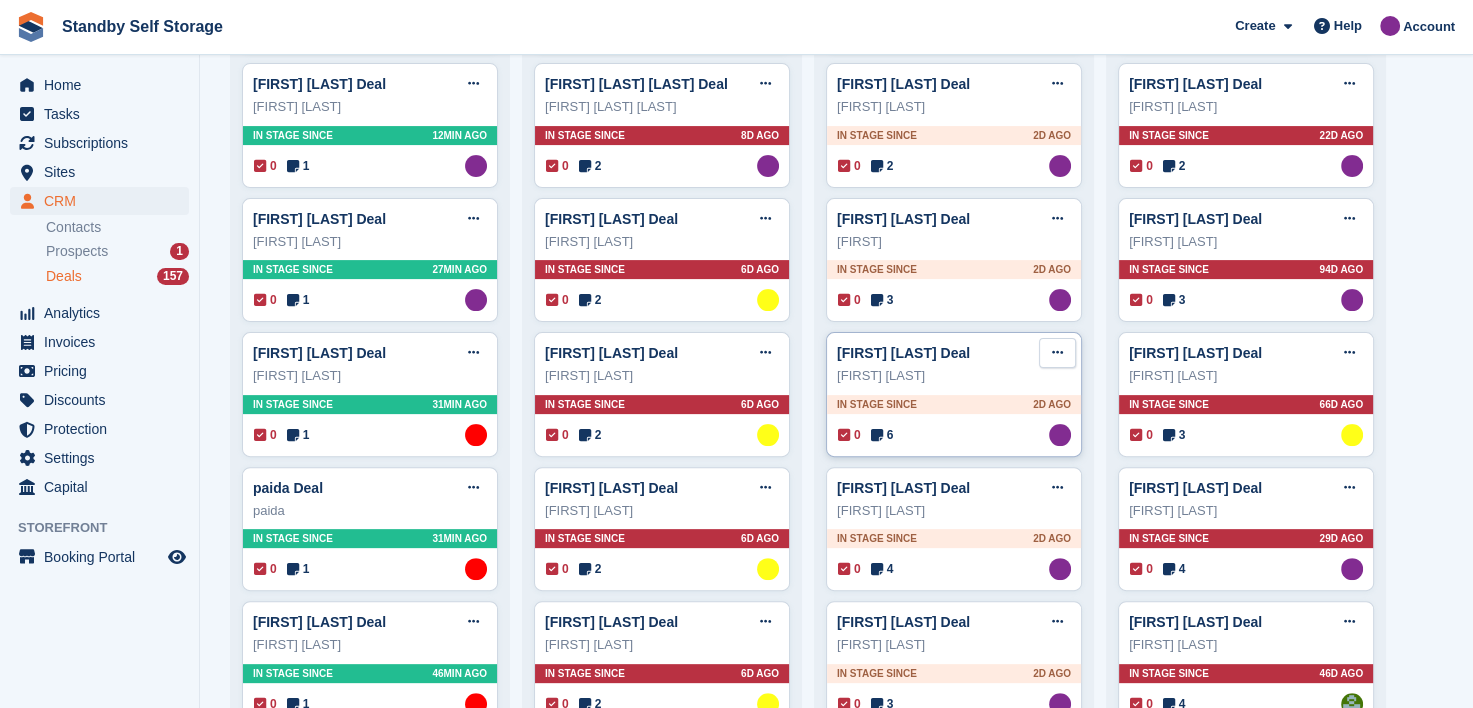 scroll, scrollTop: 500, scrollLeft: 0, axis: vertical 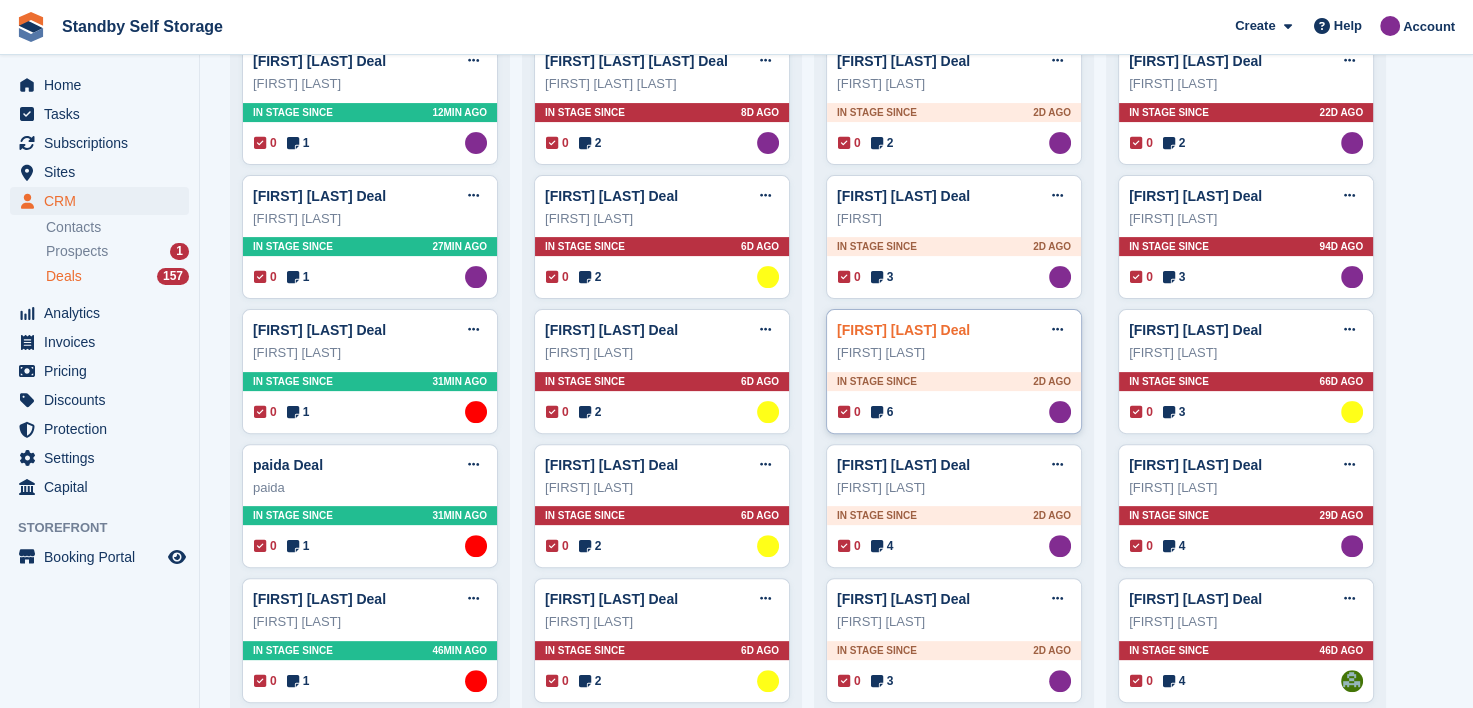 click on "Ollie aarons Deal" at bounding box center (903, 330) 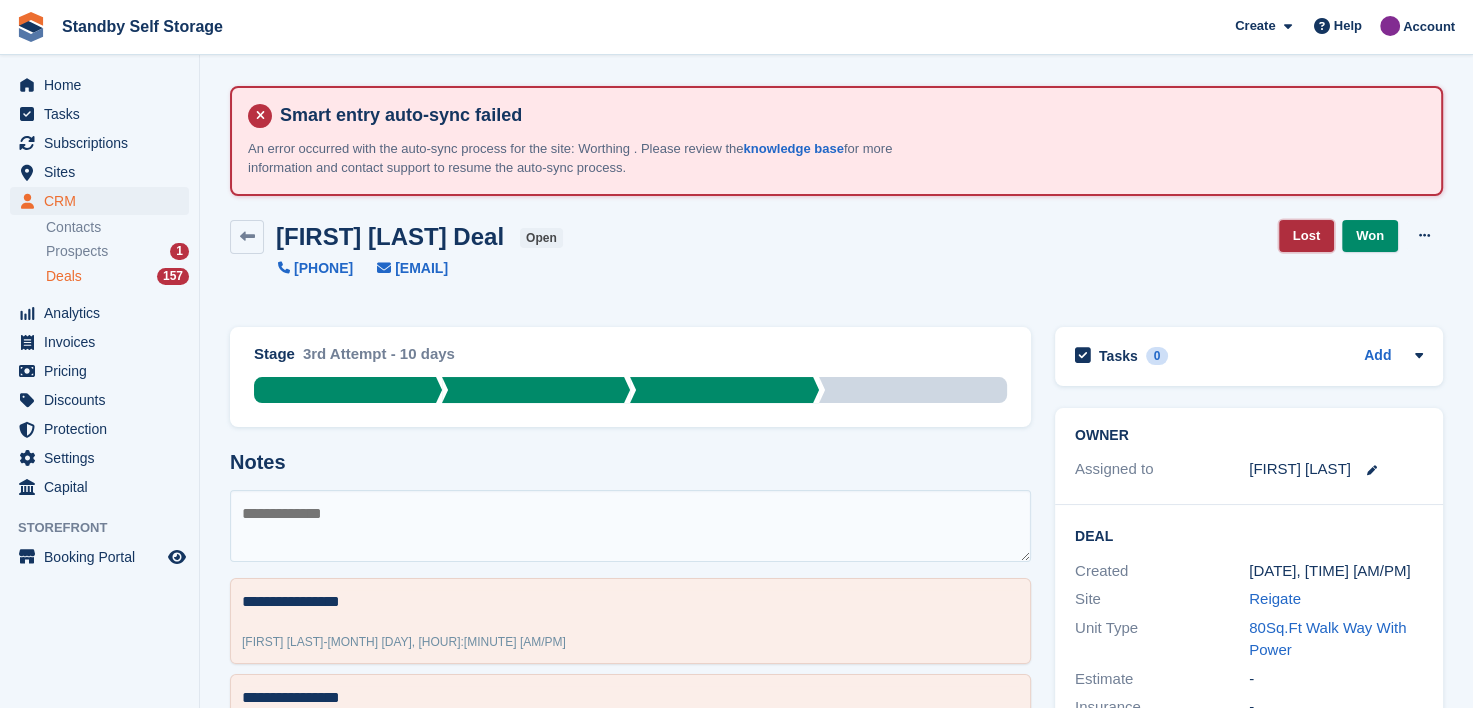 drag, startPoint x: 1307, startPoint y: 239, endPoint x: 1253, endPoint y: 254, distance: 56.044624 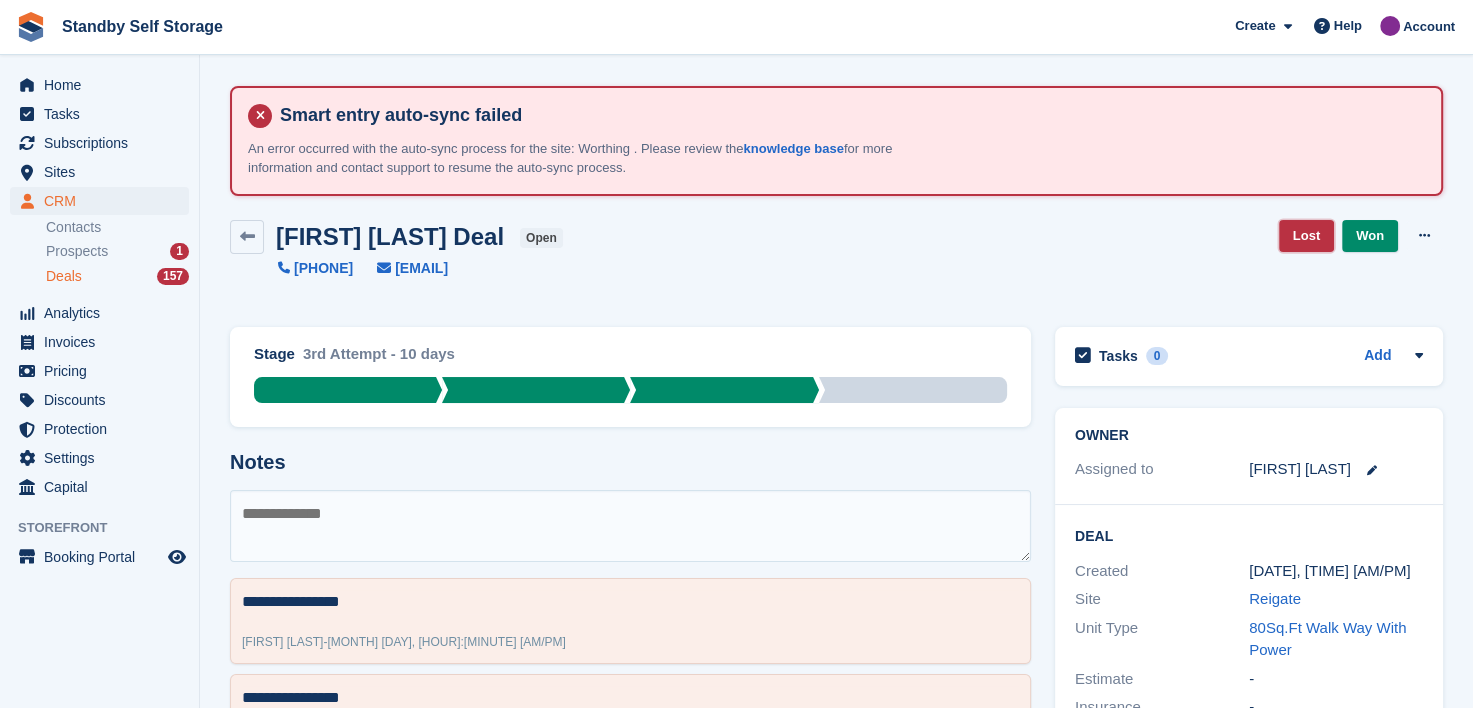 click on "Lost" at bounding box center (1306, 236) 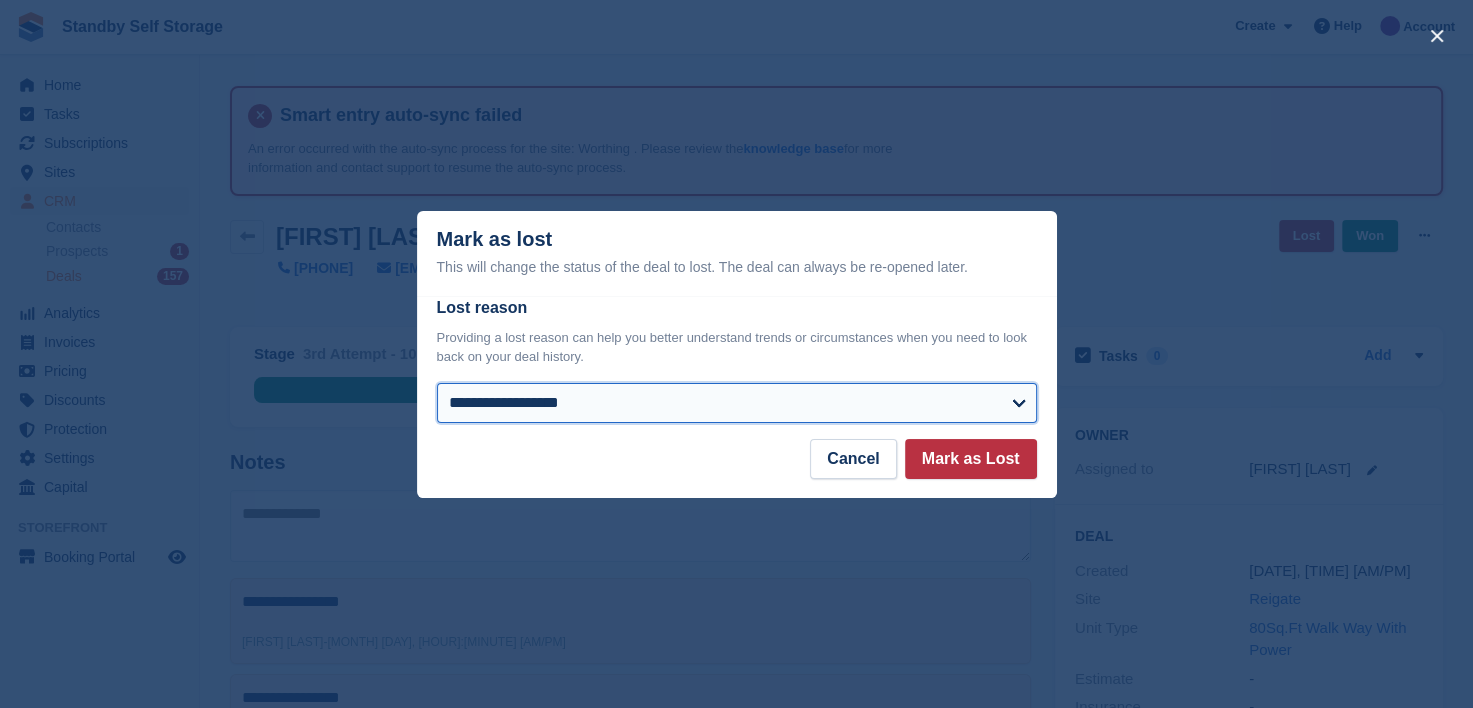 click on "**********" at bounding box center [737, 403] 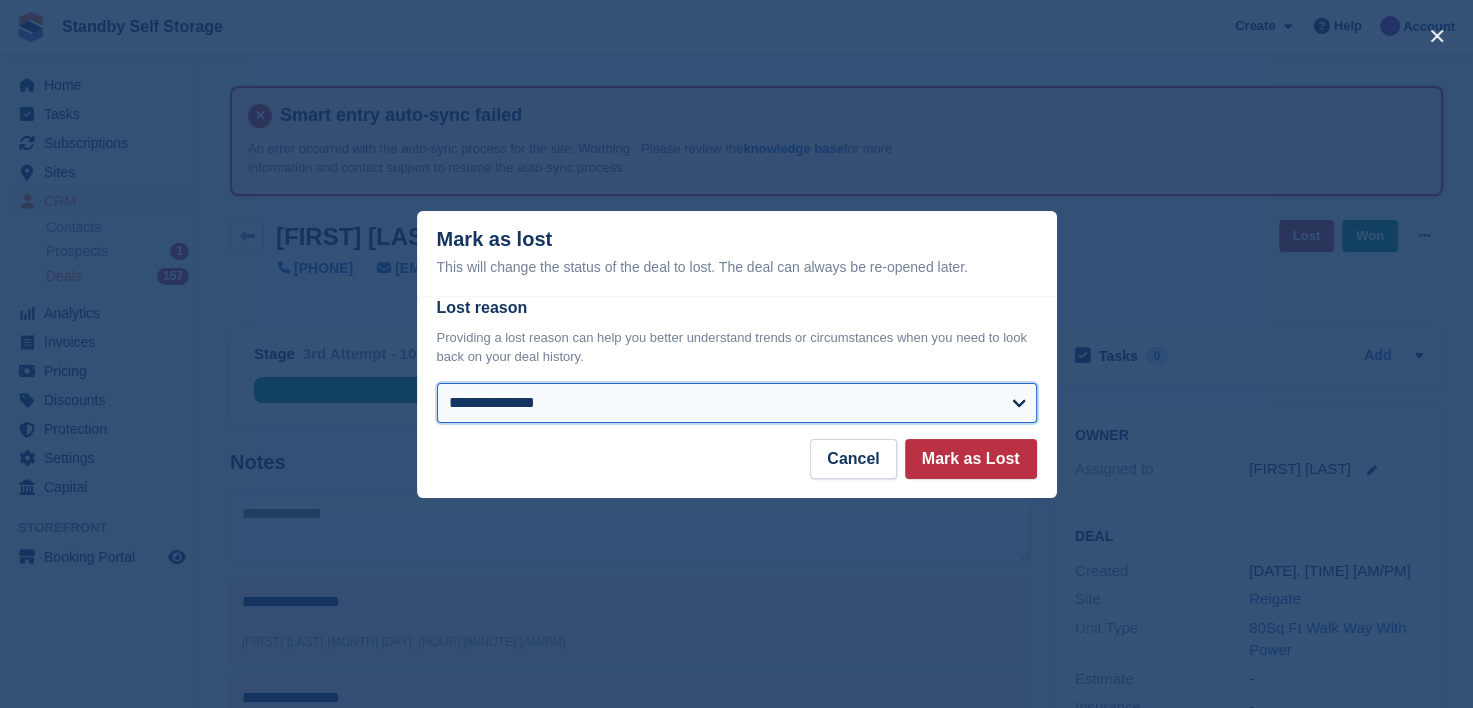 click on "**********" at bounding box center [737, 403] 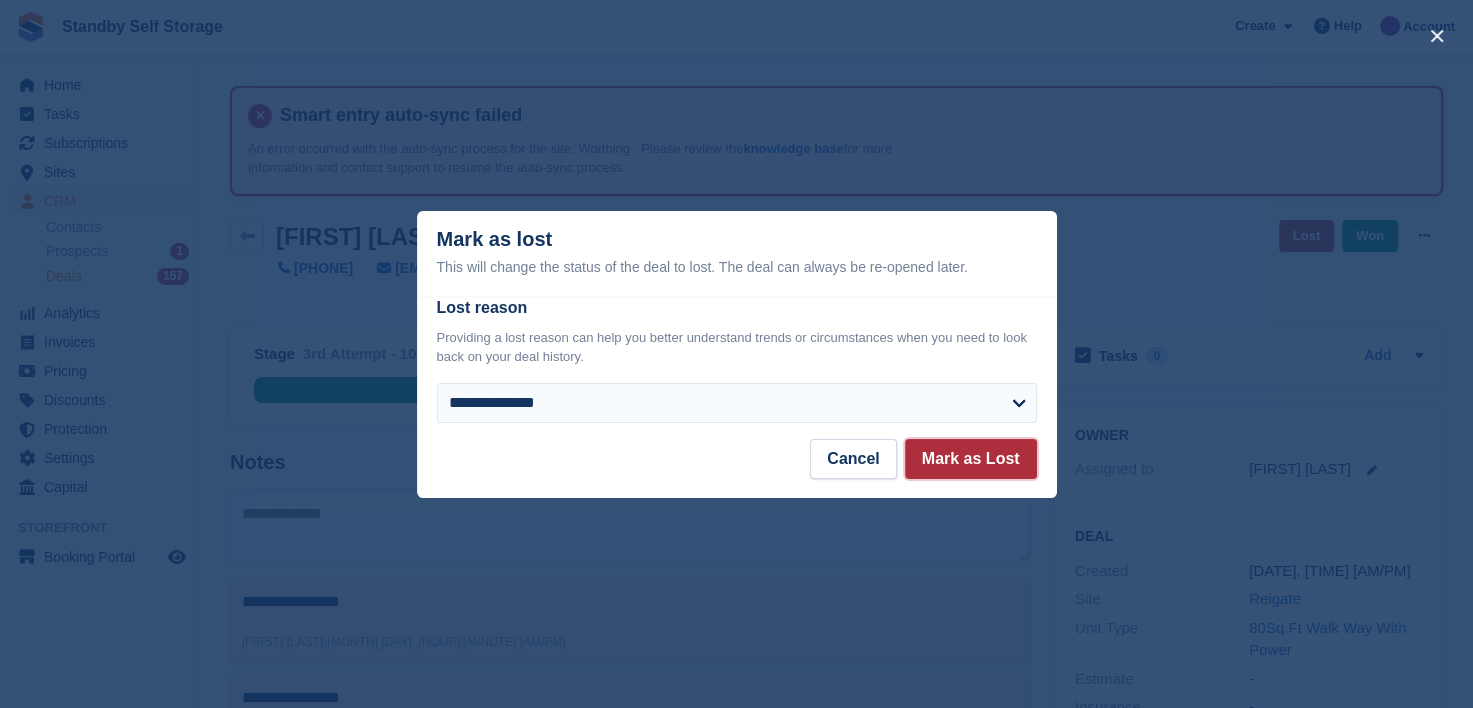 click on "Mark as Lost" at bounding box center (971, 459) 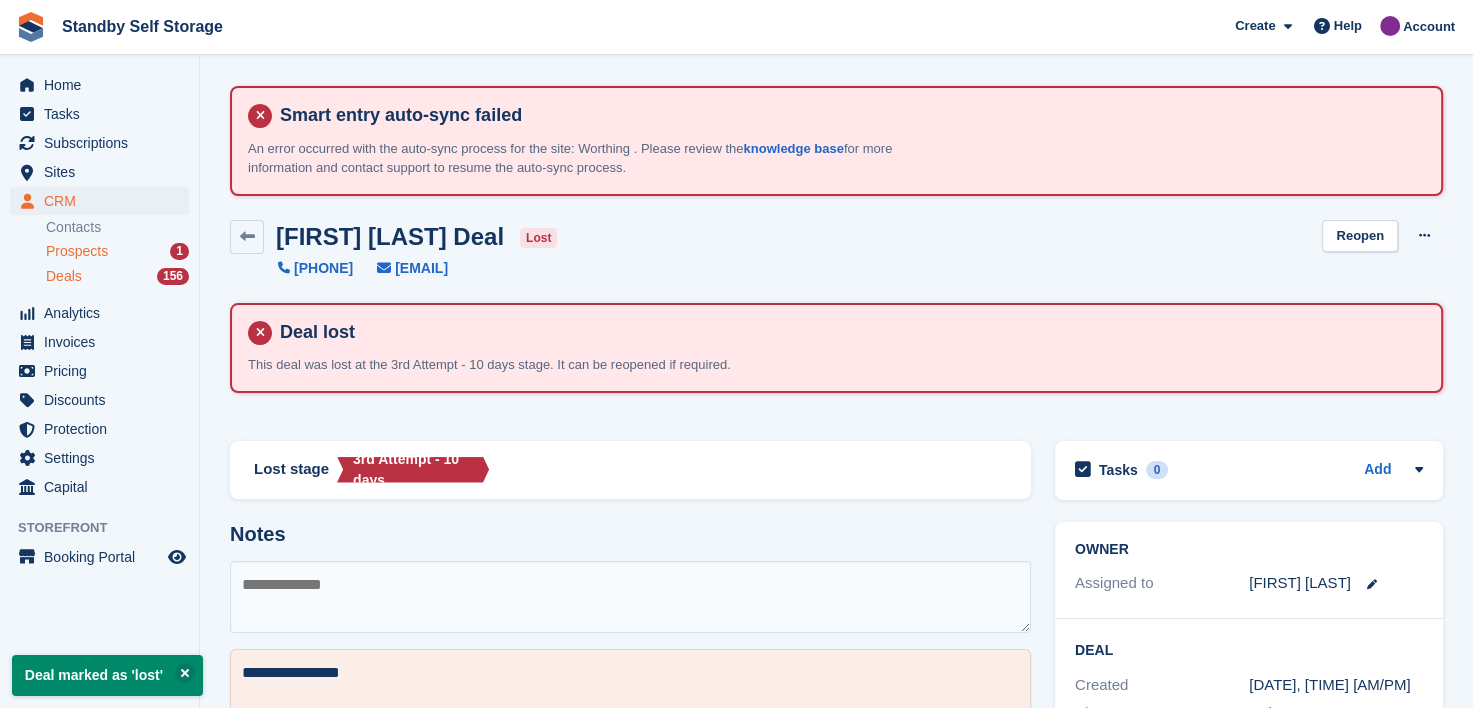 click on "Prospects" at bounding box center [77, 251] 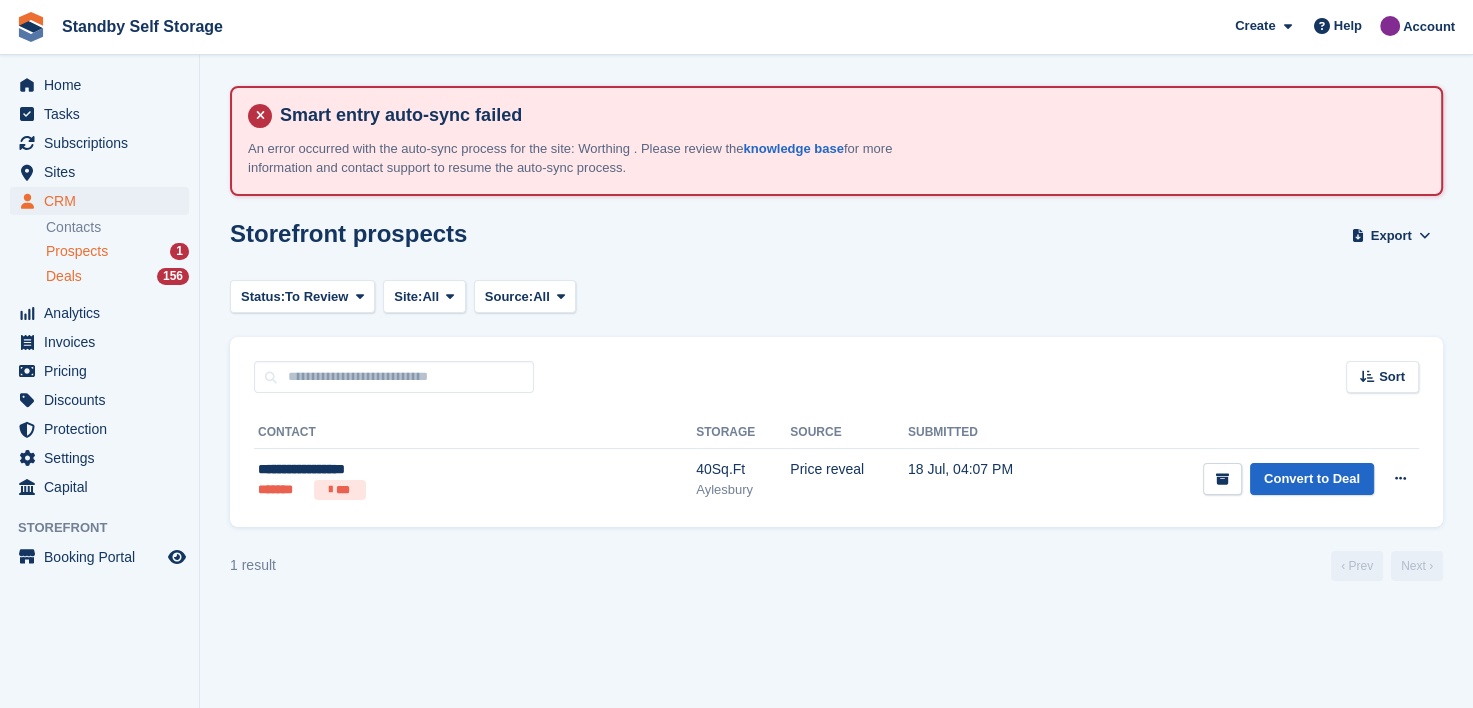 click on "Deals" at bounding box center (64, 276) 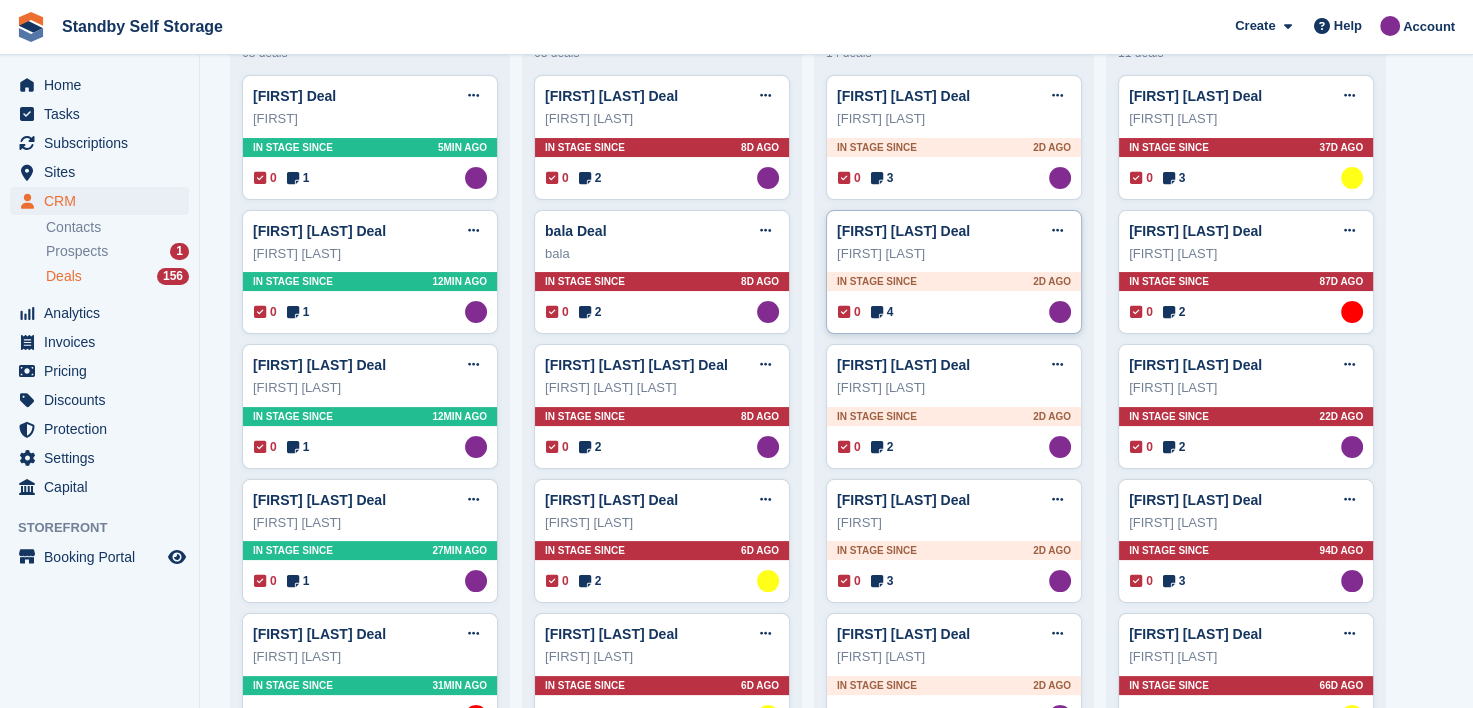 scroll, scrollTop: 200, scrollLeft: 0, axis: vertical 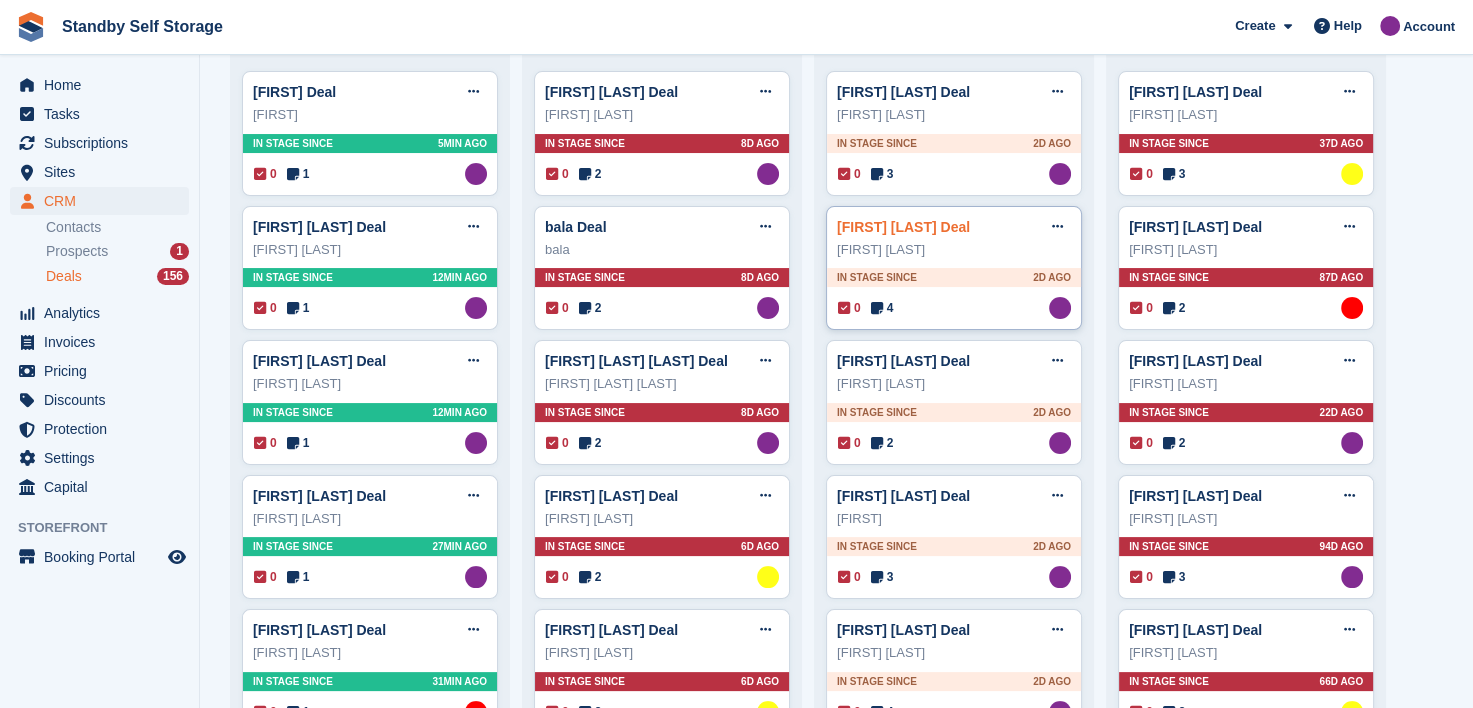 click on "Nick Jackson Deal" at bounding box center (903, 227) 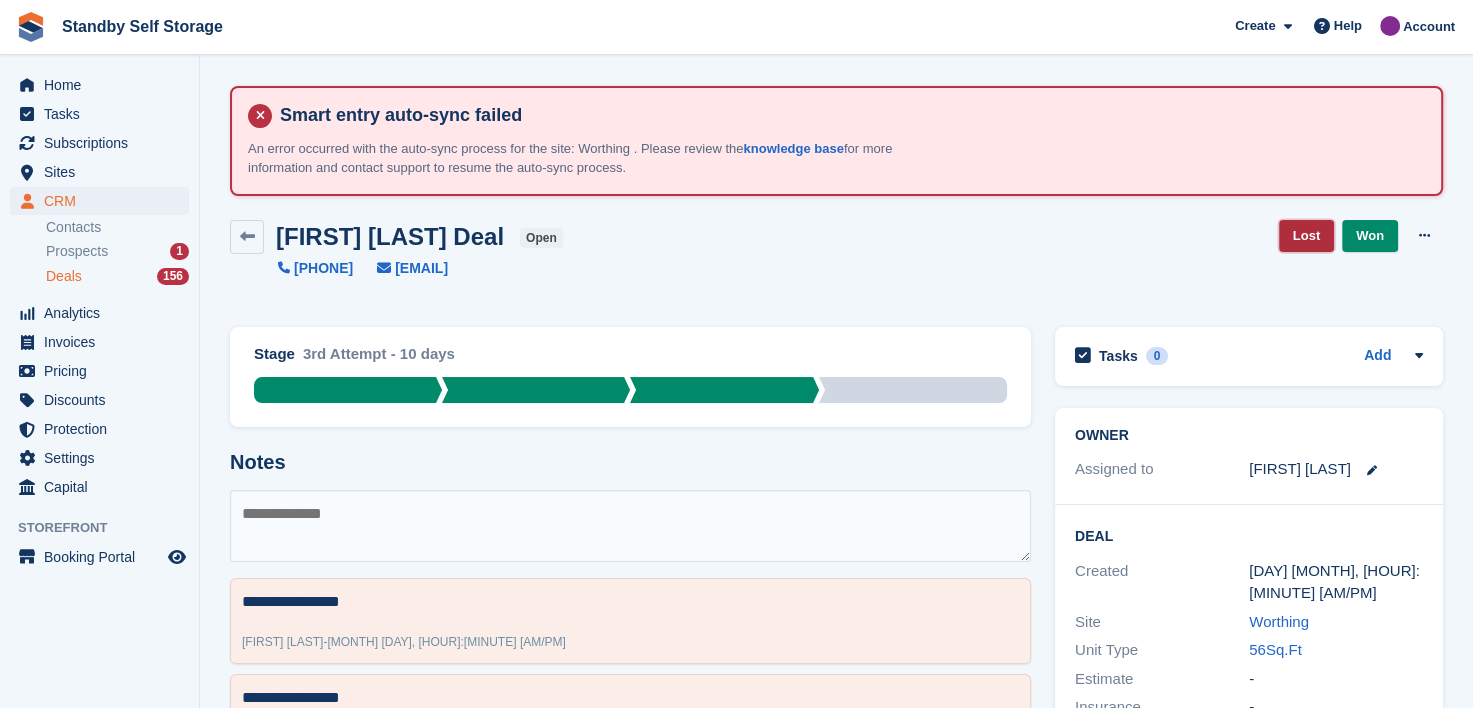 click on "Lost" at bounding box center [1306, 236] 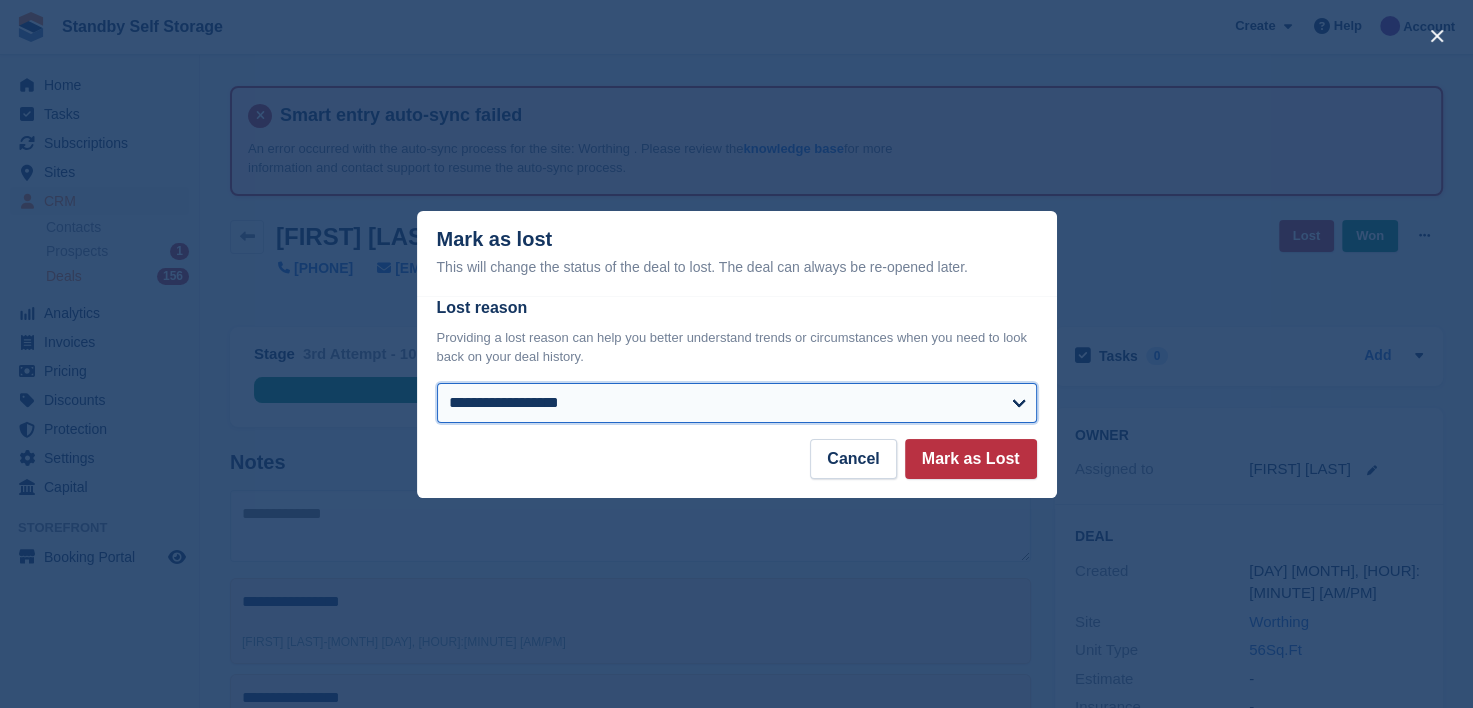 click on "**********" at bounding box center (737, 403) 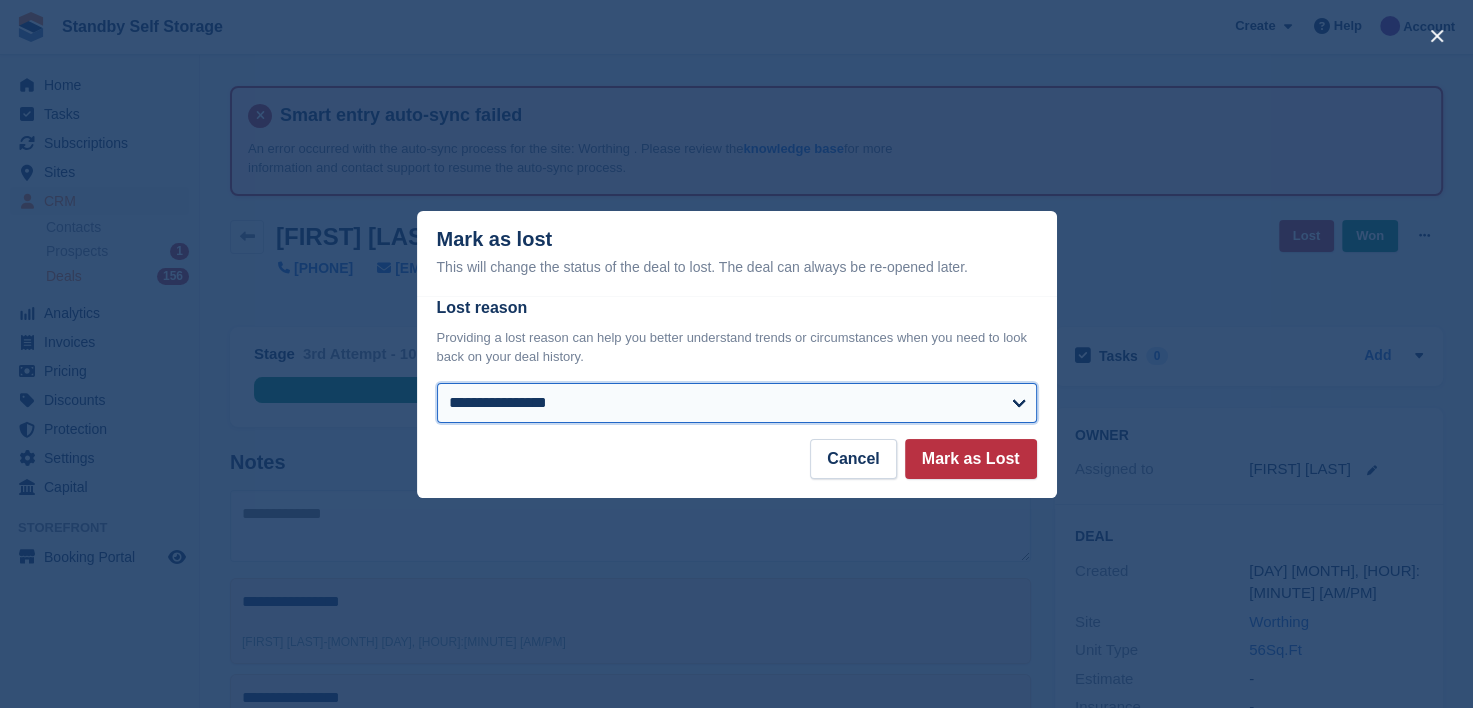 click on "**********" at bounding box center (737, 403) 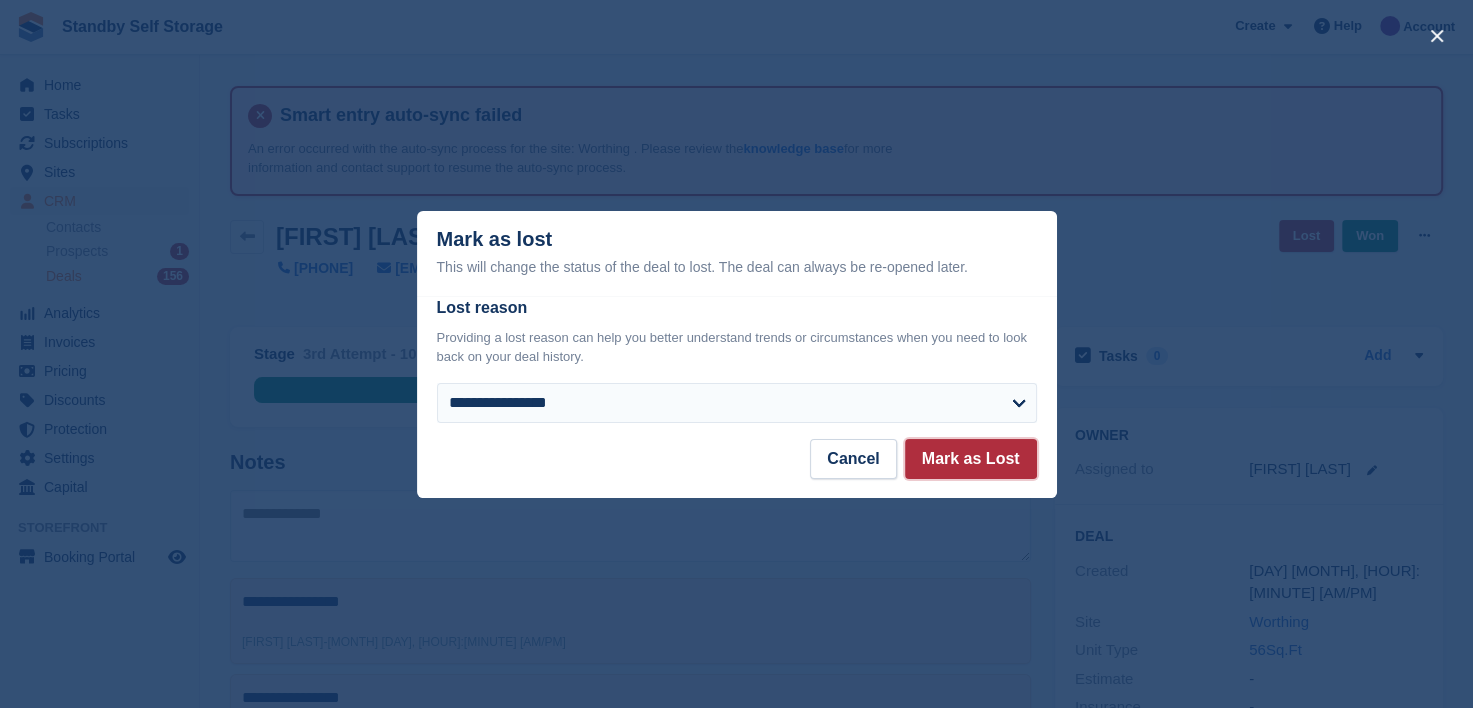 click on "Mark as Lost" at bounding box center (971, 459) 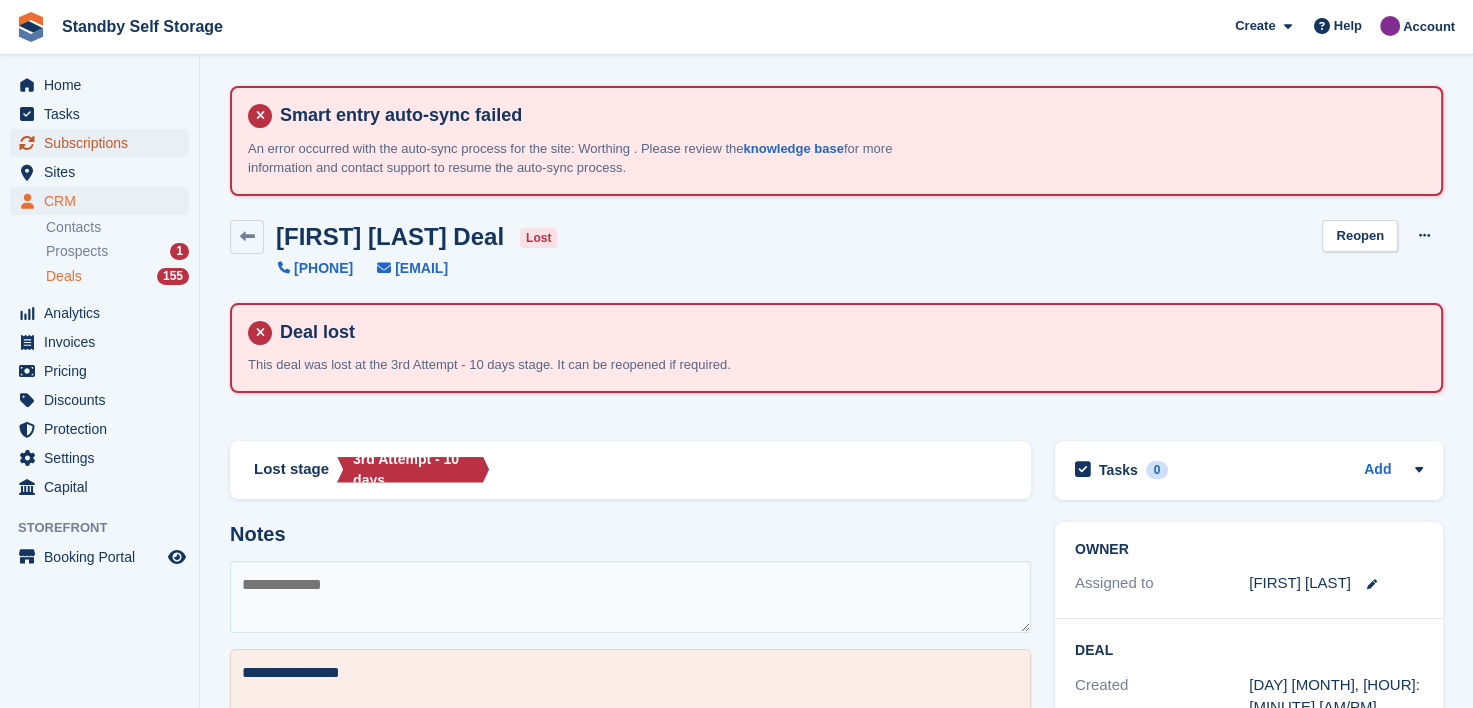 click on "Subscriptions" at bounding box center (104, 143) 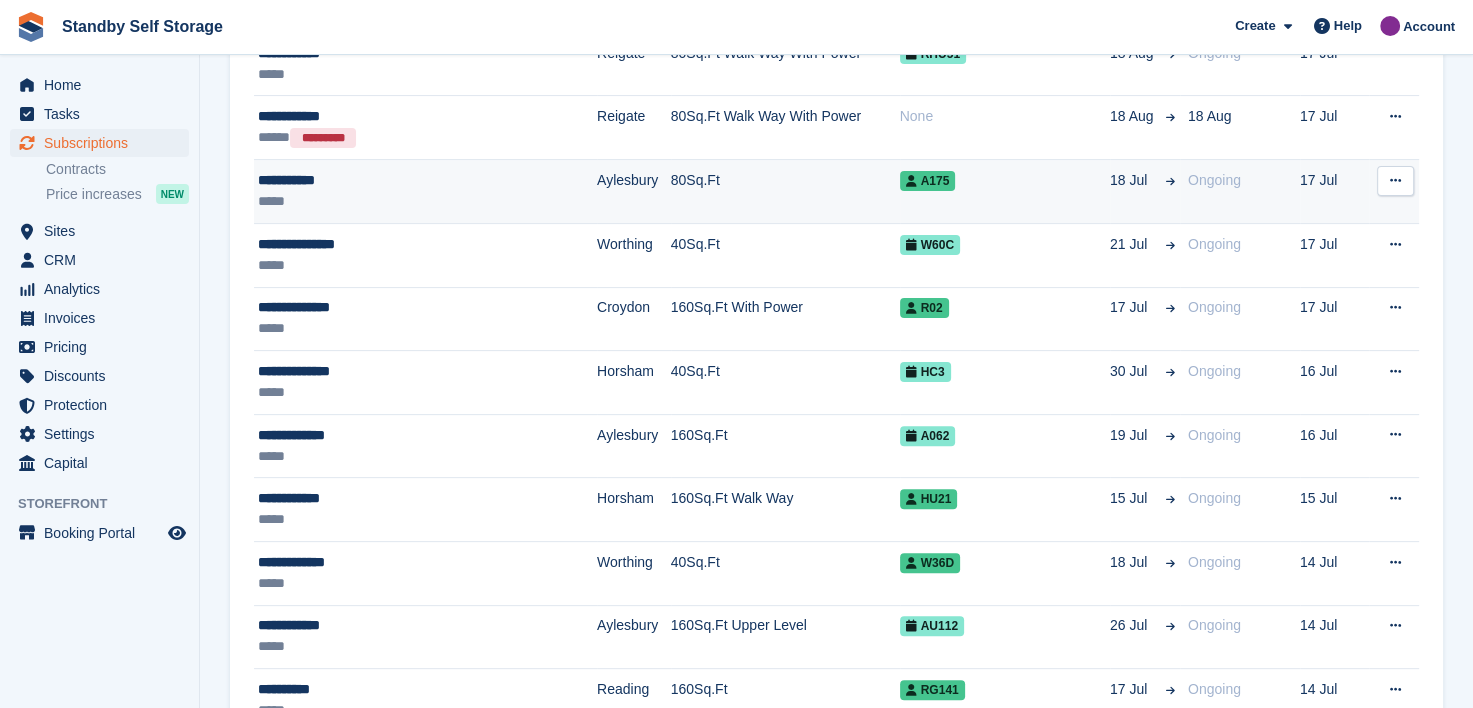 scroll, scrollTop: 600, scrollLeft: 0, axis: vertical 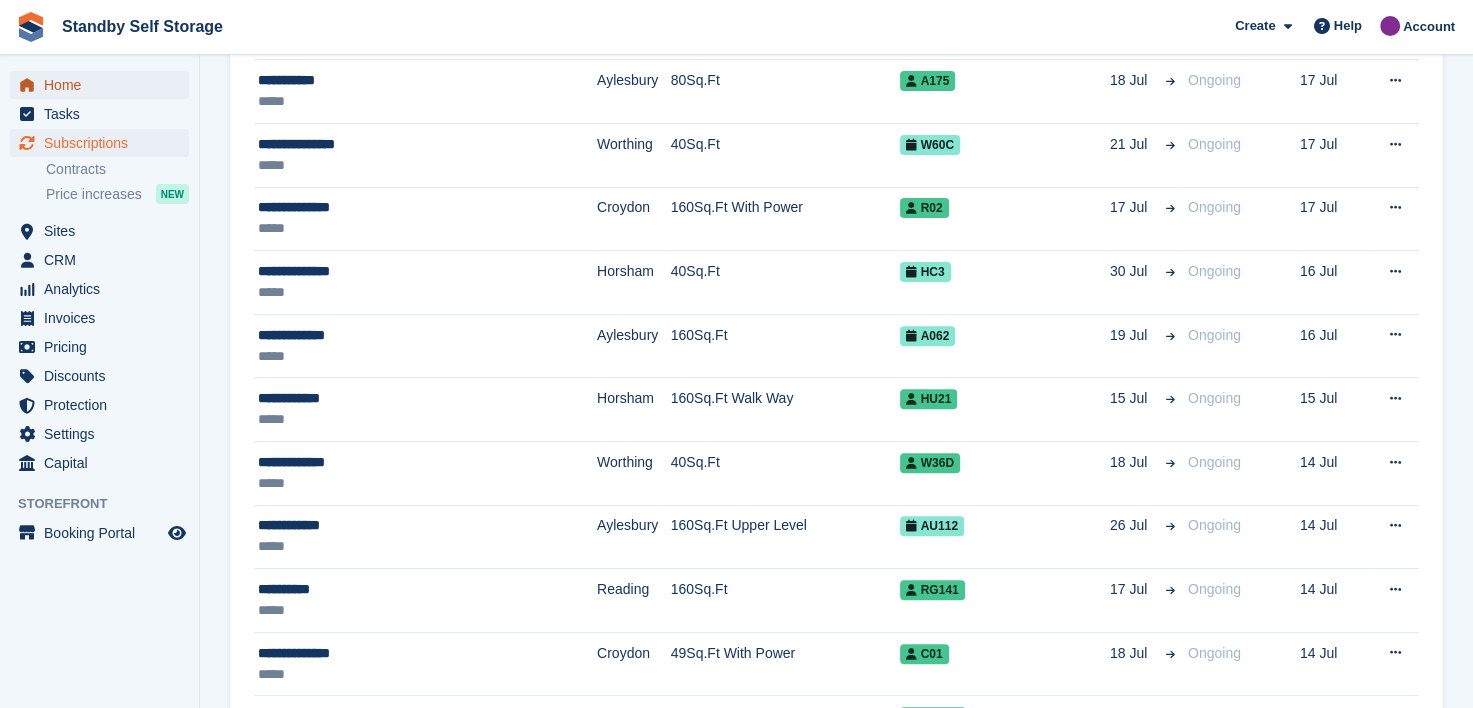 click on "Home" at bounding box center [104, 85] 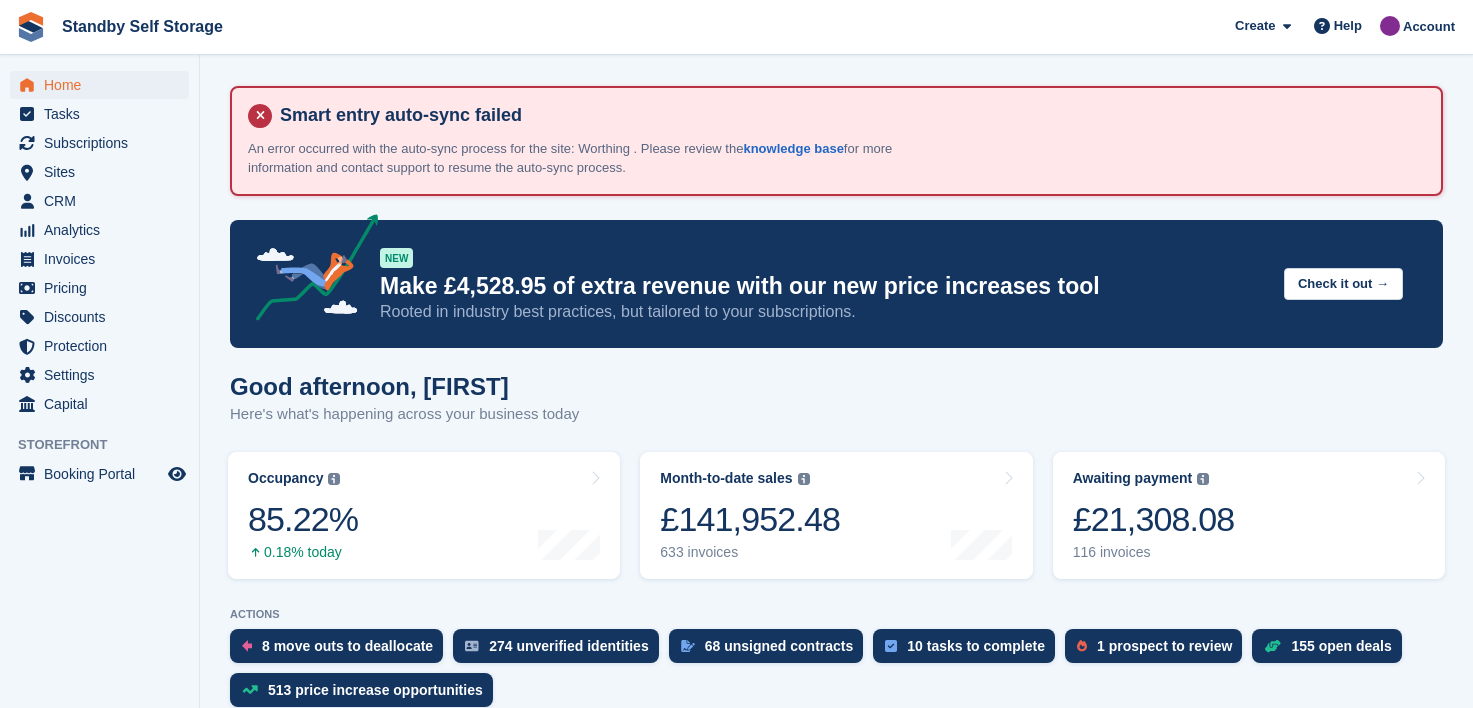 scroll, scrollTop: 100, scrollLeft: 0, axis: vertical 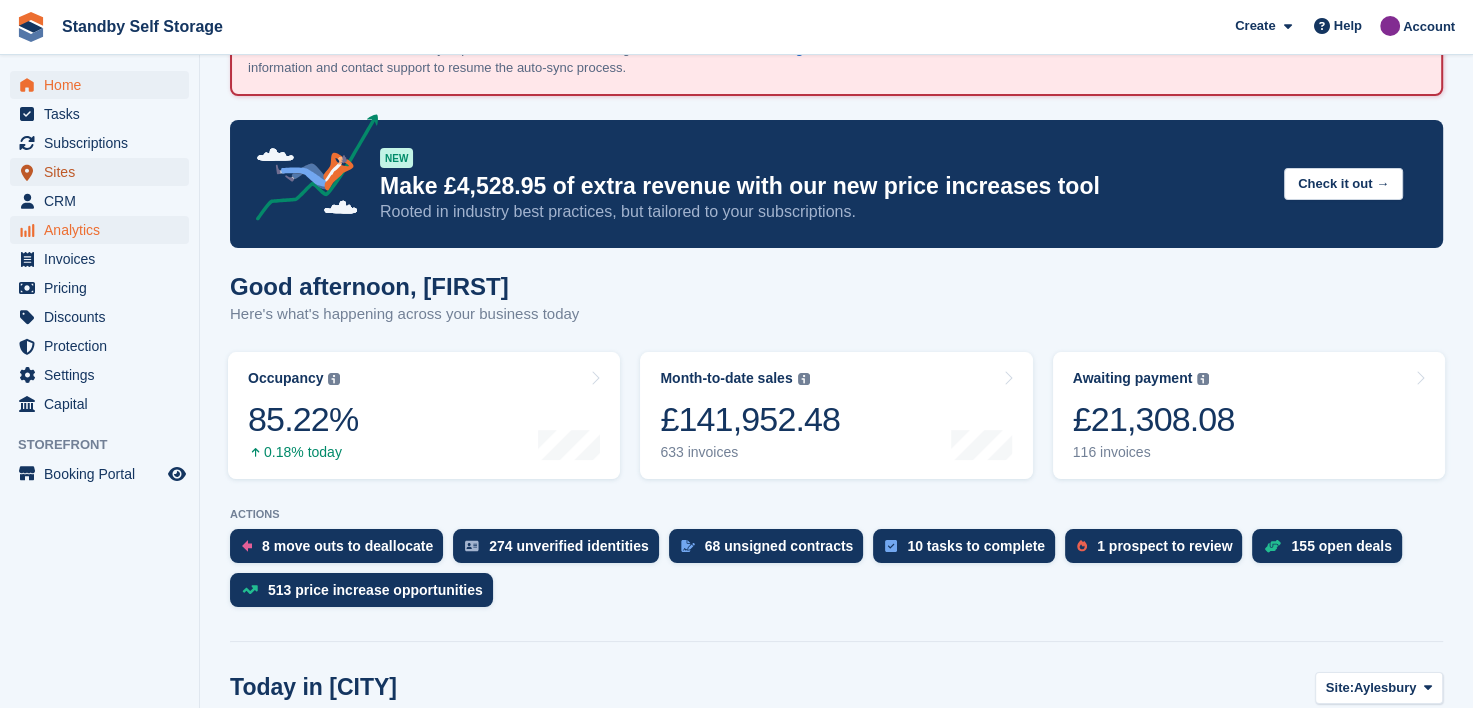 drag, startPoint x: 68, startPoint y: 171, endPoint x: 165, endPoint y: 224, distance: 110.535065 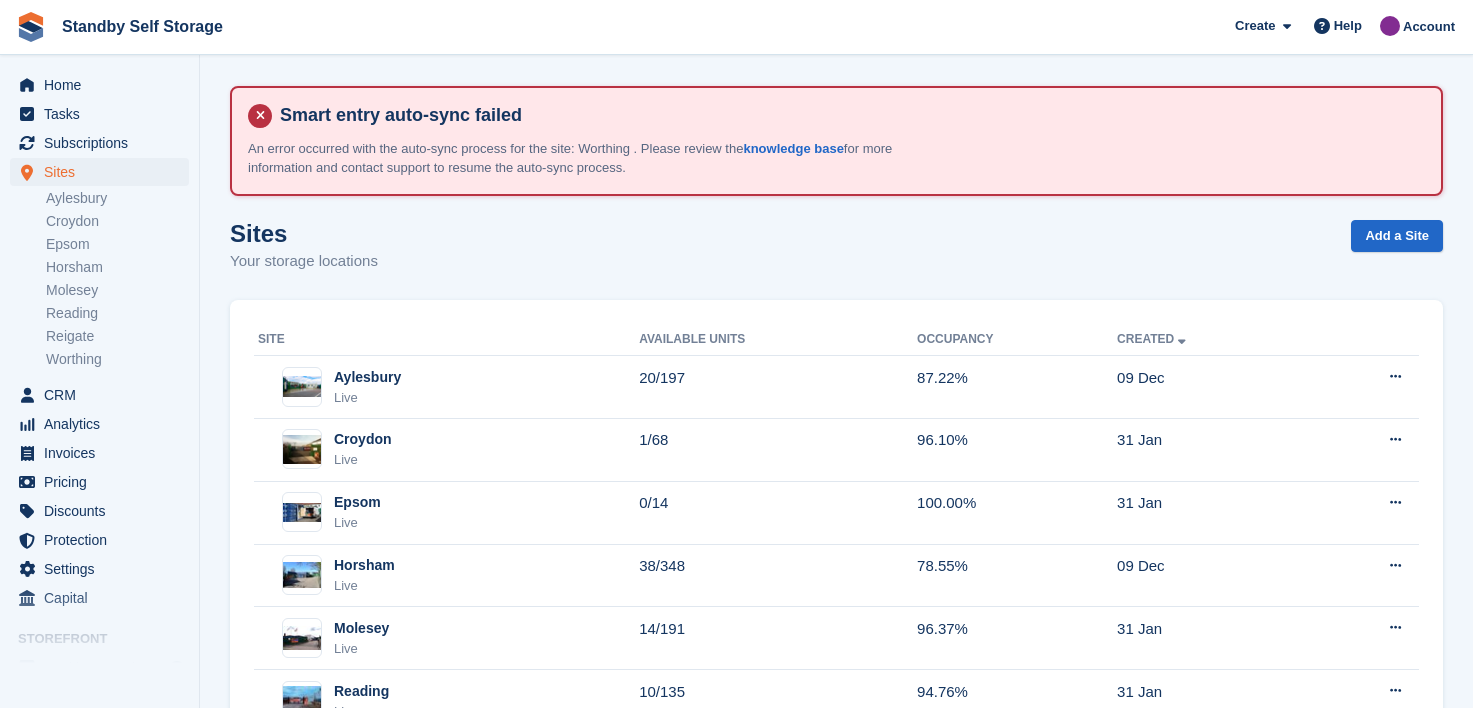 scroll, scrollTop: 0, scrollLeft: 0, axis: both 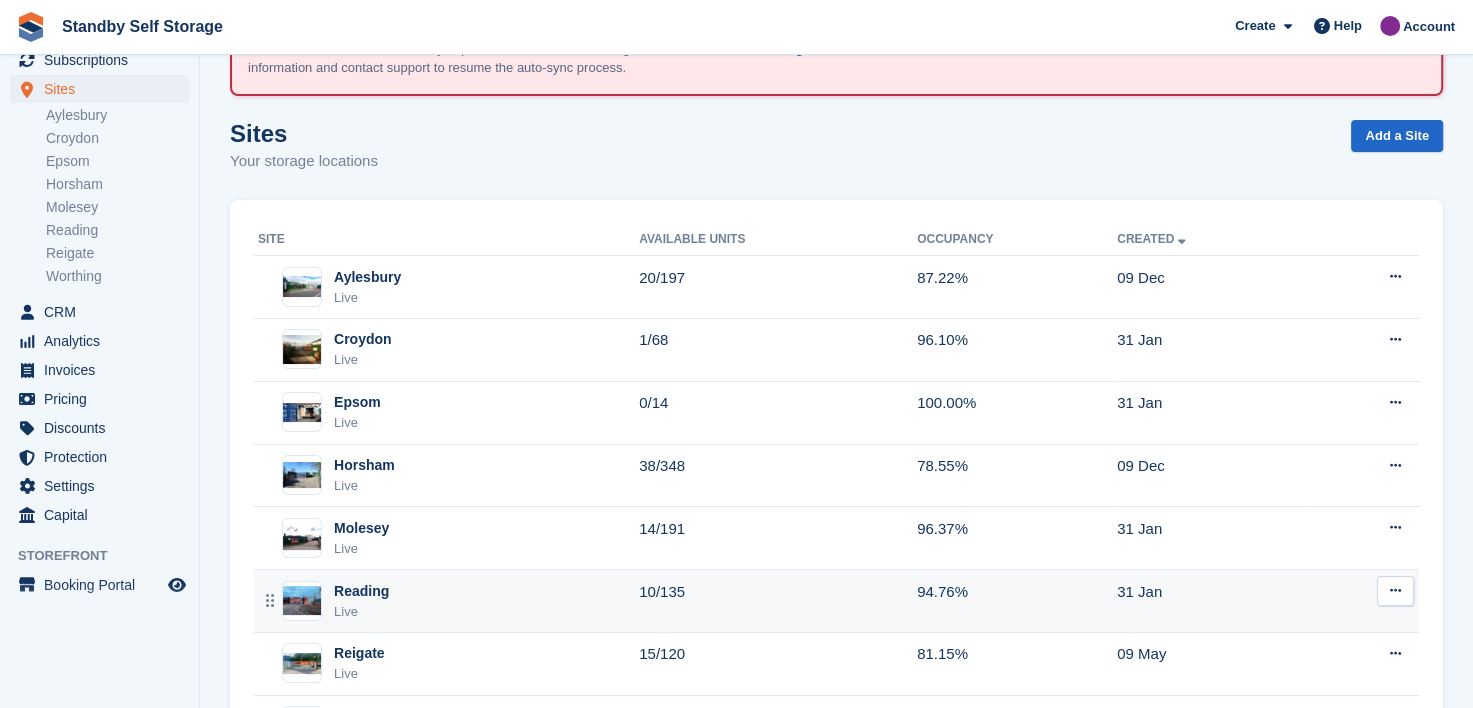 click on "Reading" at bounding box center [361, 591] 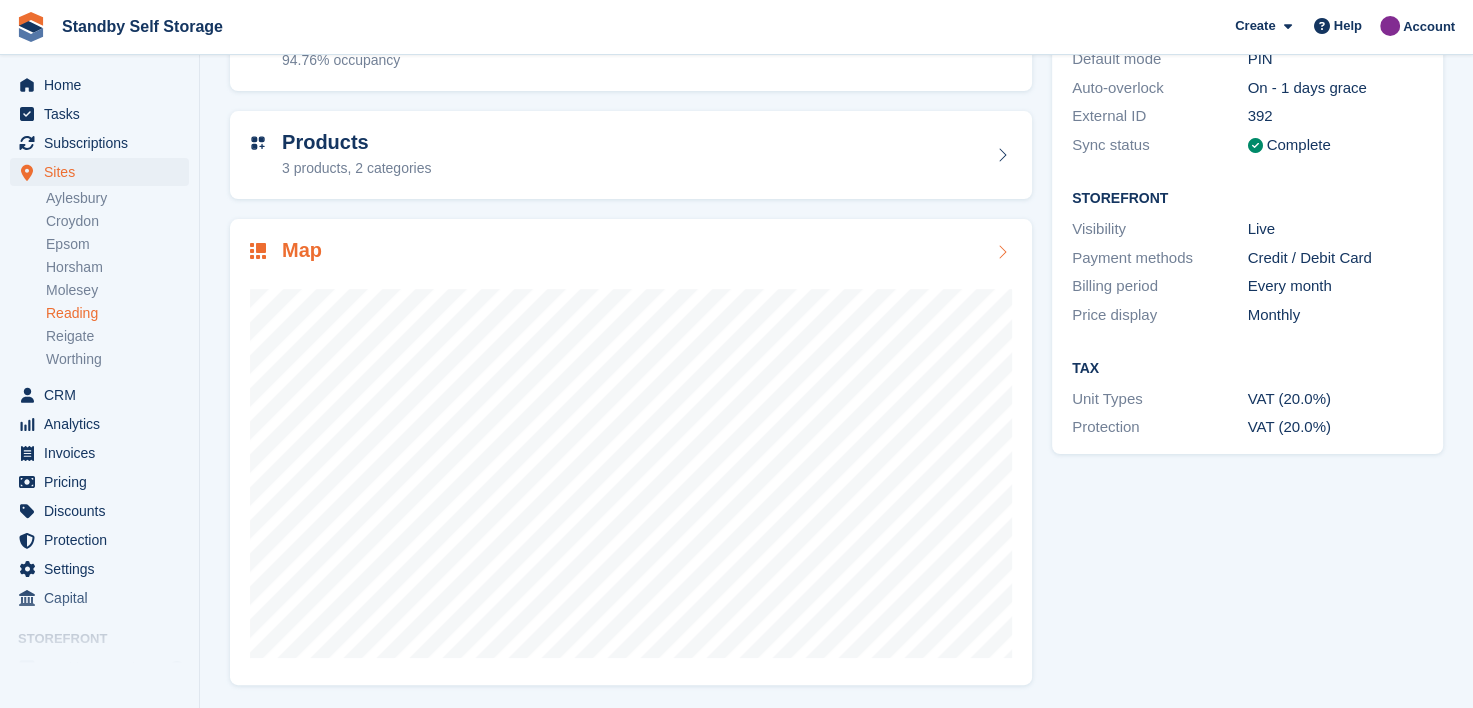 scroll, scrollTop: 384, scrollLeft: 0, axis: vertical 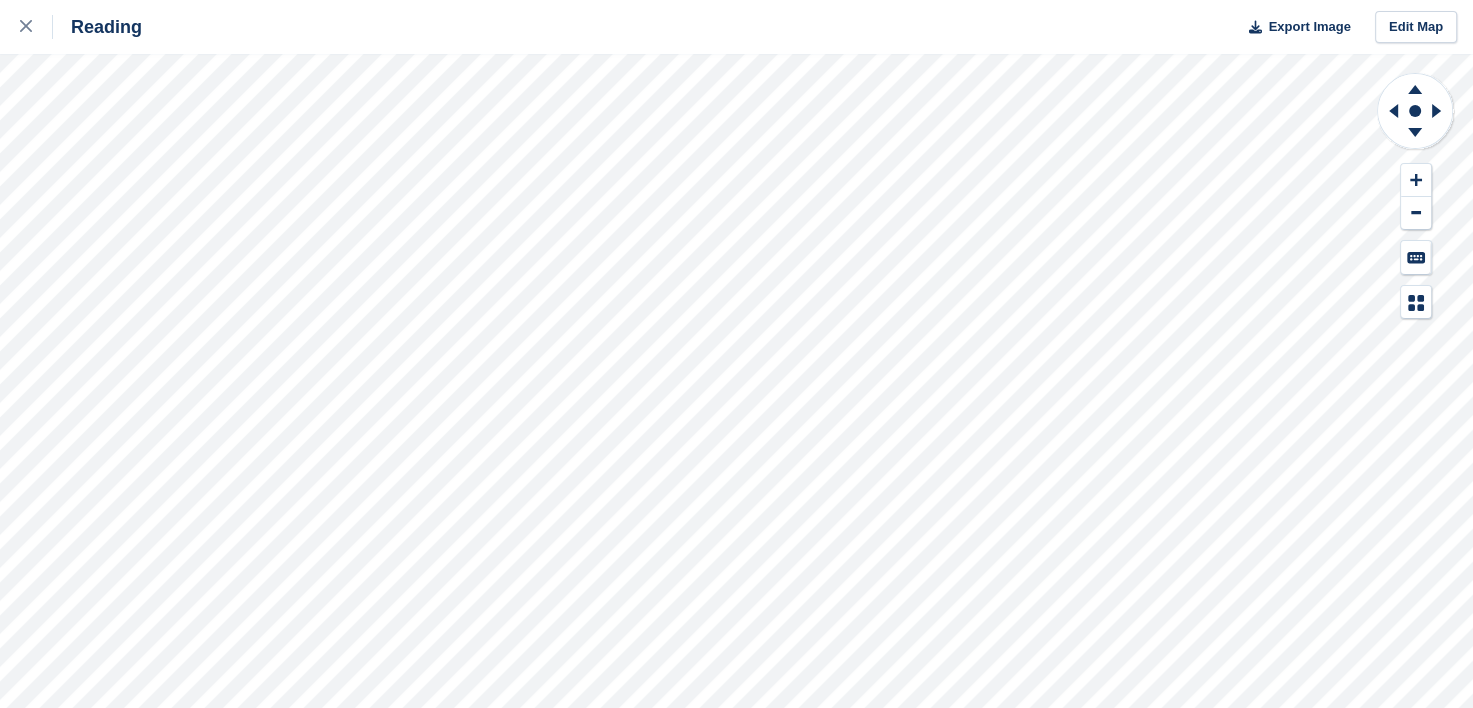 click on "Reading Export Image Edit Map" at bounding box center (736, 354) 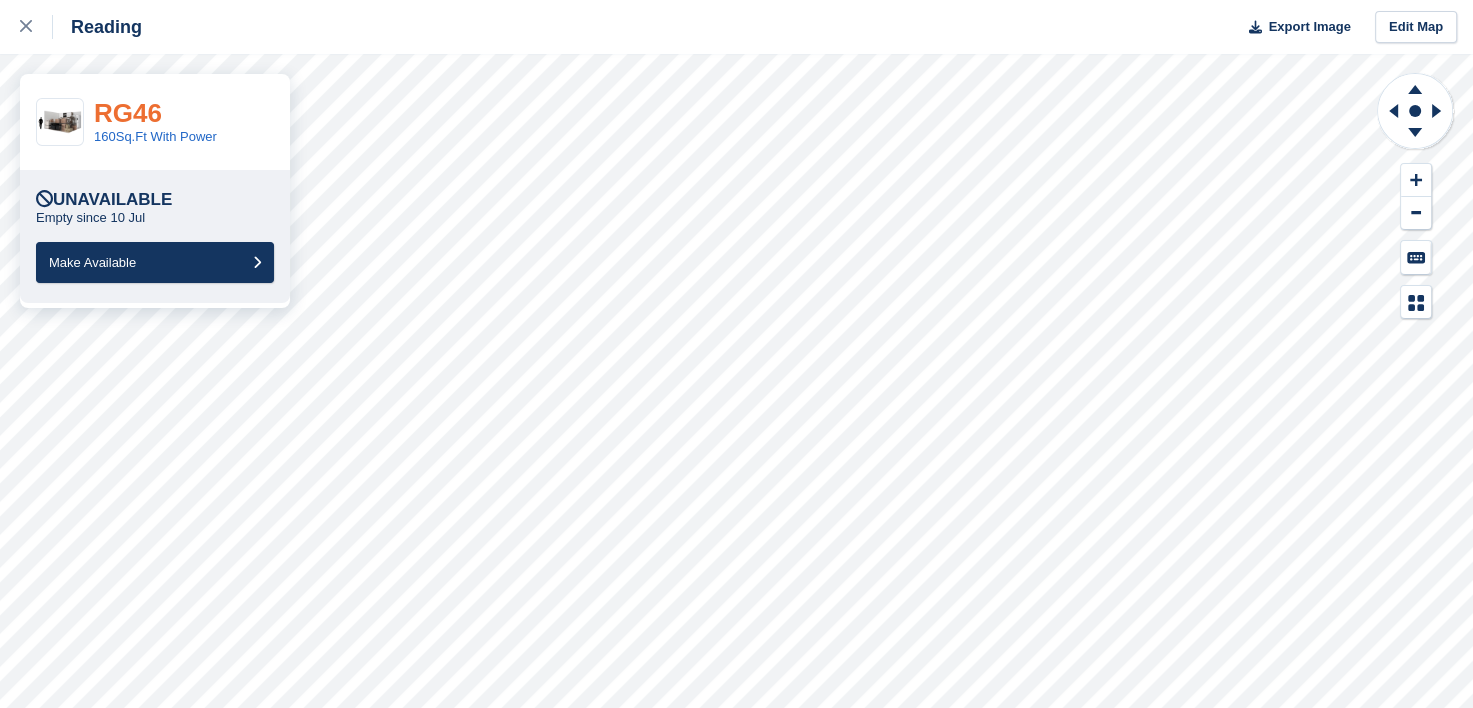click on "RG46" at bounding box center (128, 113) 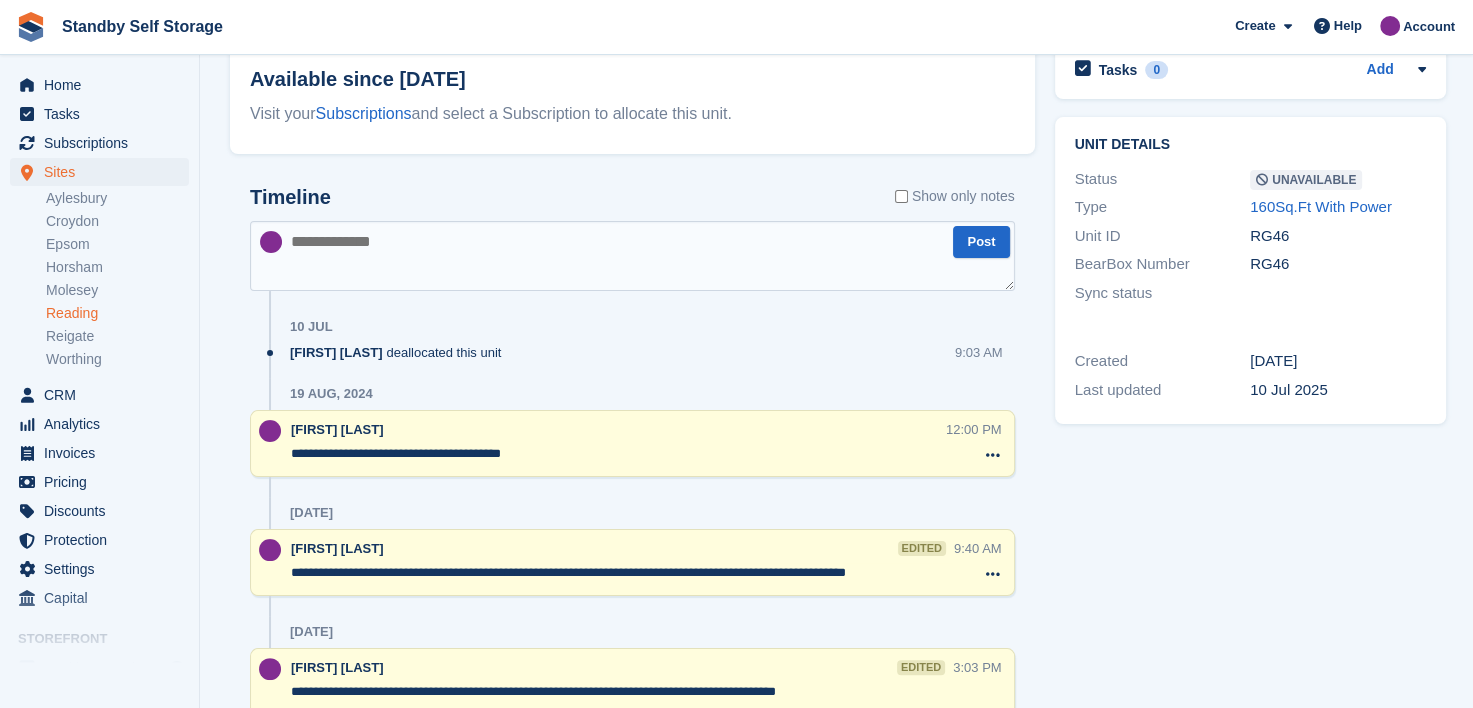 scroll, scrollTop: 300, scrollLeft: 0, axis: vertical 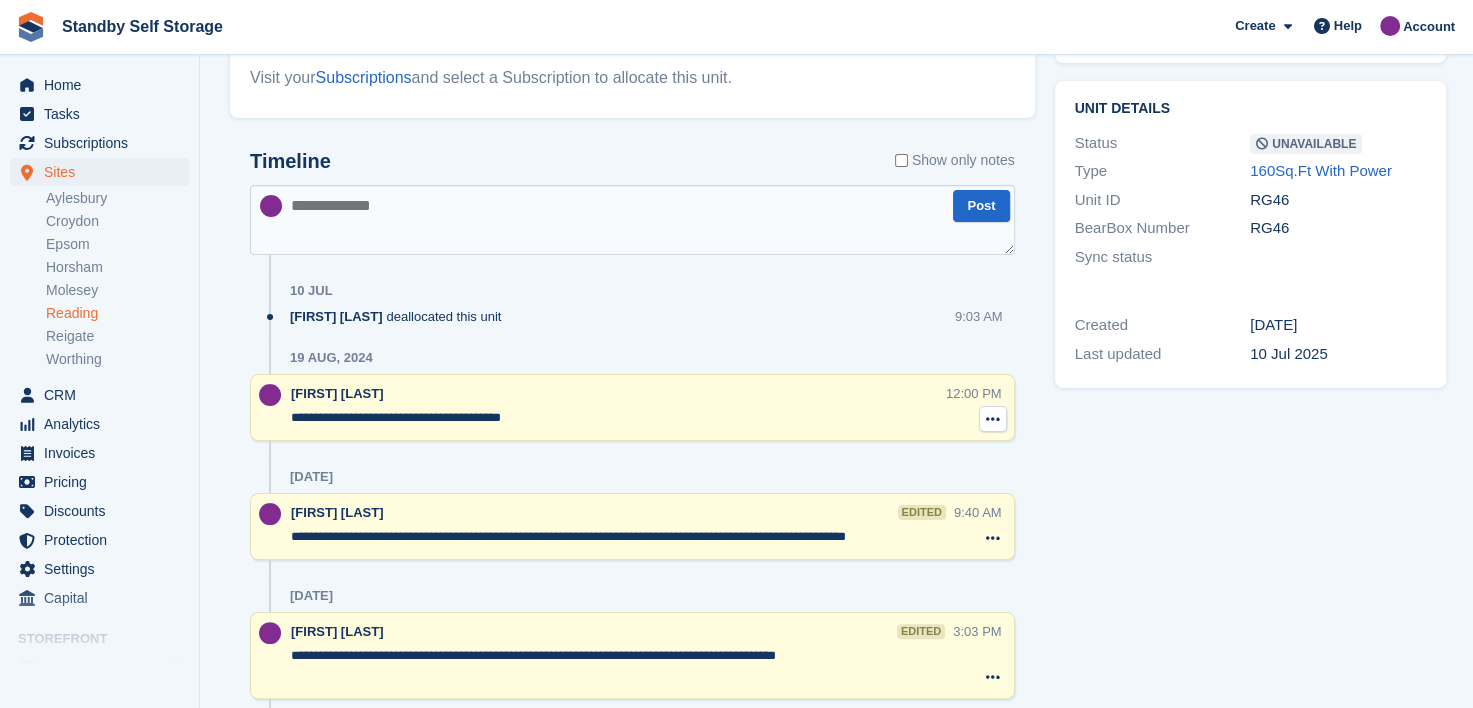 click at bounding box center [993, 419] 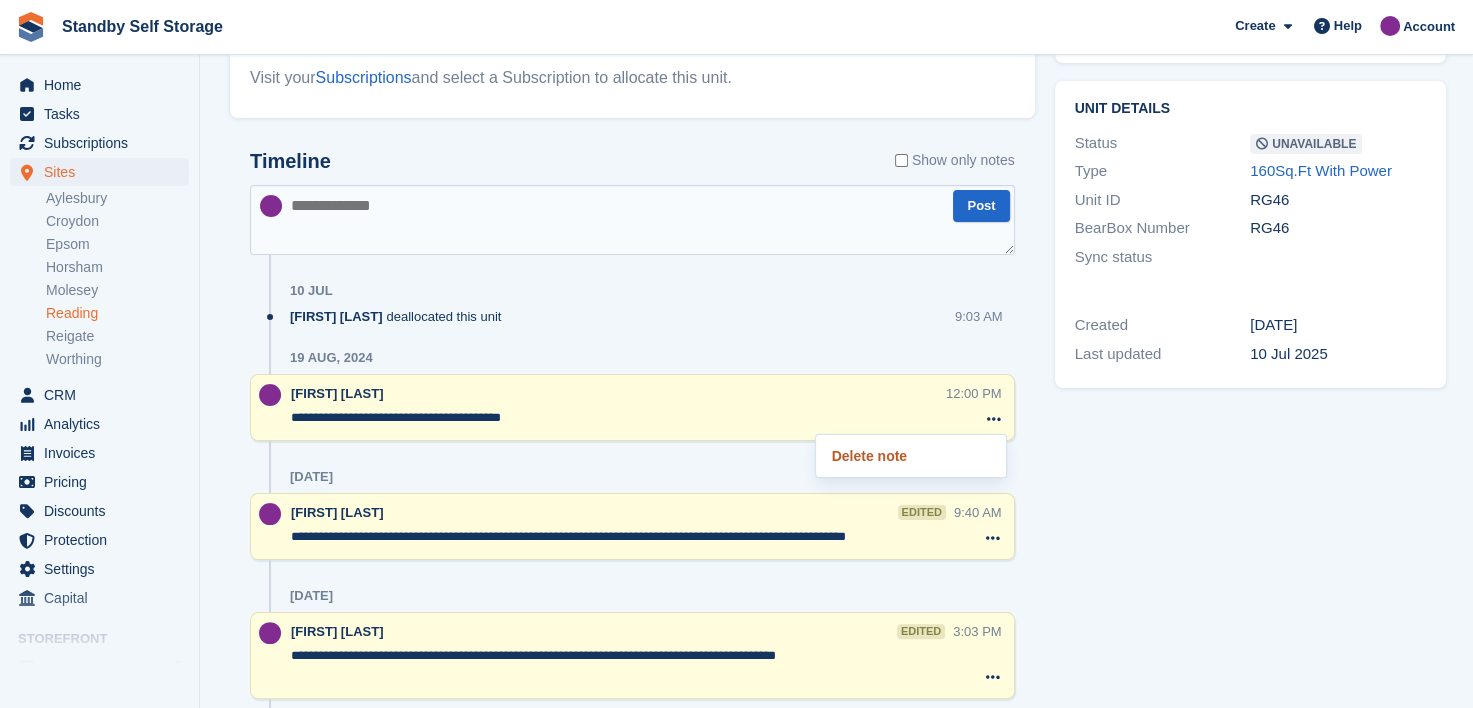 click on "Delete note" at bounding box center (911, 456) 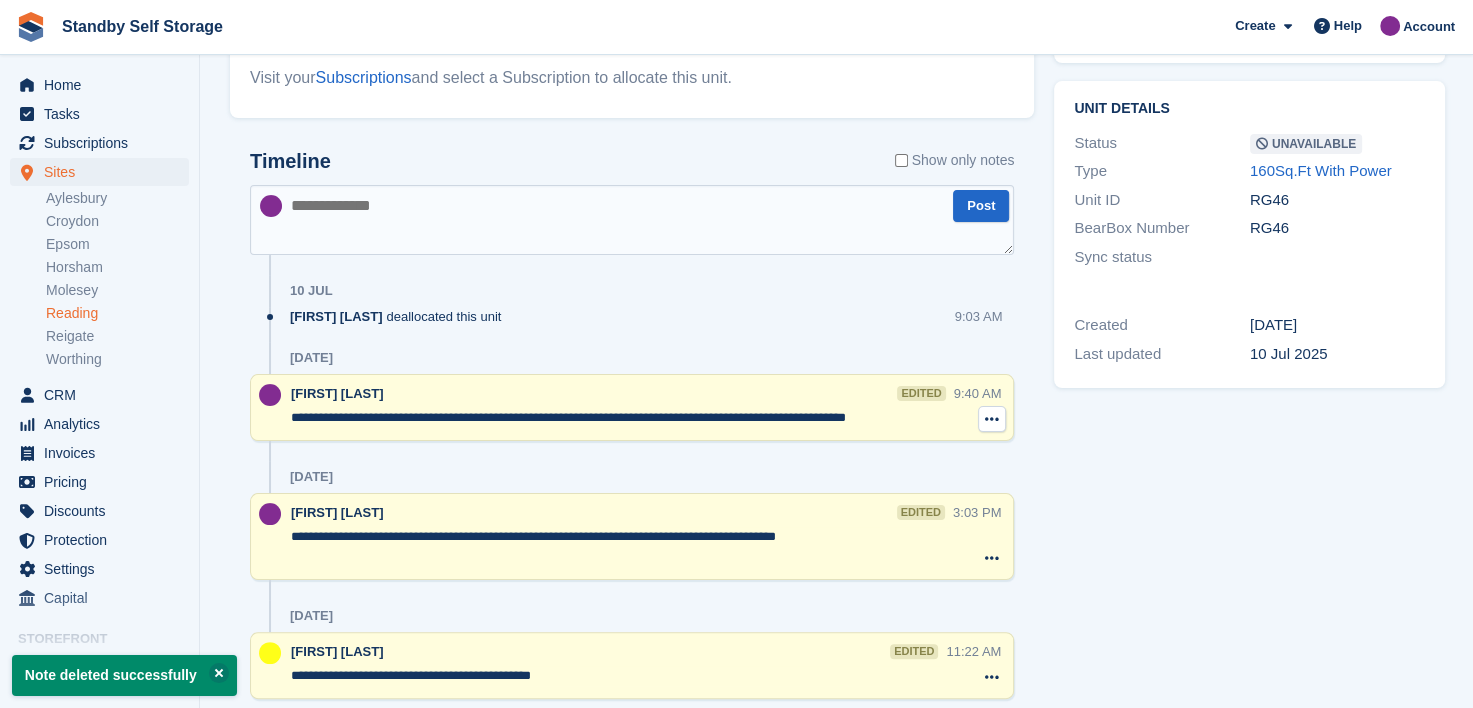 click at bounding box center (992, 419) 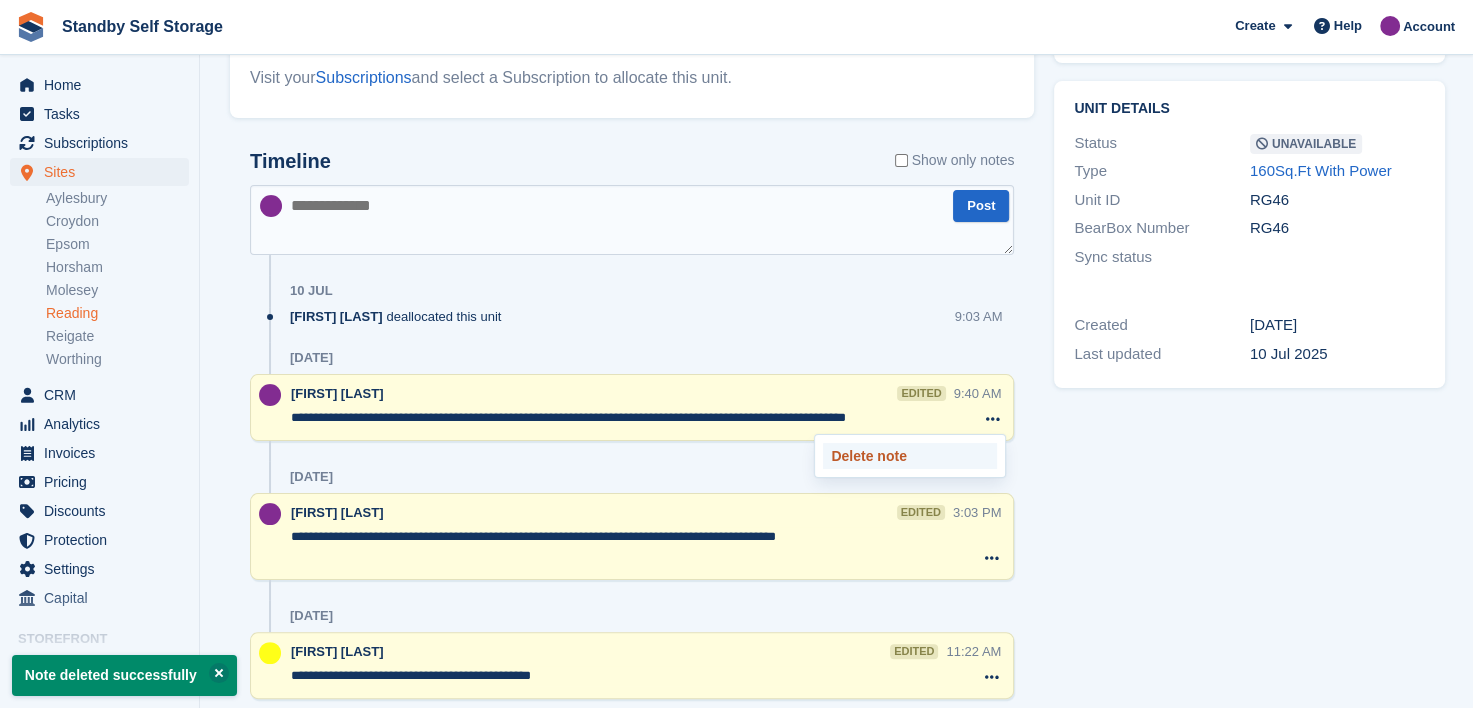 click on "Delete note" at bounding box center (910, 456) 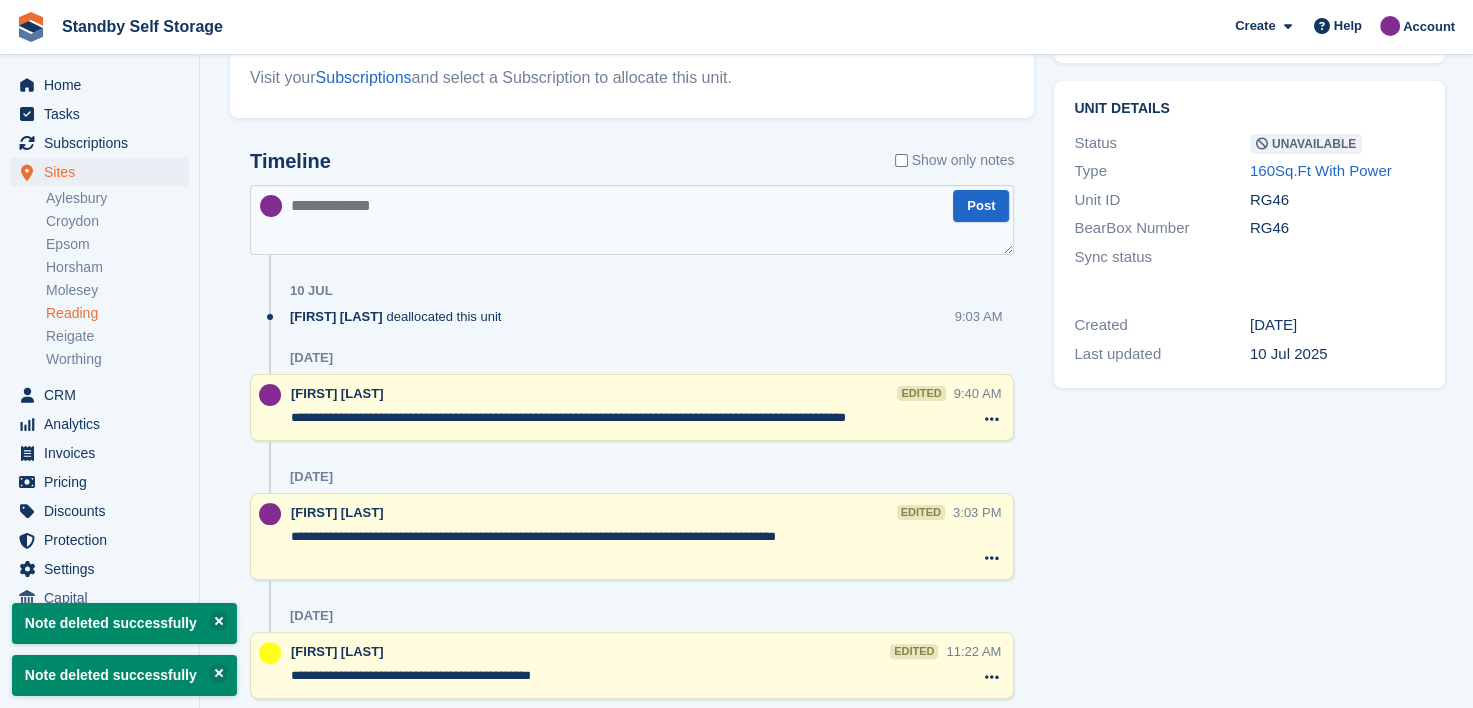 scroll, scrollTop: 241, scrollLeft: 0, axis: vertical 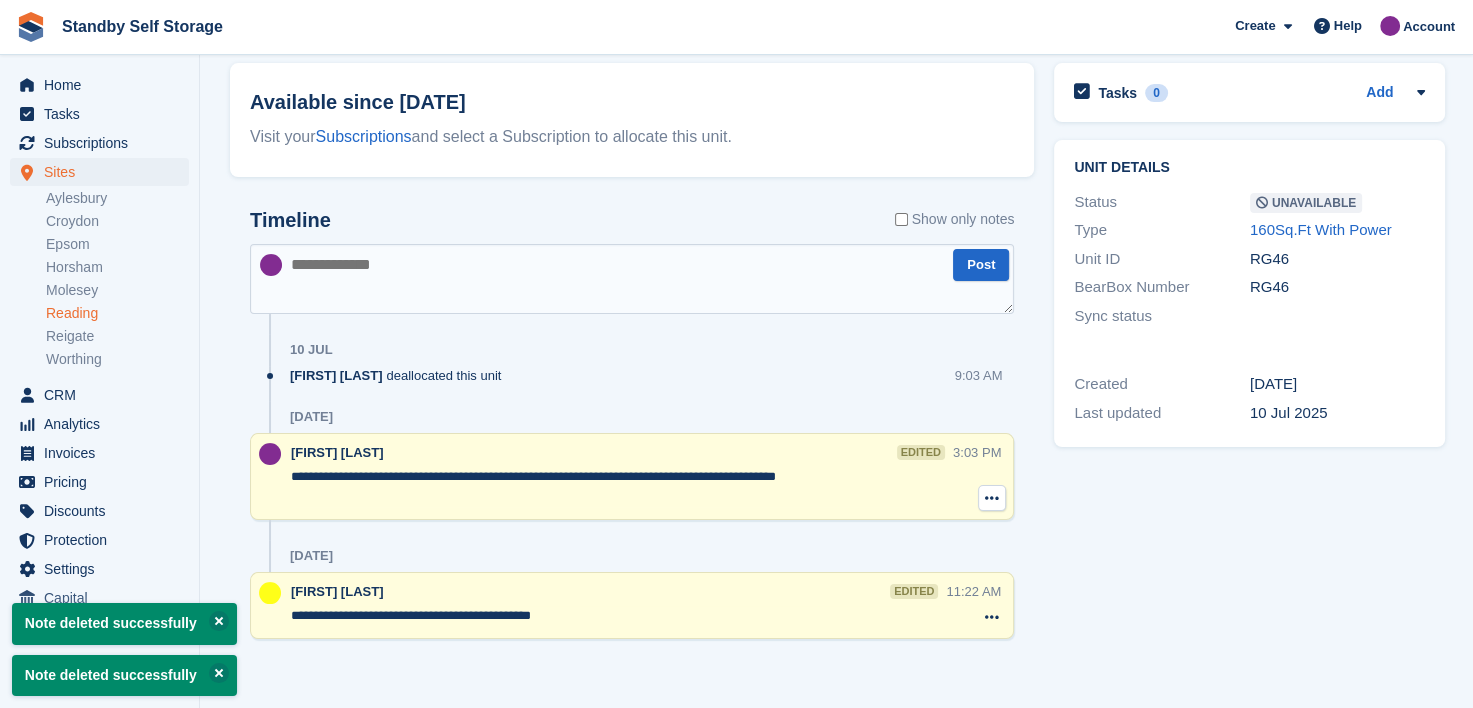 click at bounding box center (992, 498) 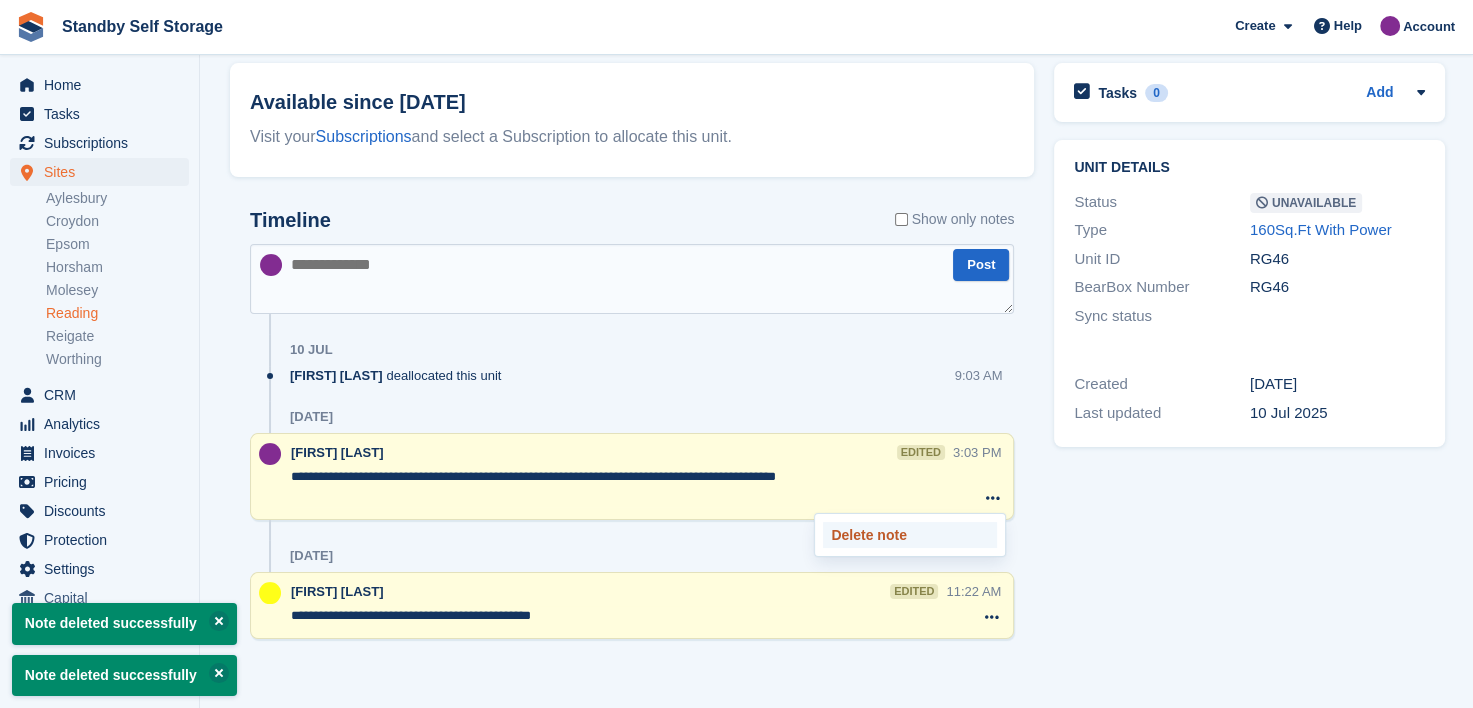 click on "Delete note" at bounding box center [910, 535] 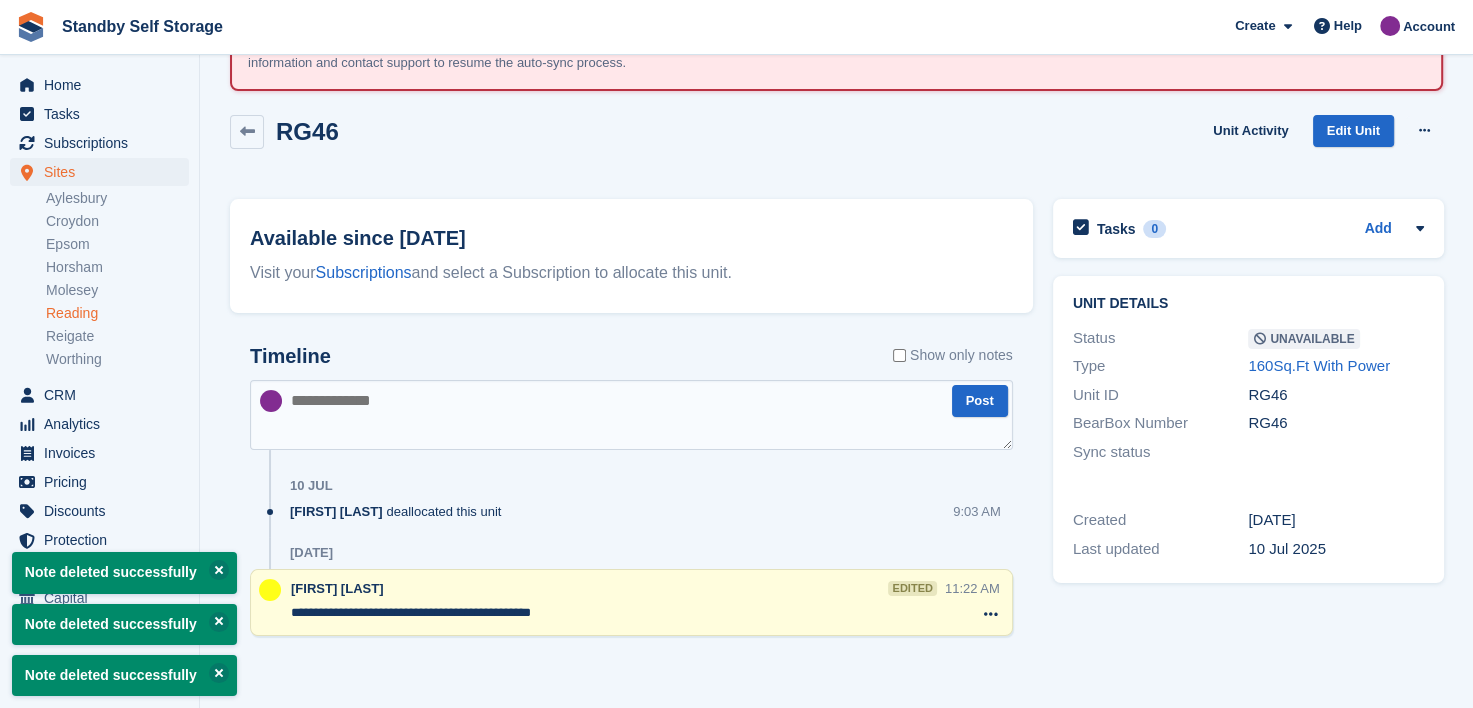 scroll, scrollTop: 103, scrollLeft: 0, axis: vertical 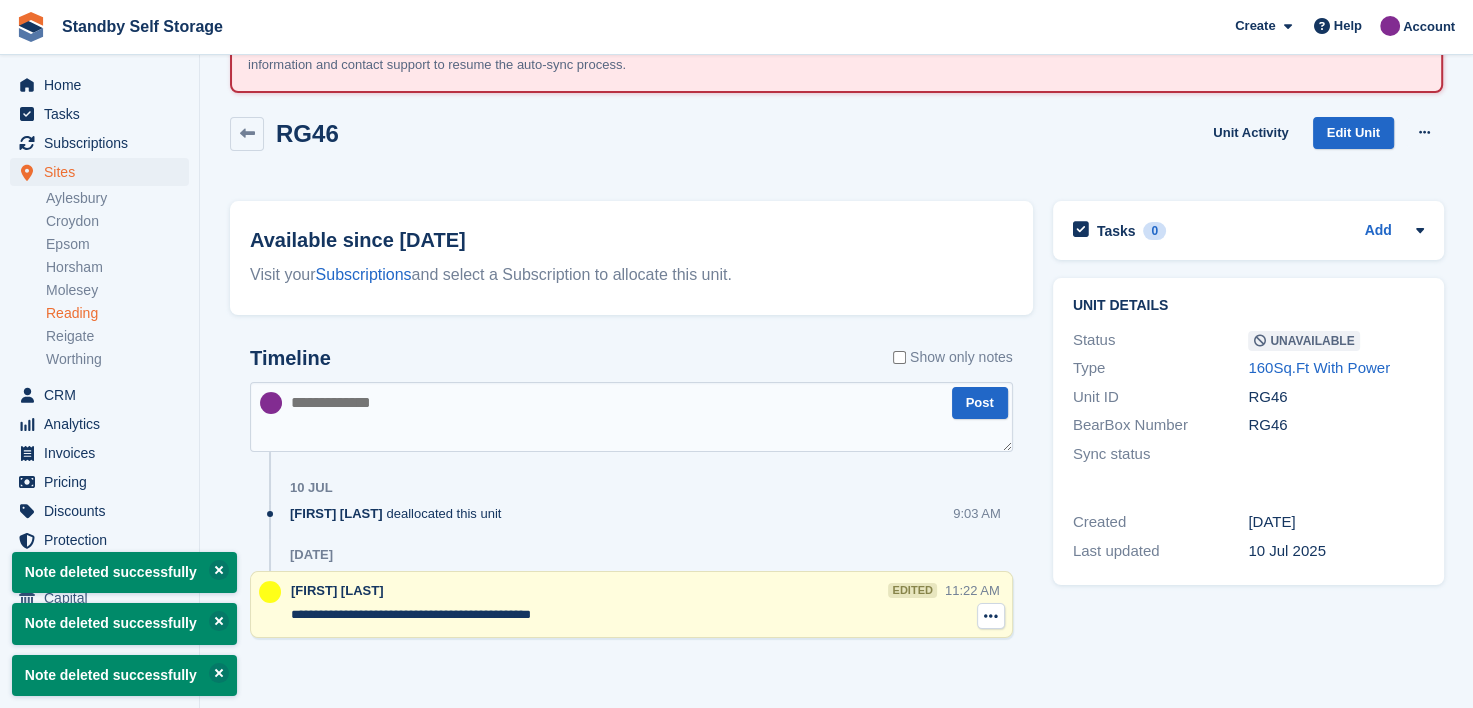 click at bounding box center [991, 616] 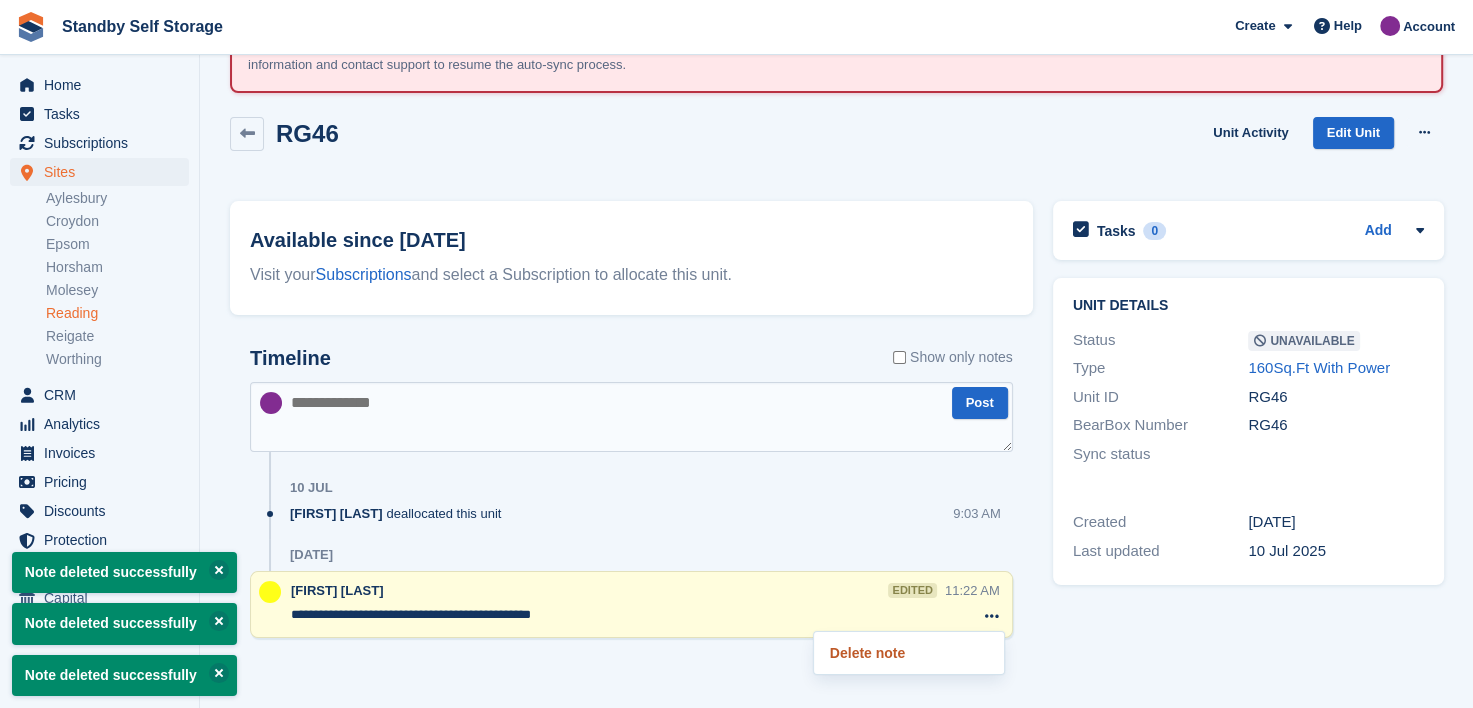 drag, startPoint x: 869, startPoint y: 652, endPoint x: 846, endPoint y: 64, distance: 588.44965 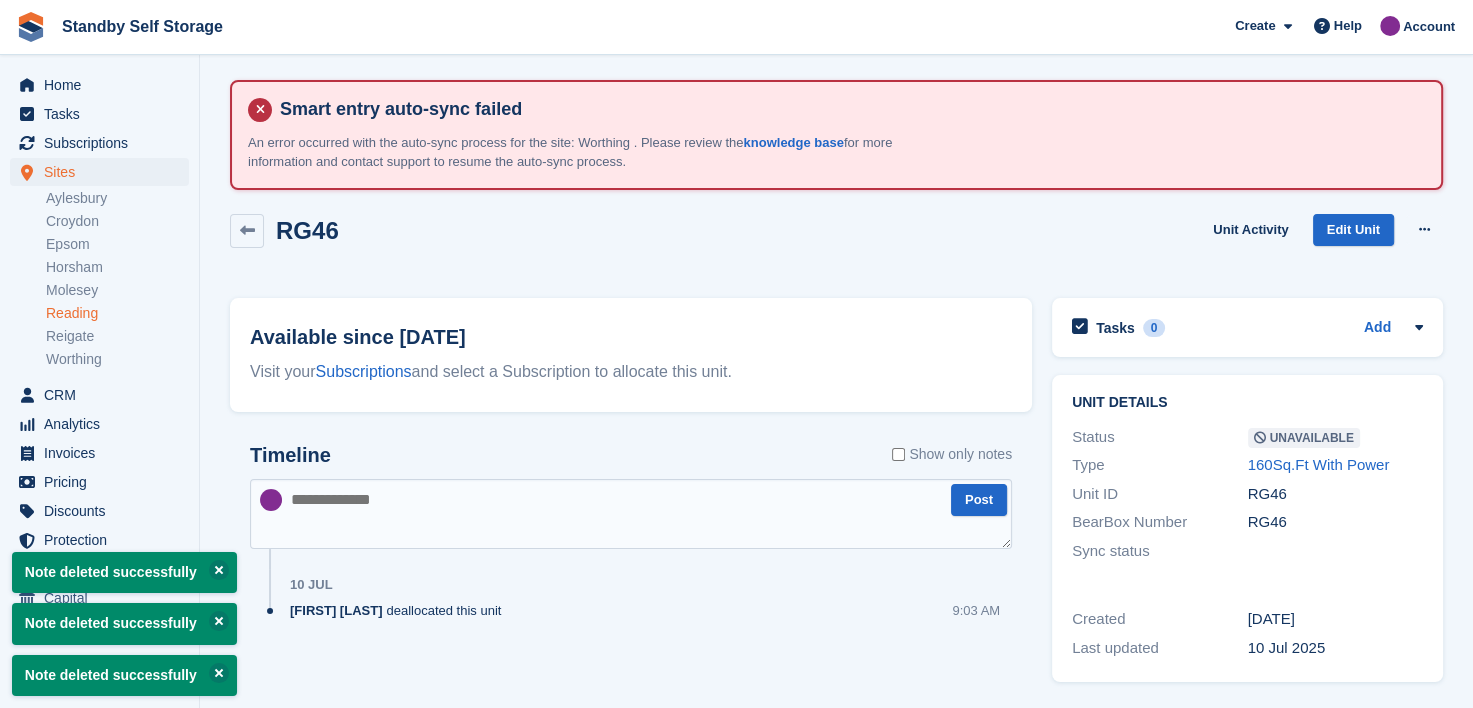 scroll, scrollTop: 4, scrollLeft: 0, axis: vertical 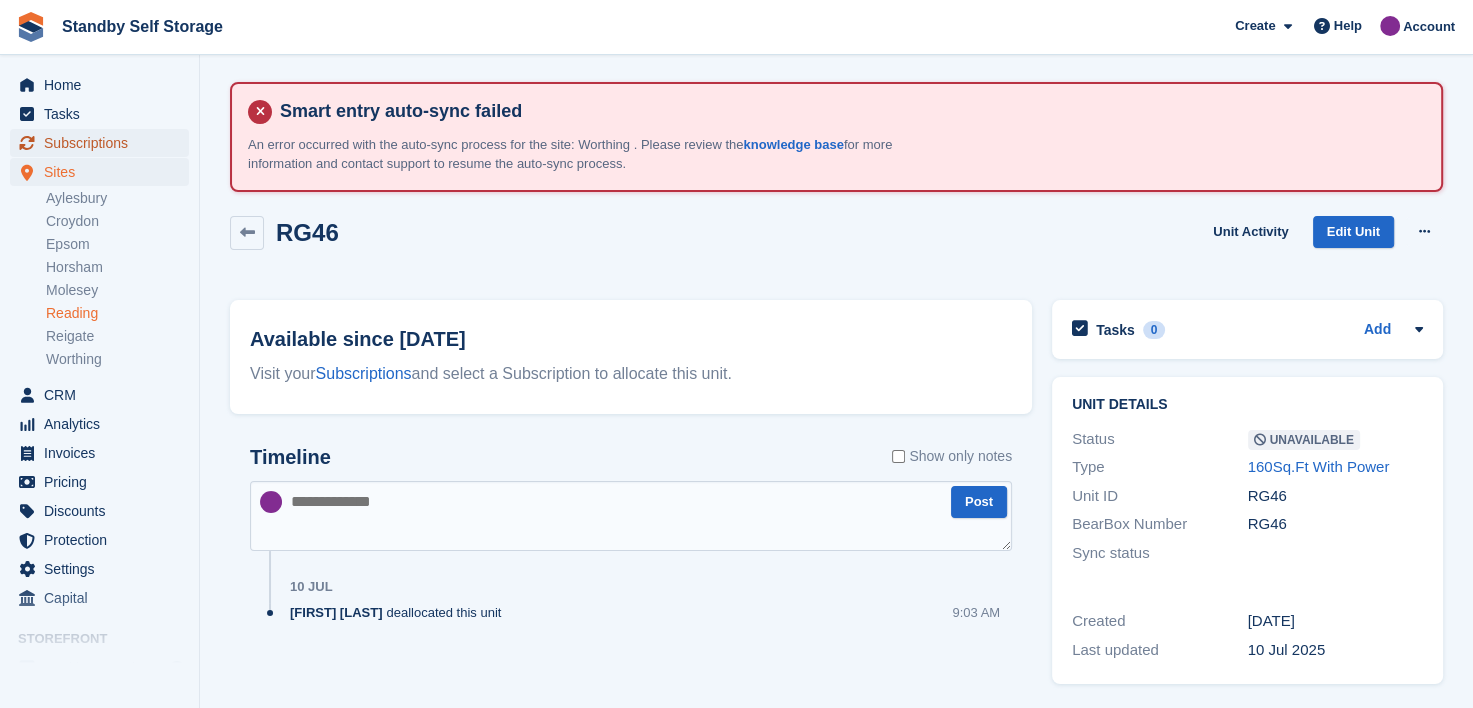 click on "Subscriptions" at bounding box center [104, 143] 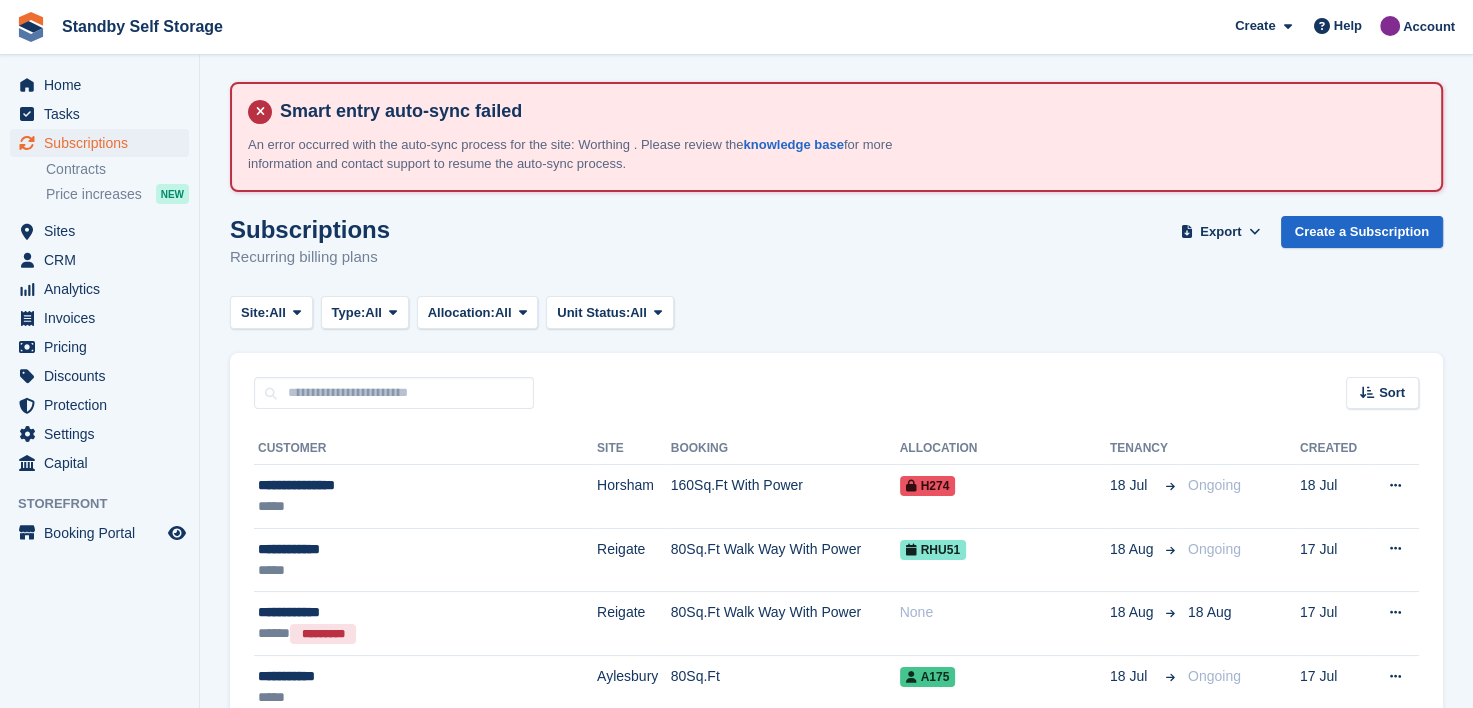 scroll, scrollTop: 0, scrollLeft: 0, axis: both 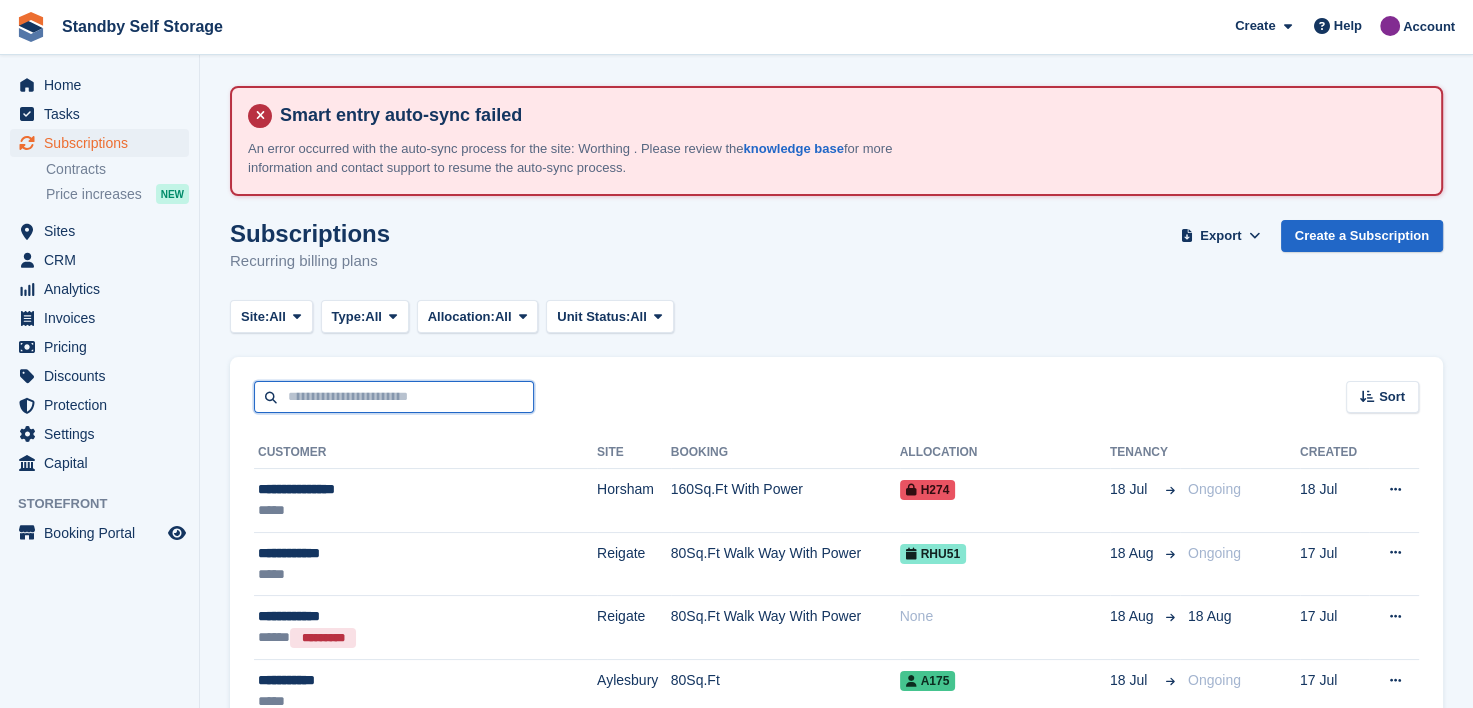 click at bounding box center (394, 397) 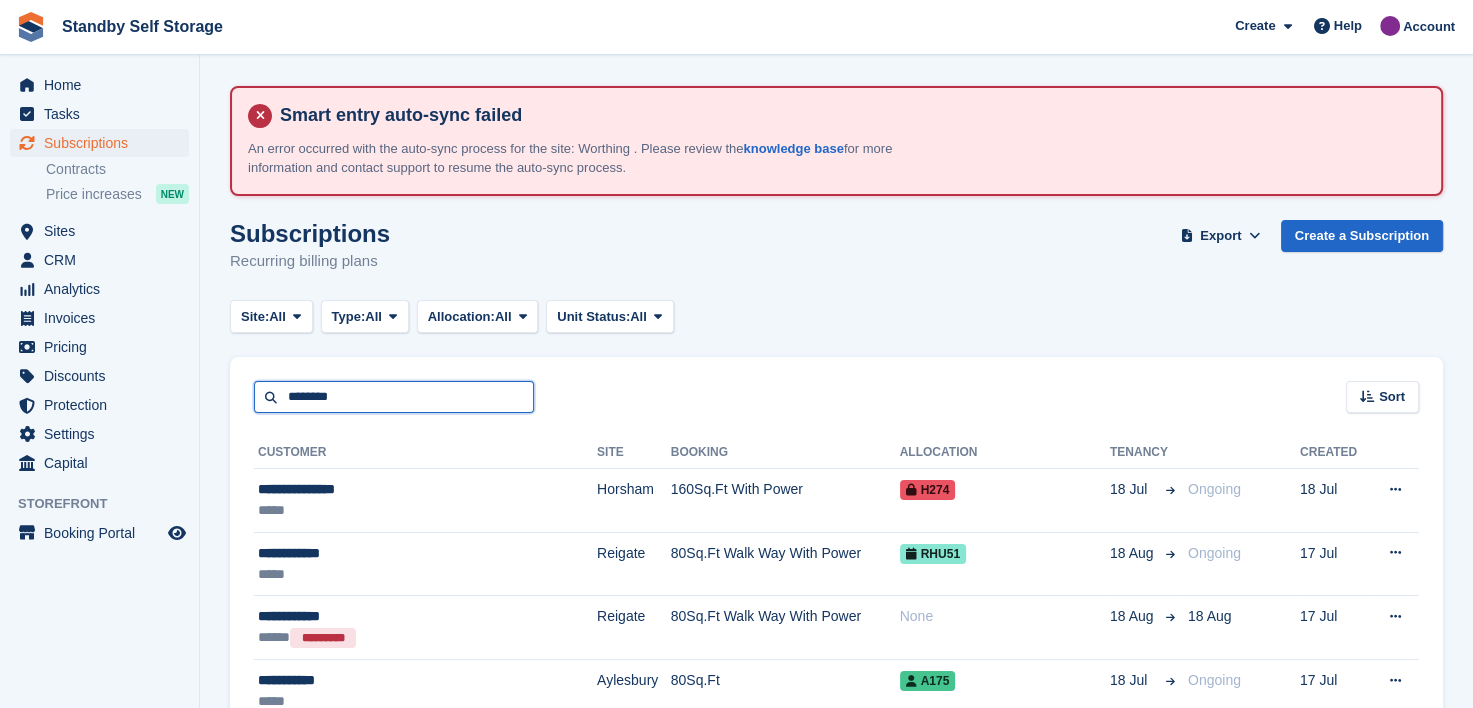 type on "********" 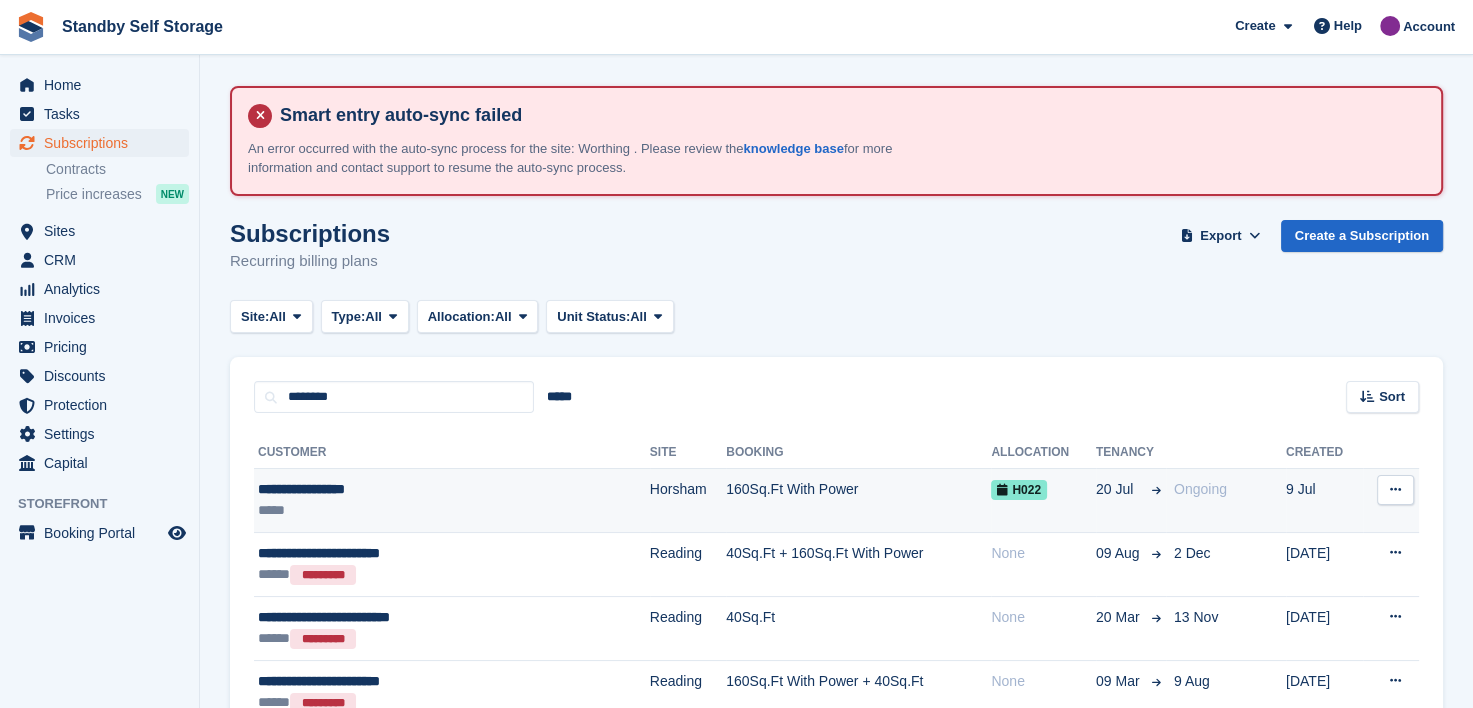 click on "**********" at bounding box center [403, 489] 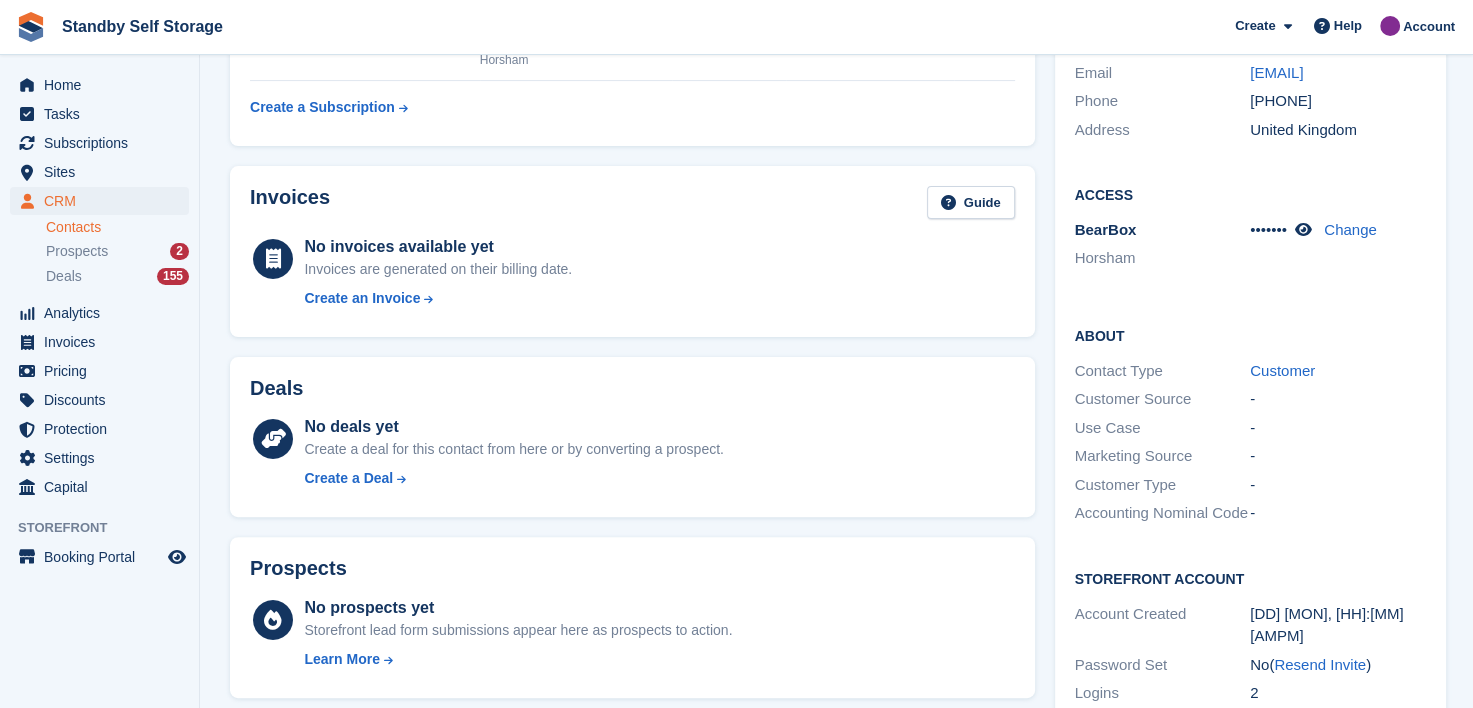 scroll, scrollTop: 100, scrollLeft: 0, axis: vertical 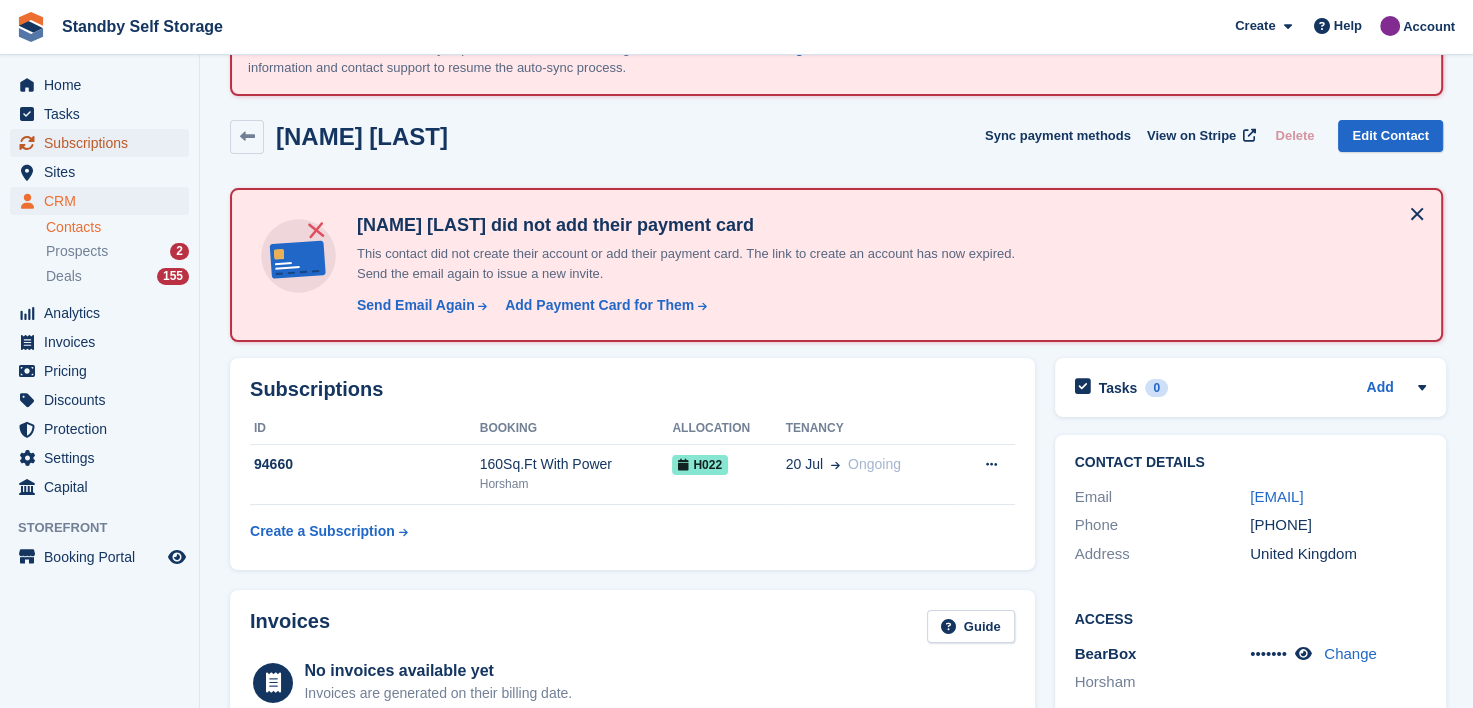 click on "Subscriptions" at bounding box center (104, 143) 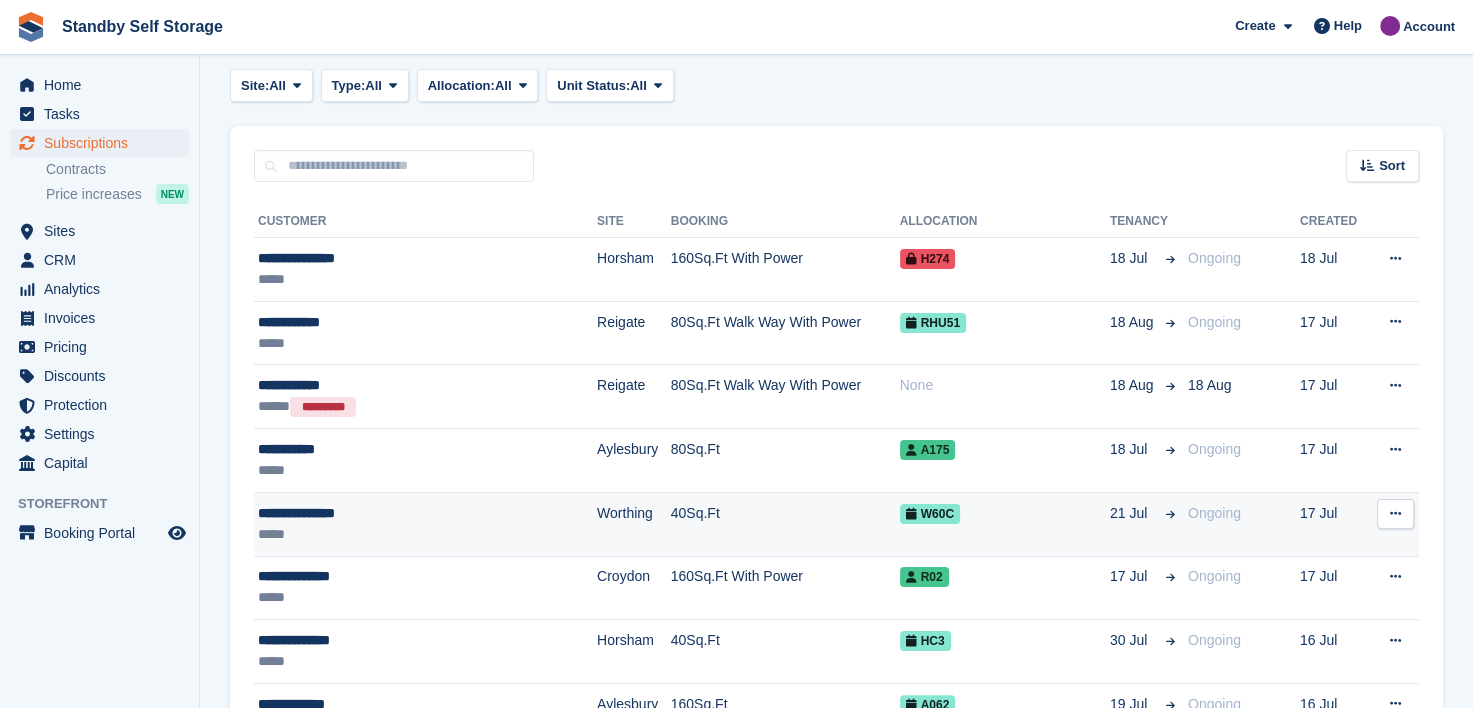 scroll, scrollTop: 400, scrollLeft: 0, axis: vertical 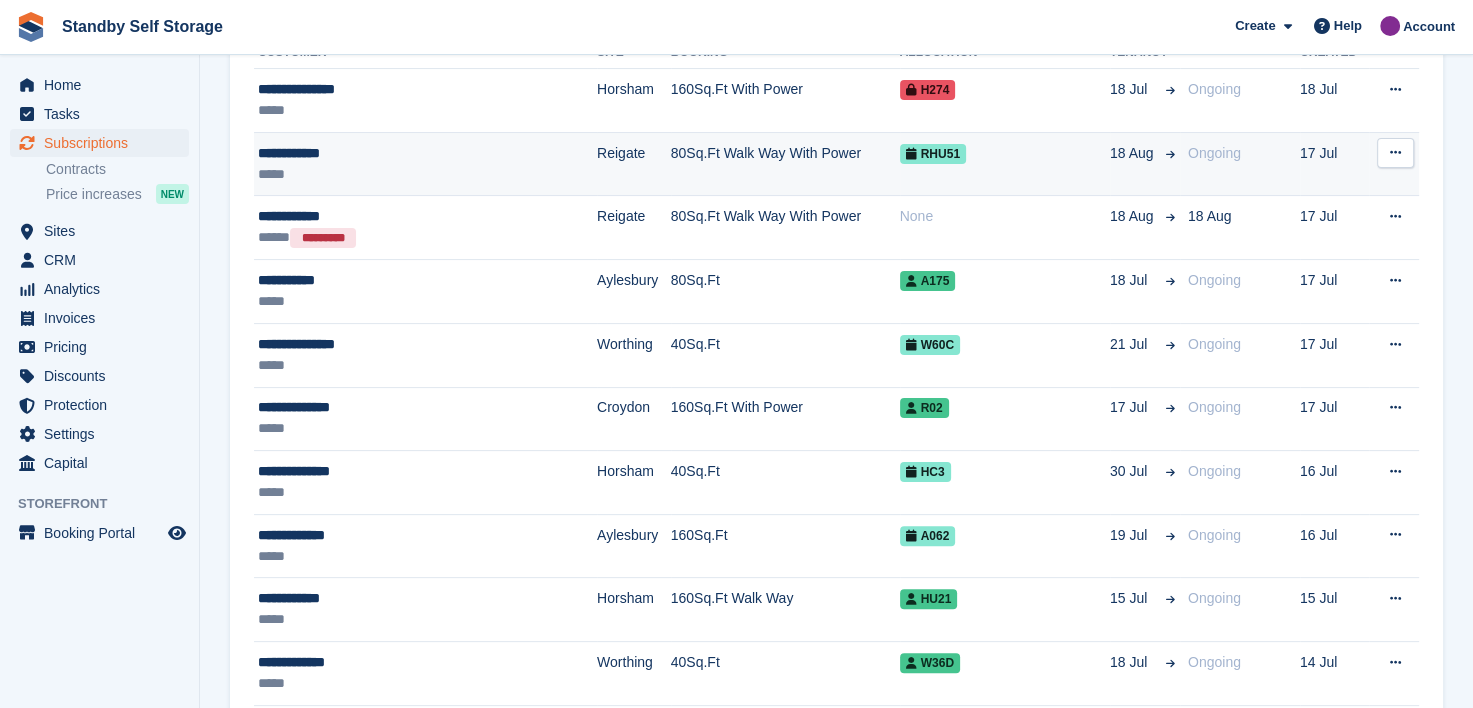 click on "**********" at bounding box center [398, 153] 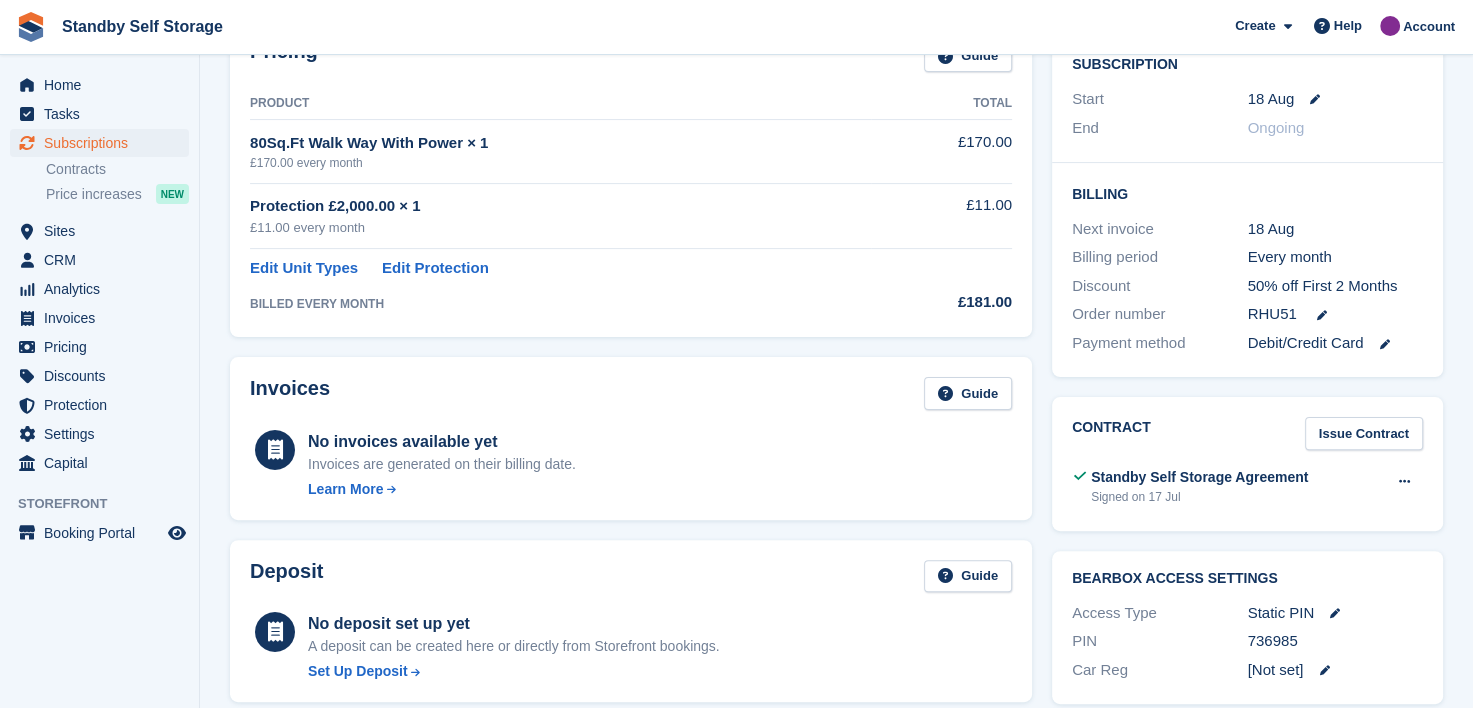 scroll, scrollTop: 500, scrollLeft: 0, axis: vertical 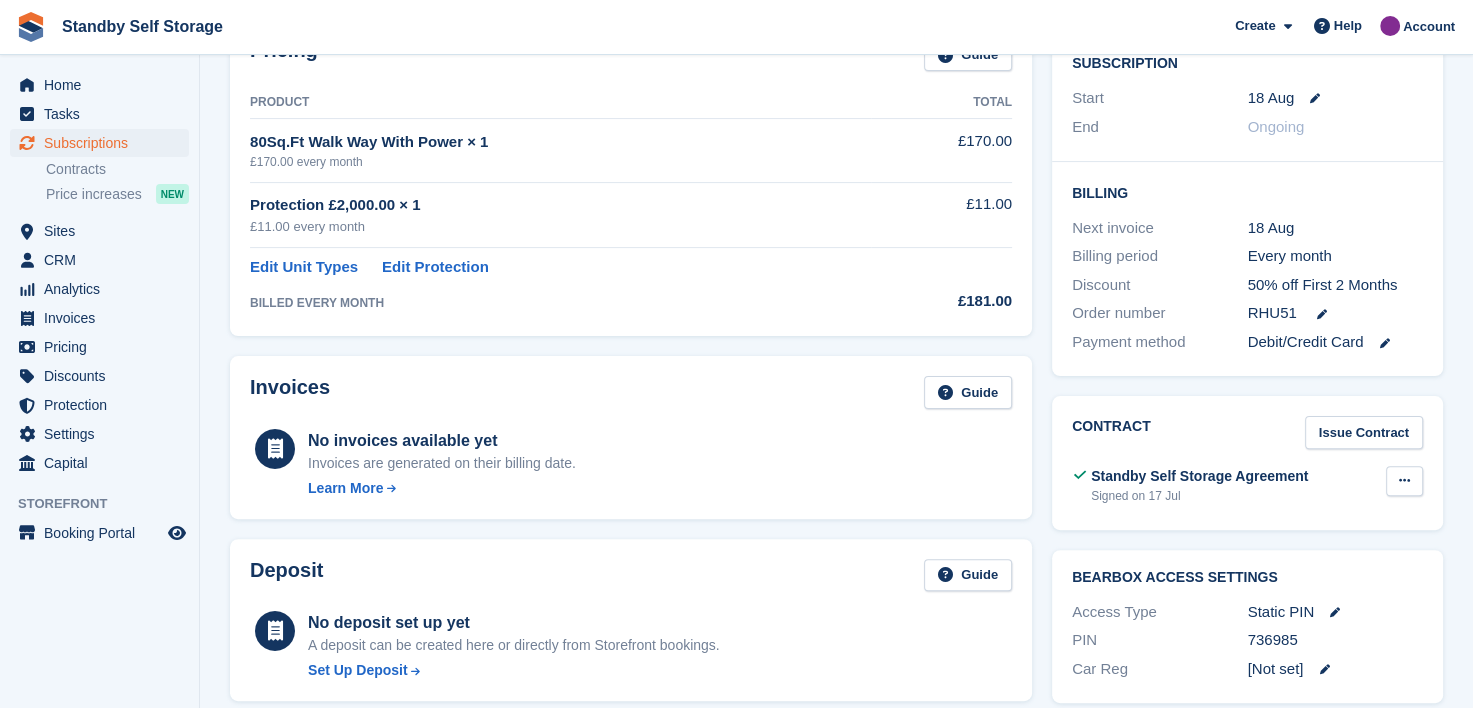 click at bounding box center (1404, 480) 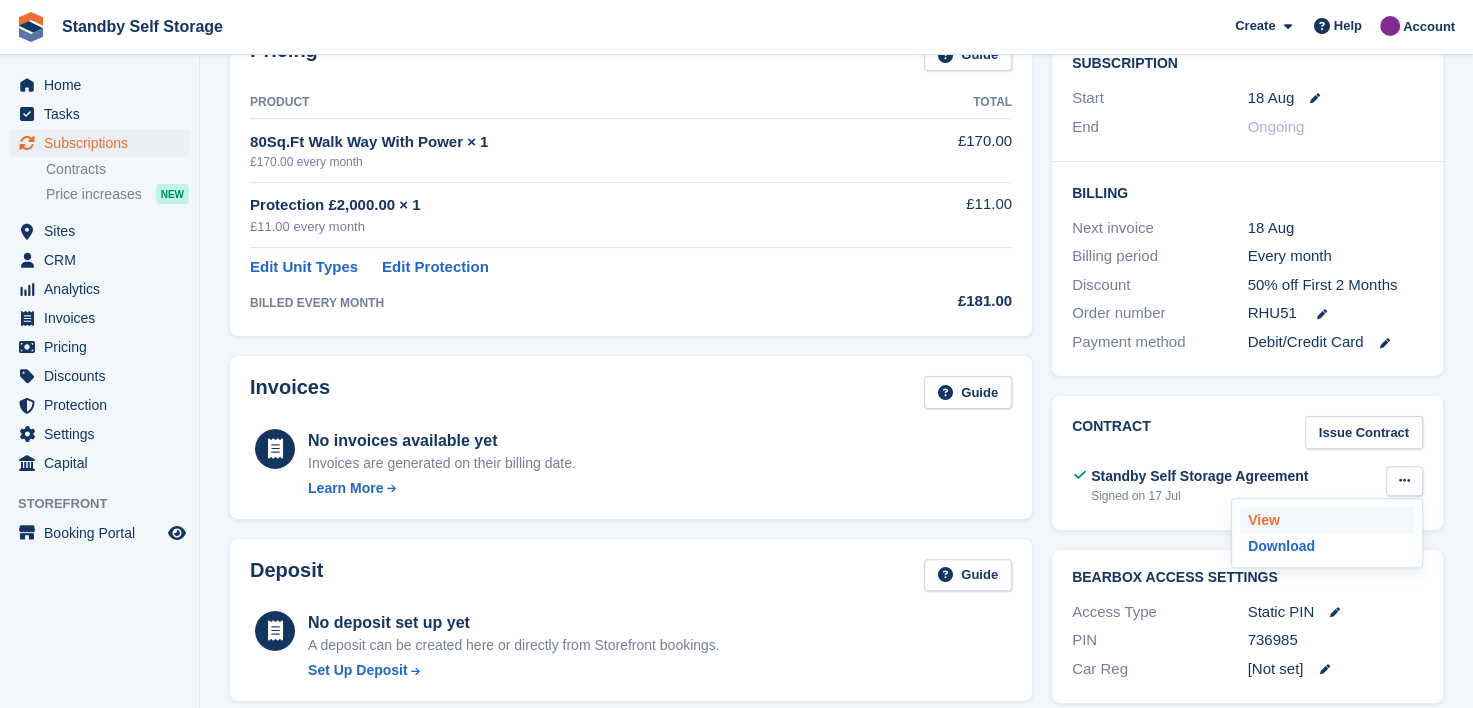 click on "View" at bounding box center [1327, 520] 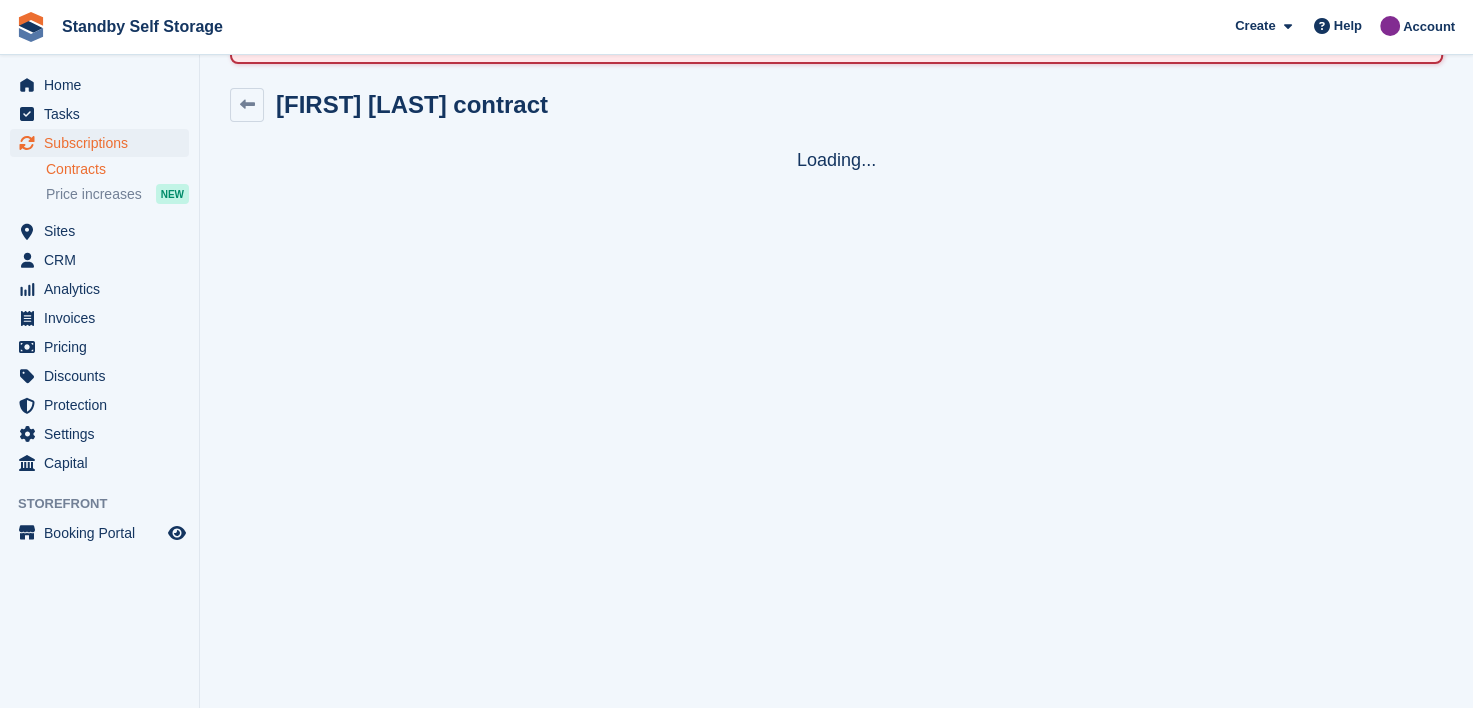 scroll, scrollTop: 134, scrollLeft: 0, axis: vertical 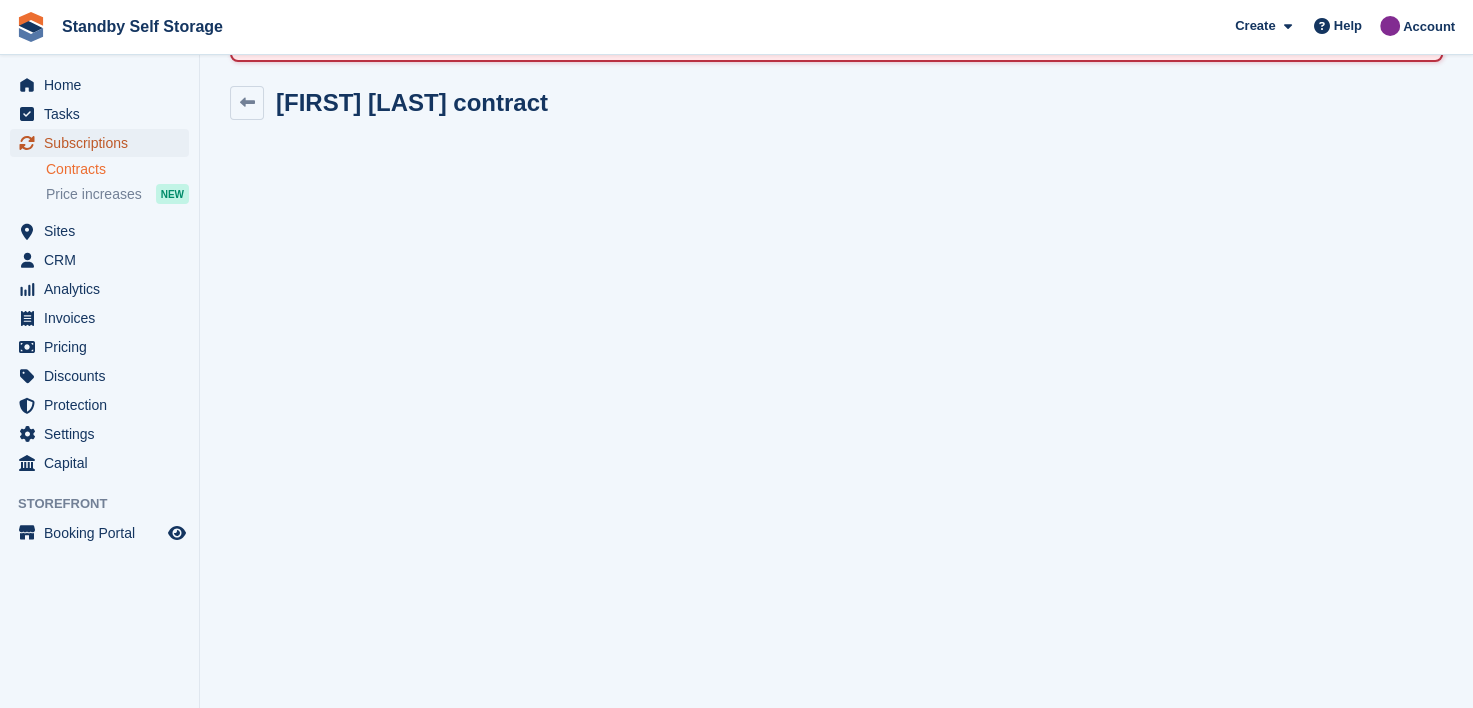 click on "Subscriptions" at bounding box center [104, 143] 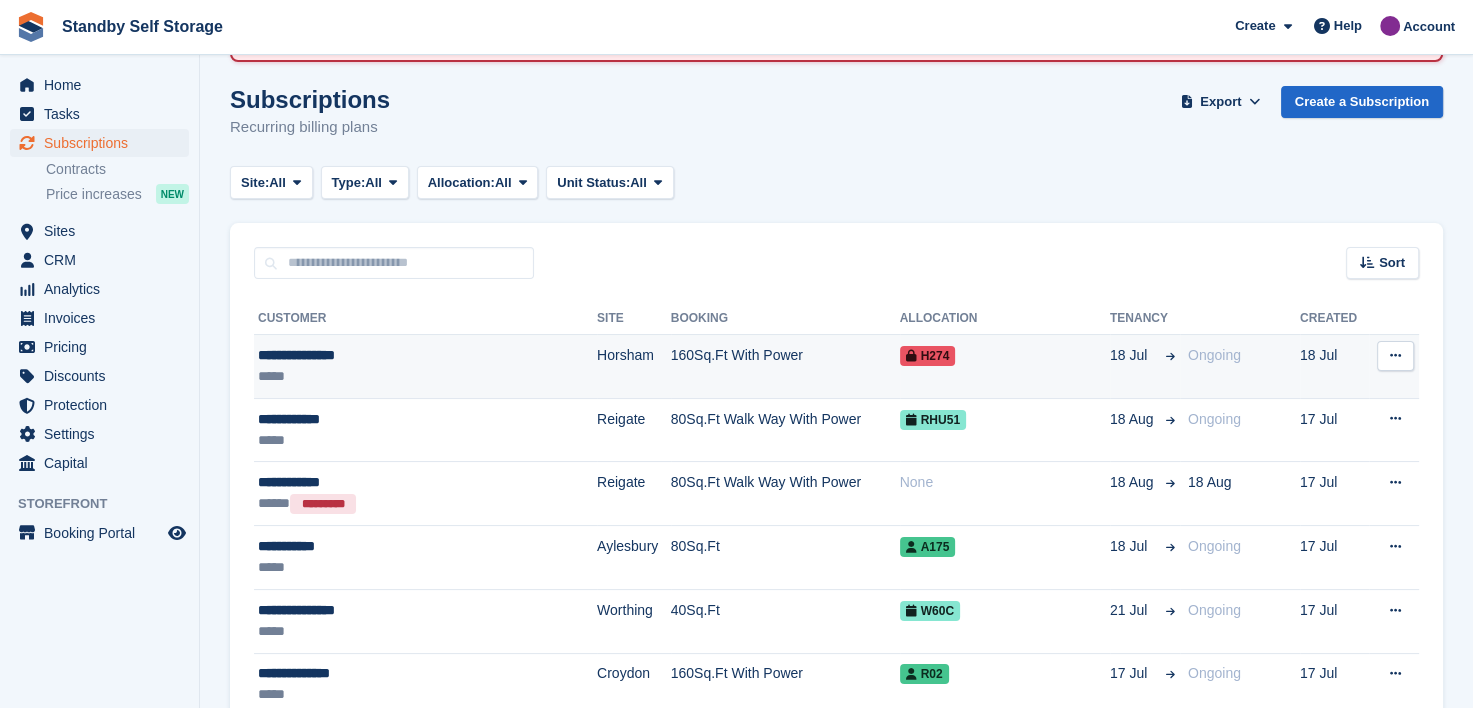 scroll, scrollTop: 0, scrollLeft: 0, axis: both 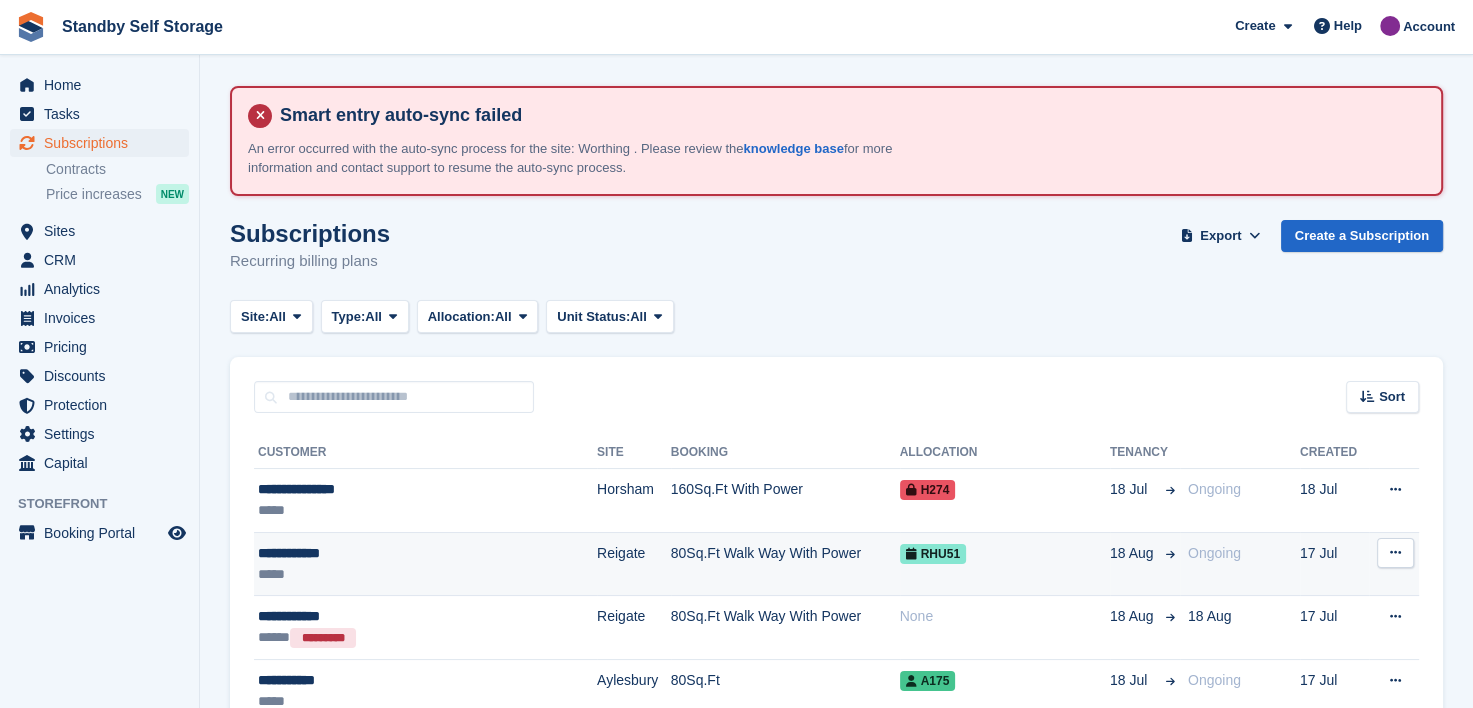 click on "**********" at bounding box center (398, 553) 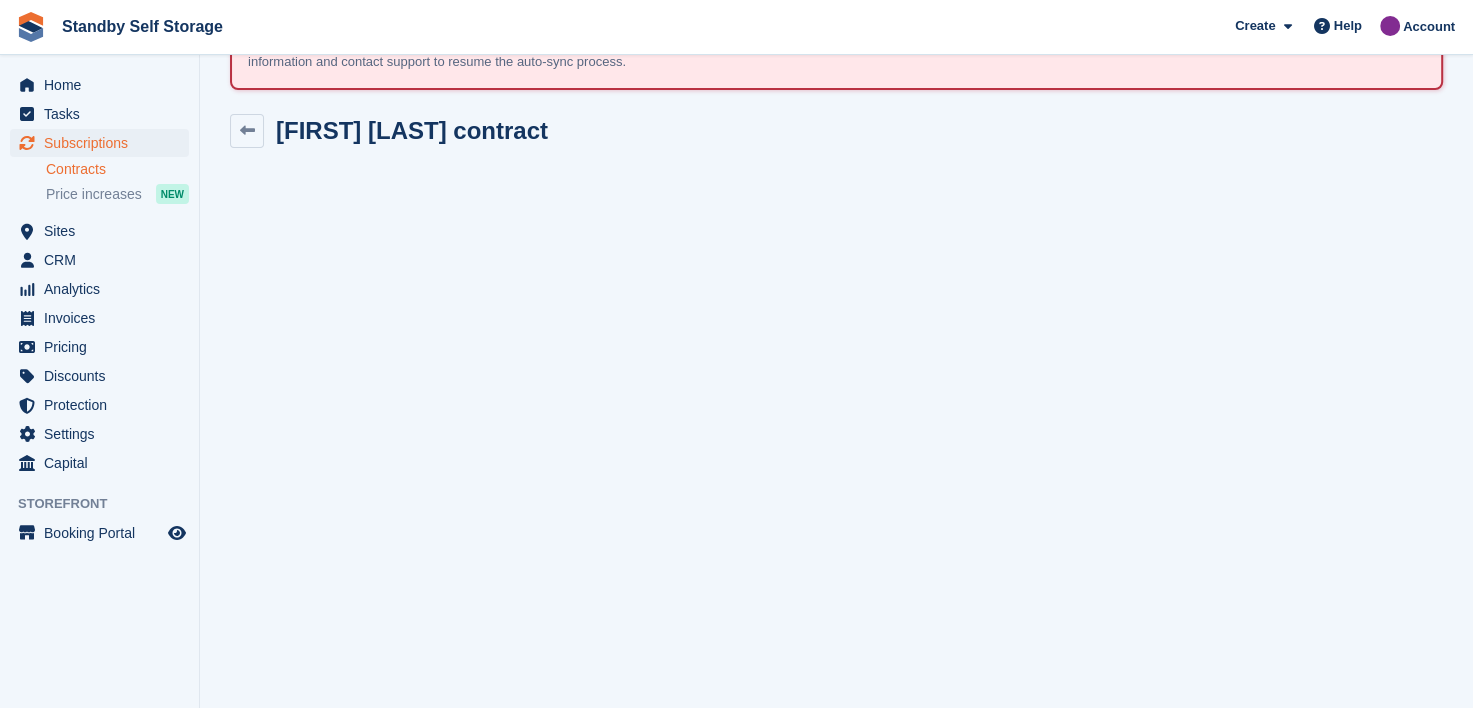 scroll, scrollTop: 134, scrollLeft: 0, axis: vertical 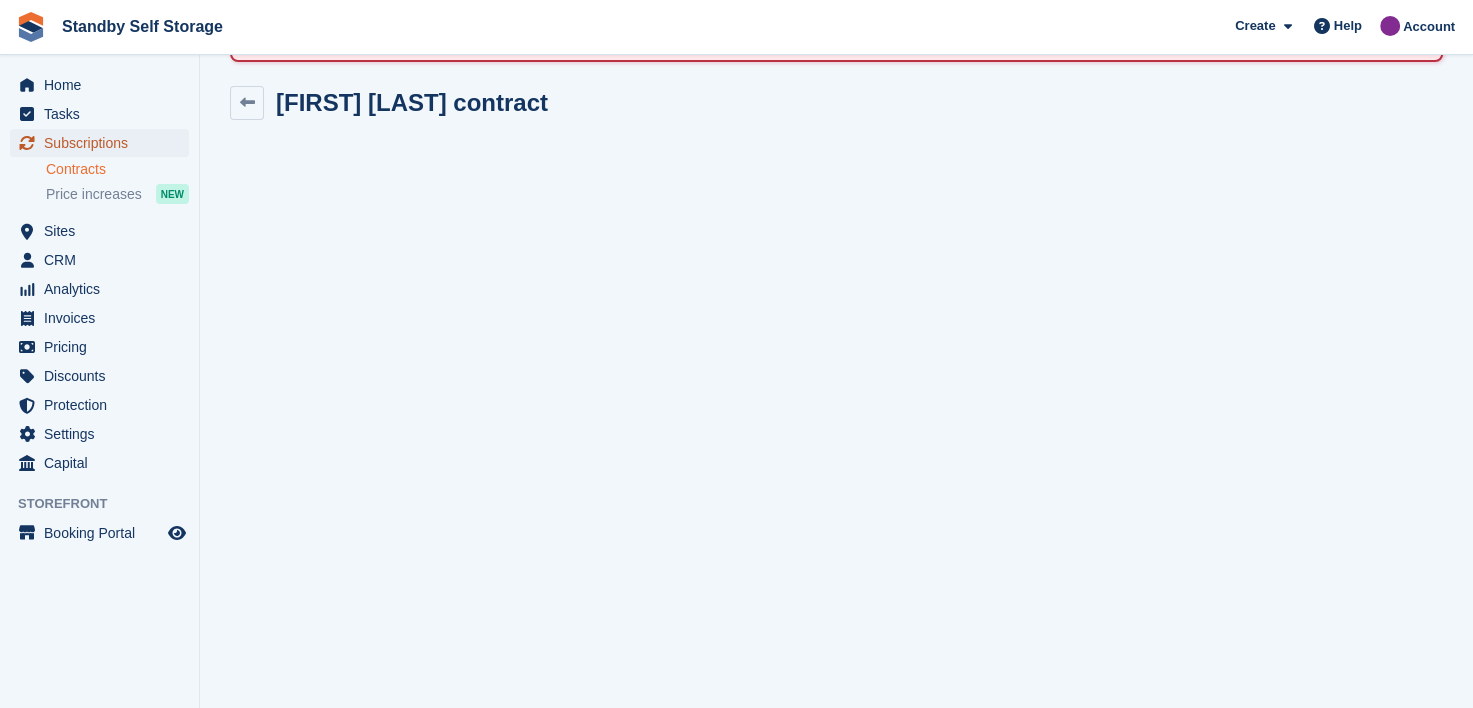 drag, startPoint x: 68, startPoint y: 140, endPoint x: 100, endPoint y: 137, distance: 32.140316 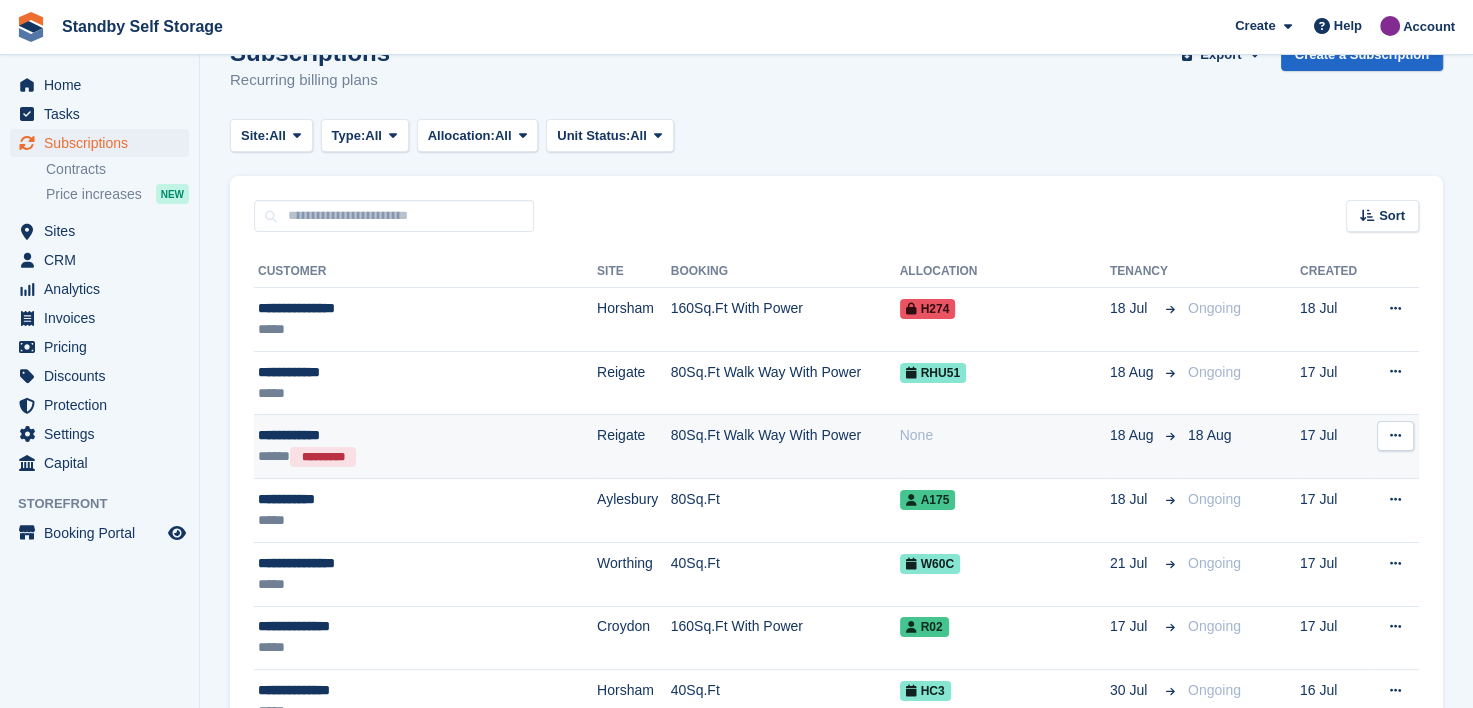 scroll, scrollTop: 200, scrollLeft: 0, axis: vertical 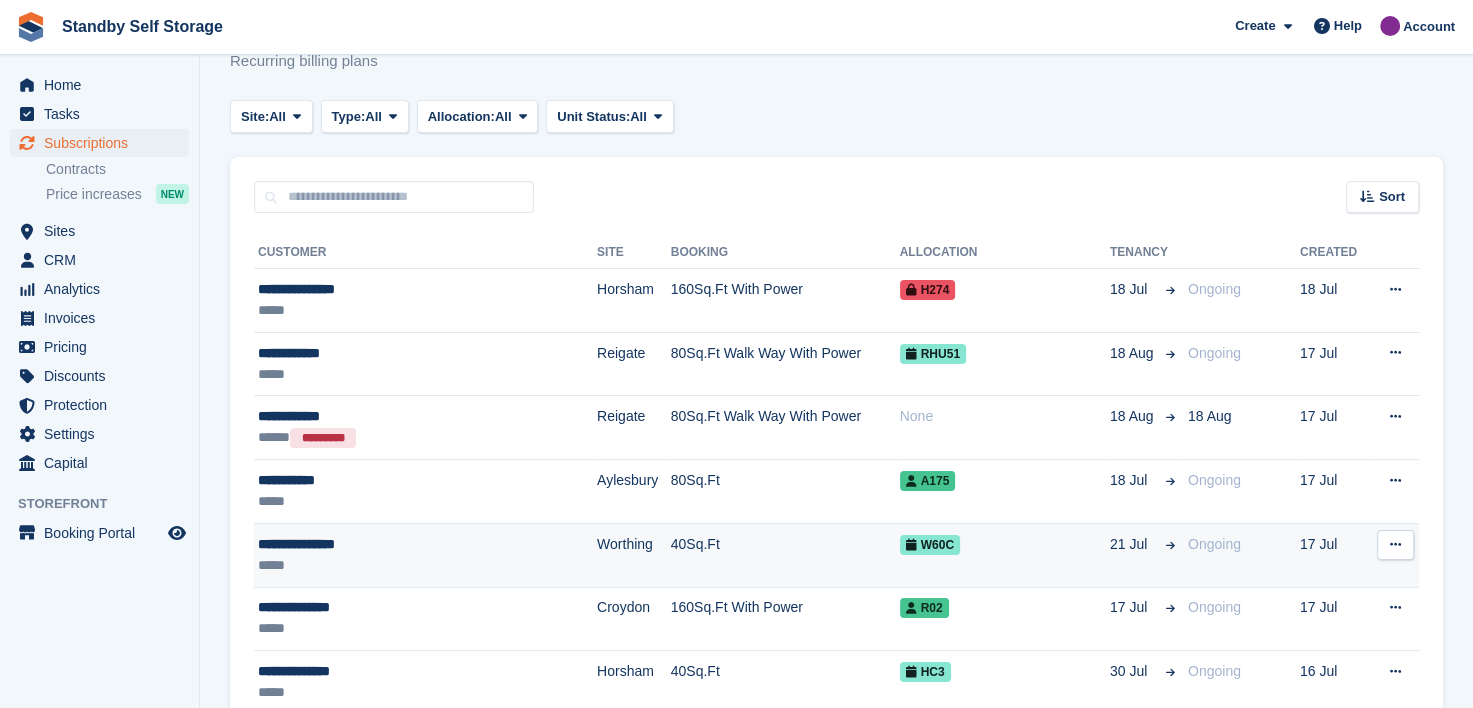 click on "**********" at bounding box center (398, 544) 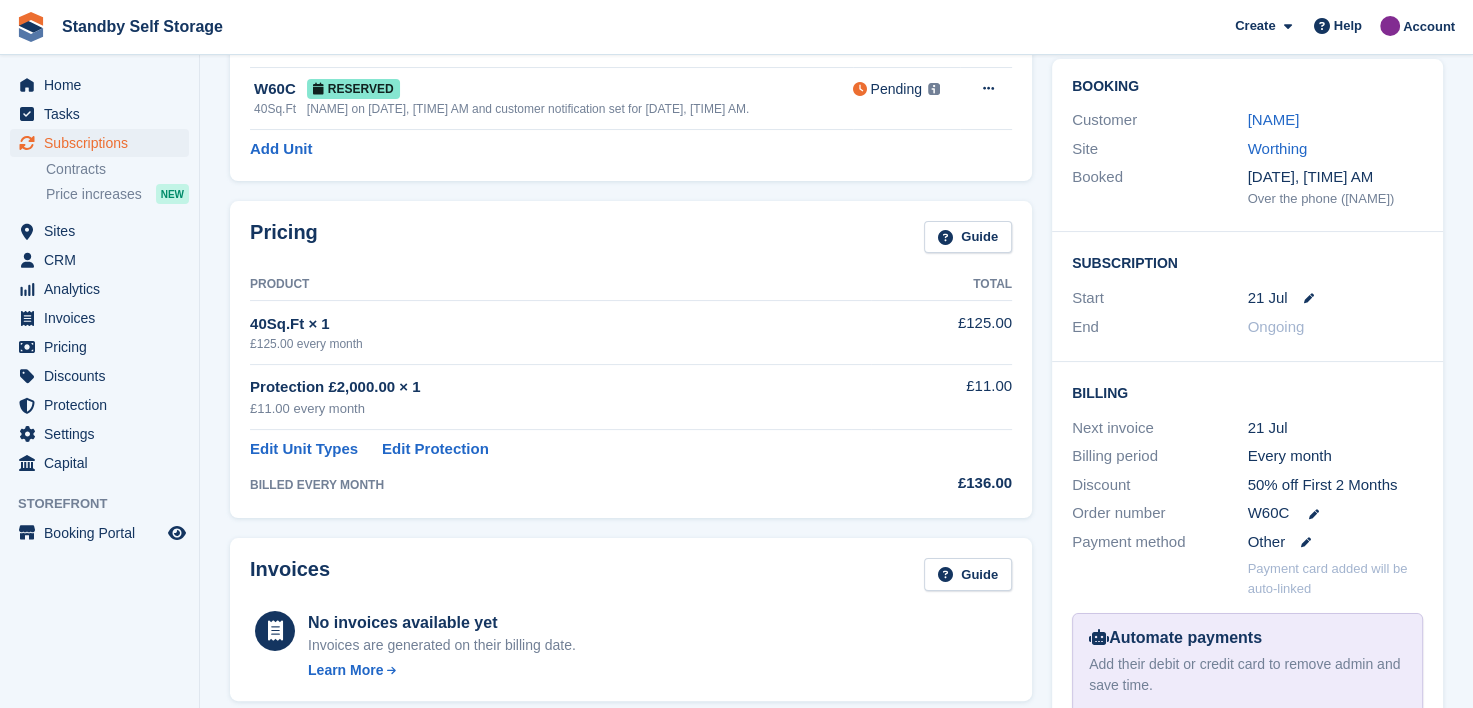 scroll, scrollTop: 0, scrollLeft: 0, axis: both 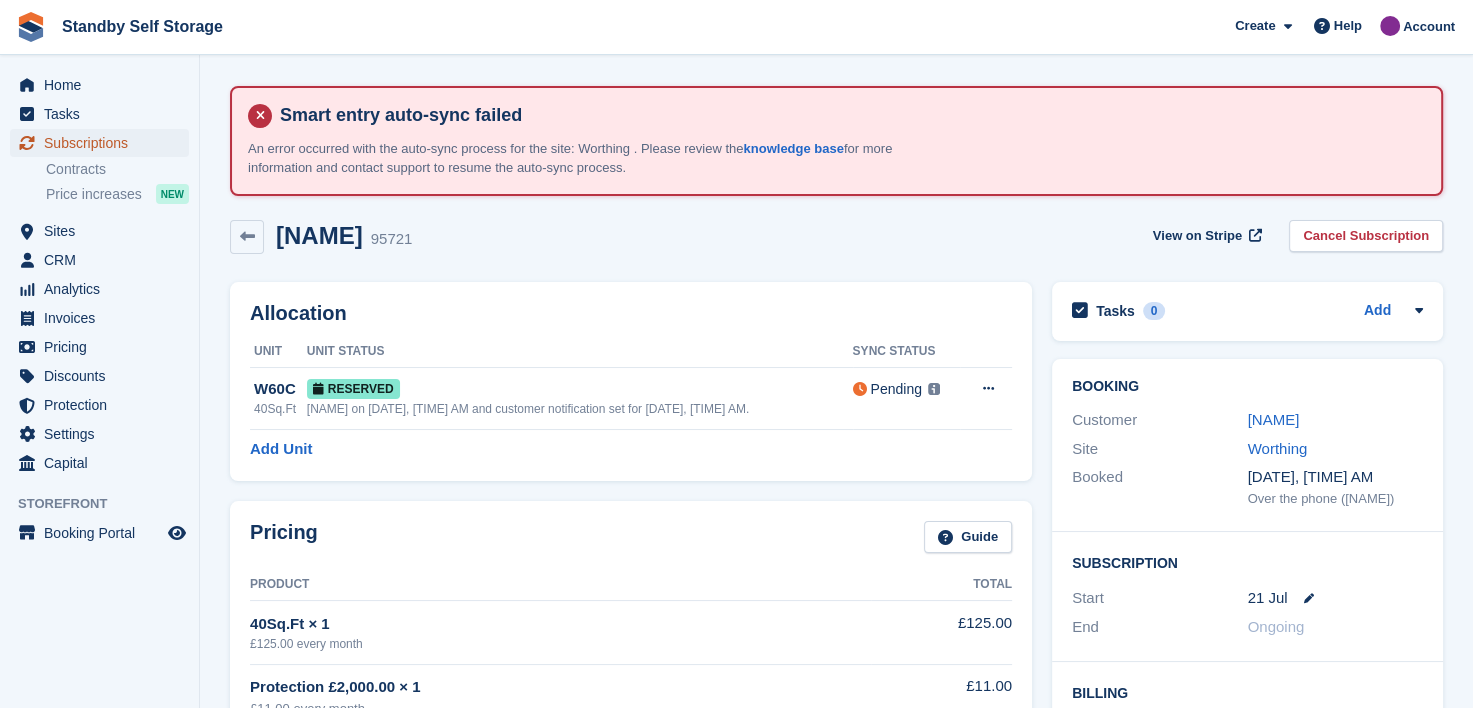 click on "Subscriptions" at bounding box center (104, 143) 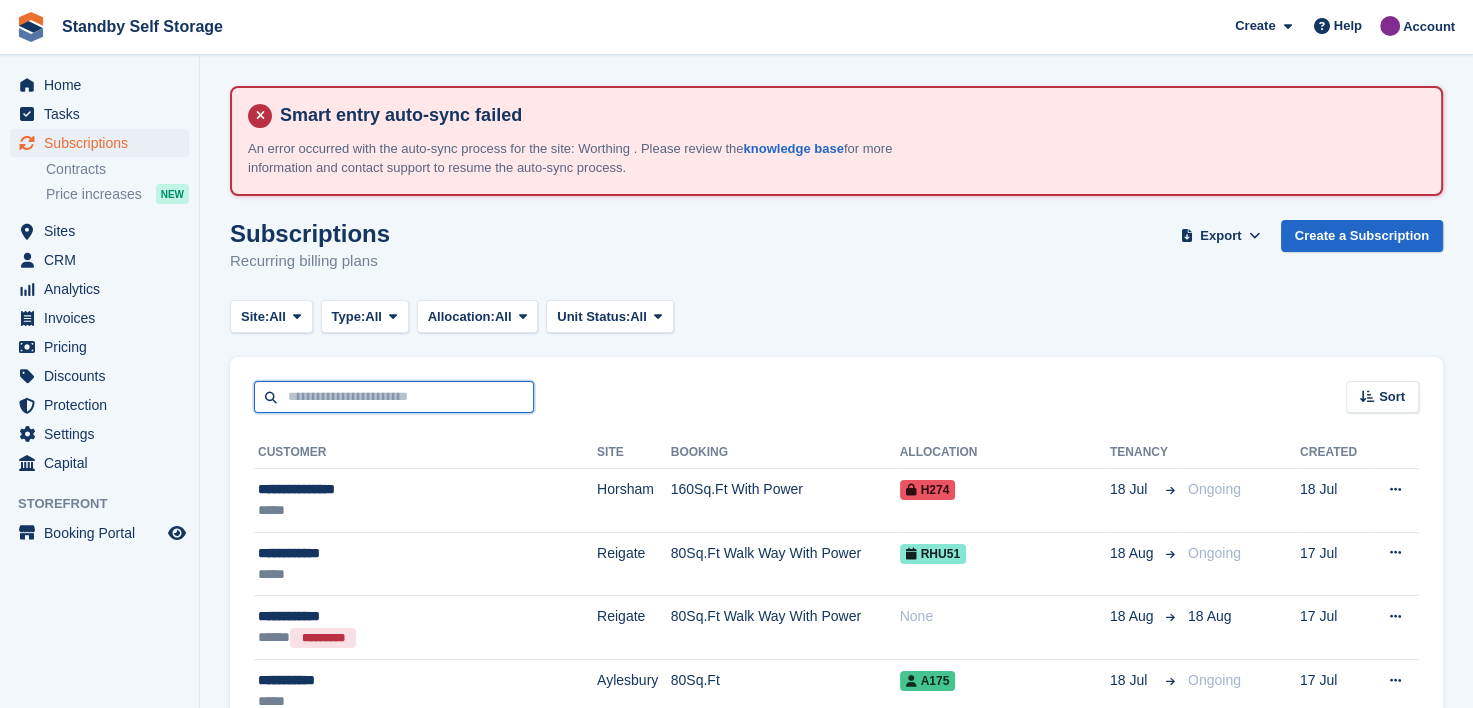 click at bounding box center (394, 397) 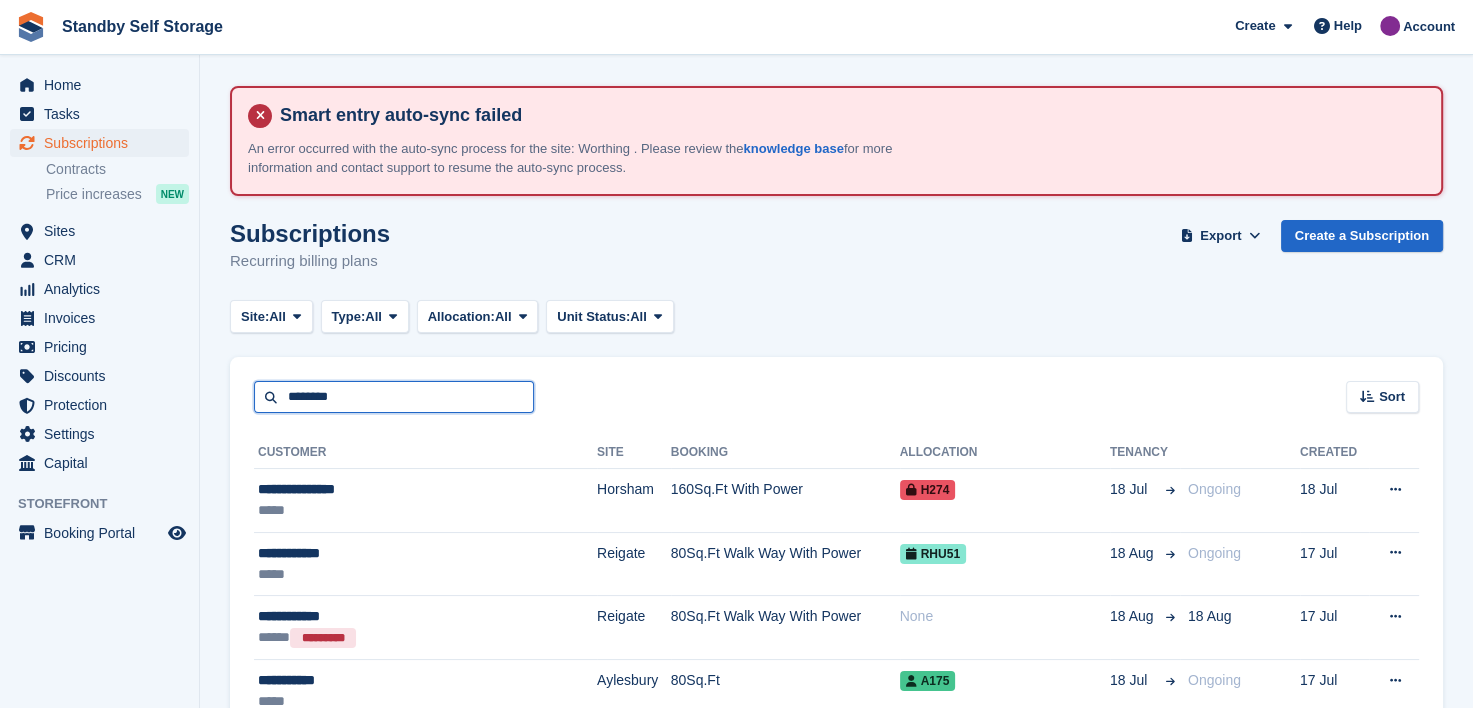 type on "********" 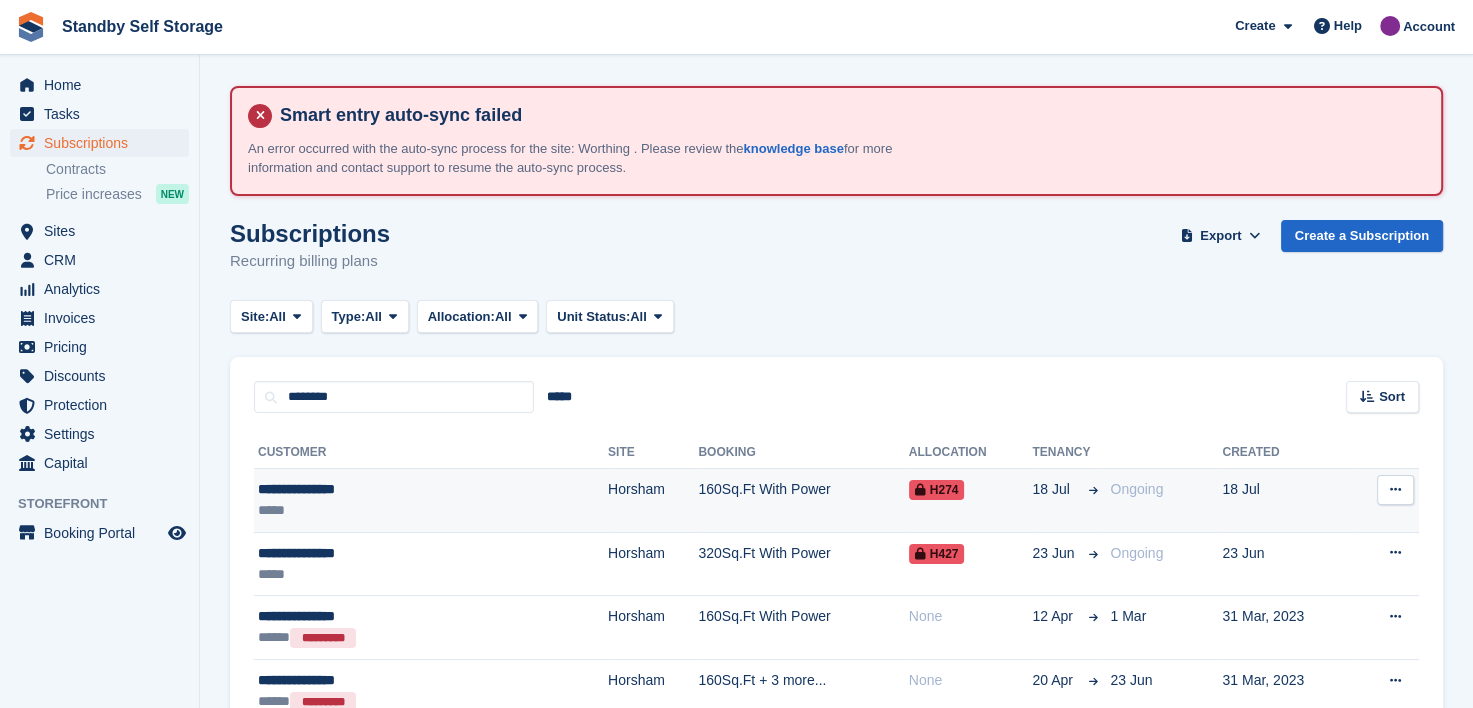 click on "**********" at bounding box center (367, 489) 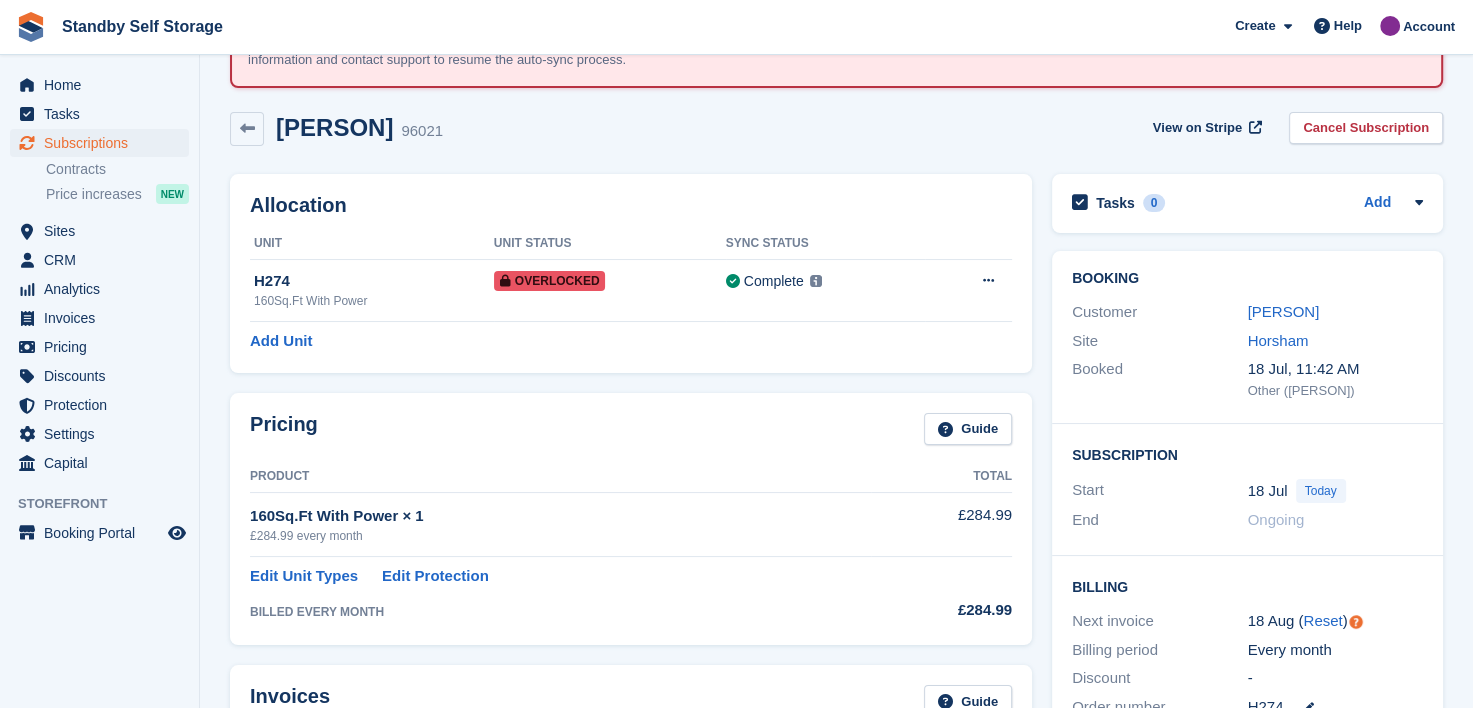 scroll, scrollTop: 100, scrollLeft: 0, axis: vertical 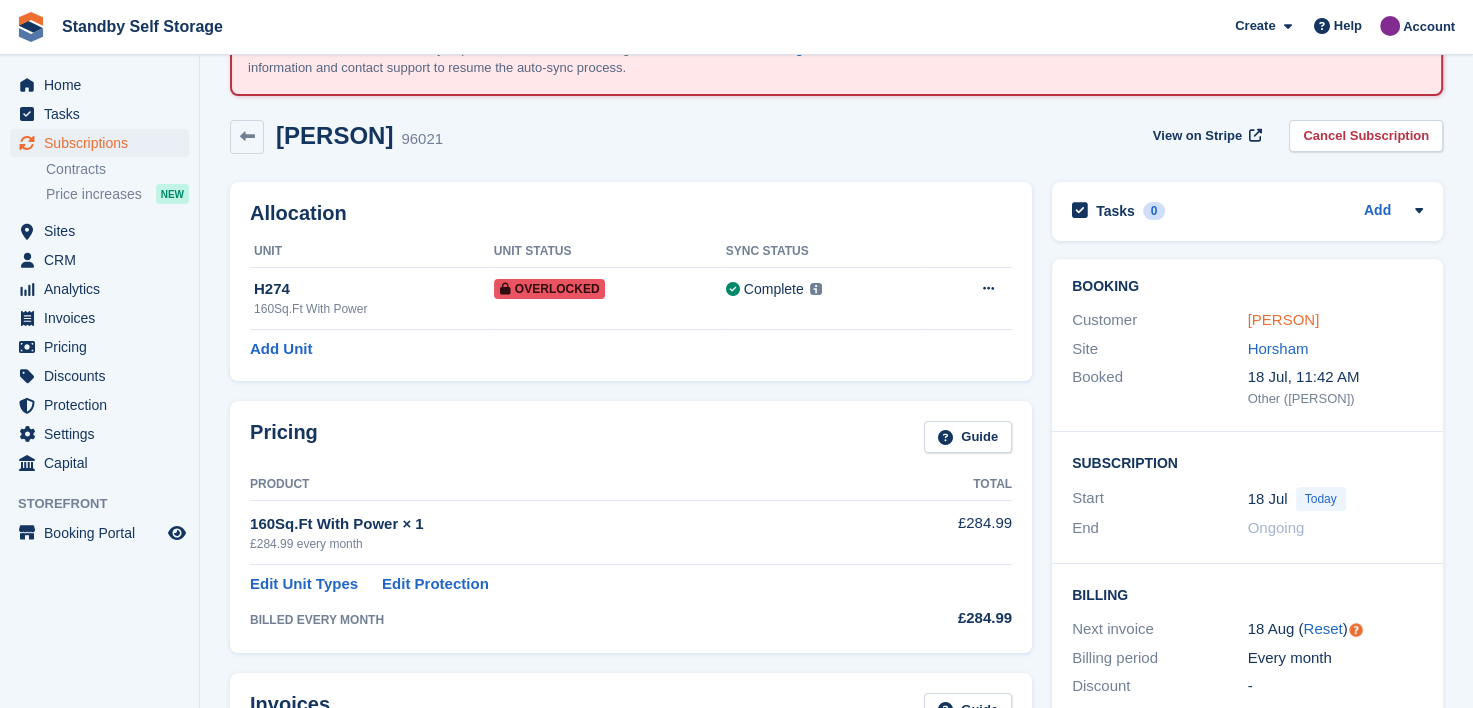 click on "[PERSON]" at bounding box center [1284, 319] 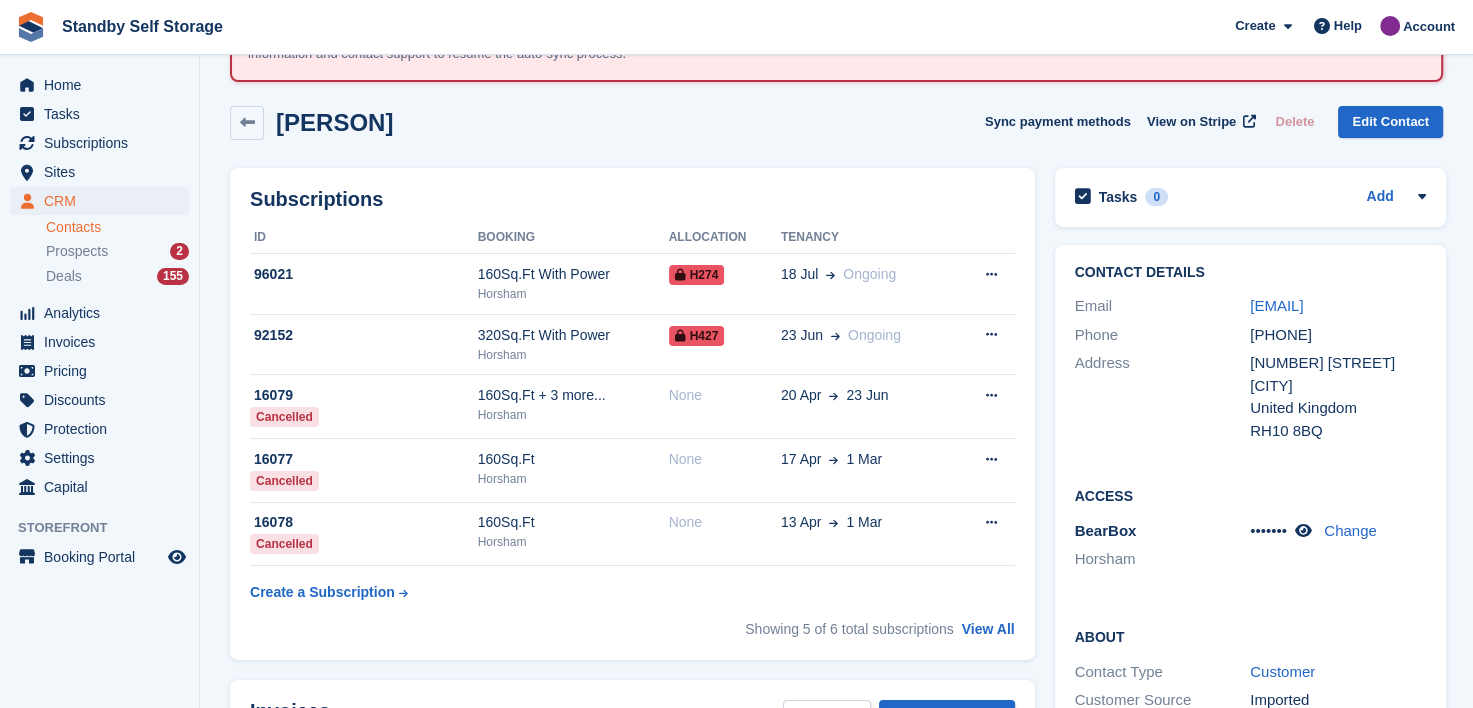 scroll, scrollTop: 0, scrollLeft: 0, axis: both 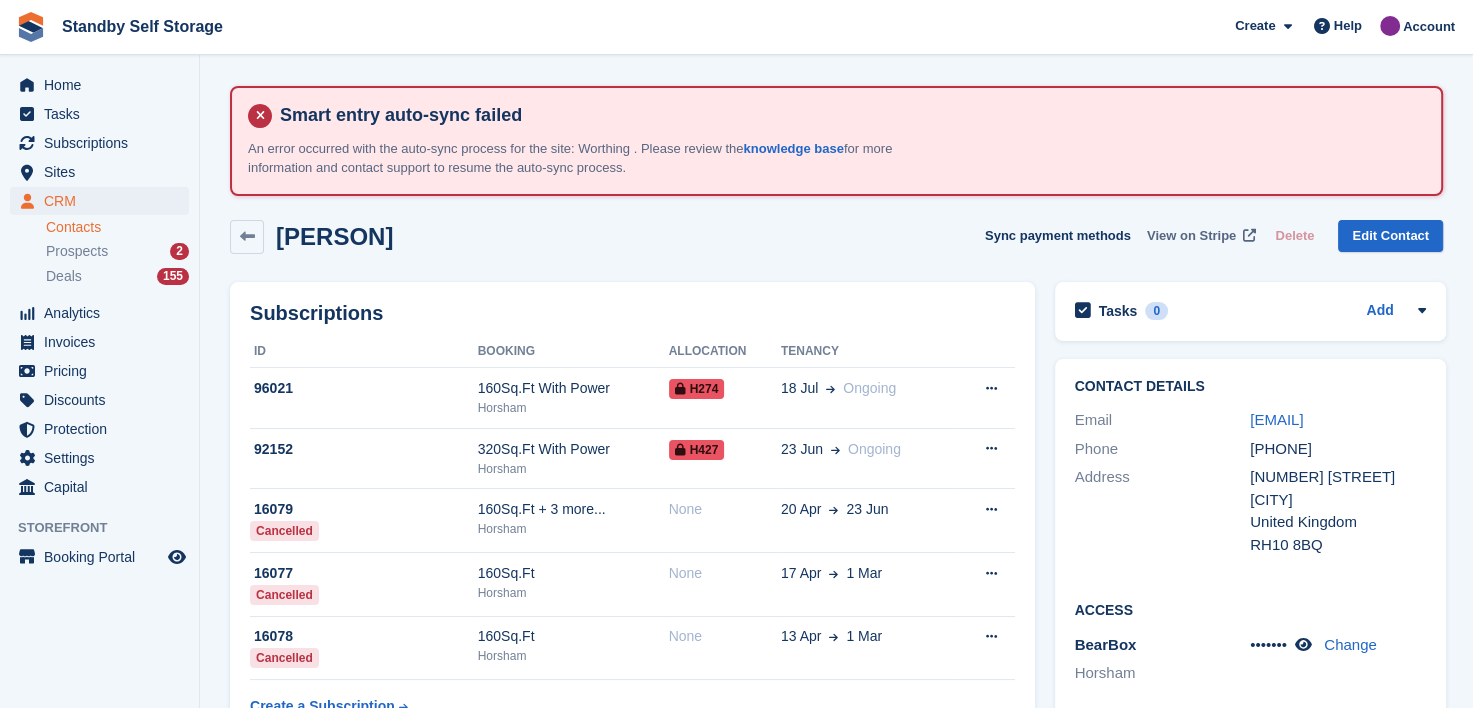 click on "View on Stripe" at bounding box center [1191, 236] 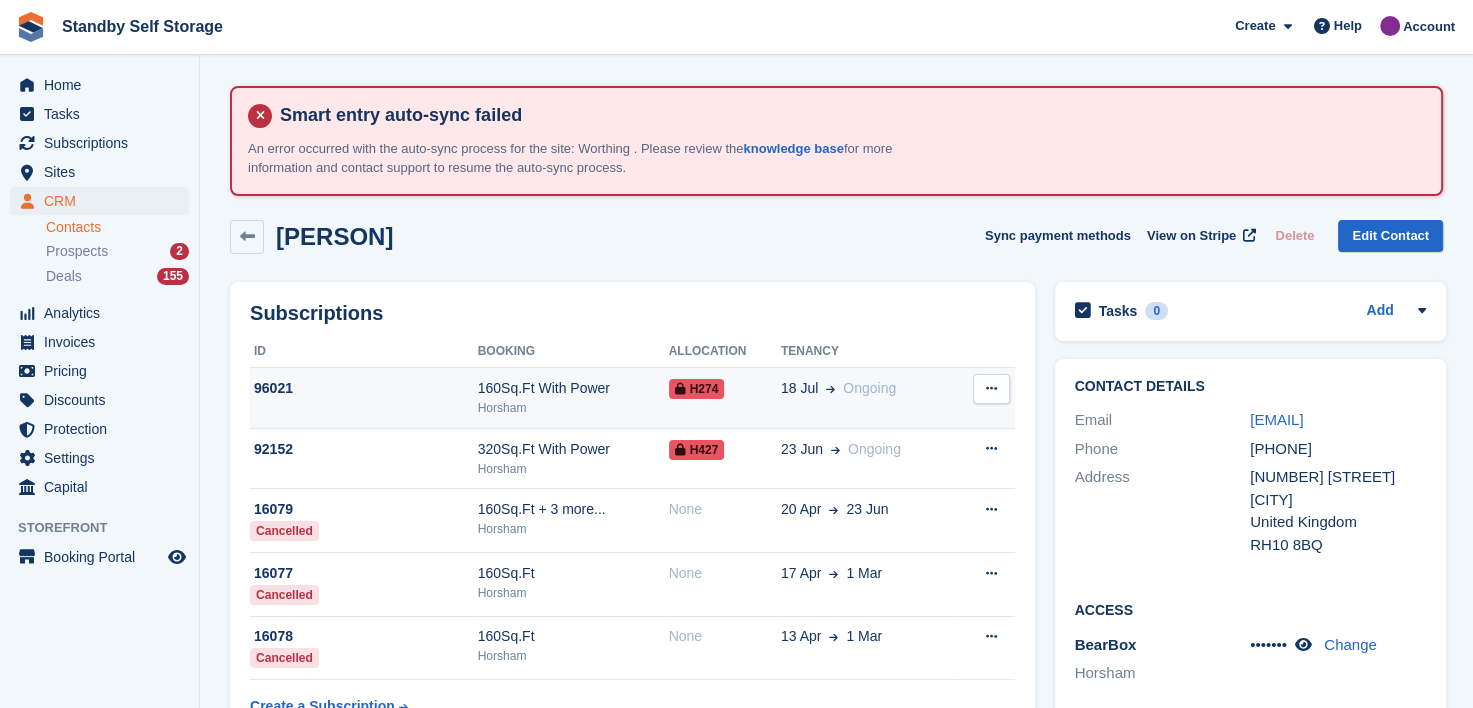 click at bounding box center (991, 388) 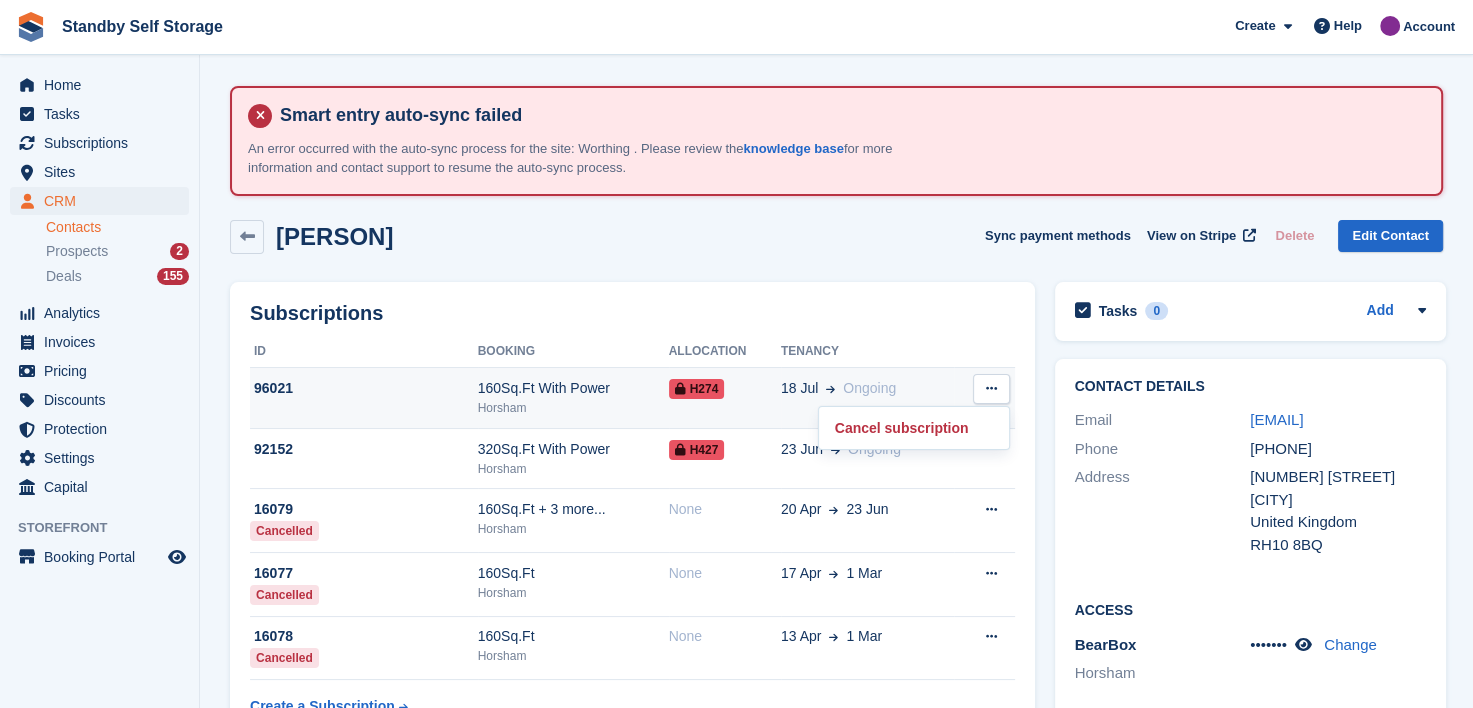 click on "18 Jul
Ongoing" at bounding box center (867, 388) 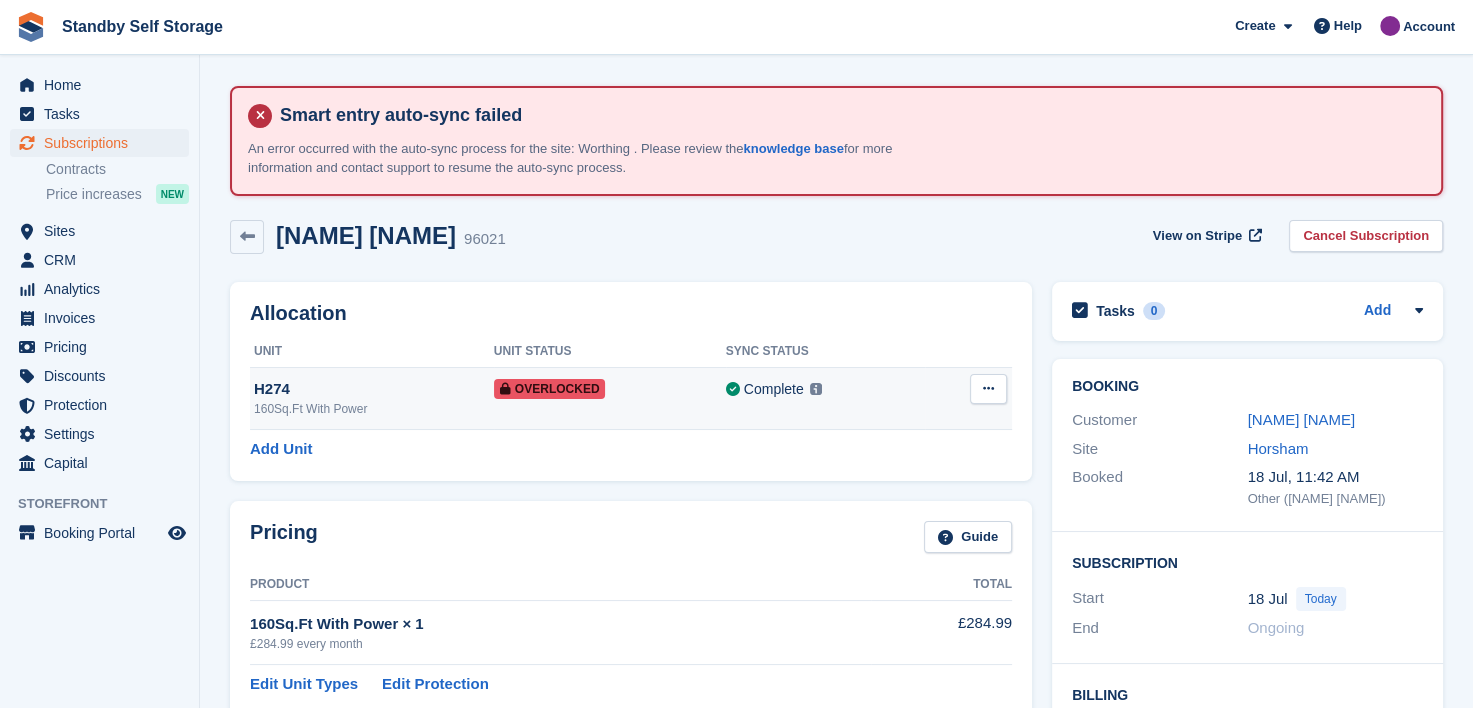 scroll, scrollTop: 0, scrollLeft: 0, axis: both 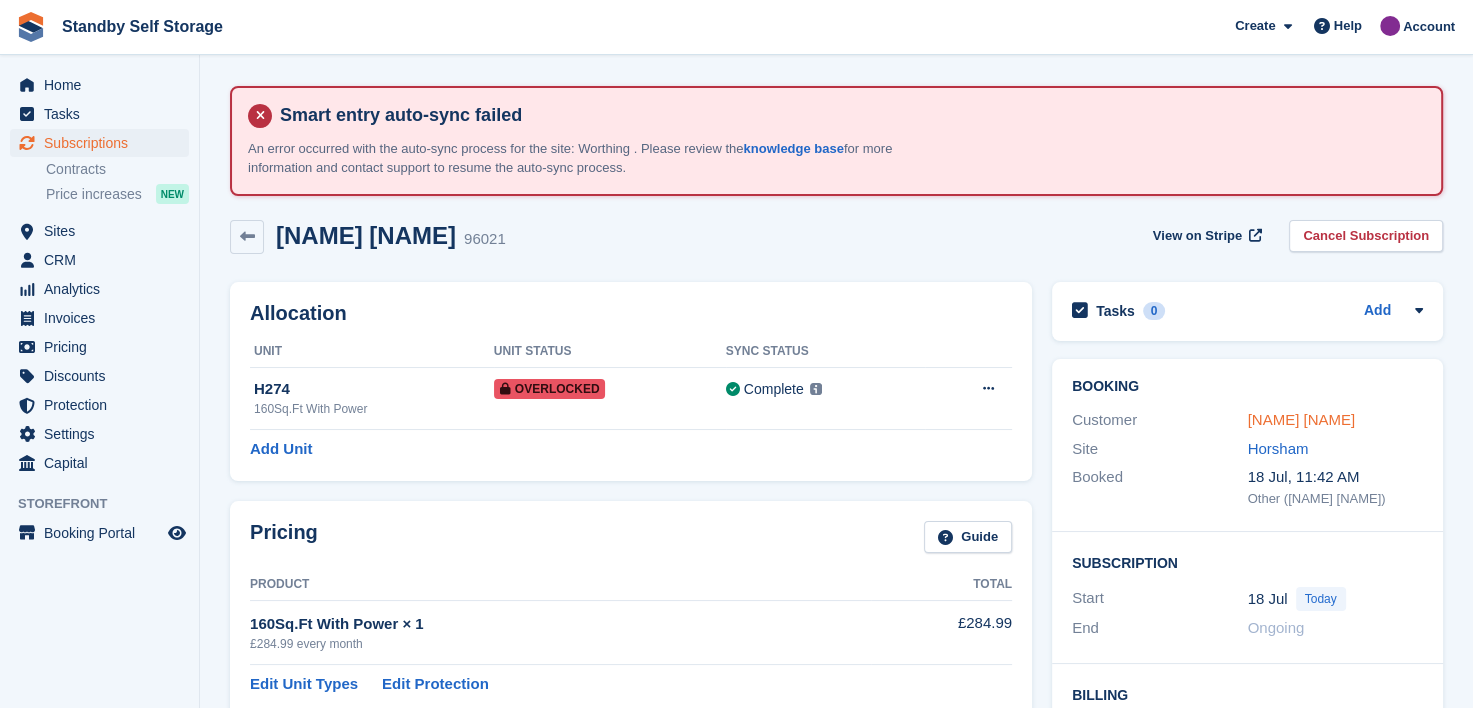 click on "[NAME] [NAME]" at bounding box center (1302, 419) 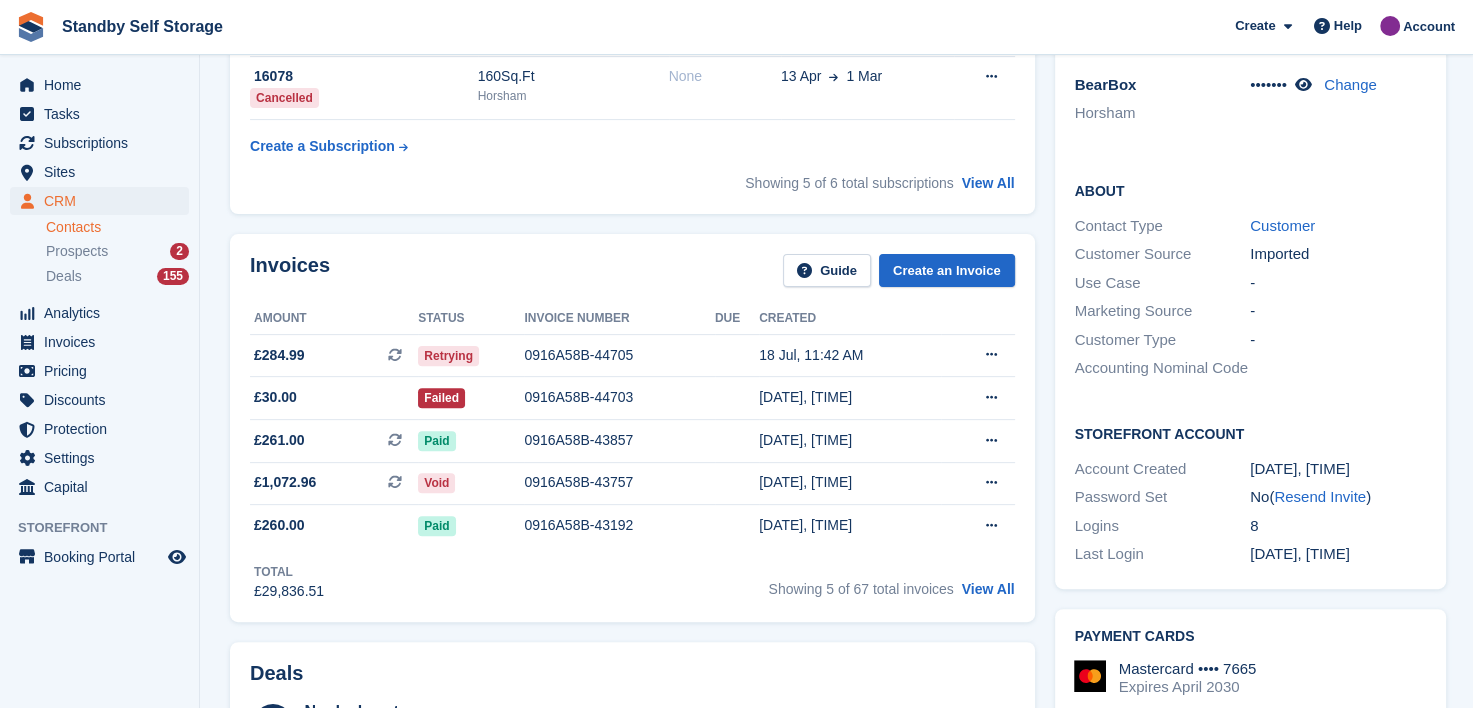 scroll, scrollTop: 700, scrollLeft: 0, axis: vertical 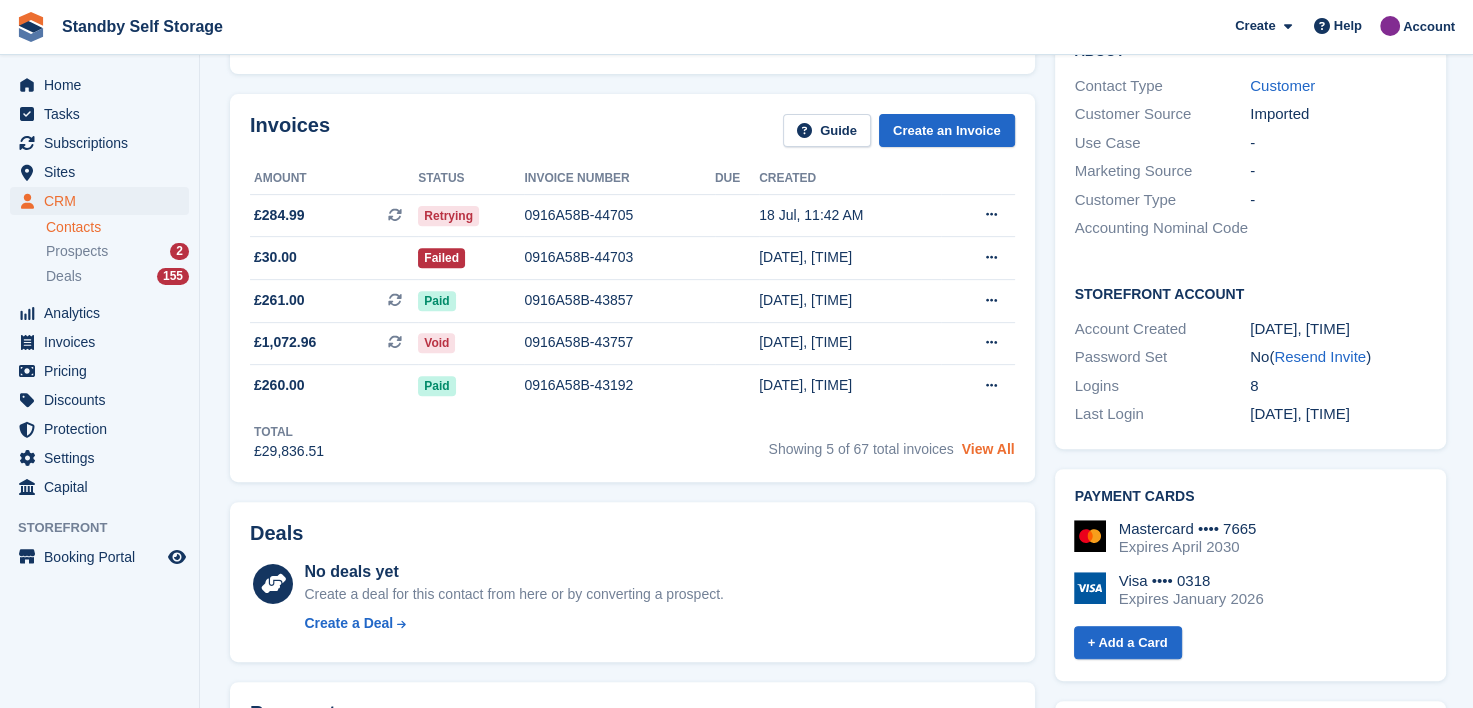 click on "View All" at bounding box center [988, 449] 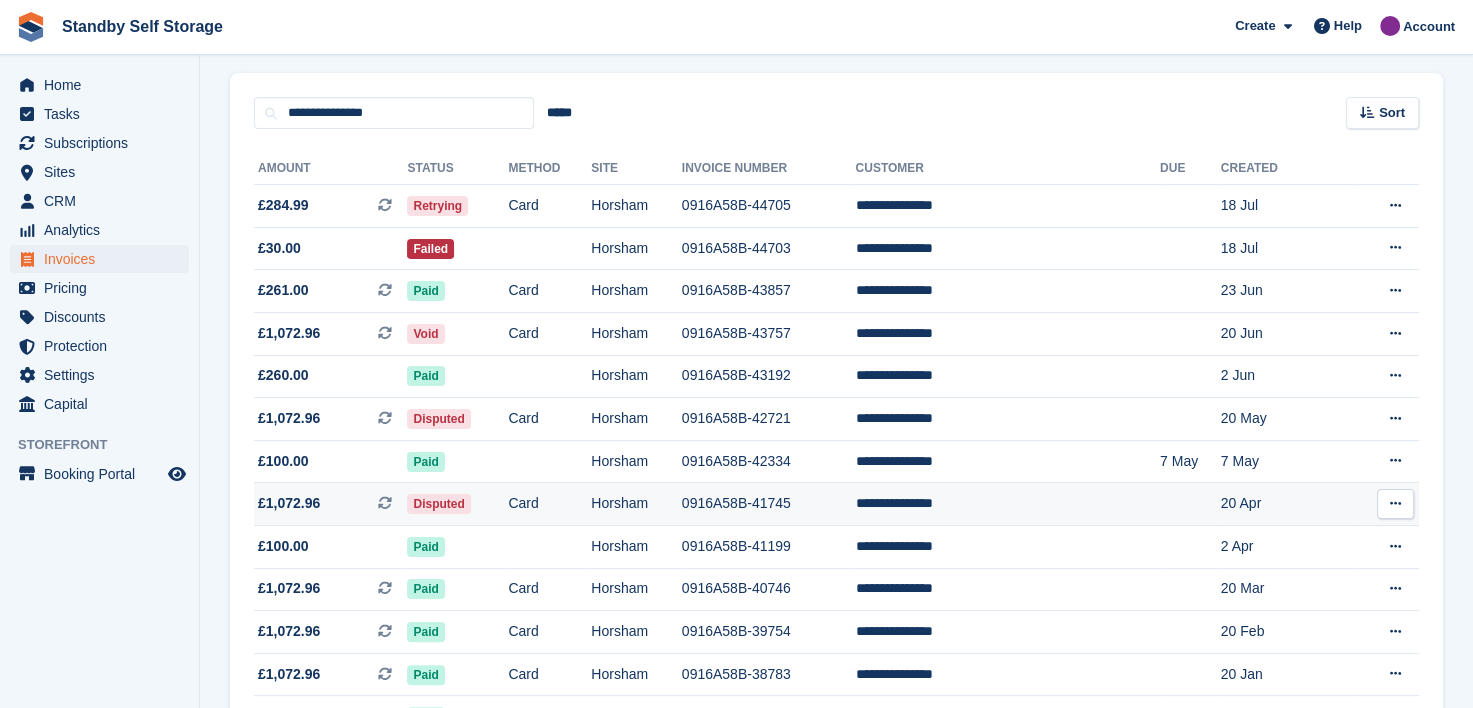 scroll, scrollTop: 300, scrollLeft: 0, axis: vertical 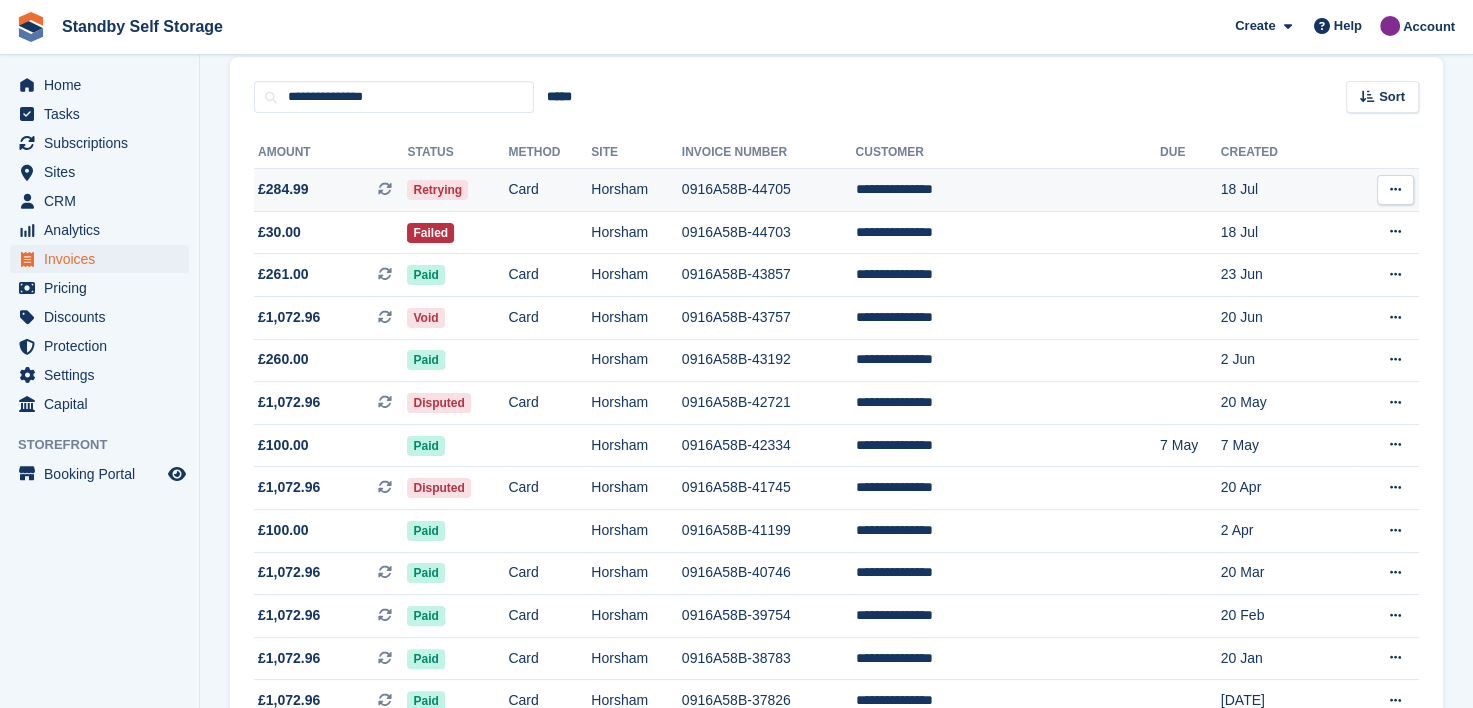 click on "**********" at bounding box center (1007, 190) 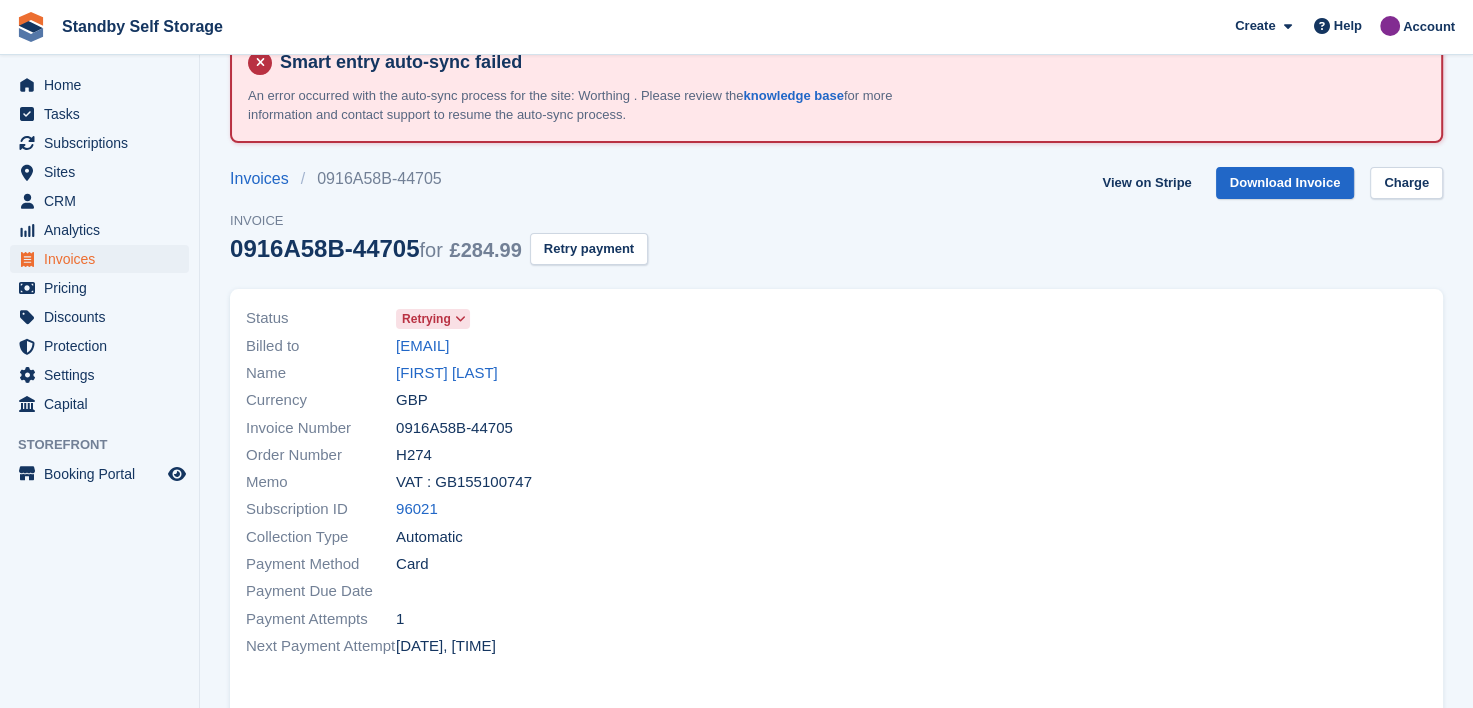 scroll, scrollTop: 100, scrollLeft: 0, axis: vertical 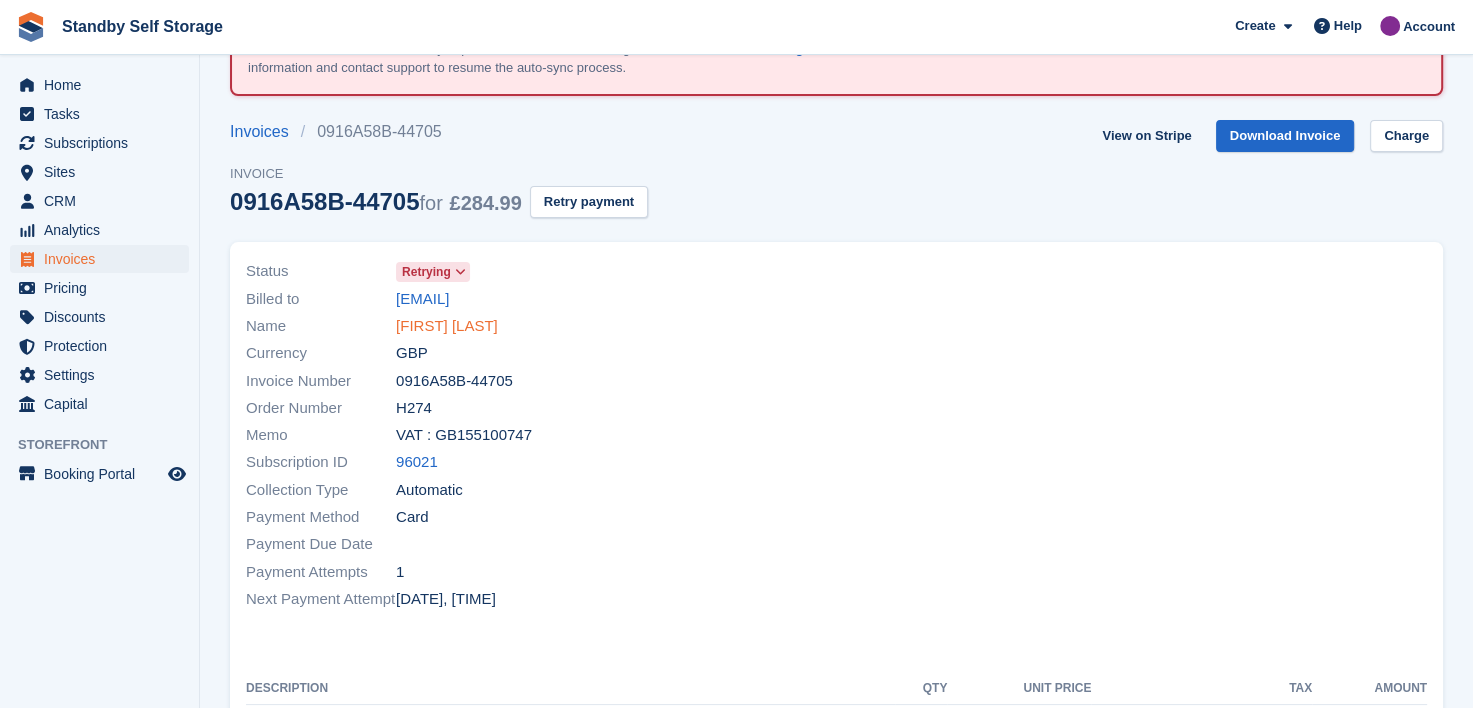 click on "[FIRST] [LAST]" at bounding box center (447, 326) 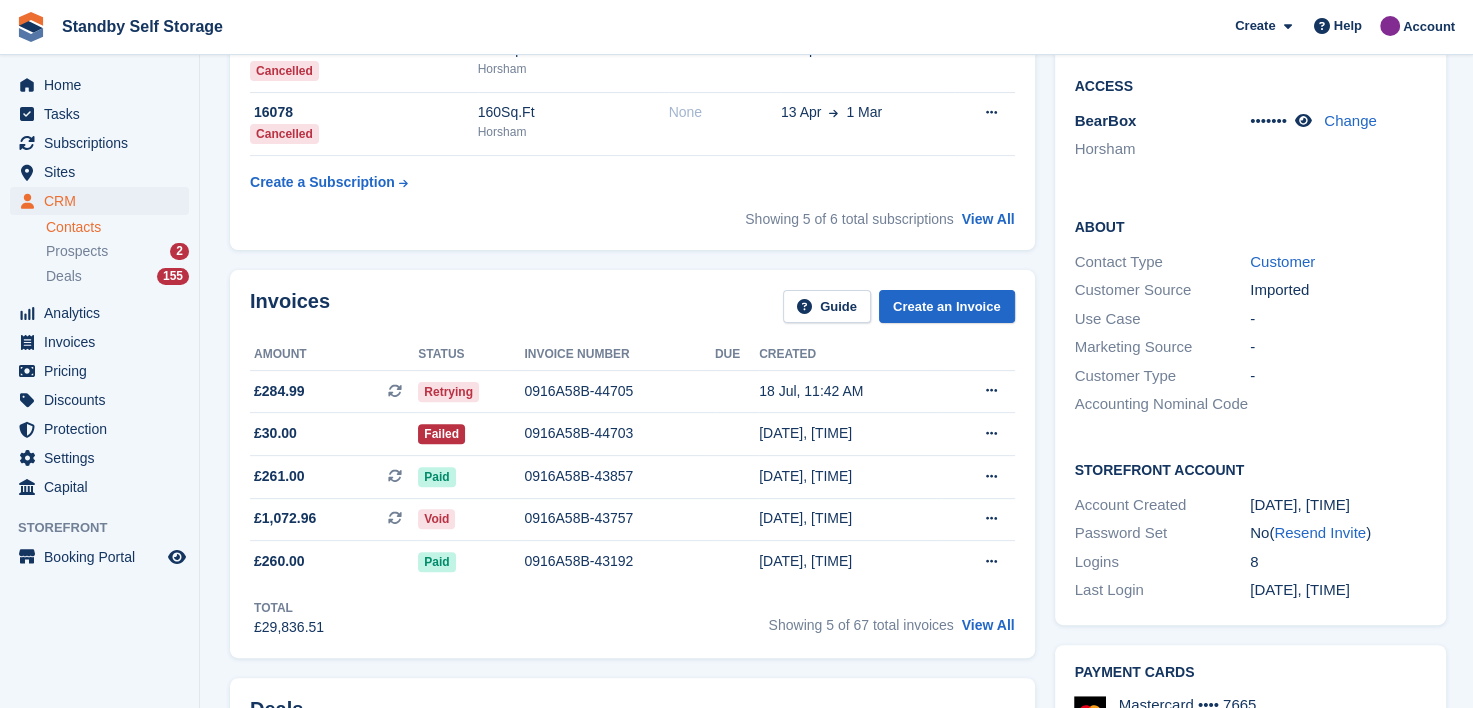 scroll, scrollTop: 700, scrollLeft: 0, axis: vertical 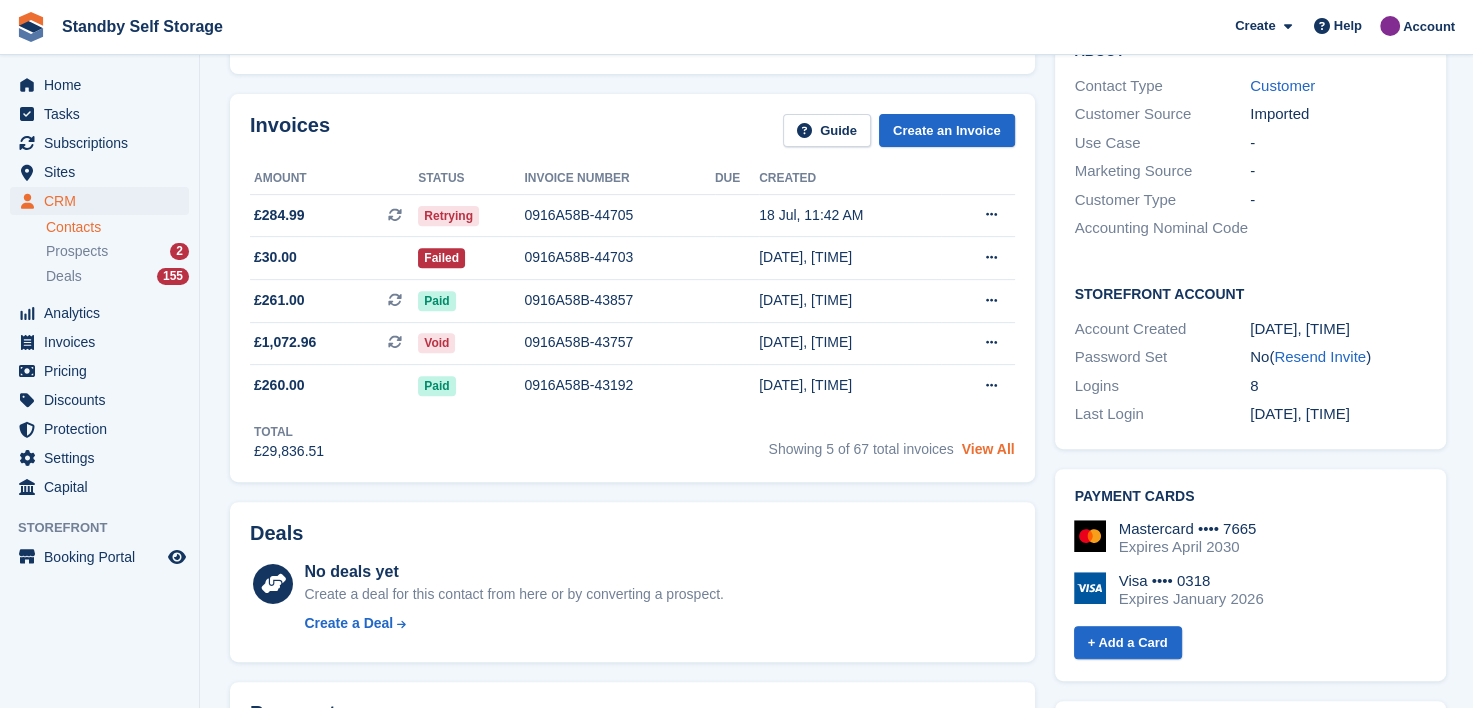 click on "View All" at bounding box center [988, 449] 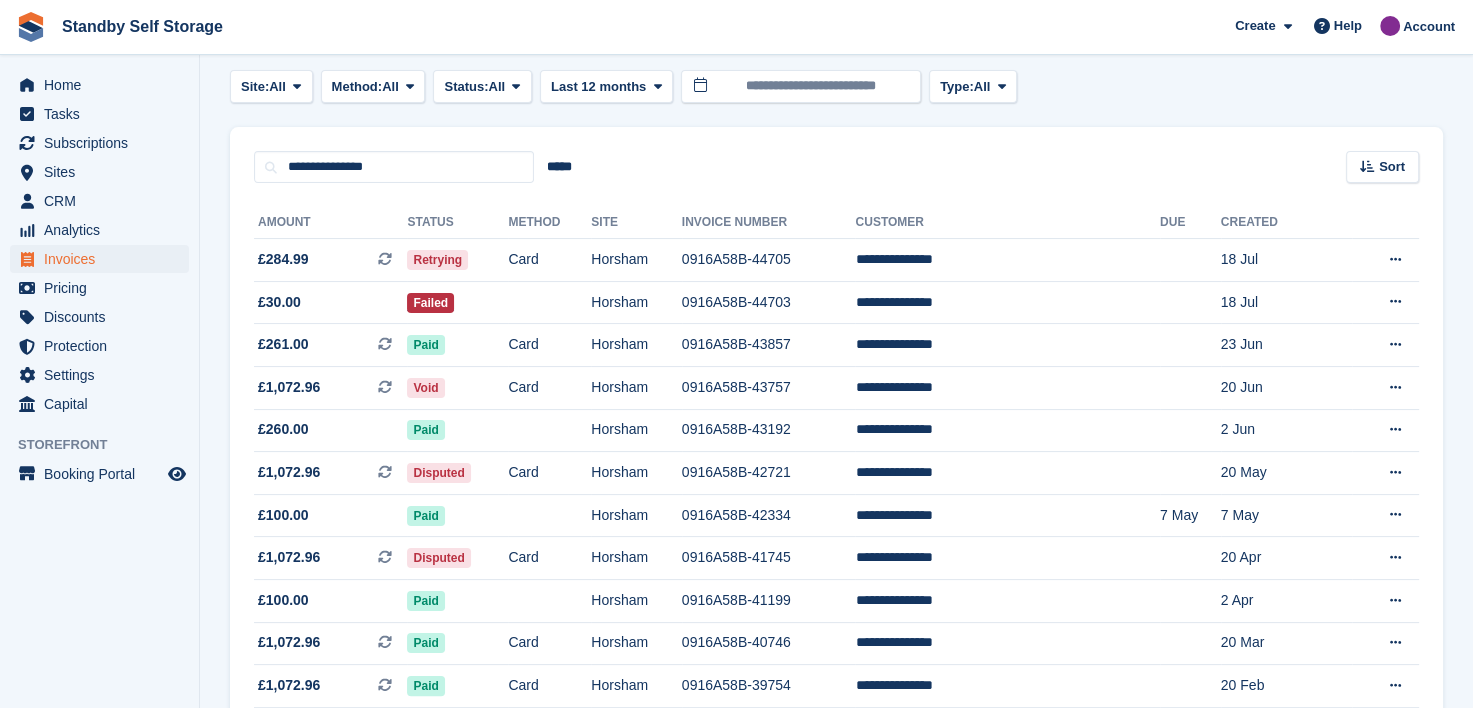 scroll, scrollTop: 229, scrollLeft: 0, axis: vertical 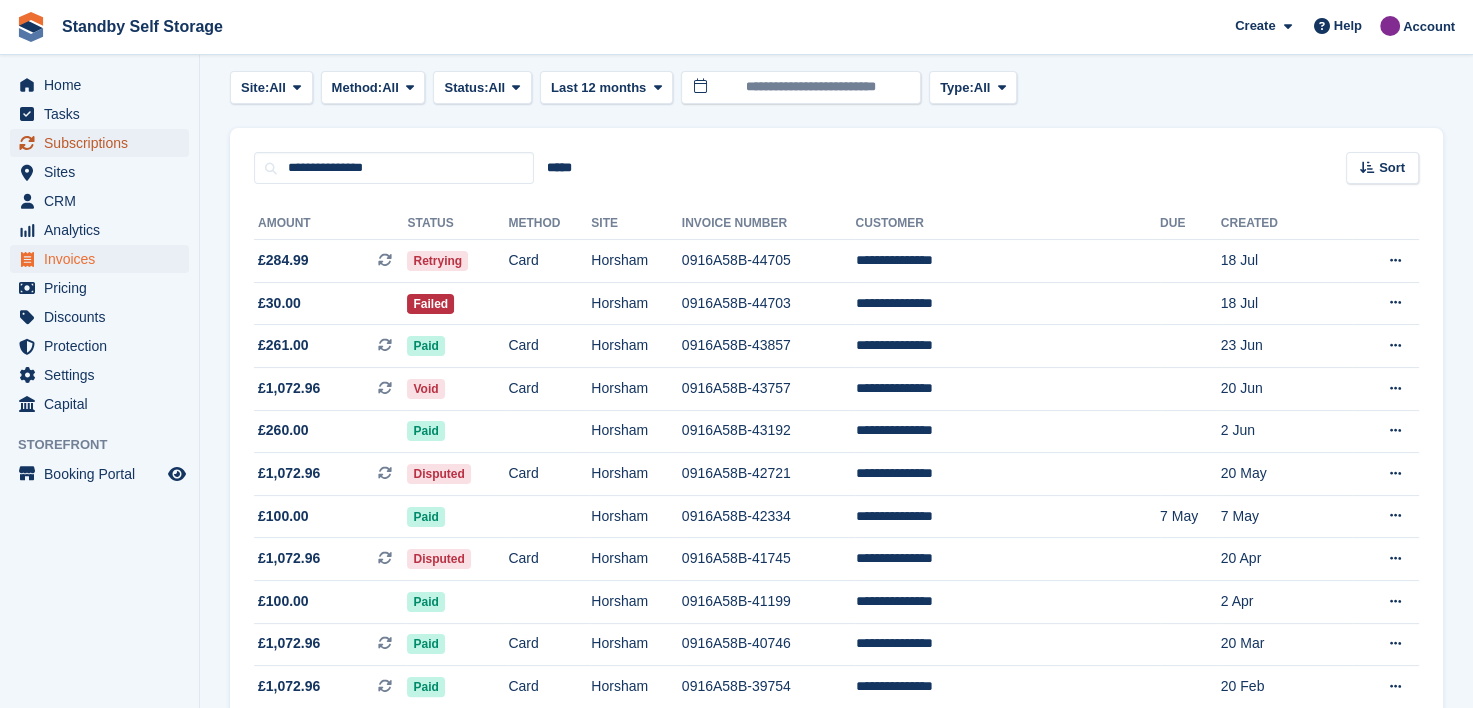 click on "Subscriptions" at bounding box center (104, 143) 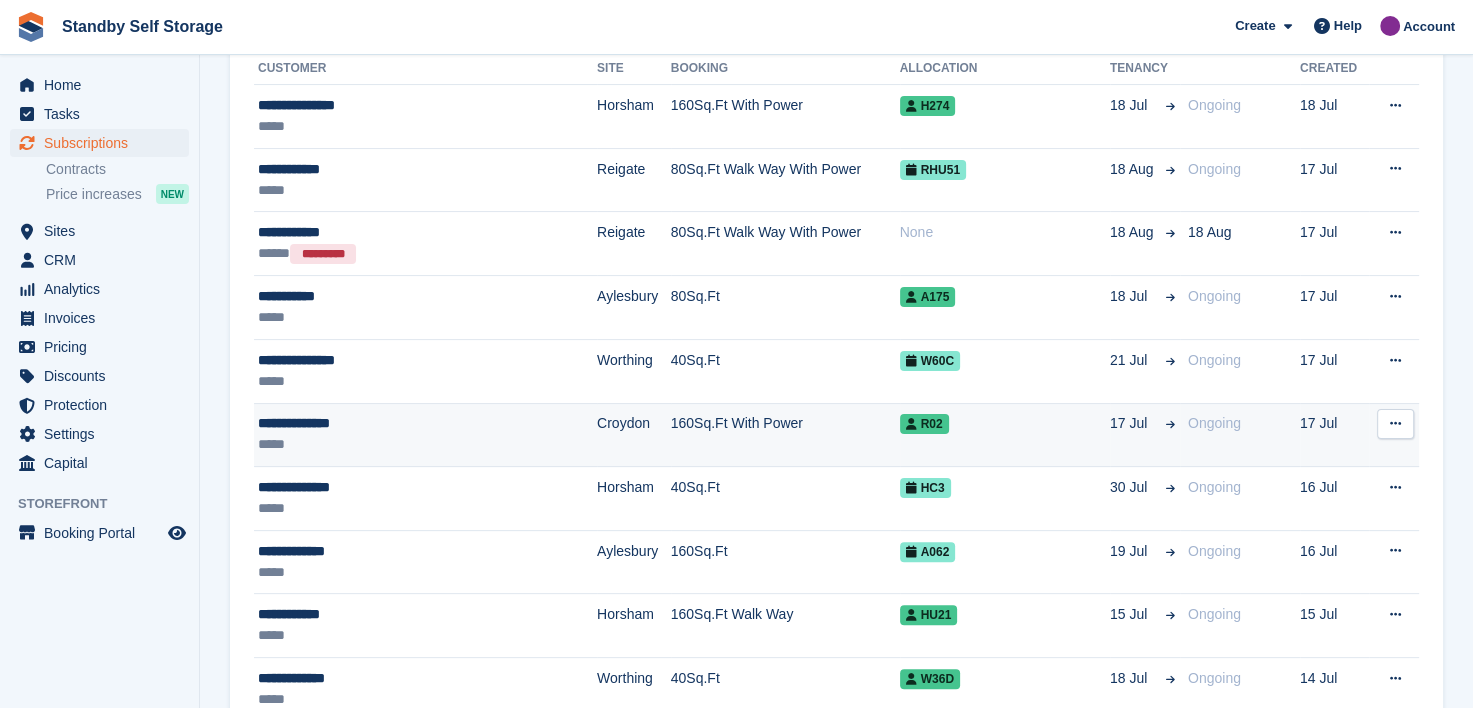 scroll, scrollTop: 400, scrollLeft: 0, axis: vertical 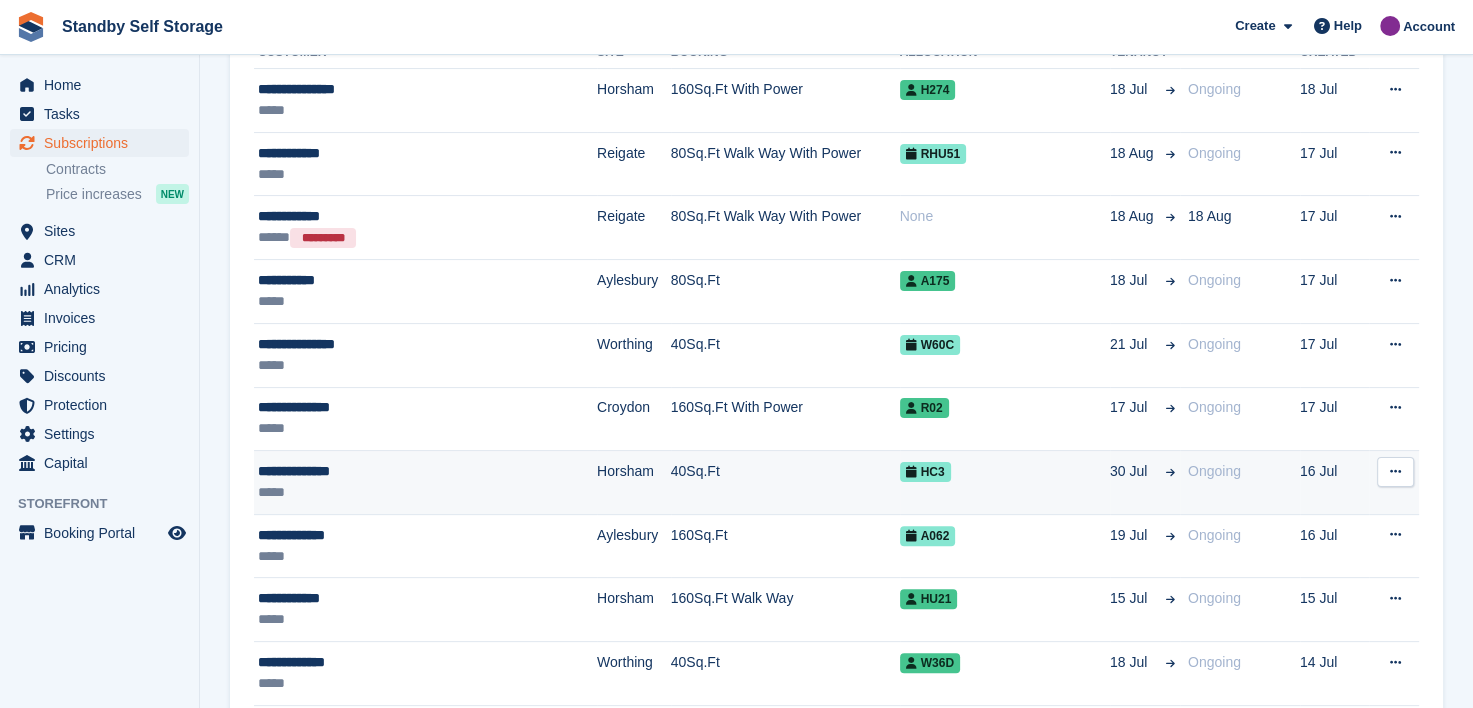 click on "**********" at bounding box center (398, 471) 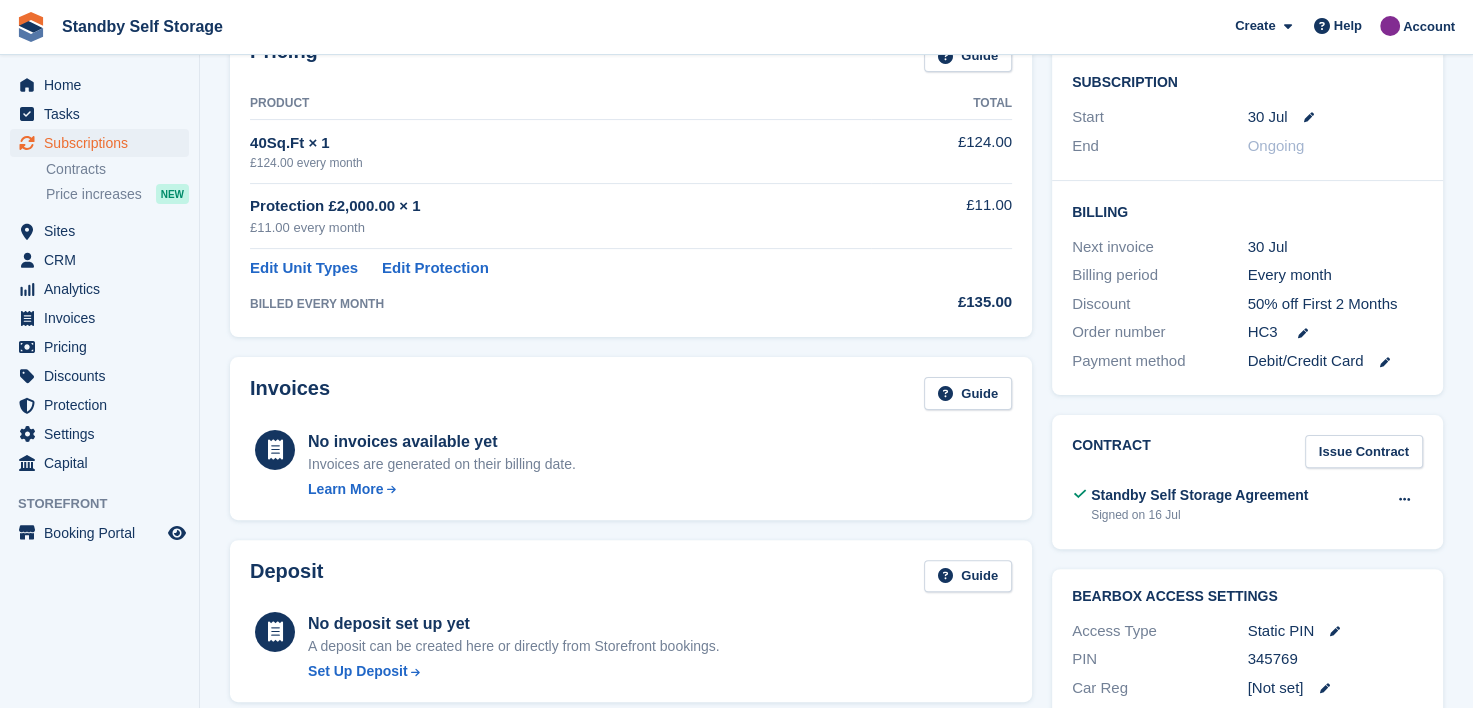 scroll, scrollTop: 500, scrollLeft: 0, axis: vertical 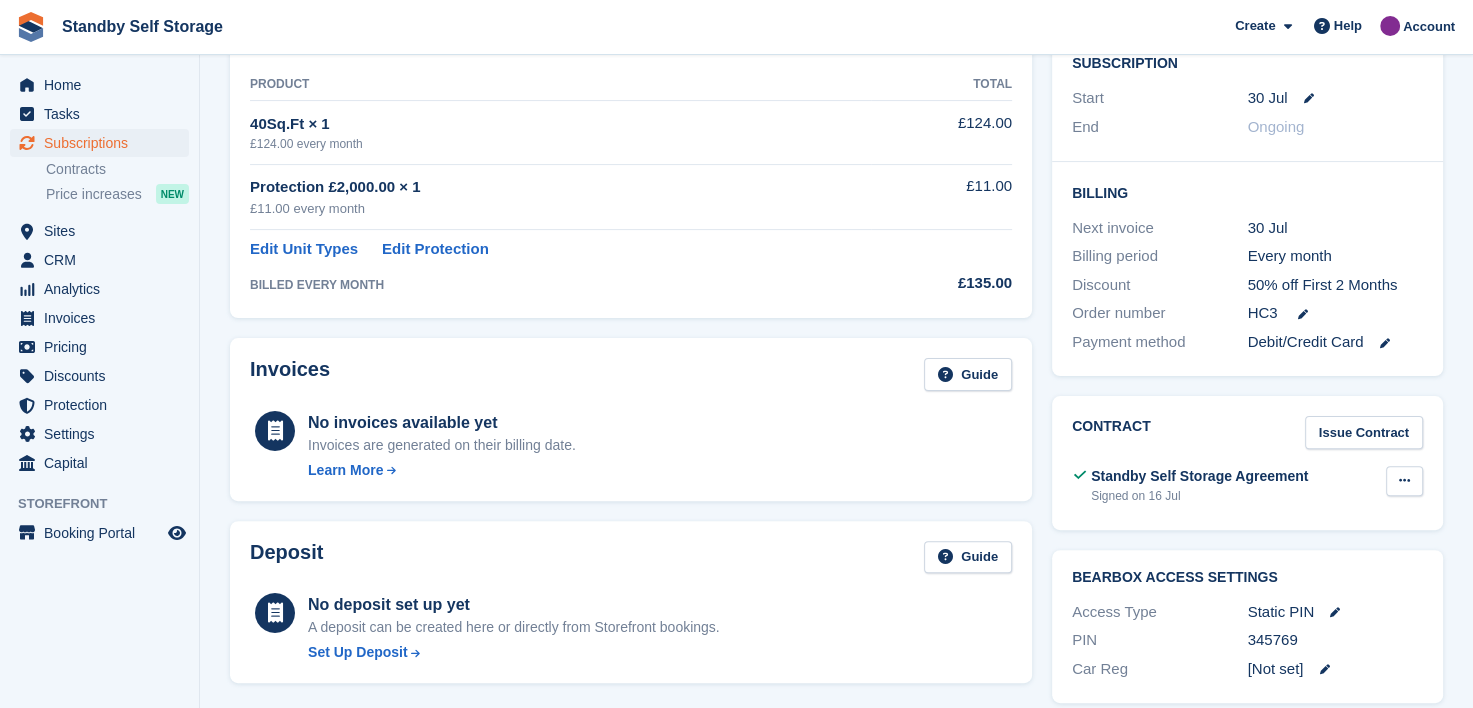 click at bounding box center (1404, 480) 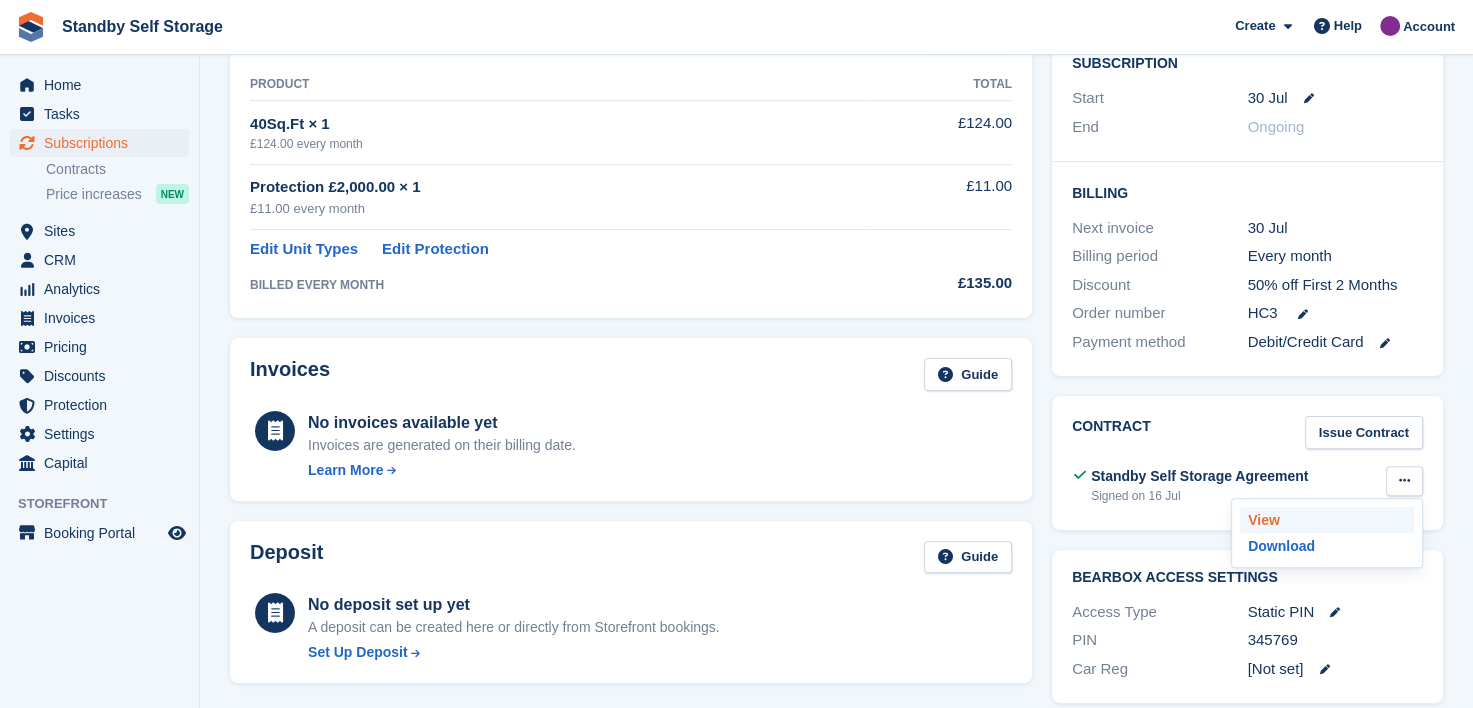 click on "View" at bounding box center [1327, 520] 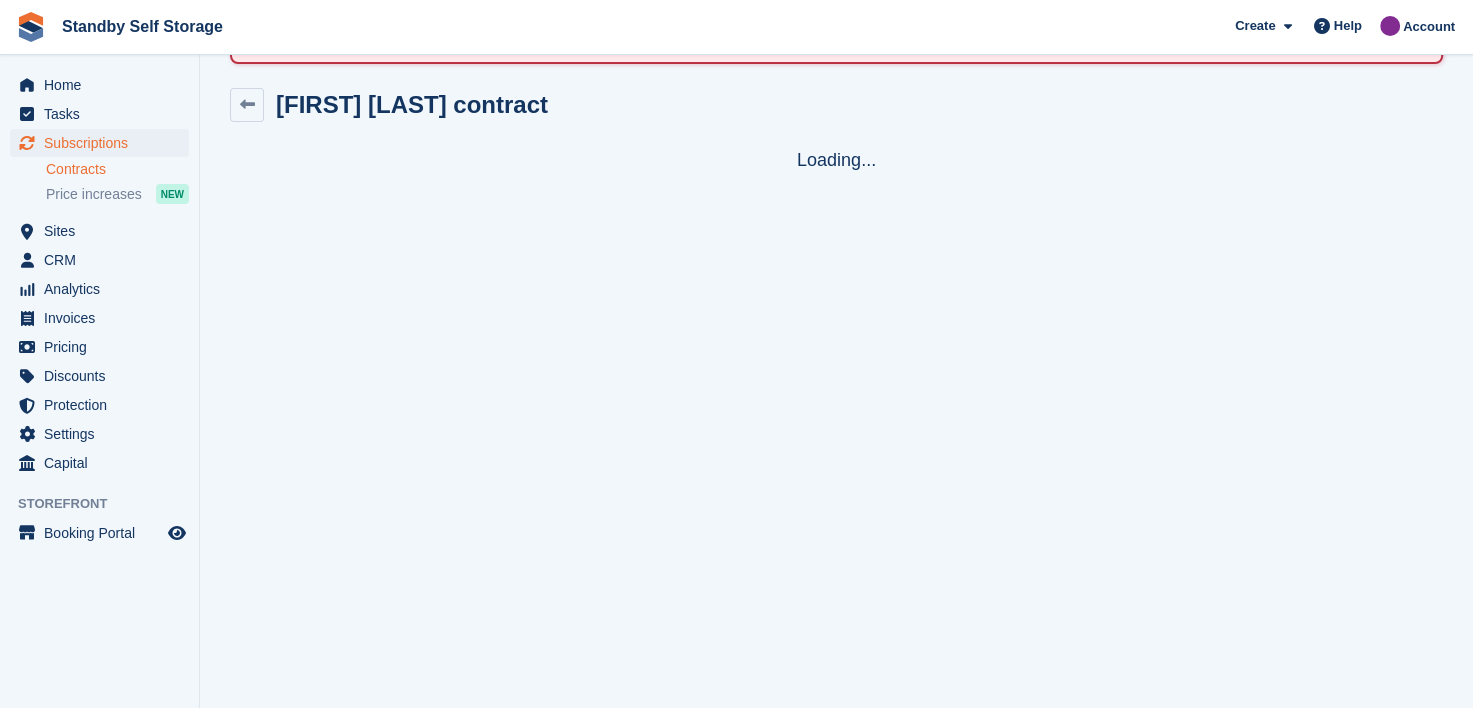 scroll, scrollTop: 134, scrollLeft: 0, axis: vertical 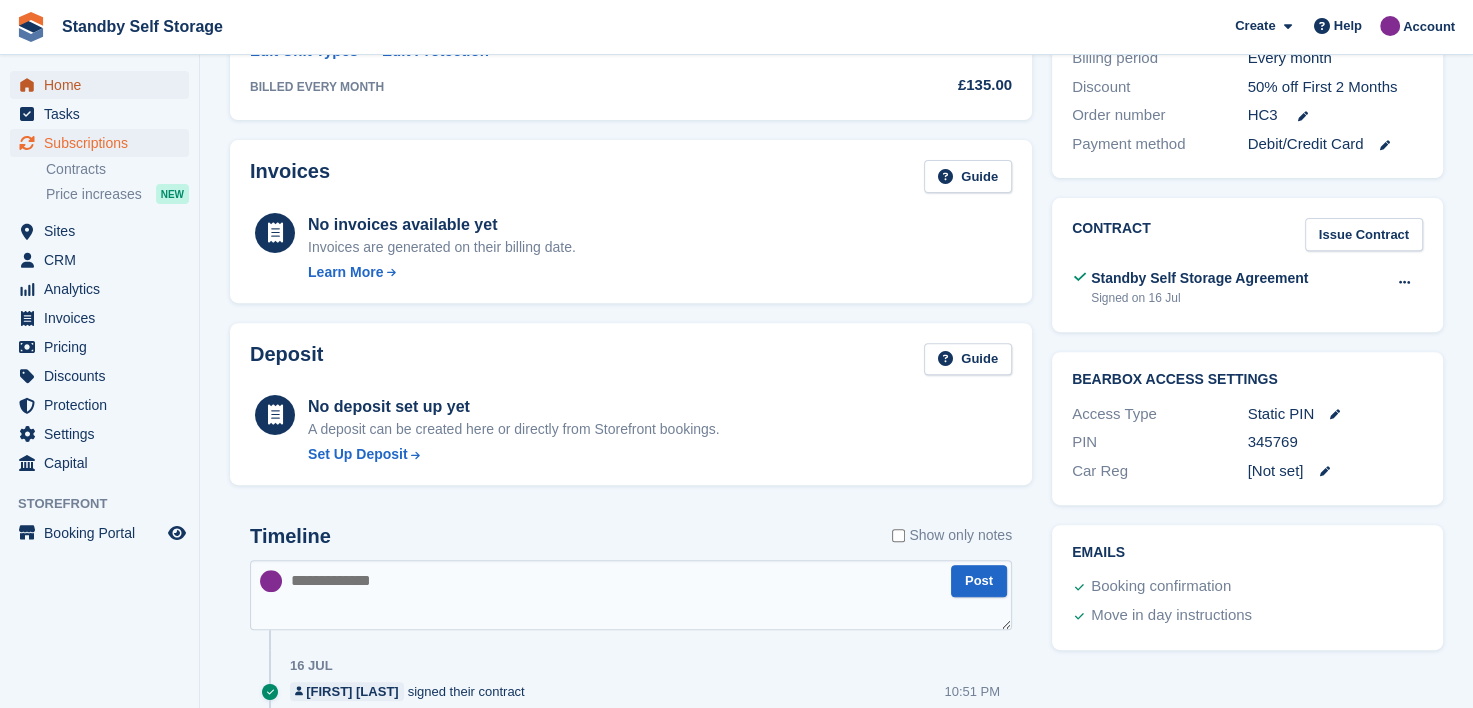 click on "Home" at bounding box center (104, 85) 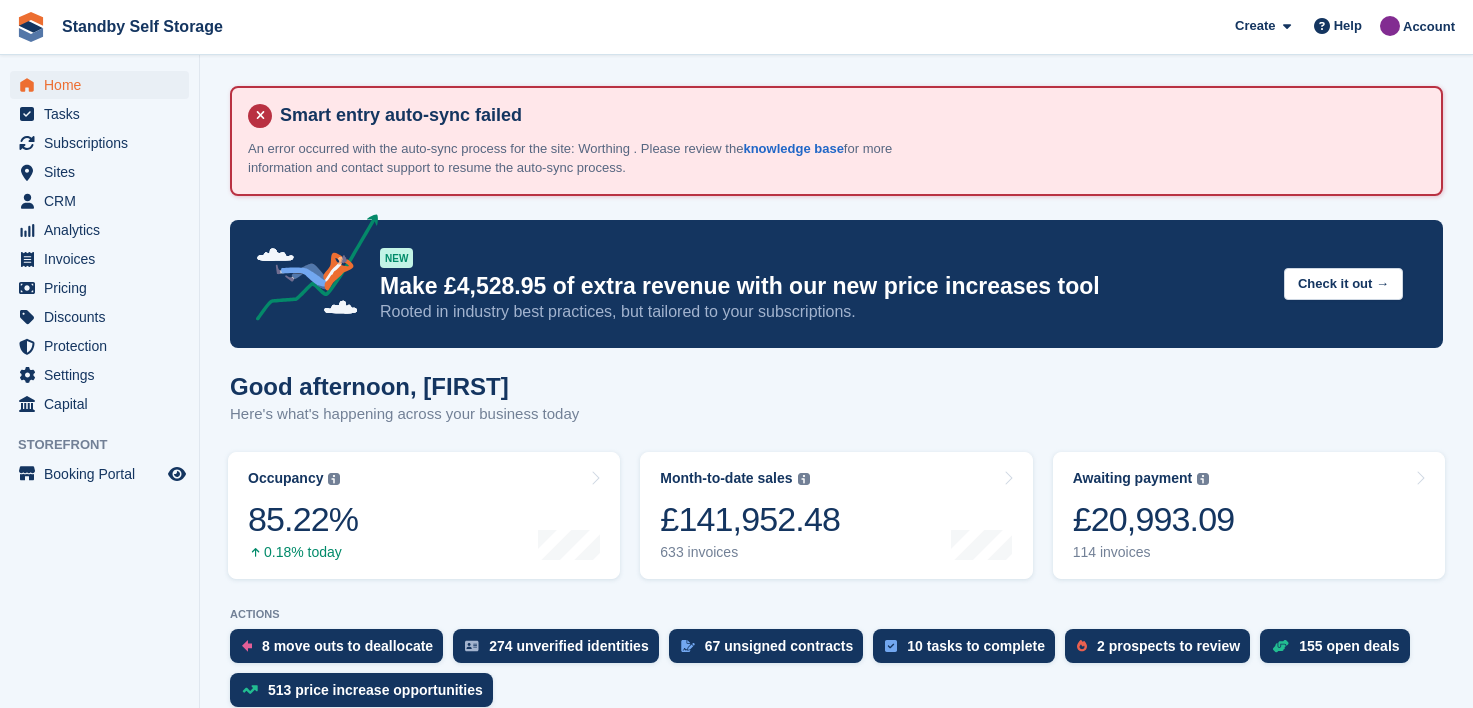 scroll, scrollTop: 0, scrollLeft: 0, axis: both 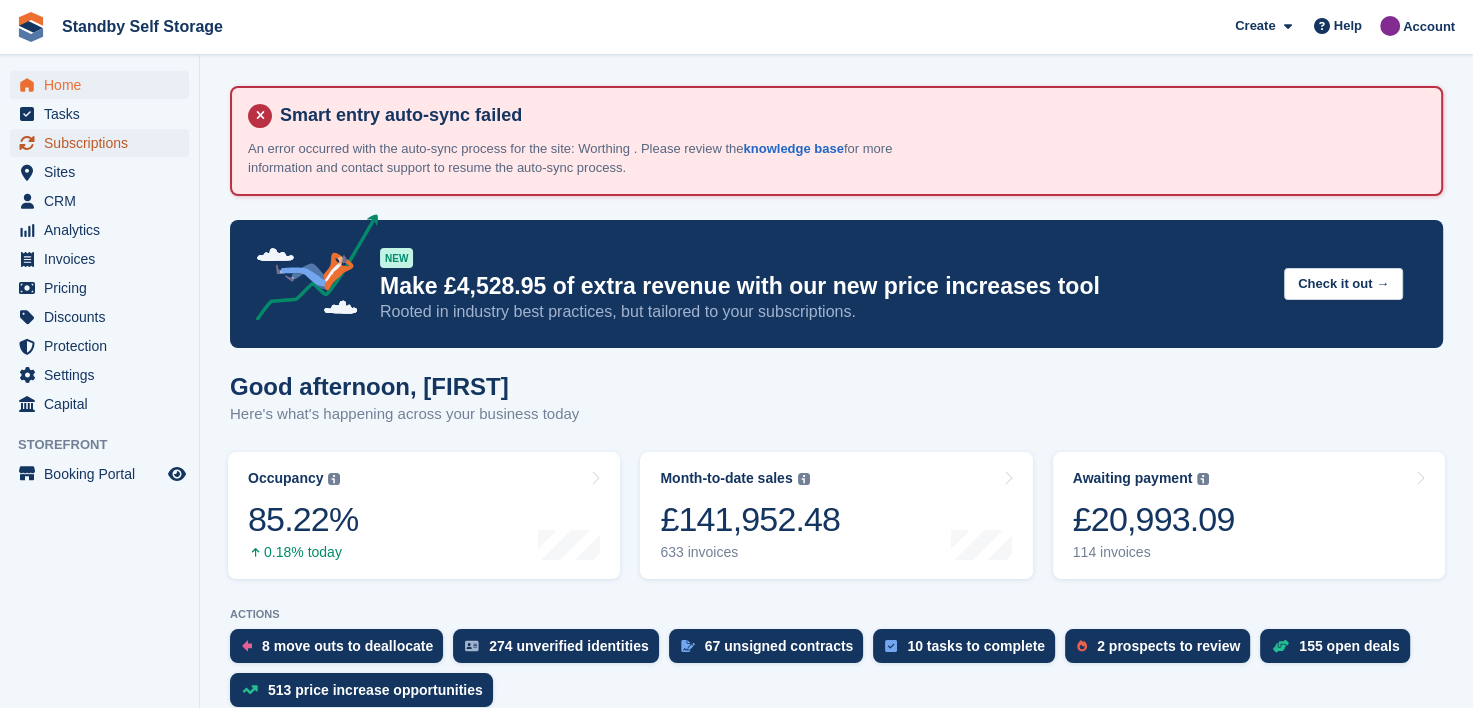 click on "Subscriptions" at bounding box center [104, 143] 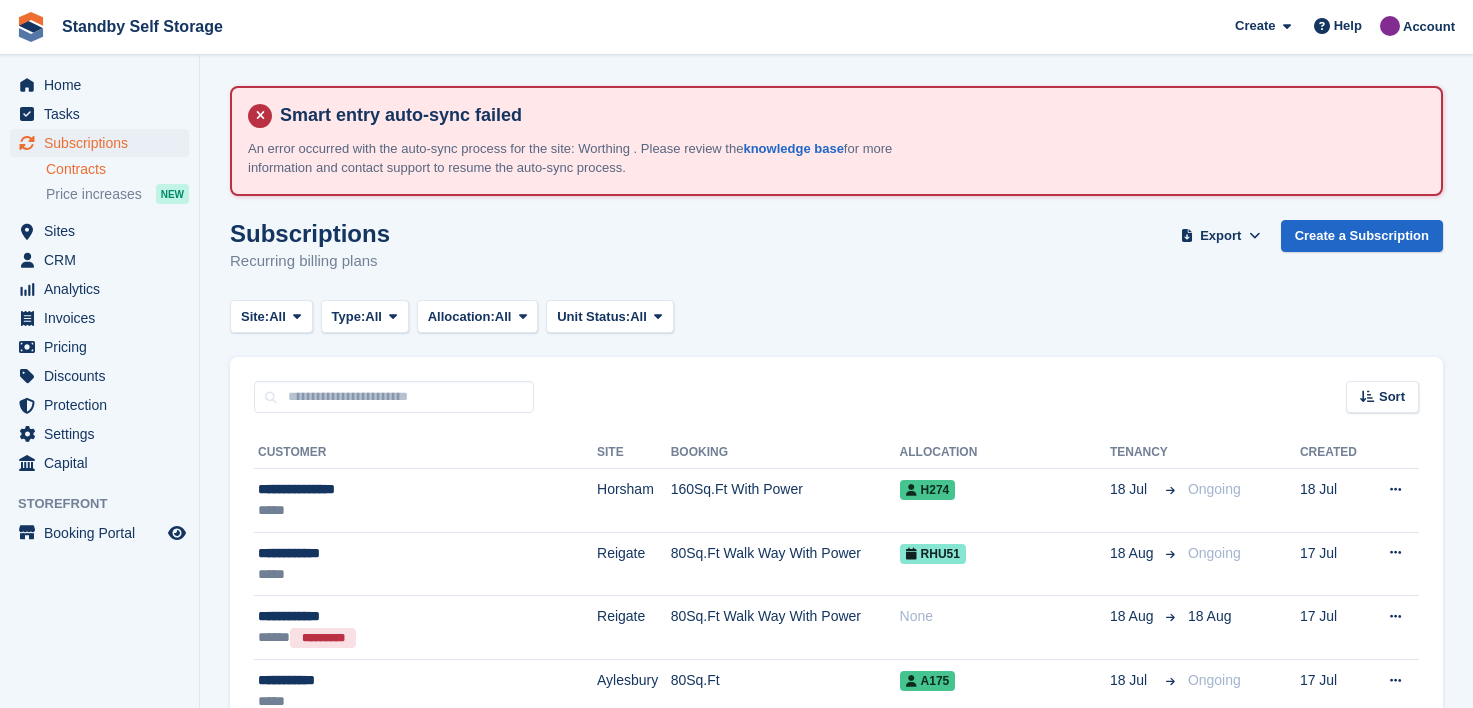 scroll, scrollTop: 0, scrollLeft: 0, axis: both 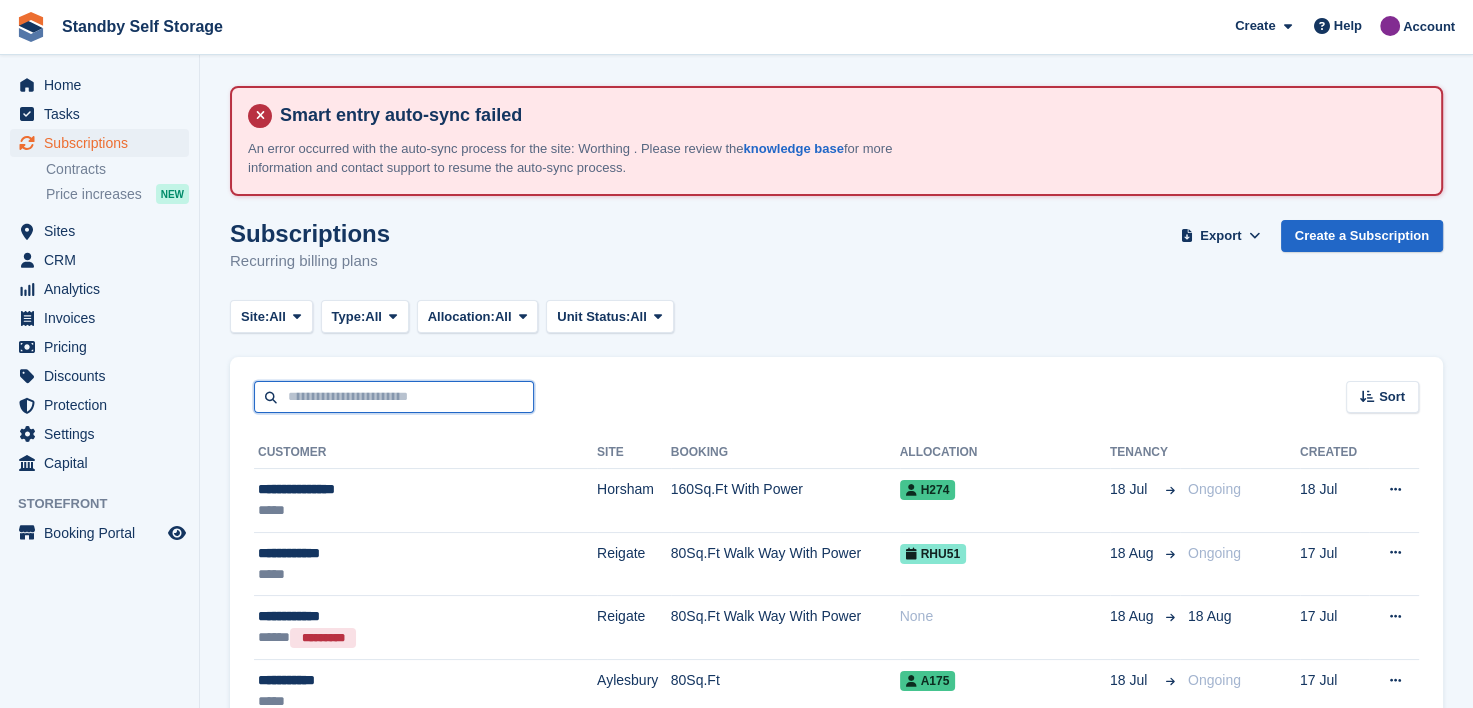 click at bounding box center [394, 397] 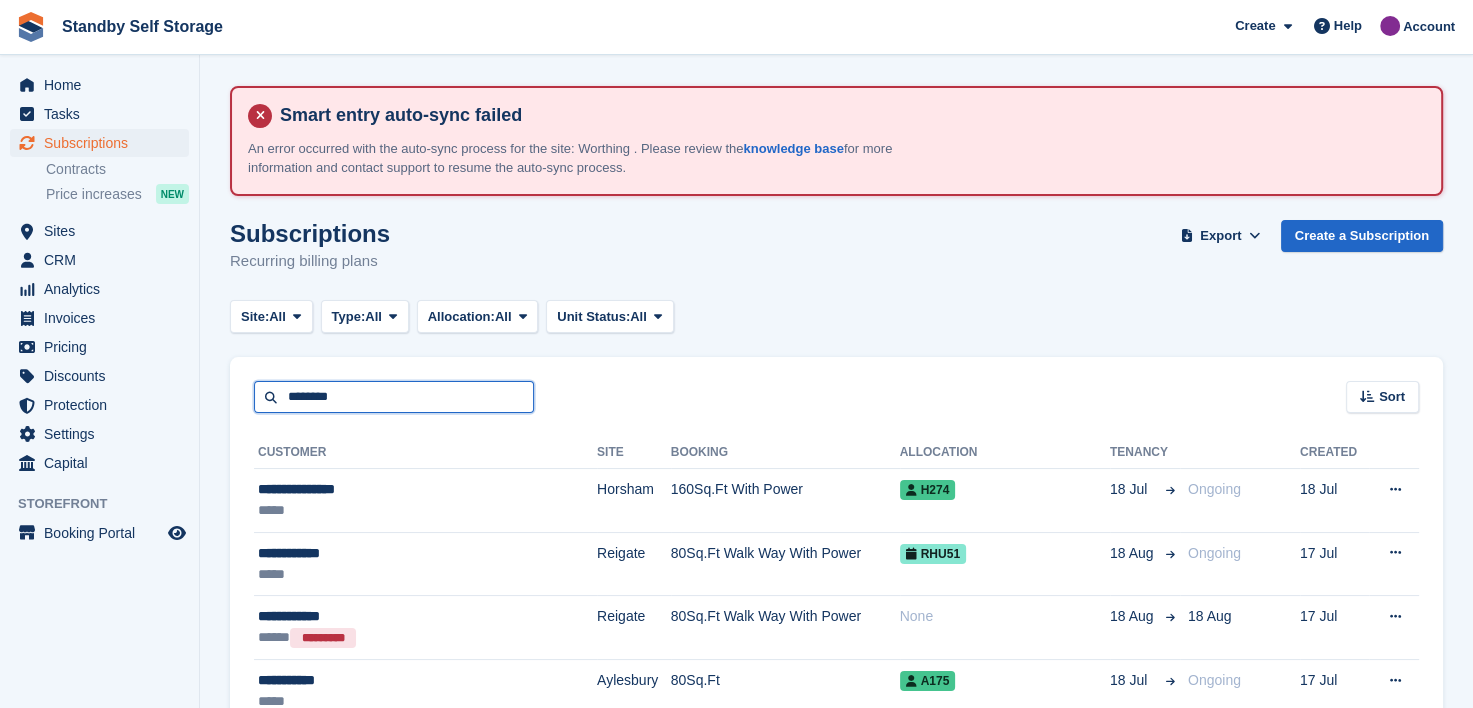 type on "********" 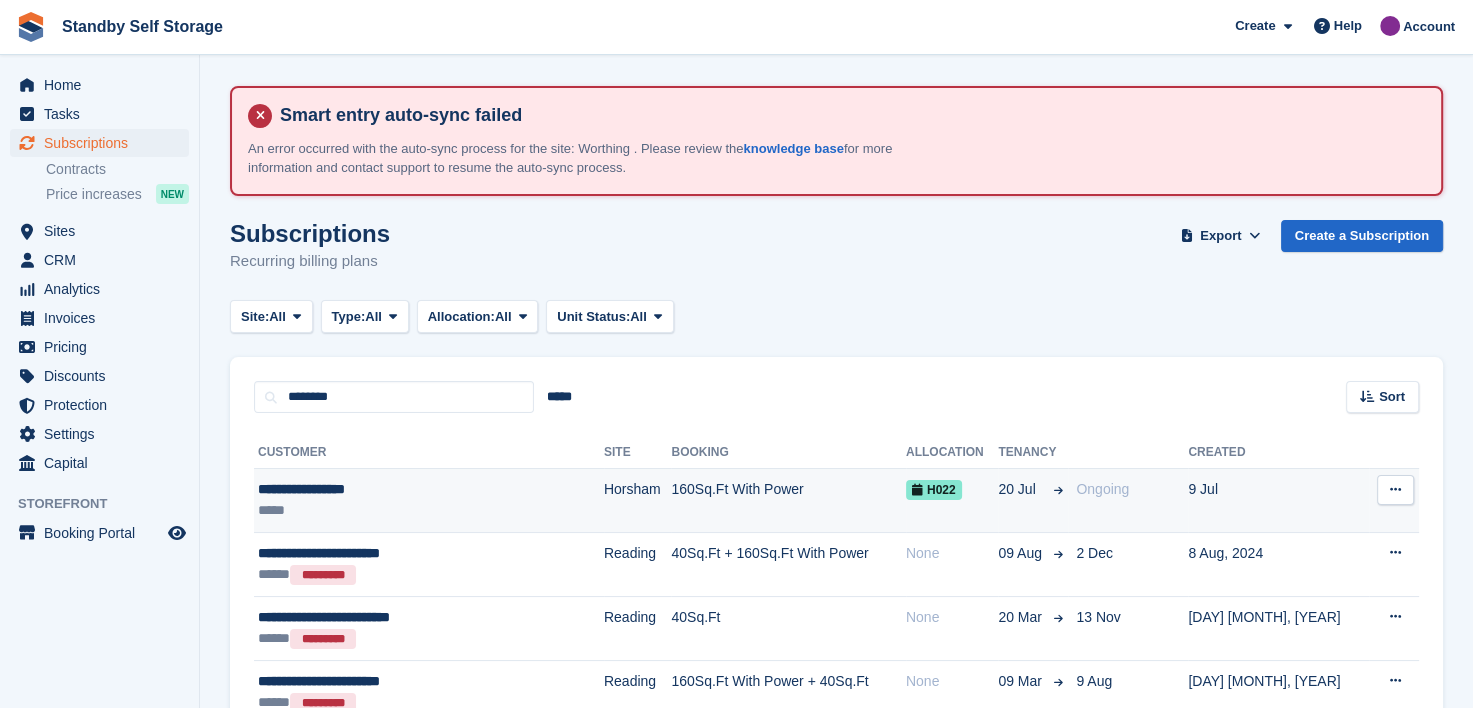 click on "**********" at bounding box center (403, 489) 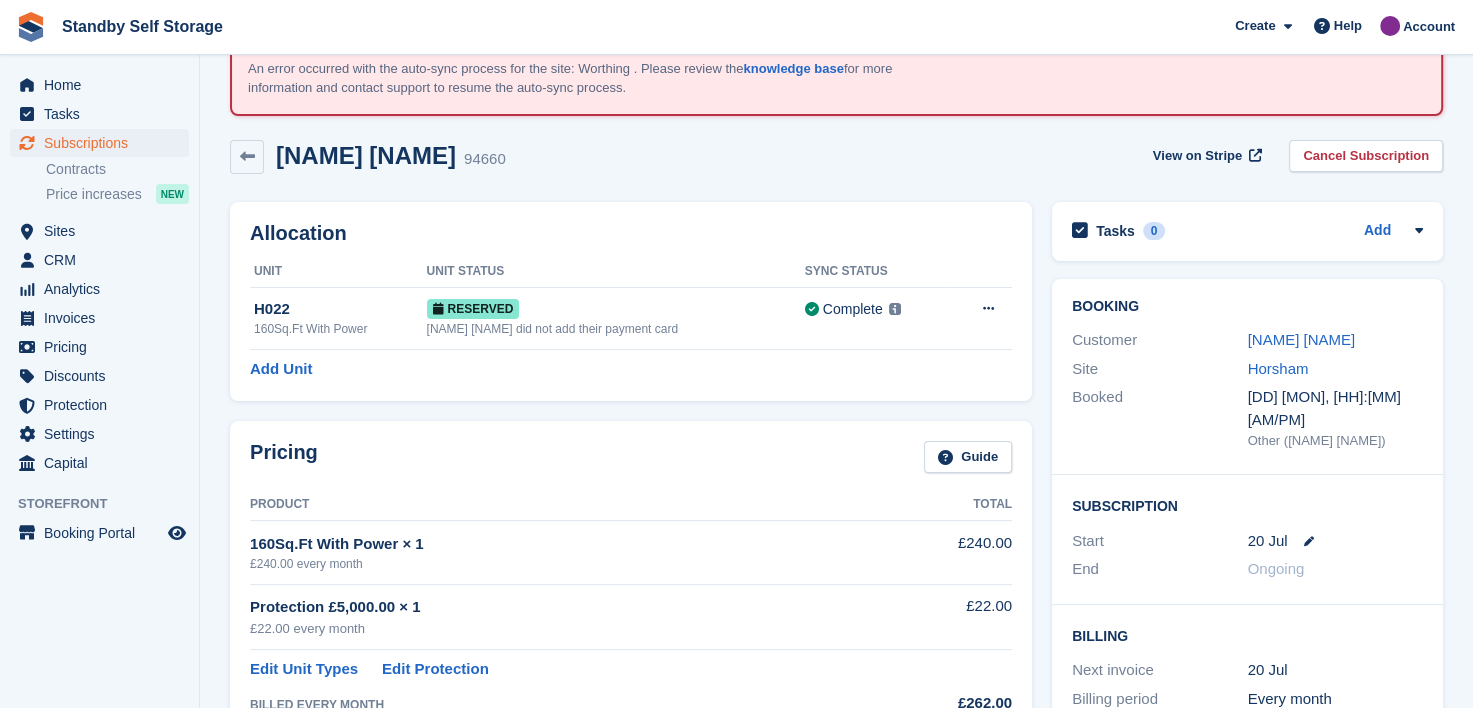 scroll, scrollTop: 0, scrollLeft: 0, axis: both 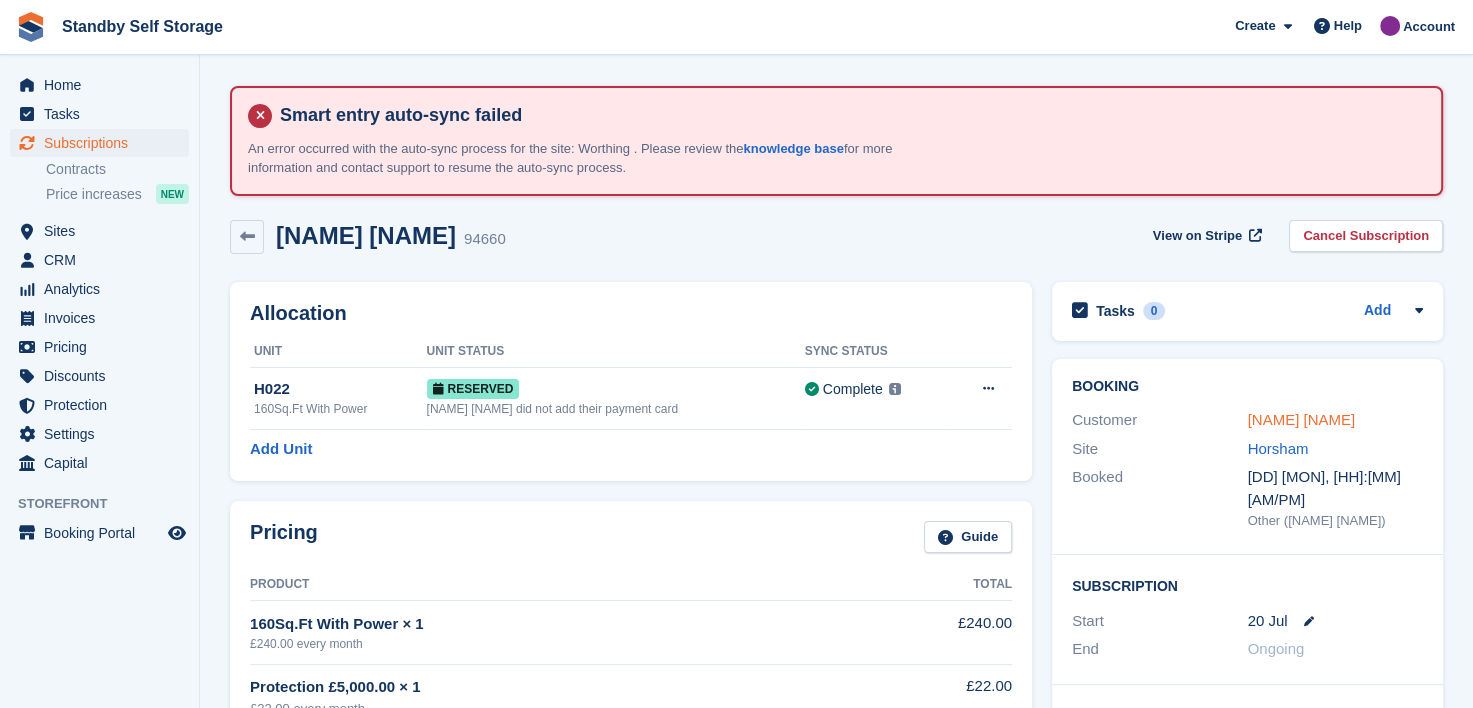 click on "[NAME] [NAME]" at bounding box center [1302, 419] 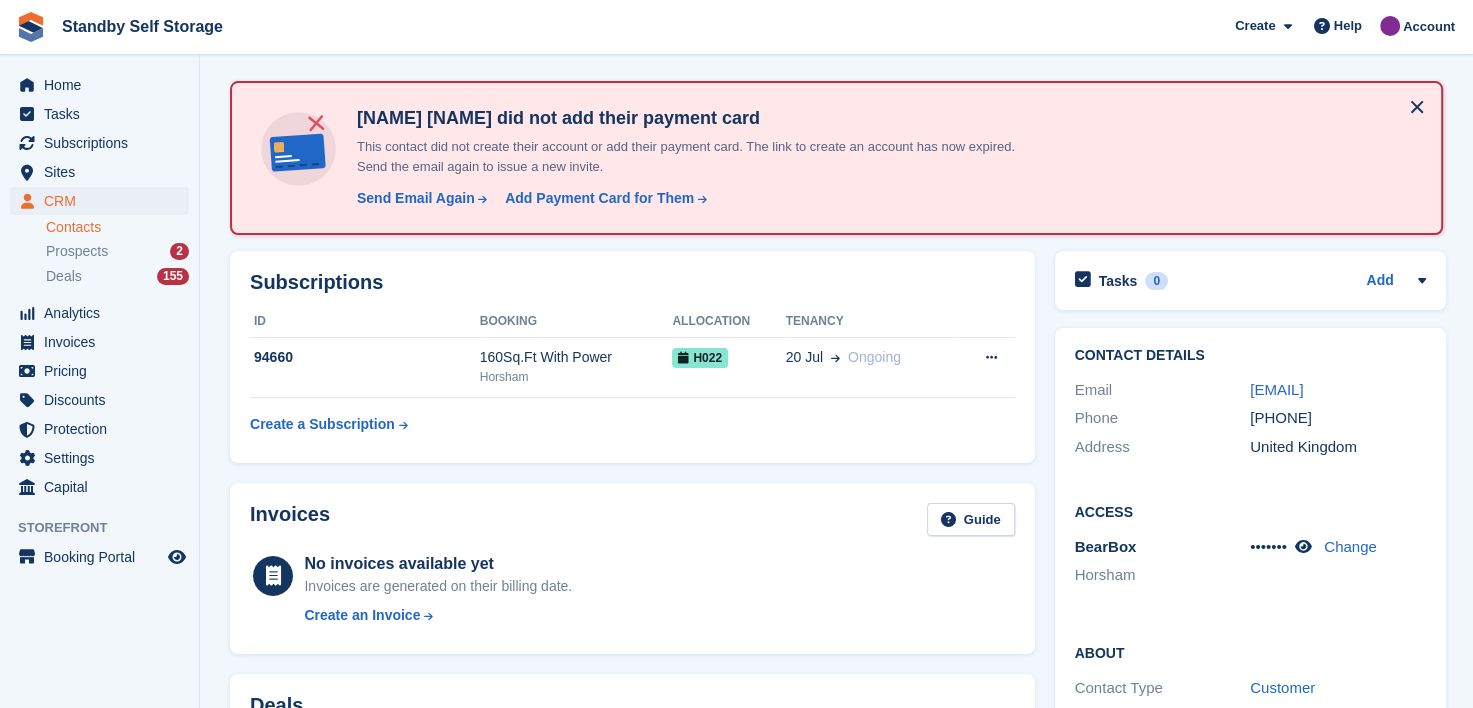 scroll, scrollTop: 200, scrollLeft: 0, axis: vertical 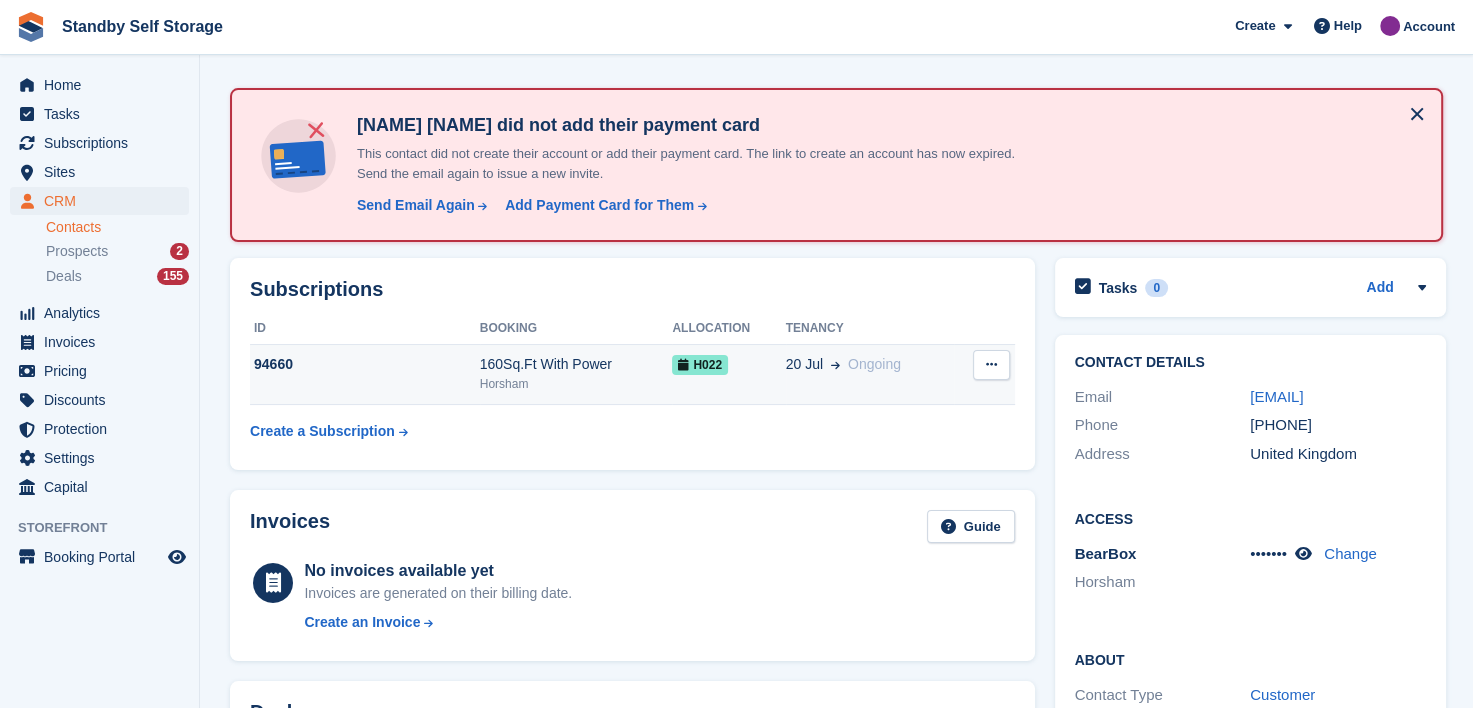 click on "[DATE]
Ongoing" at bounding box center (870, 374) 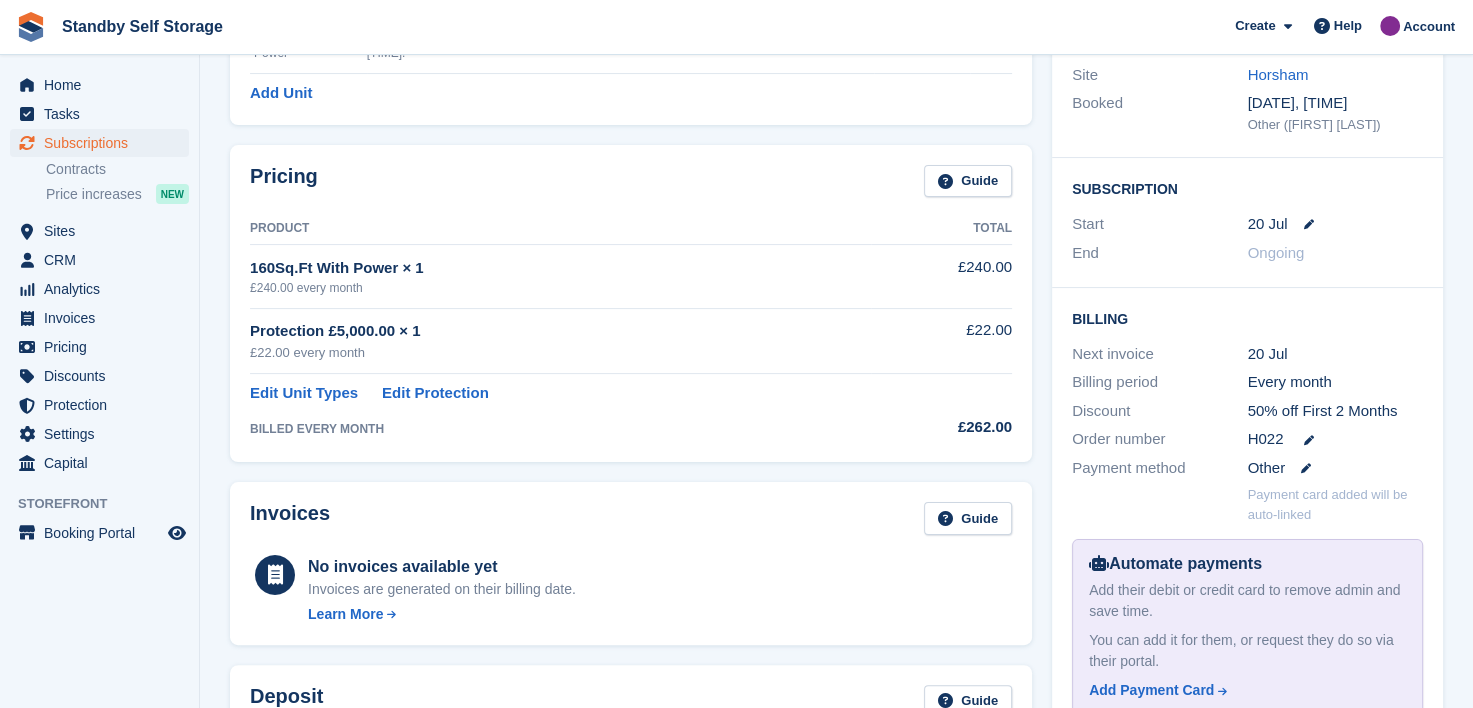 scroll, scrollTop: 0, scrollLeft: 0, axis: both 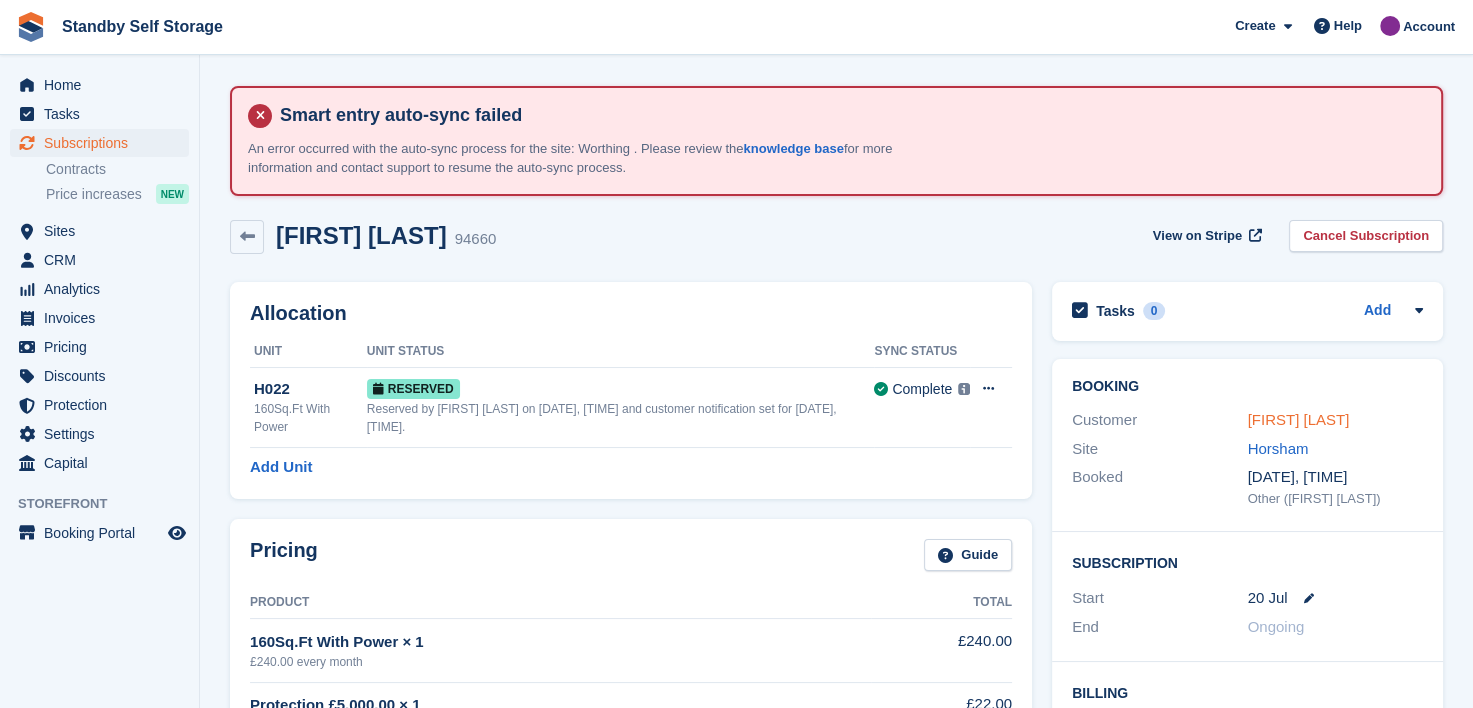 click on "[FIRST] [LAST]" at bounding box center [1299, 419] 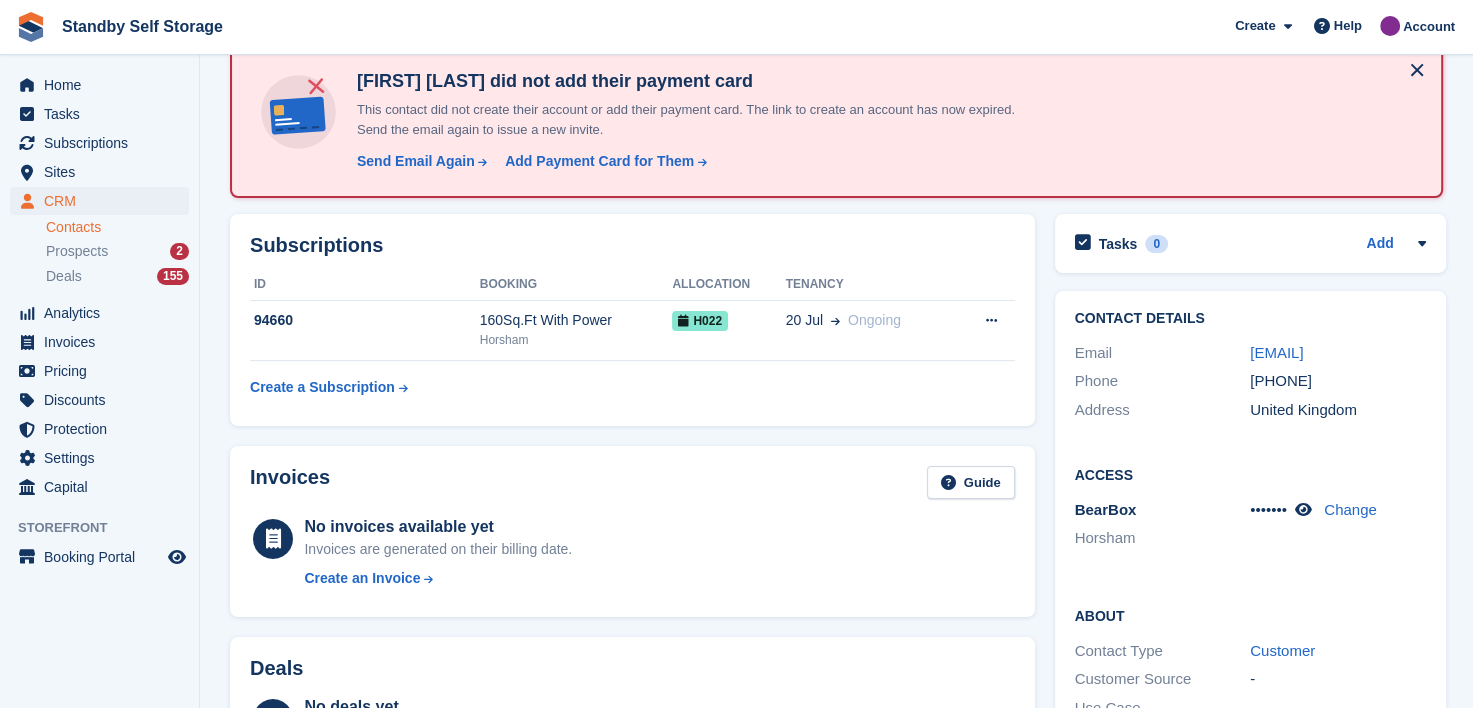 scroll, scrollTop: 300, scrollLeft: 0, axis: vertical 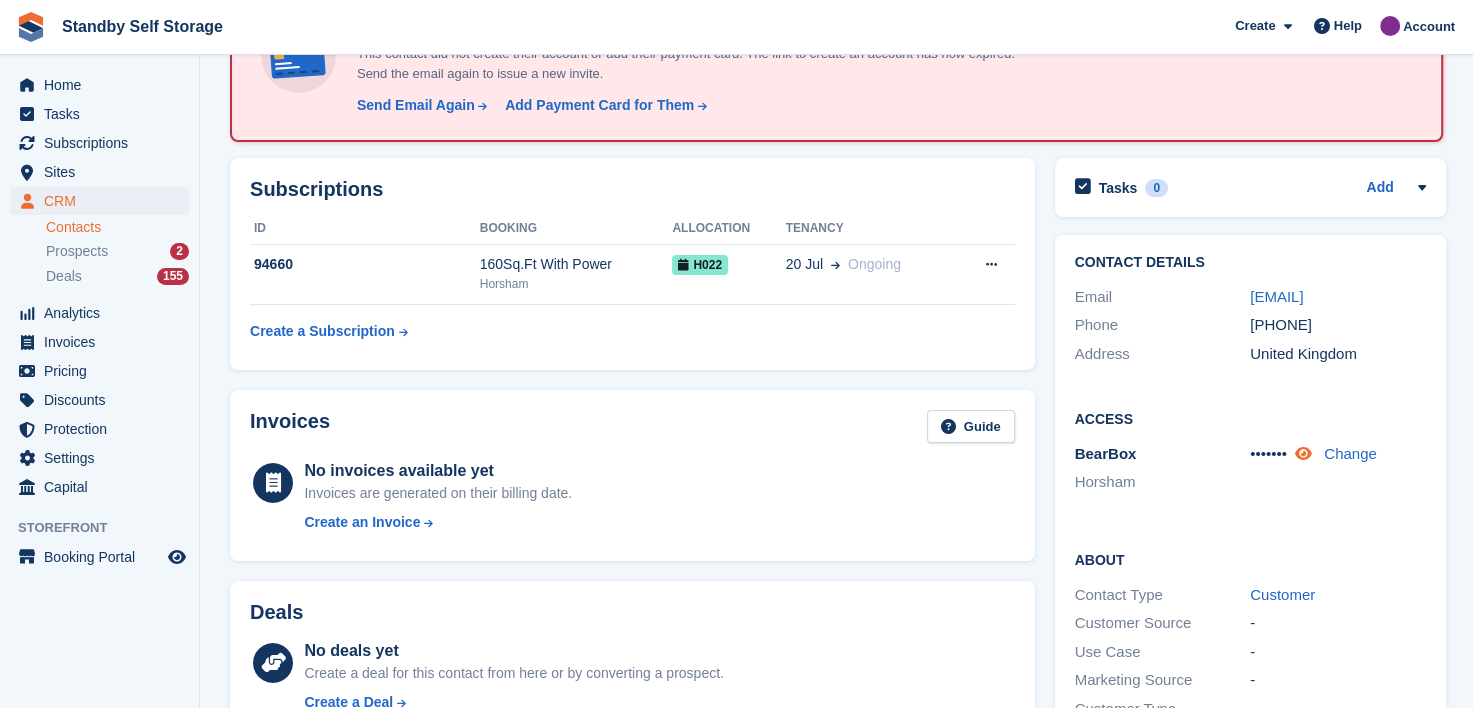 click at bounding box center [1303, 453] 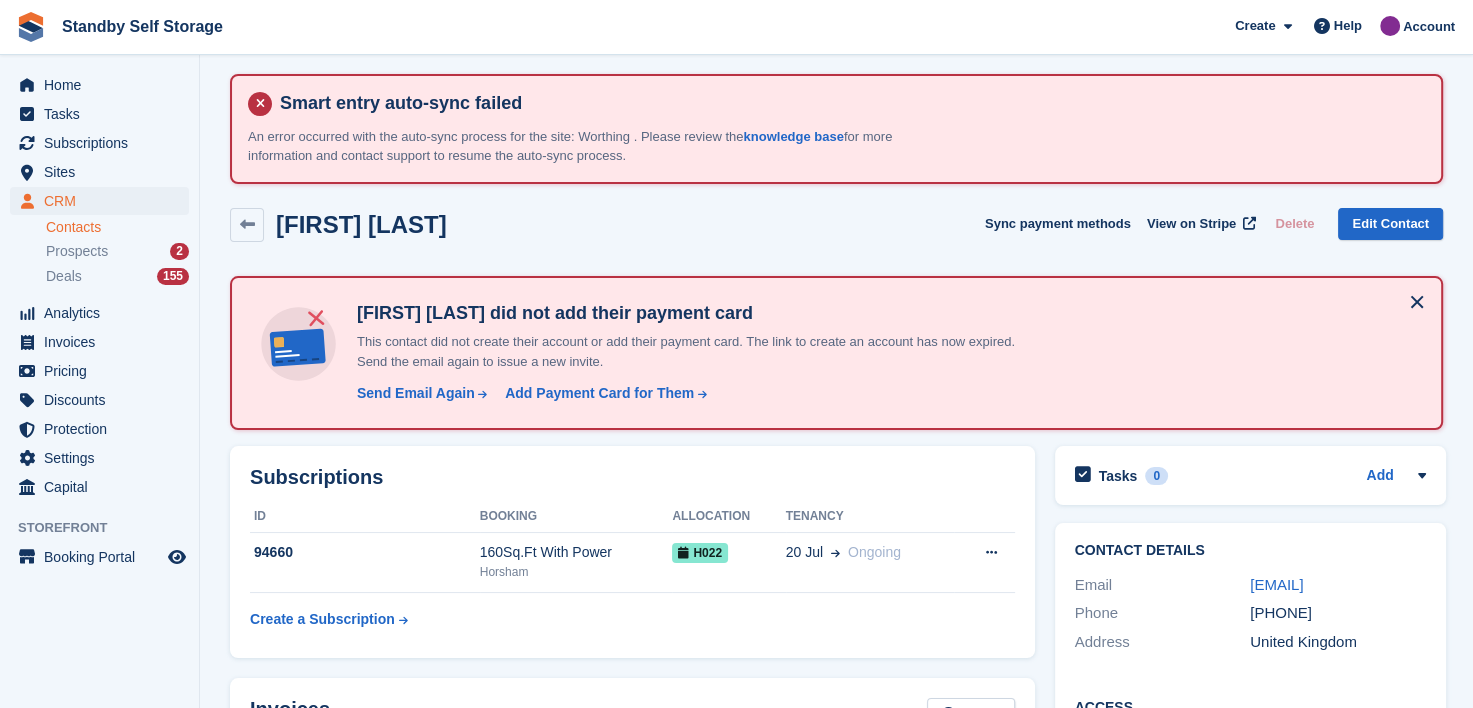 scroll, scrollTop: 0, scrollLeft: 0, axis: both 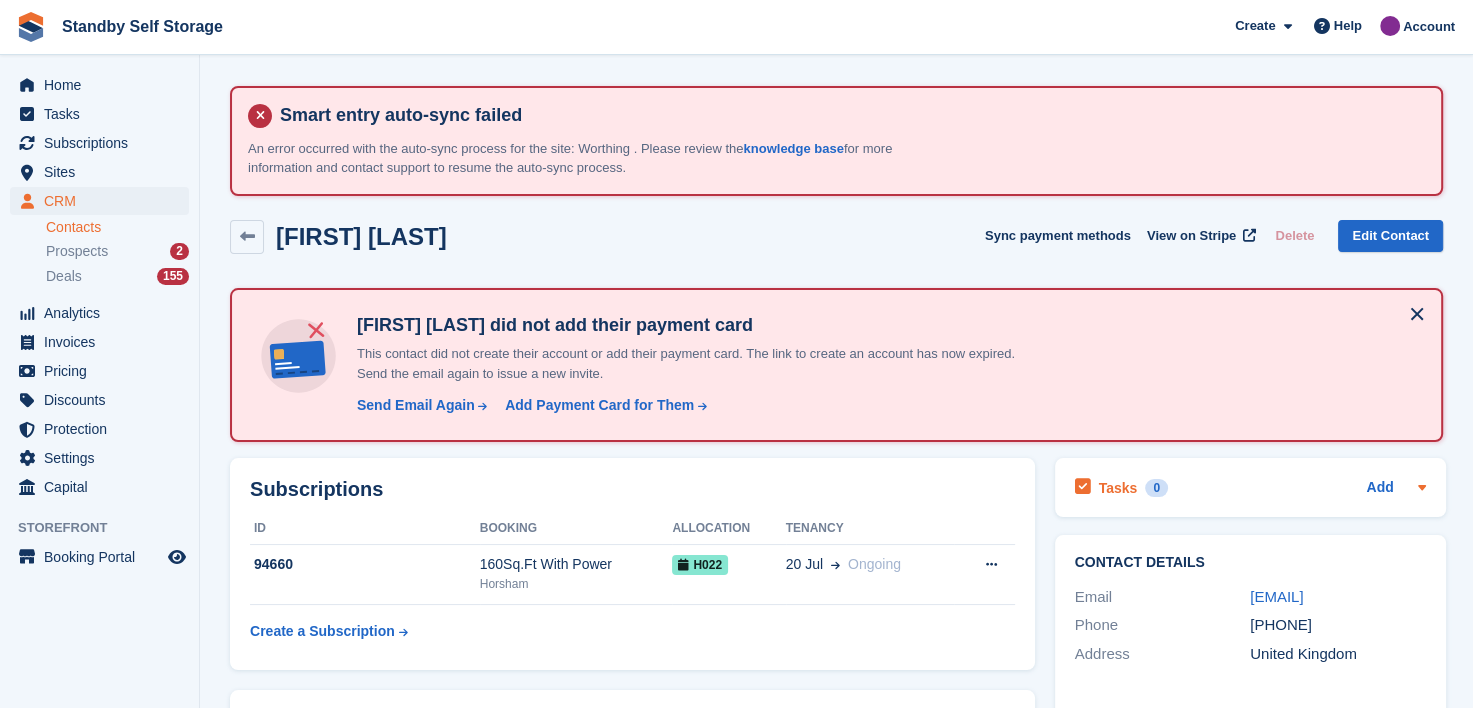 click at bounding box center [1417, 314] 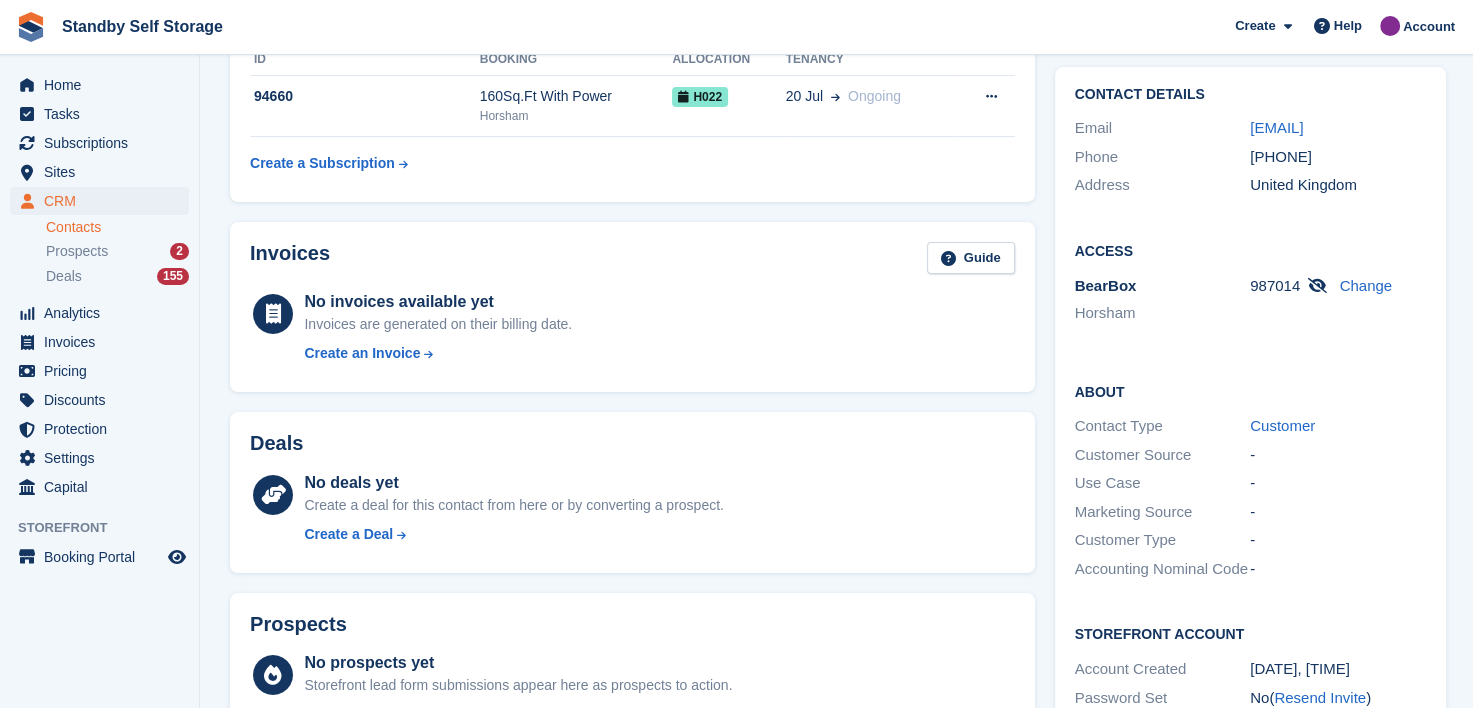scroll, scrollTop: 100, scrollLeft: 0, axis: vertical 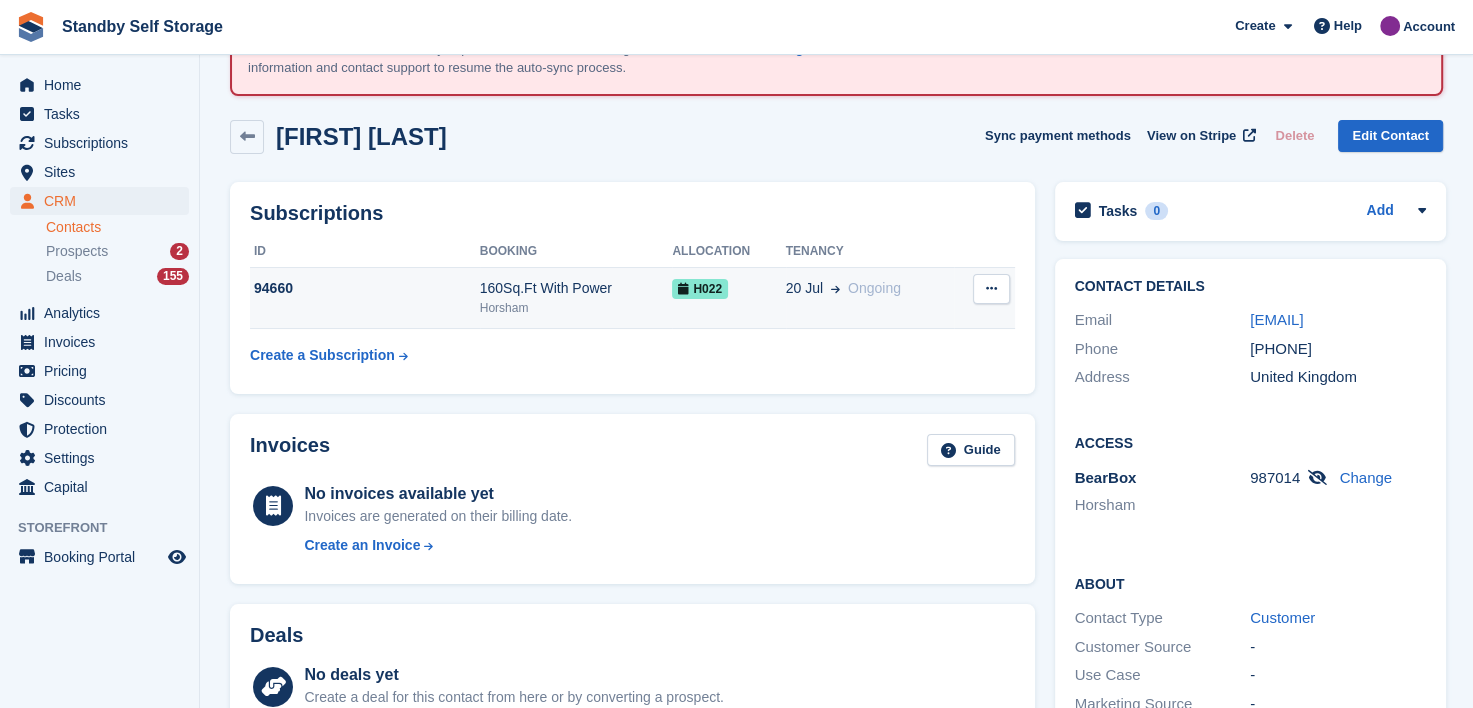 drag, startPoint x: 906, startPoint y: 279, endPoint x: 917, endPoint y: 277, distance: 11.18034 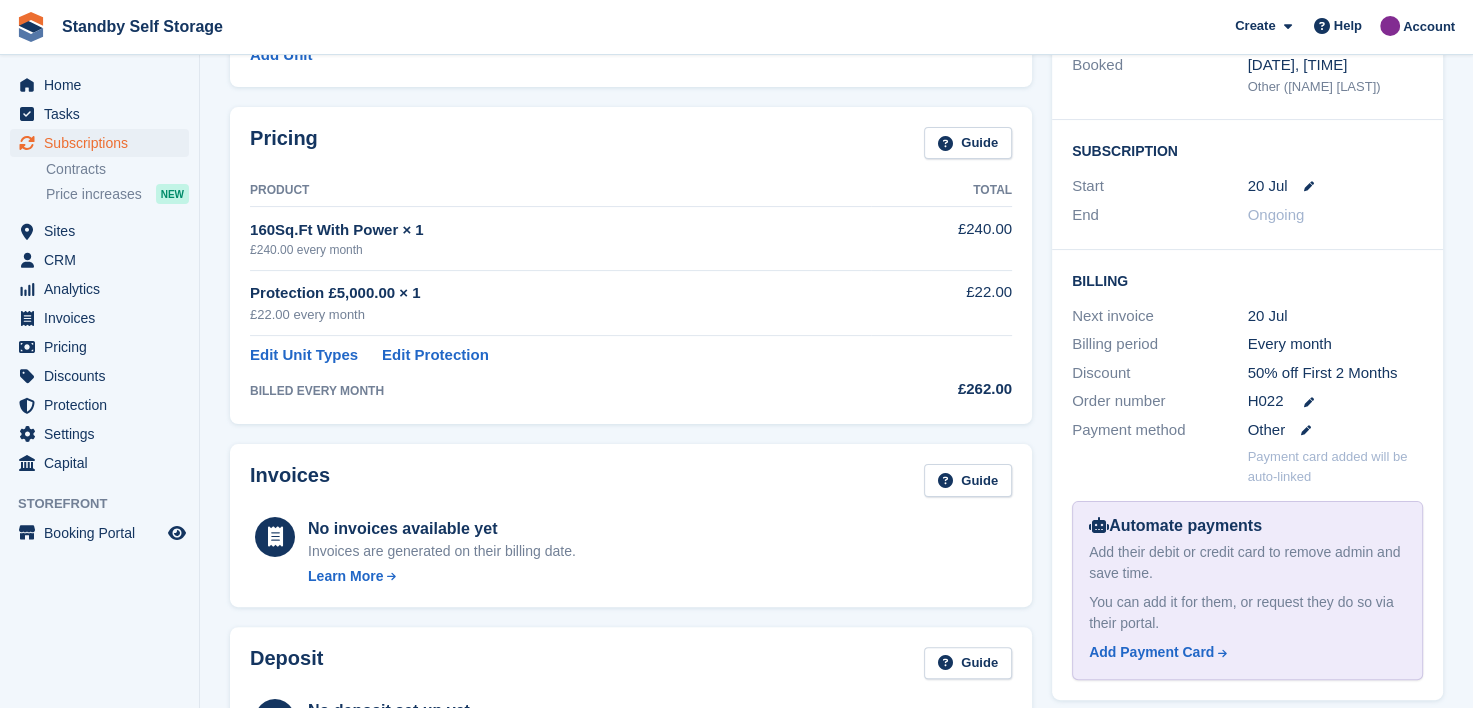 scroll, scrollTop: 600, scrollLeft: 0, axis: vertical 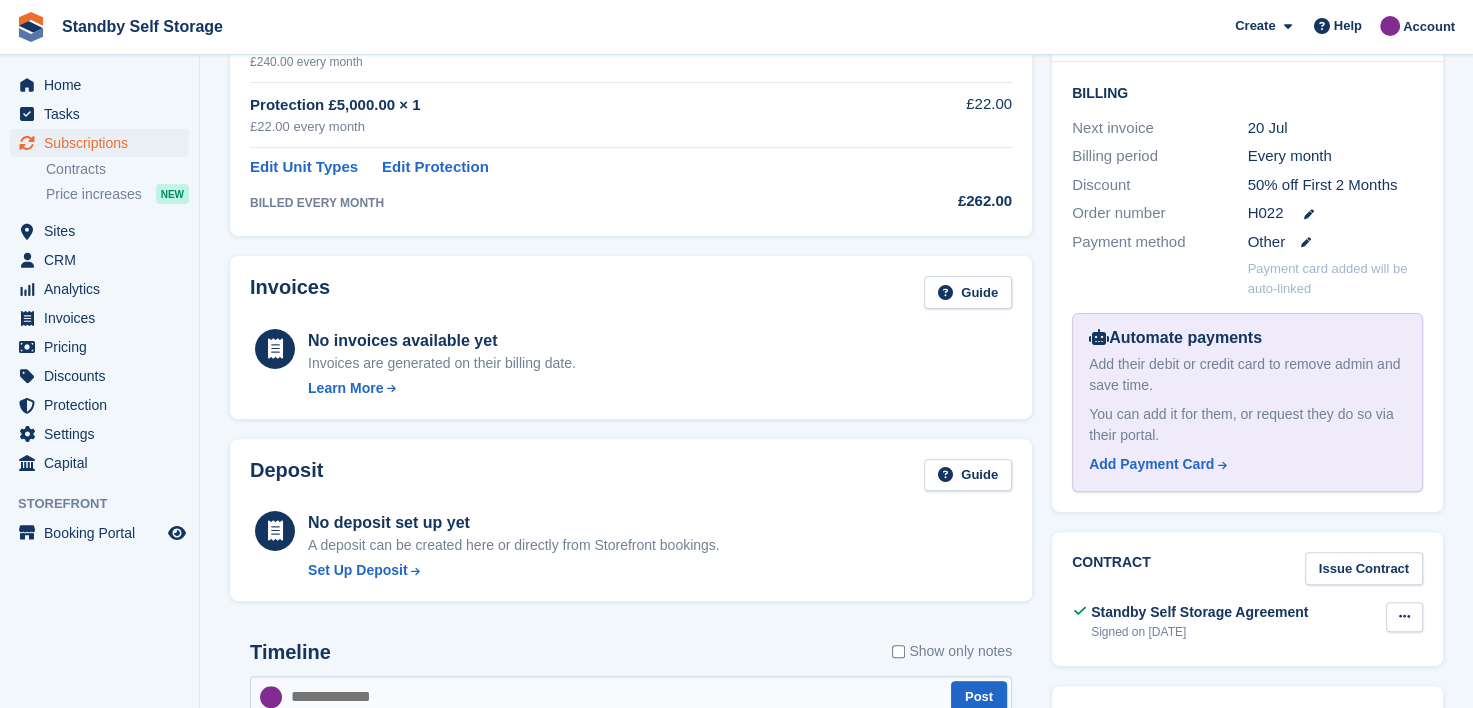click at bounding box center (1404, 616) 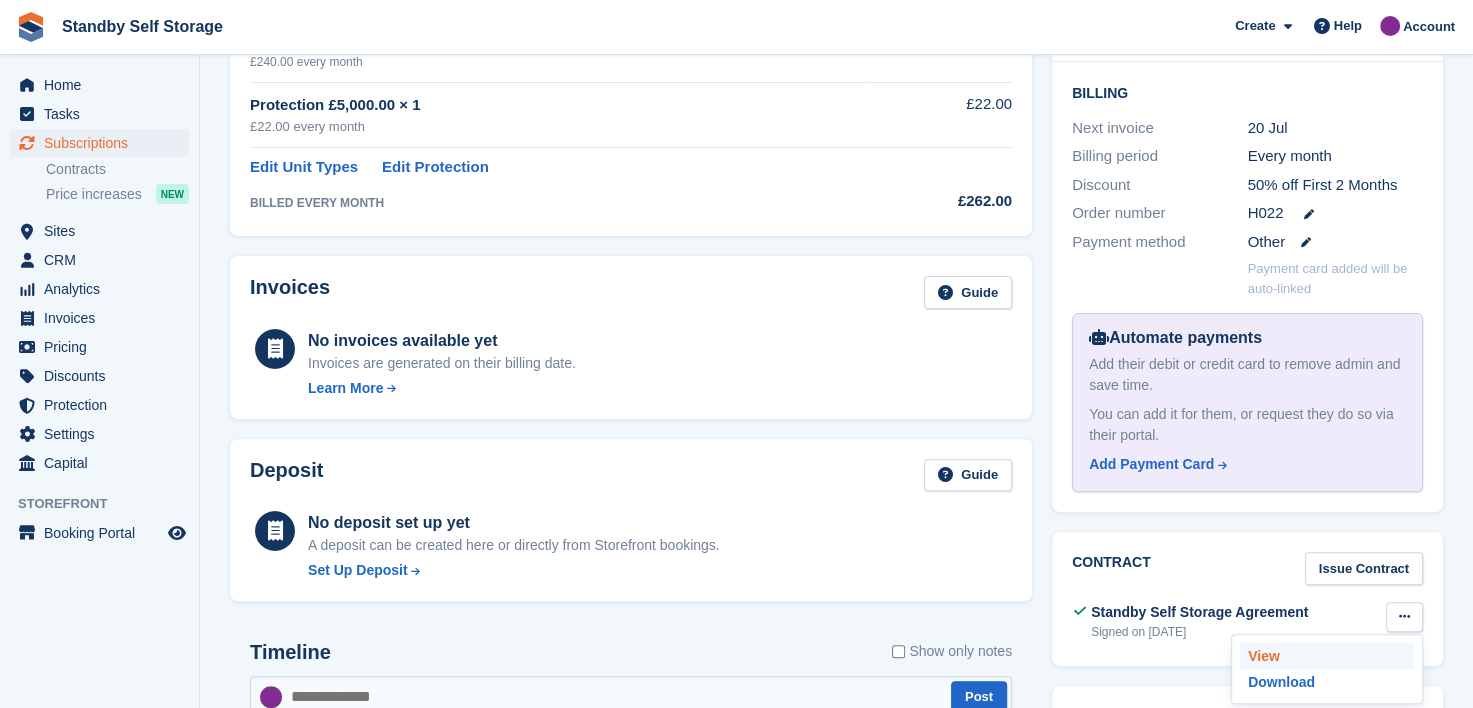 click on "View" at bounding box center (1327, 656) 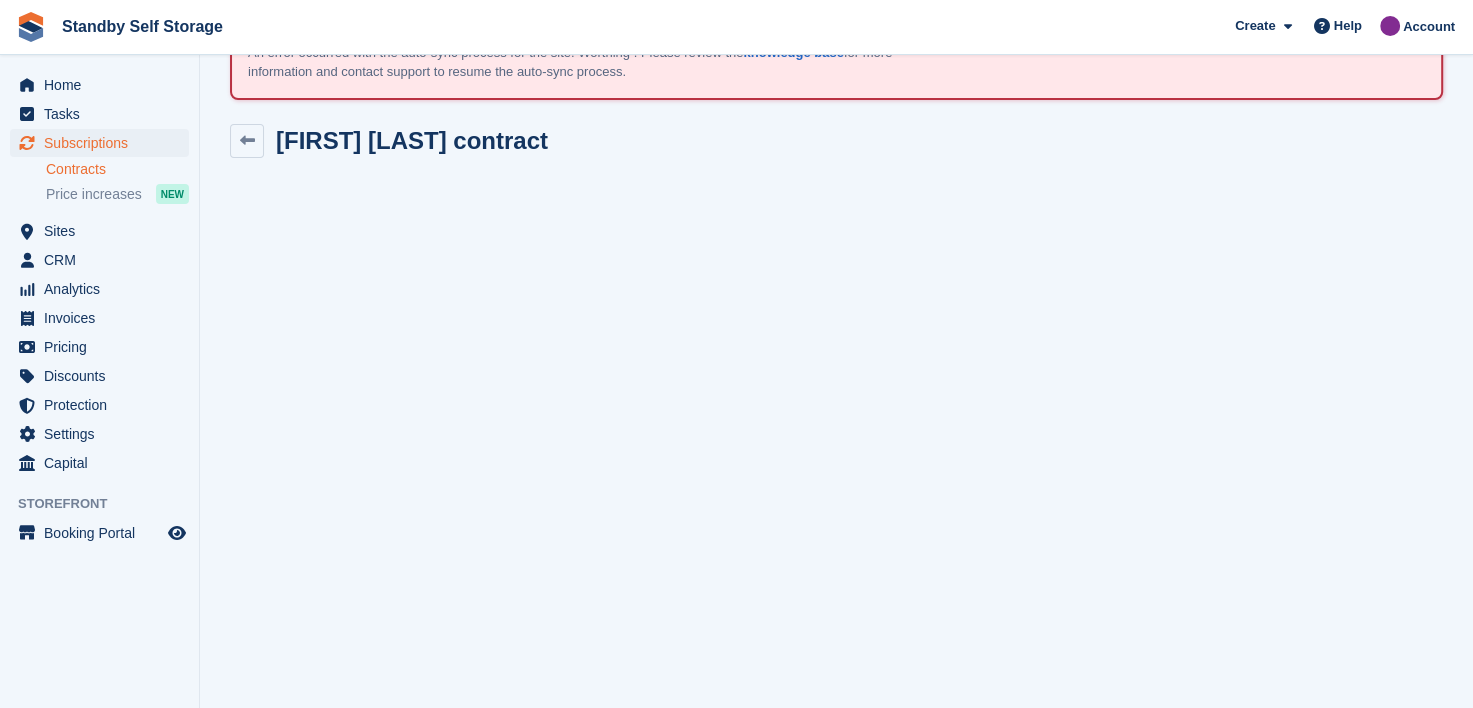 scroll, scrollTop: 134, scrollLeft: 0, axis: vertical 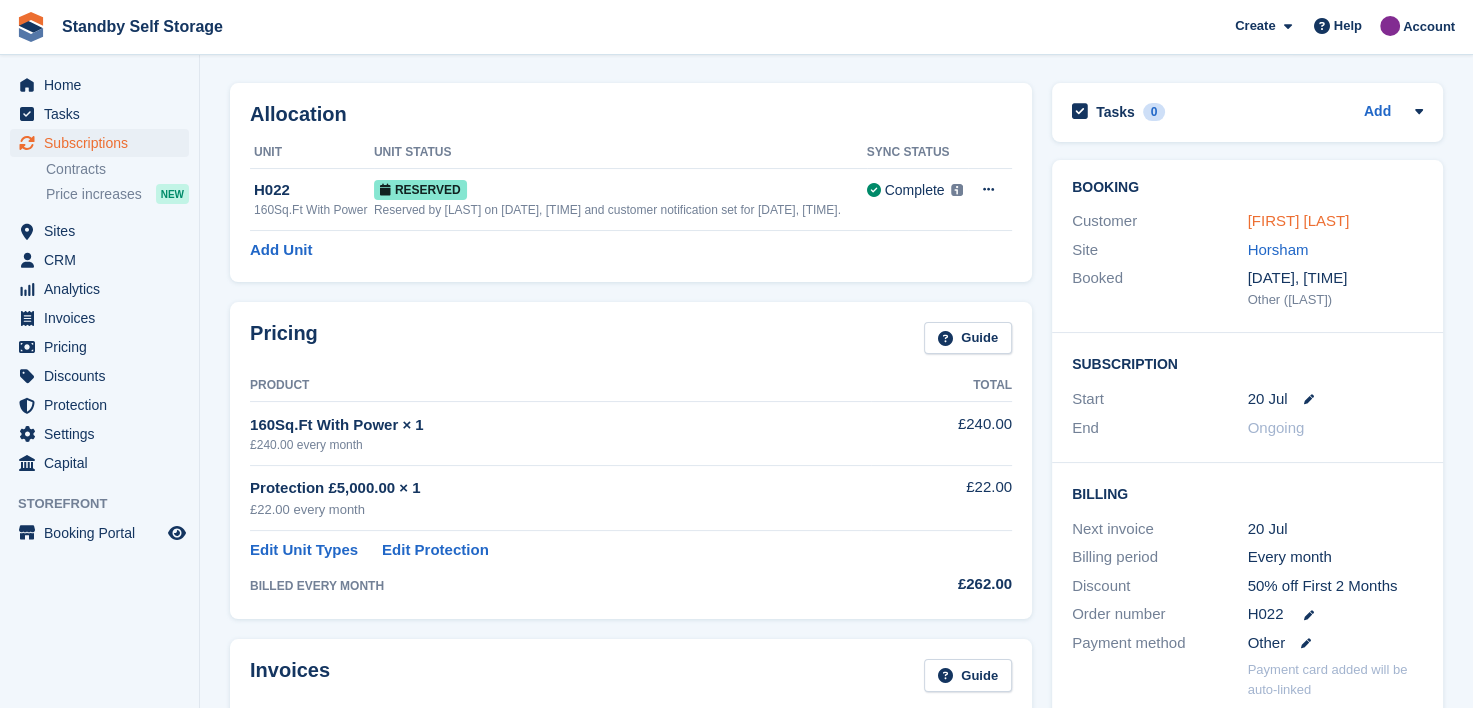 click on "[NAME] [NAME]" at bounding box center (1299, 220) 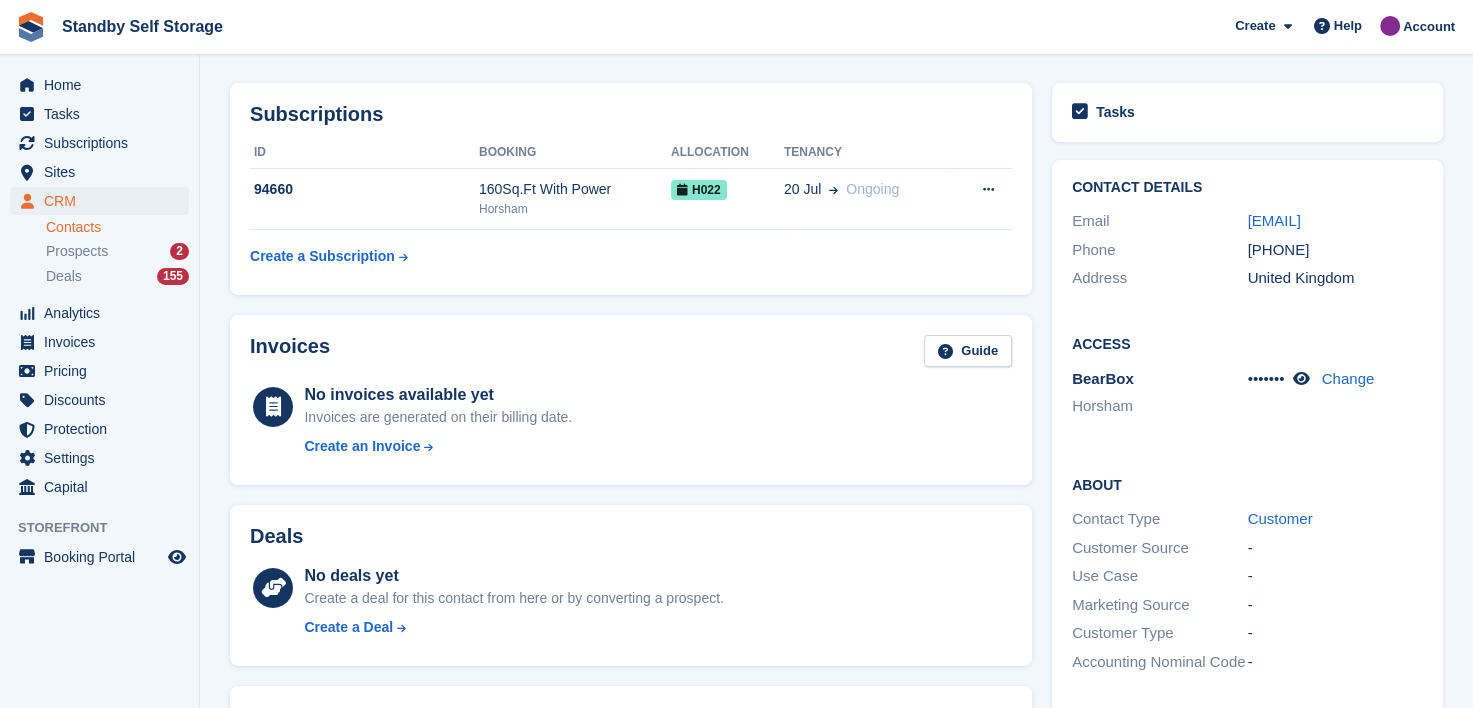 scroll, scrollTop: 0, scrollLeft: 0, axis: both 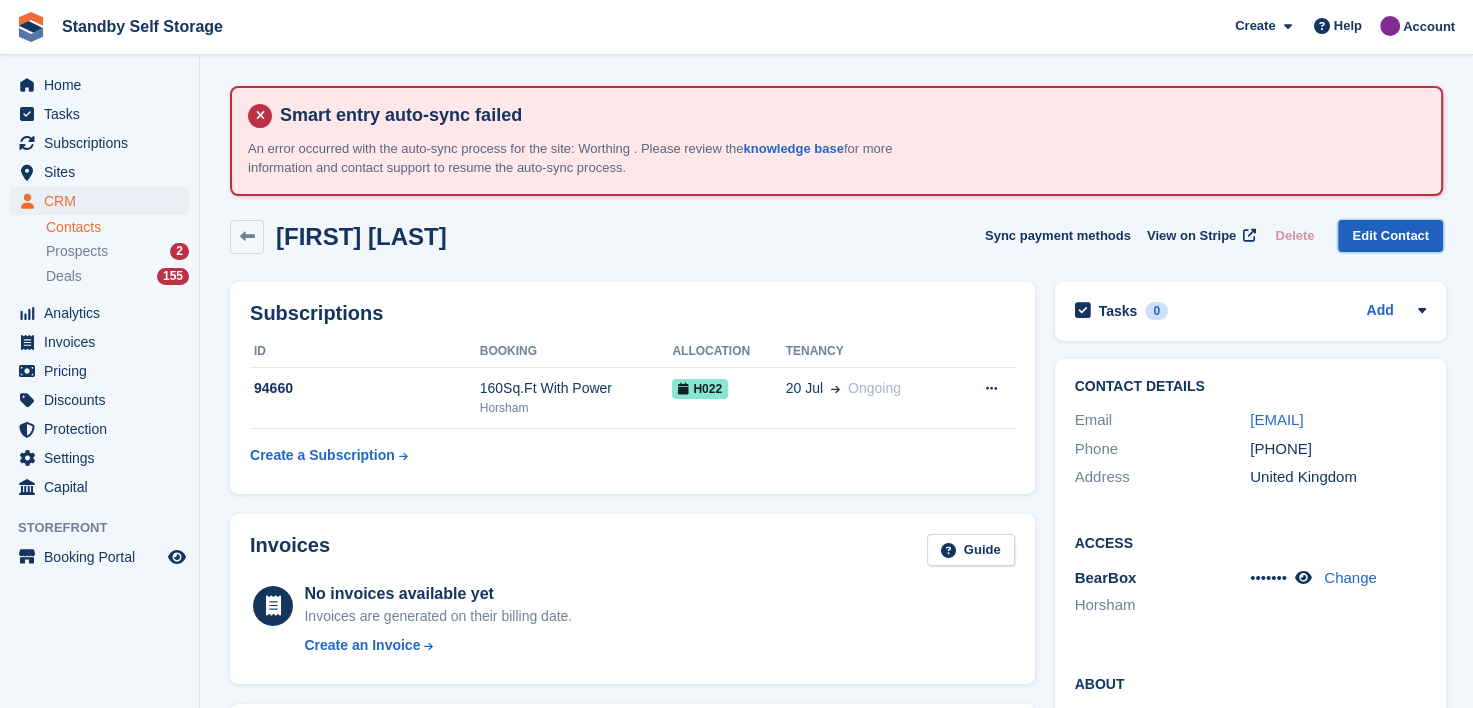 click on "Edit Contact" at bounding box center (1390, 236) 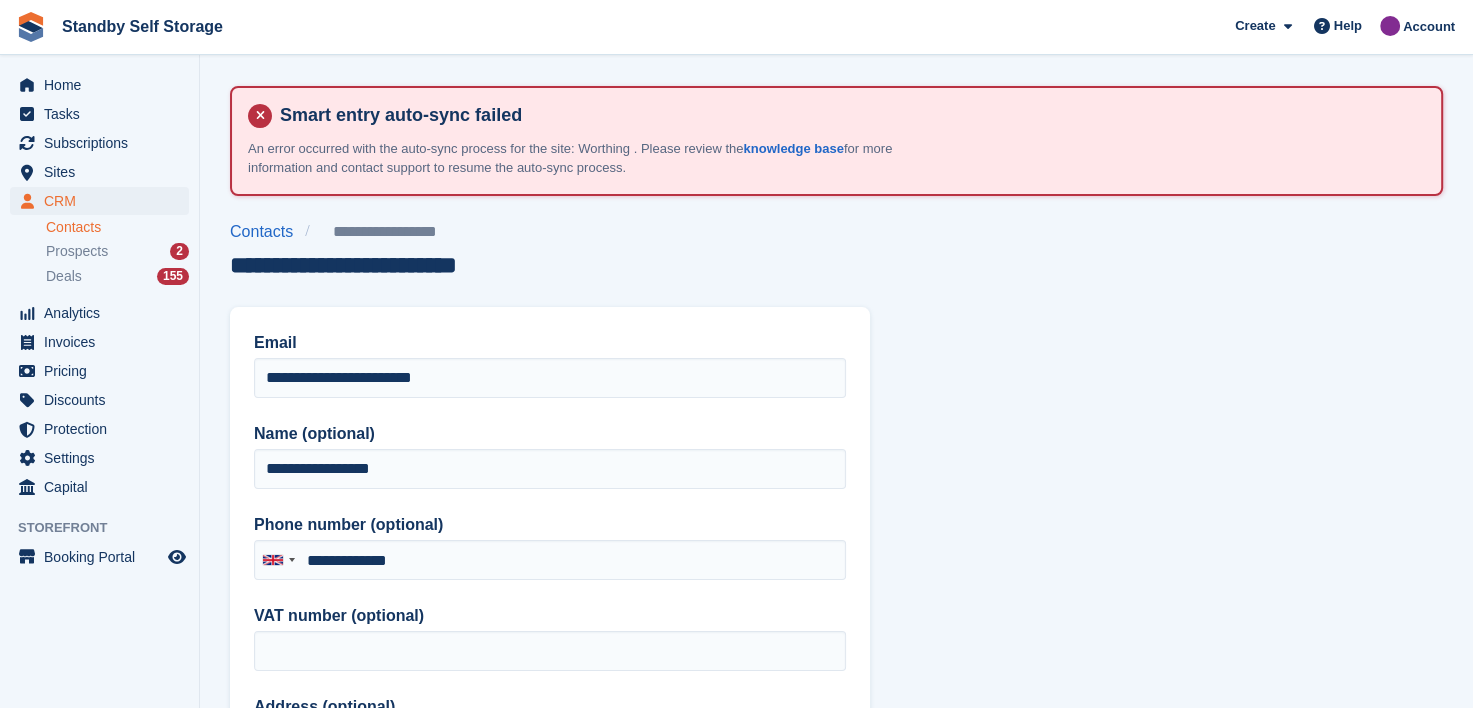 type on "**********" 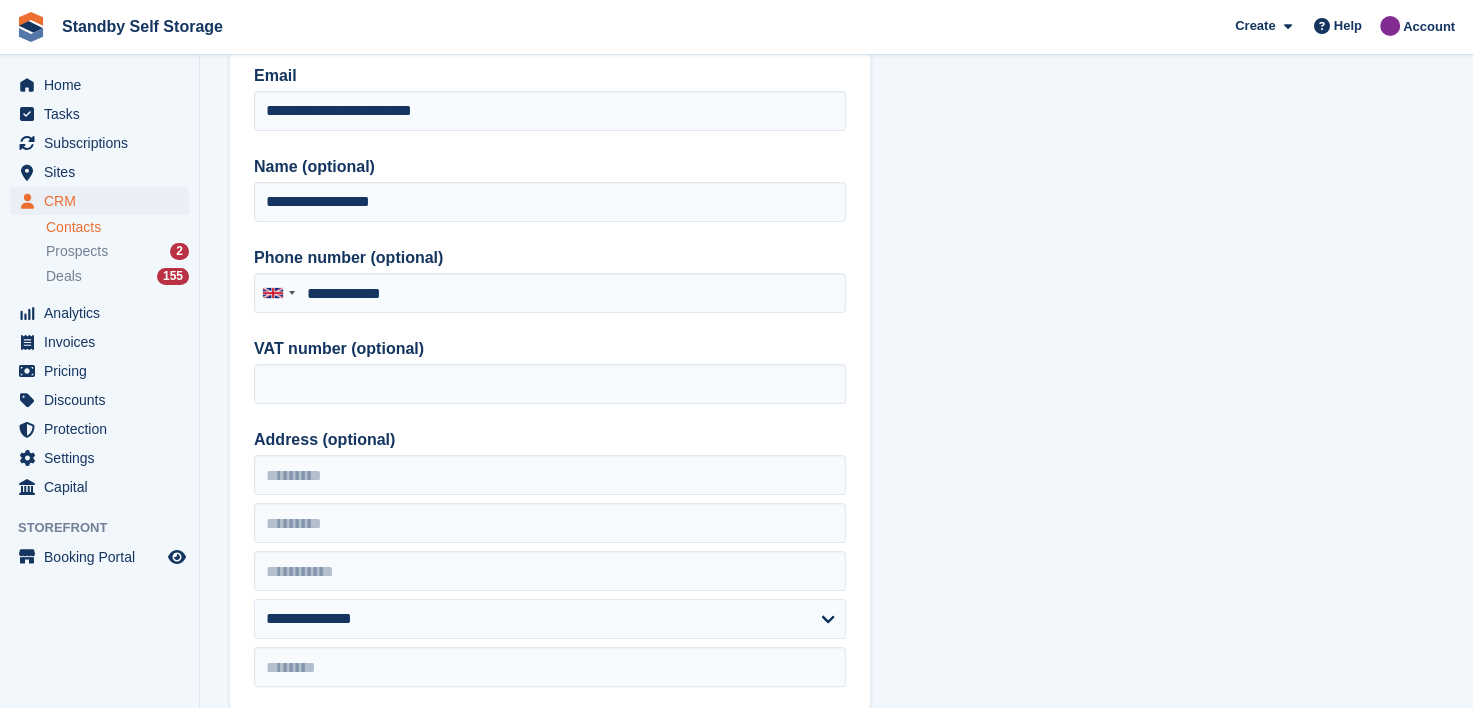 scroll, scrollTop: 300, scrollLeft: 0, axis: vertical 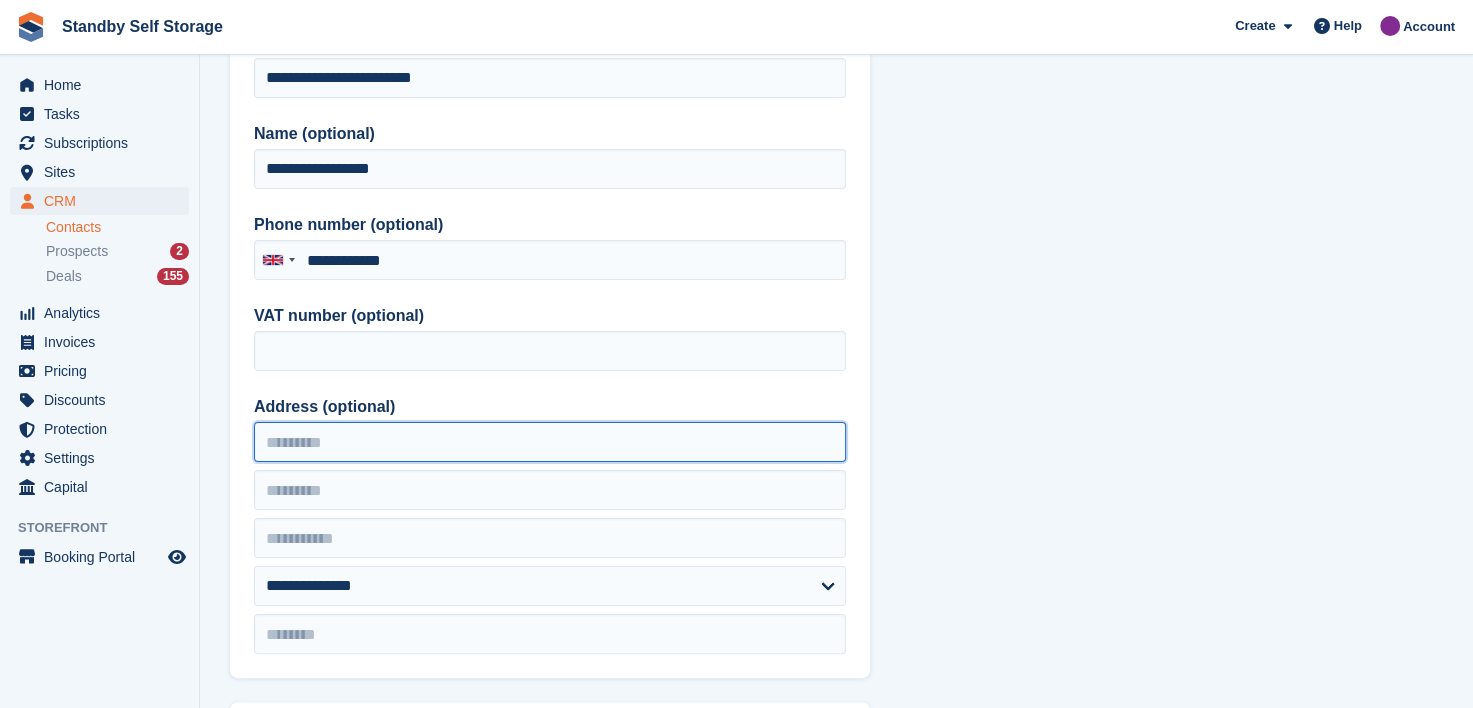 click on "Address (optional)" at bounding box center (550, 442) 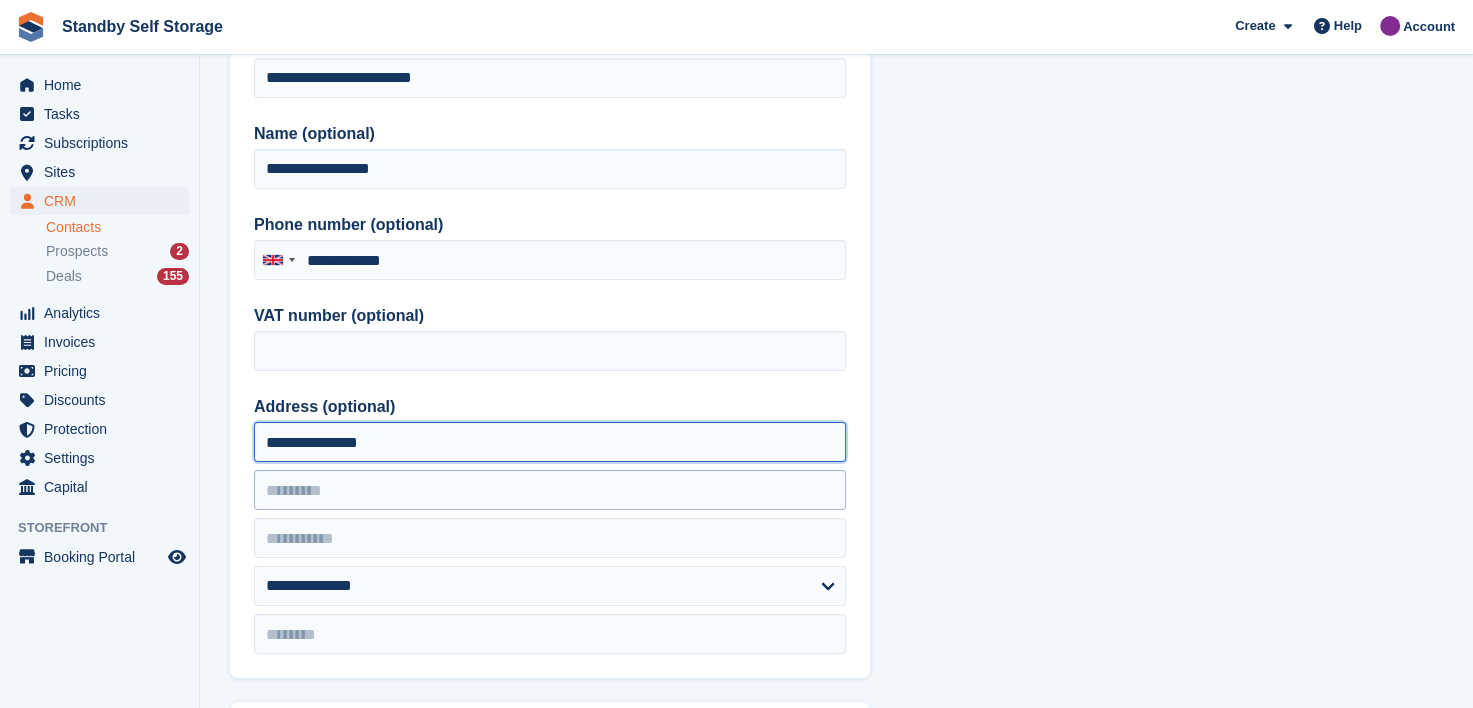 type on "**********" 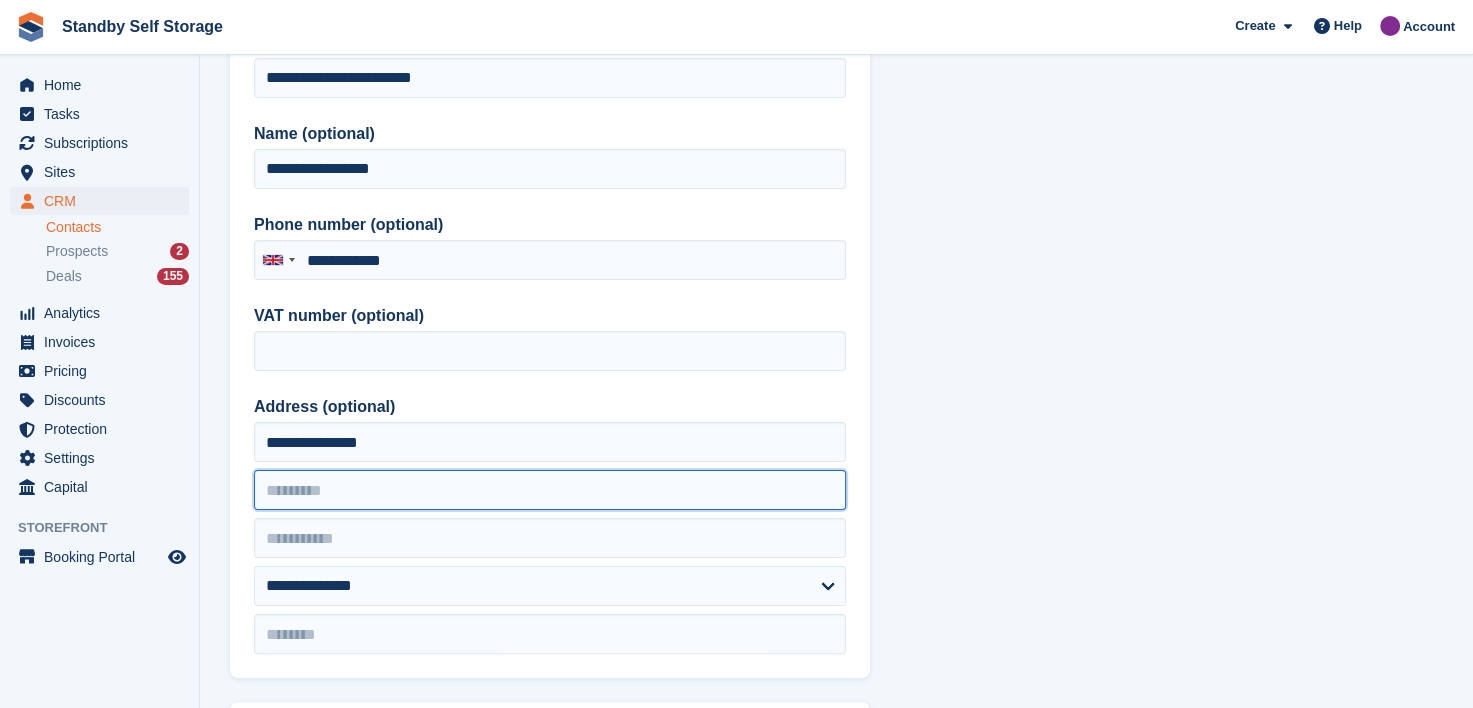 click at bounding box center (550, 490) 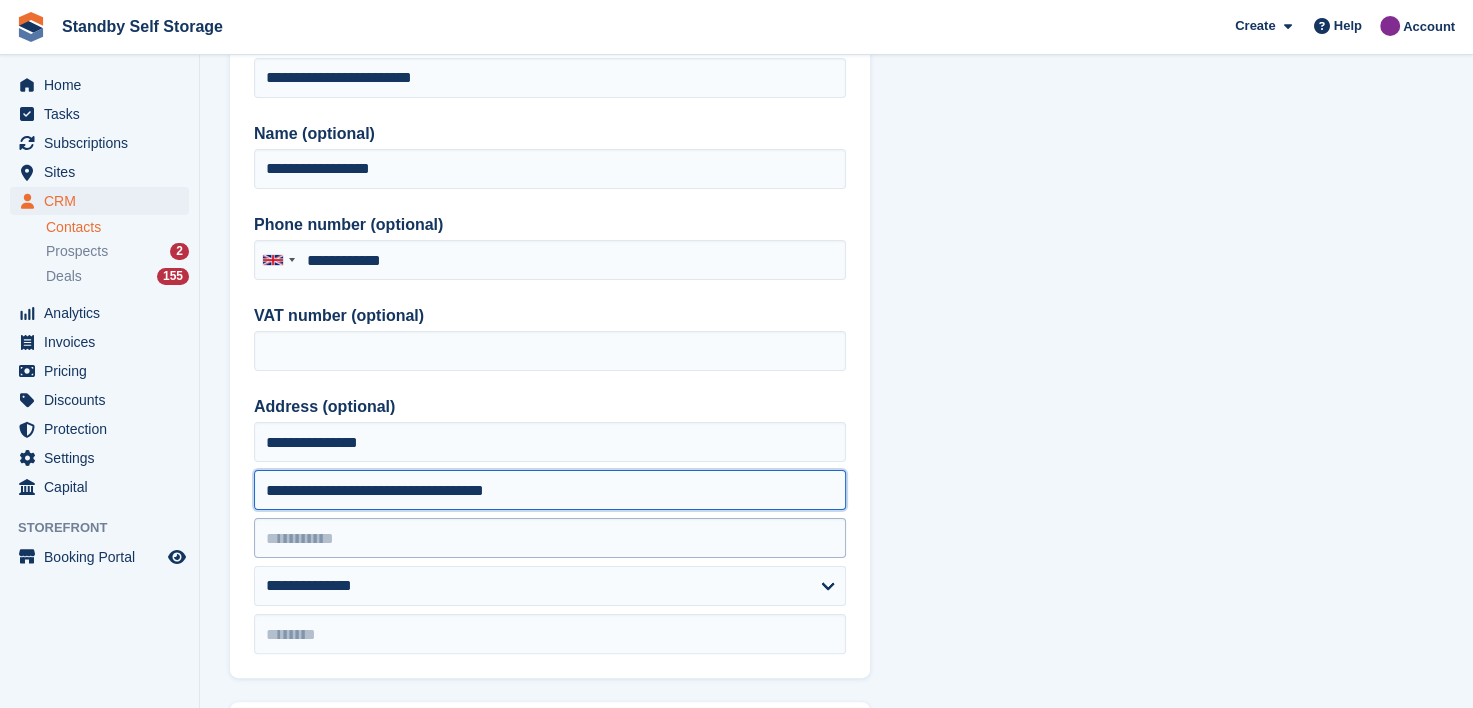 type on "**********" 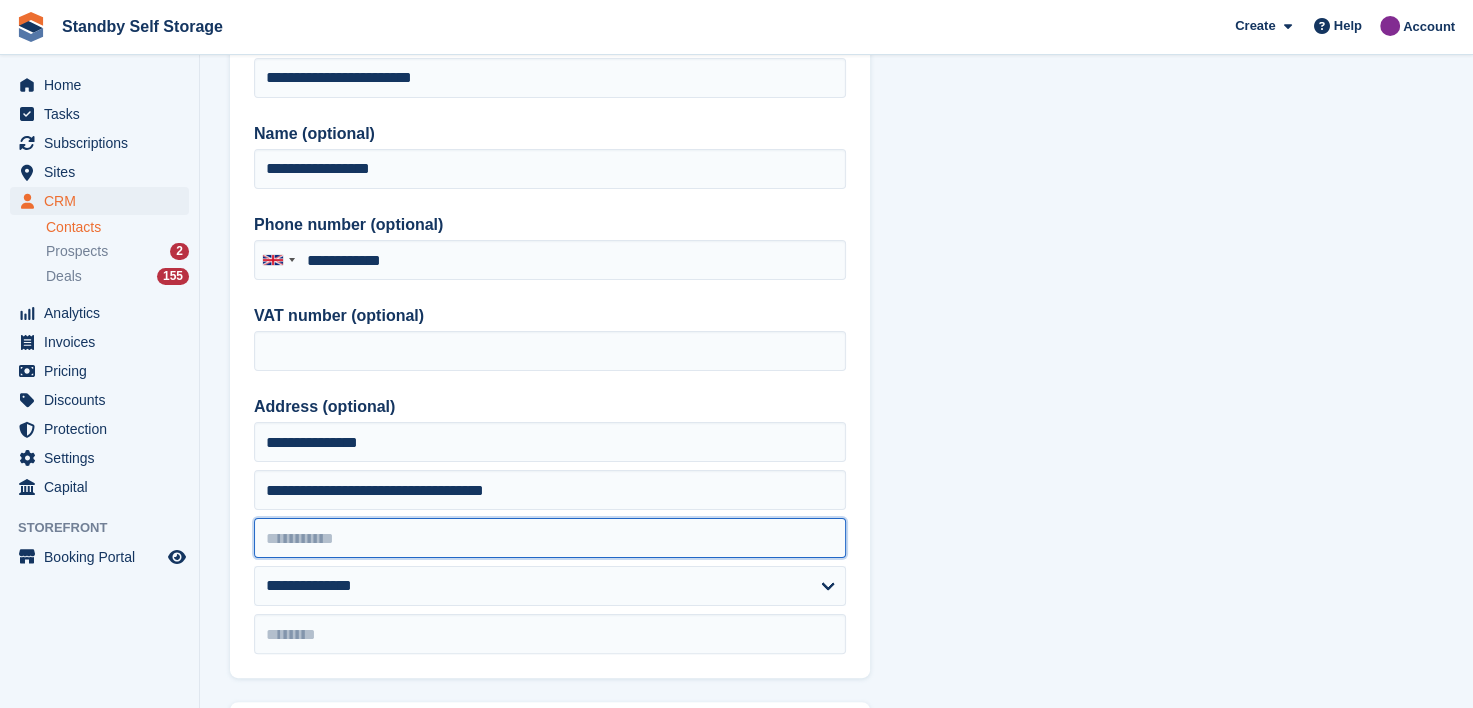 click at bounding box center (550, 538) 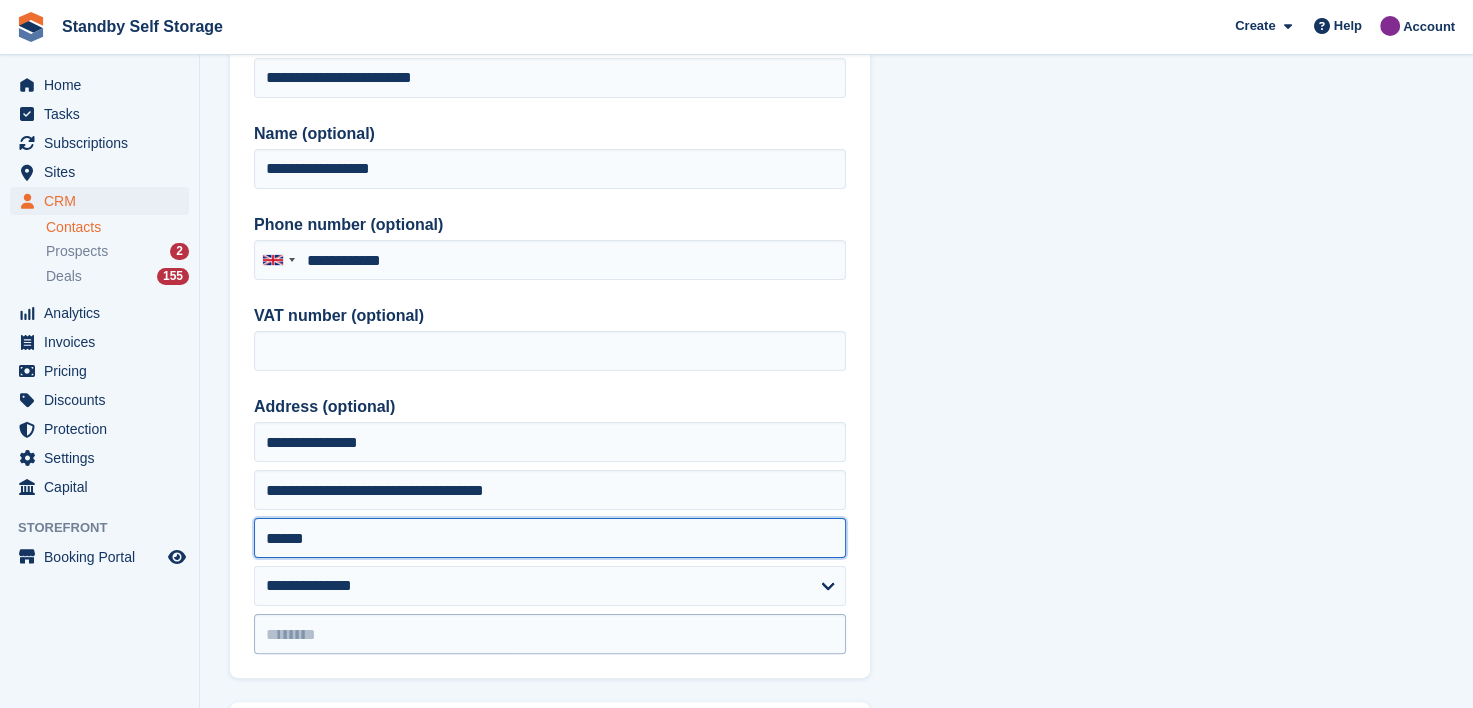 type on "******" 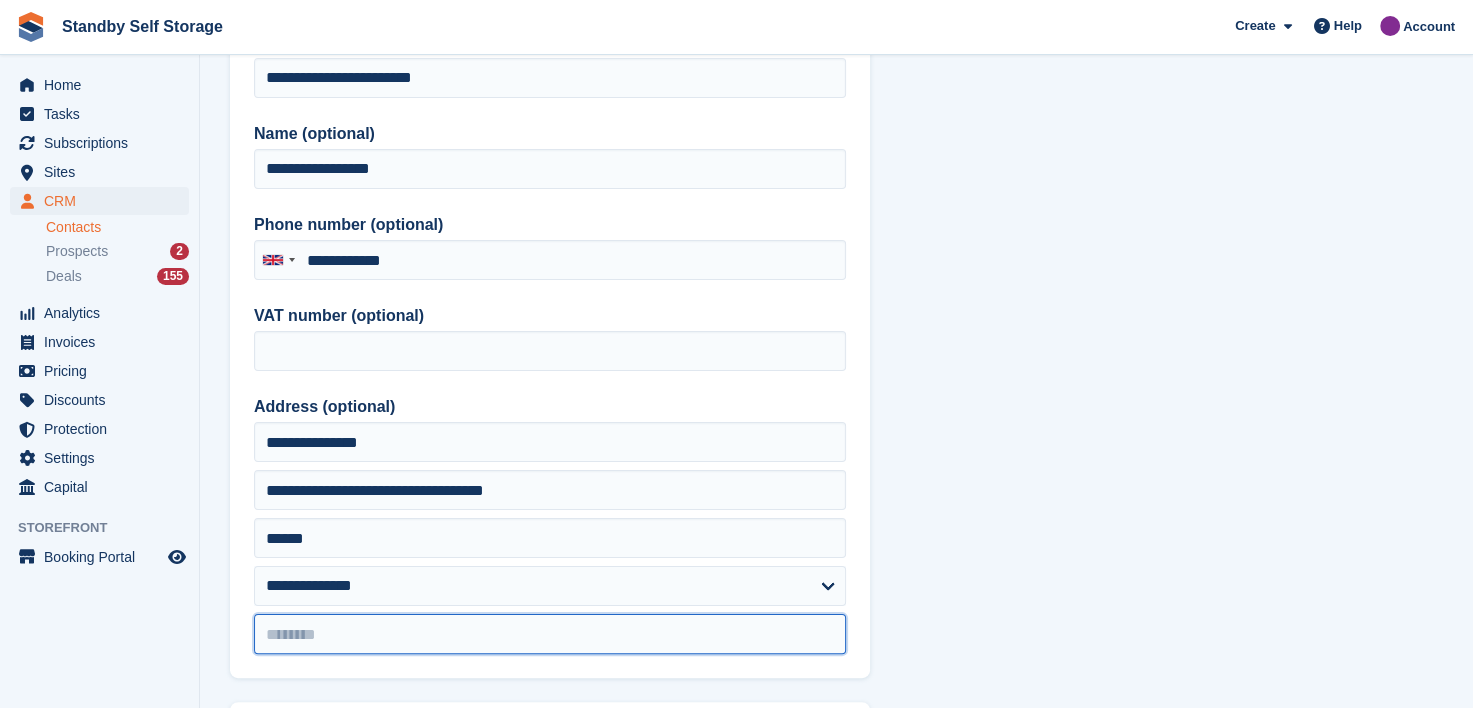 click at bounding box center (550, 634) 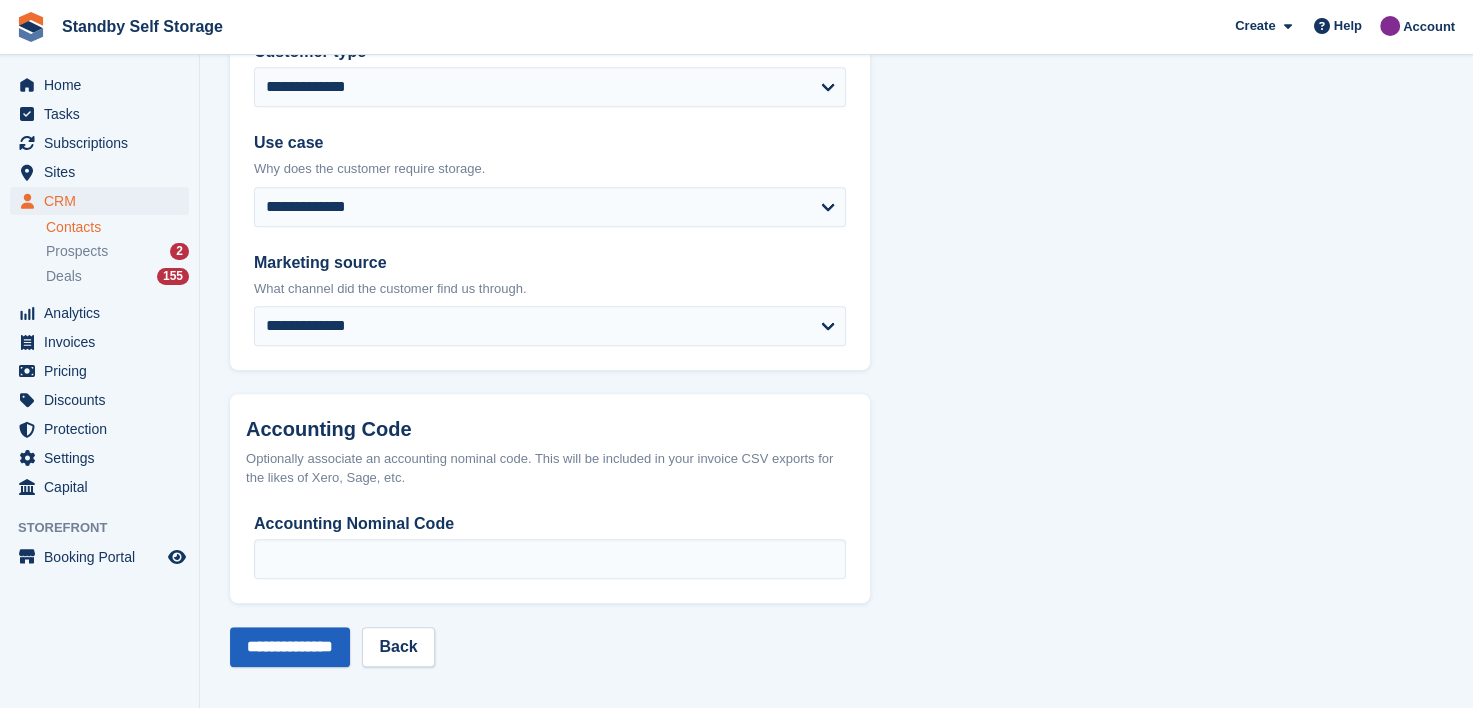 scroll, scrollTop: 1128, scrollLeft: 0, axis: vertical 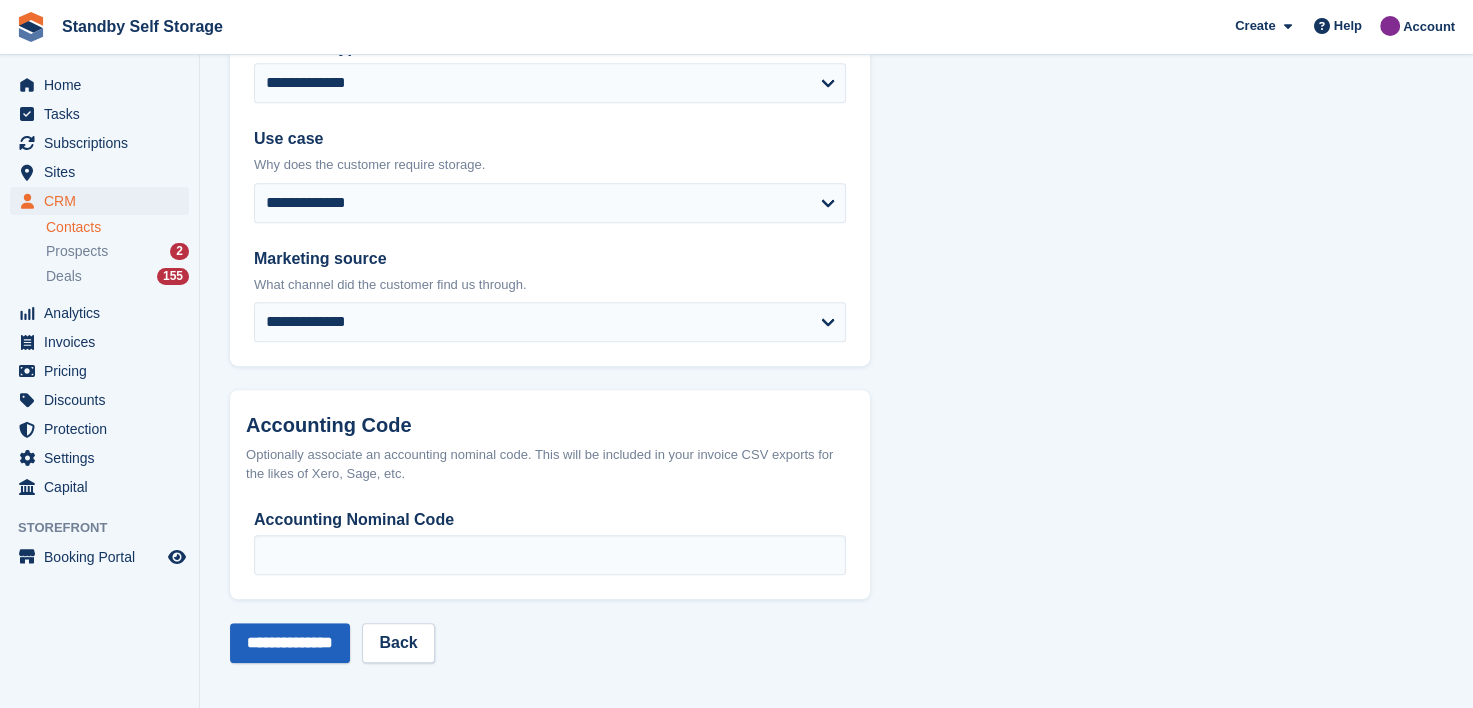 type on "********" 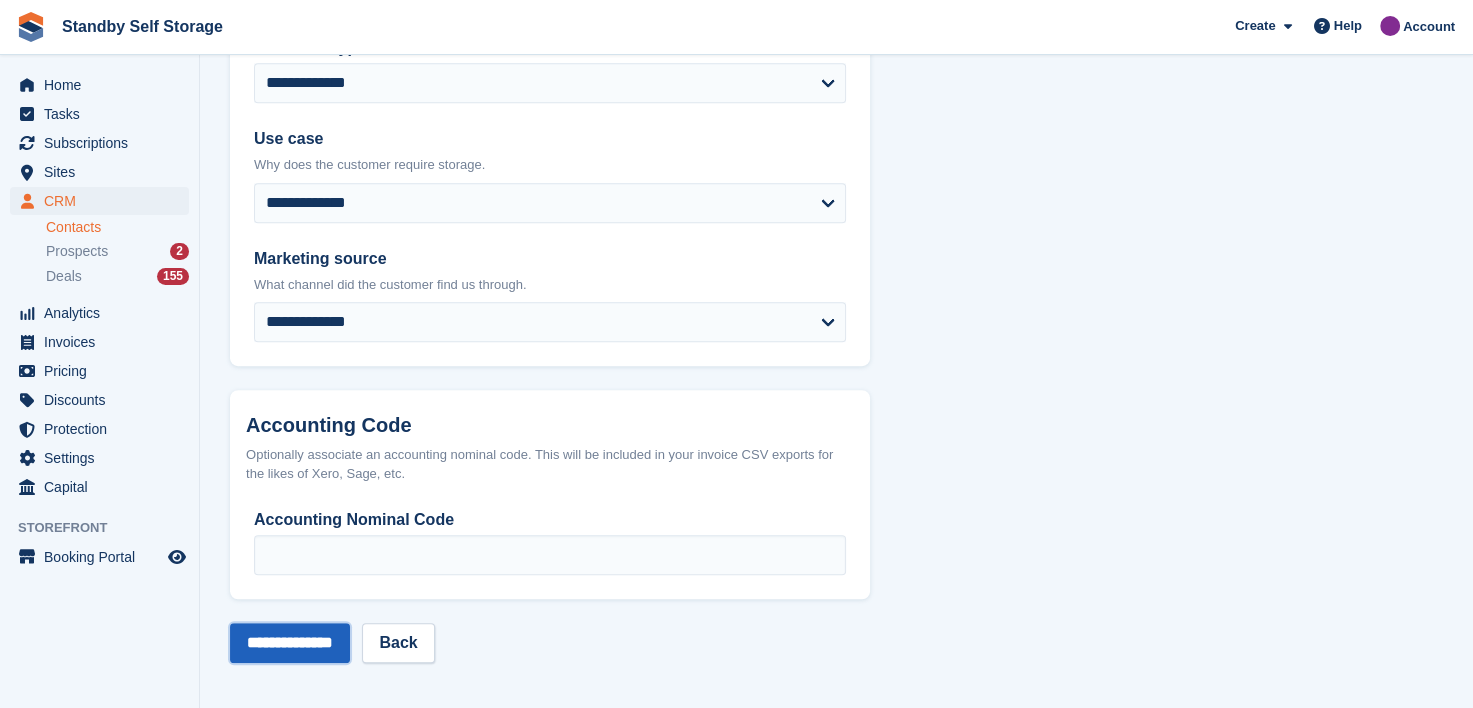 click on "**********" at bounding box center [290, 643] 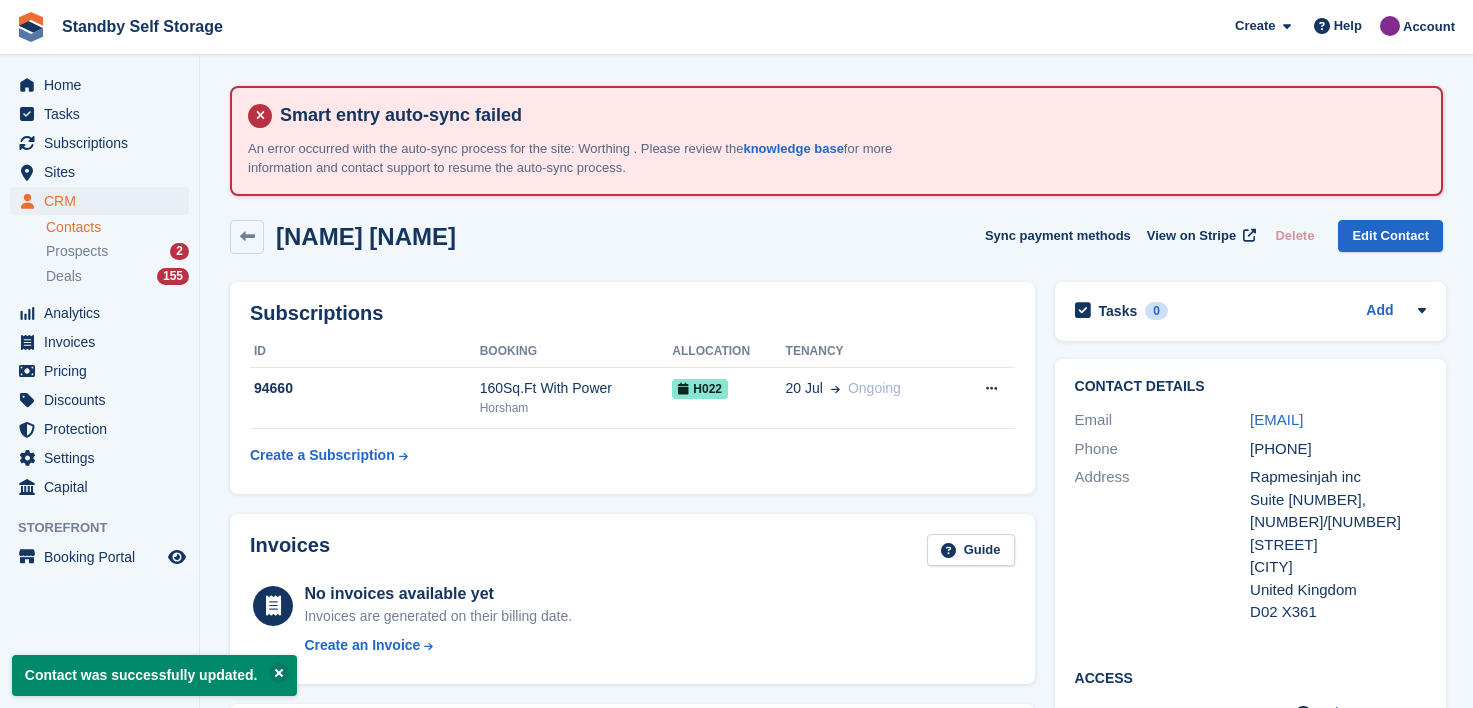 scroll, scrollTop: 0, scrollLeft: 0, axis: both 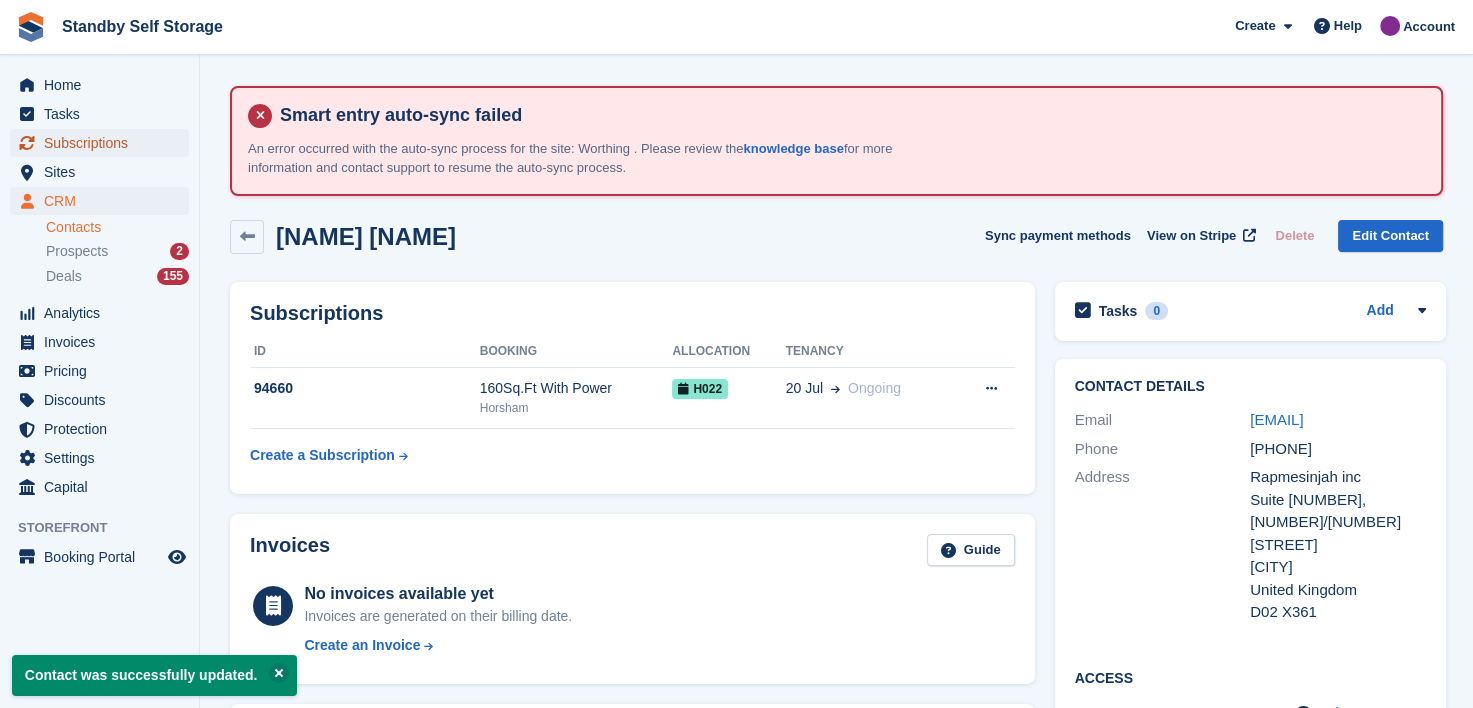 click on "Subscriptions" at bounding box center [104, 143] 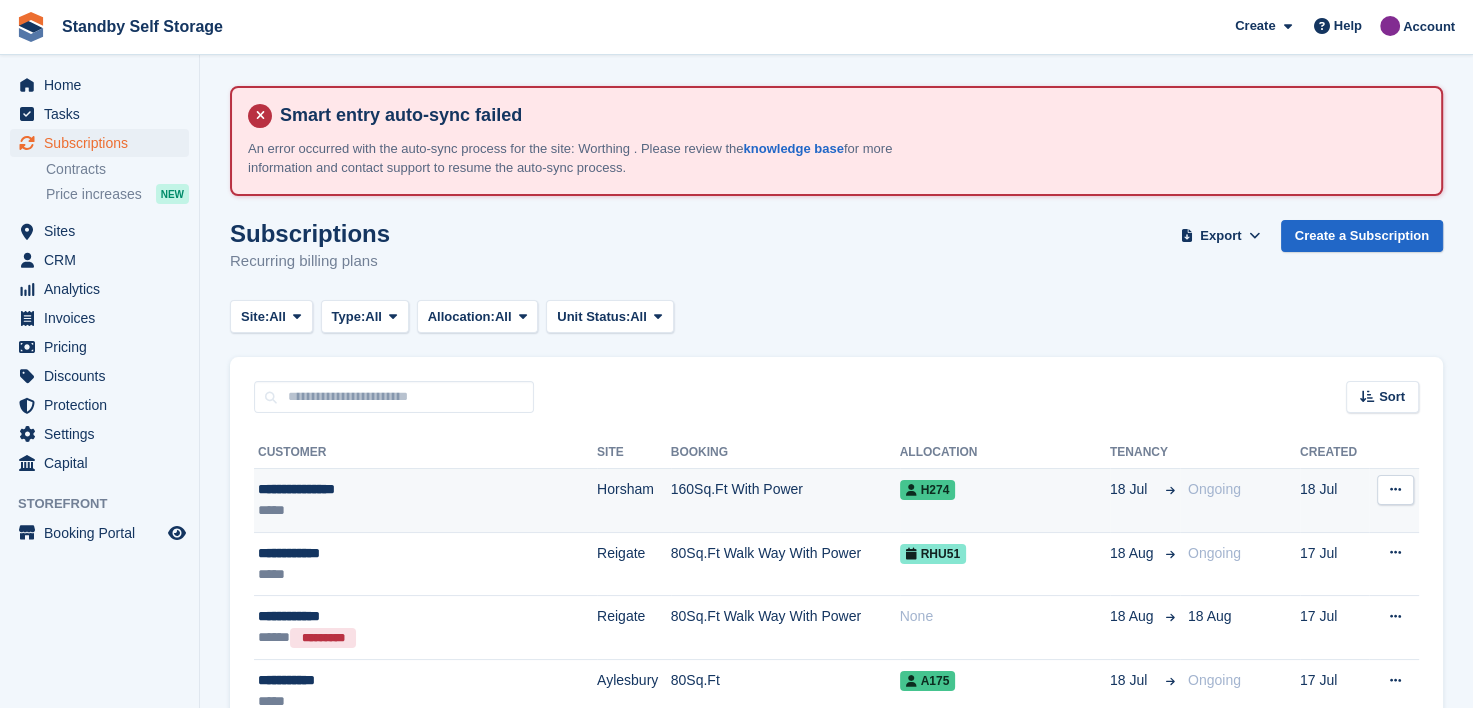 click on "**********" at bounding box center [398, 489] 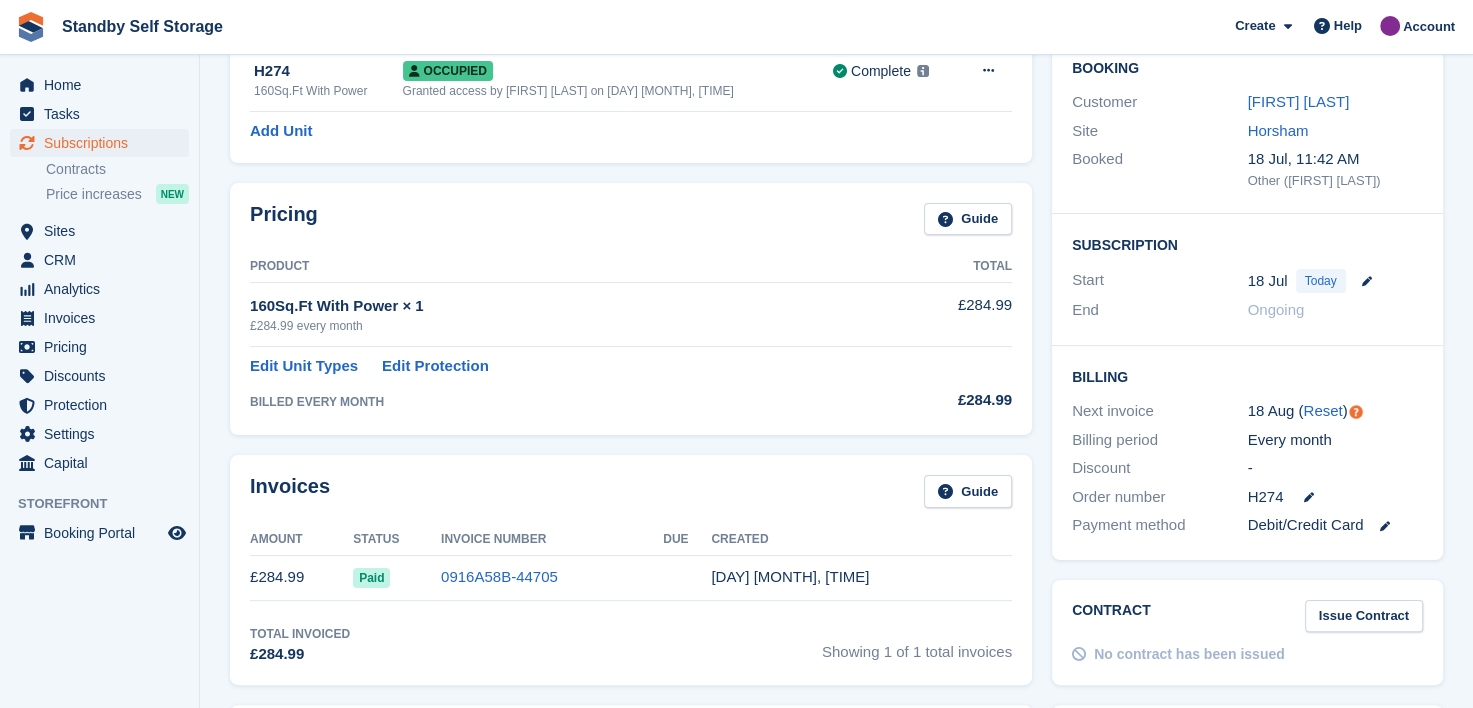 scroll, scrollTop: 0, scrollLeft: 0, axis: both 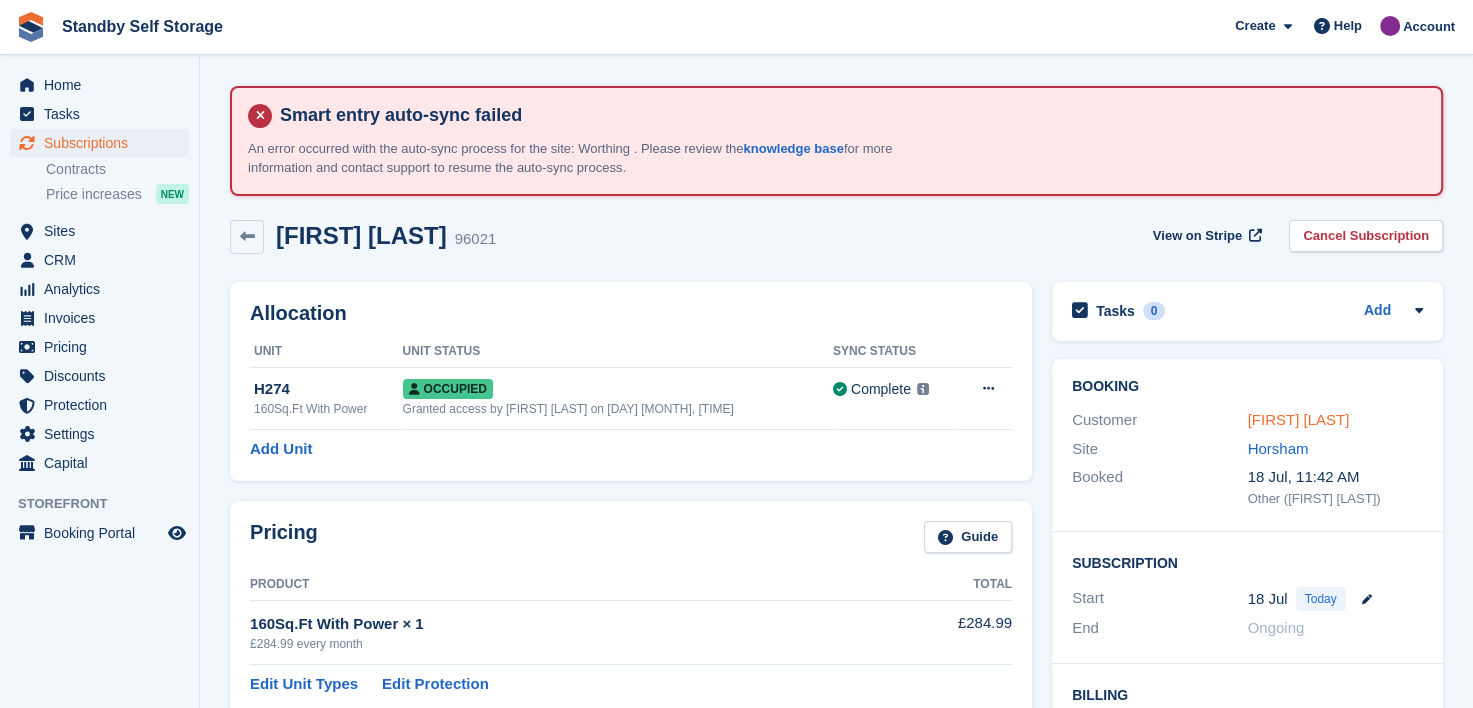 click on "[FIRST] [LAST]" at bounding box center (1299, 419) 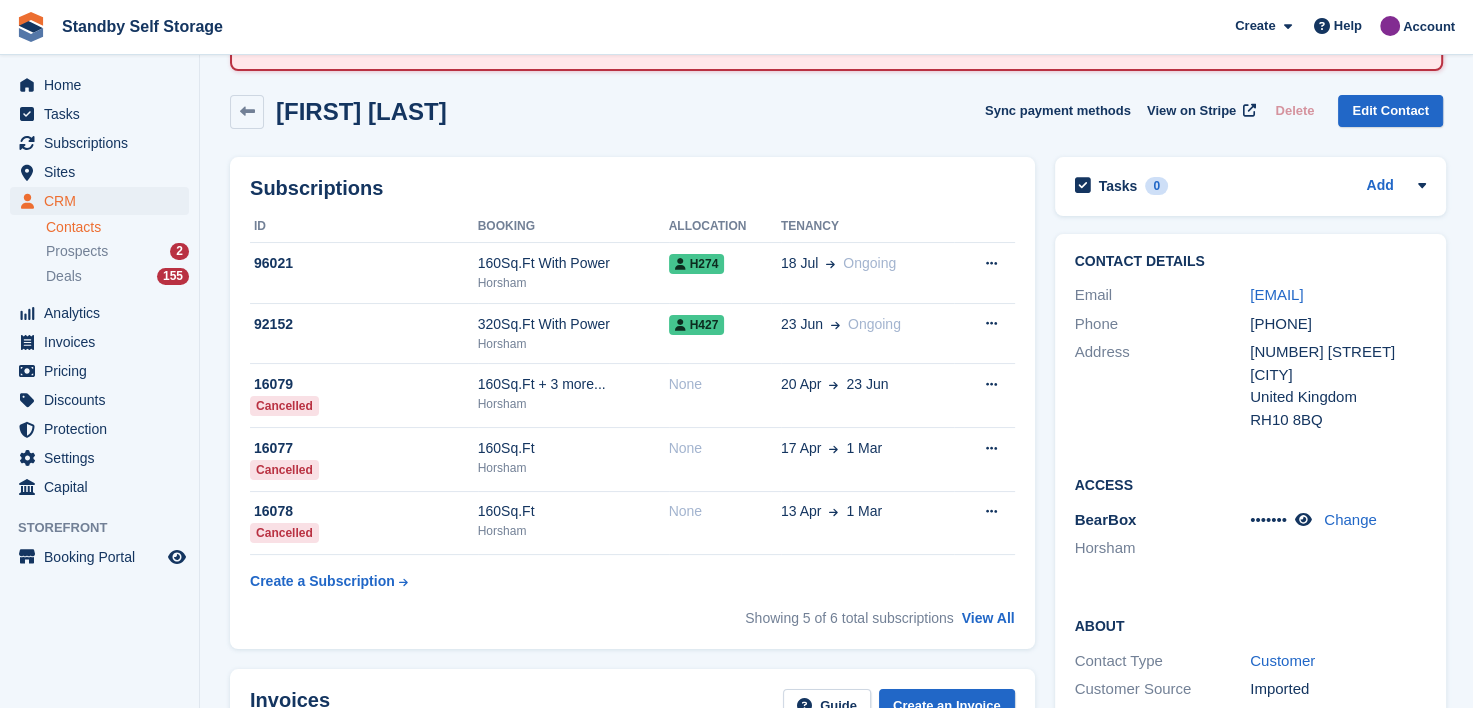 scroll, scrollTop: 0, scrollLeft: 0, axis: both 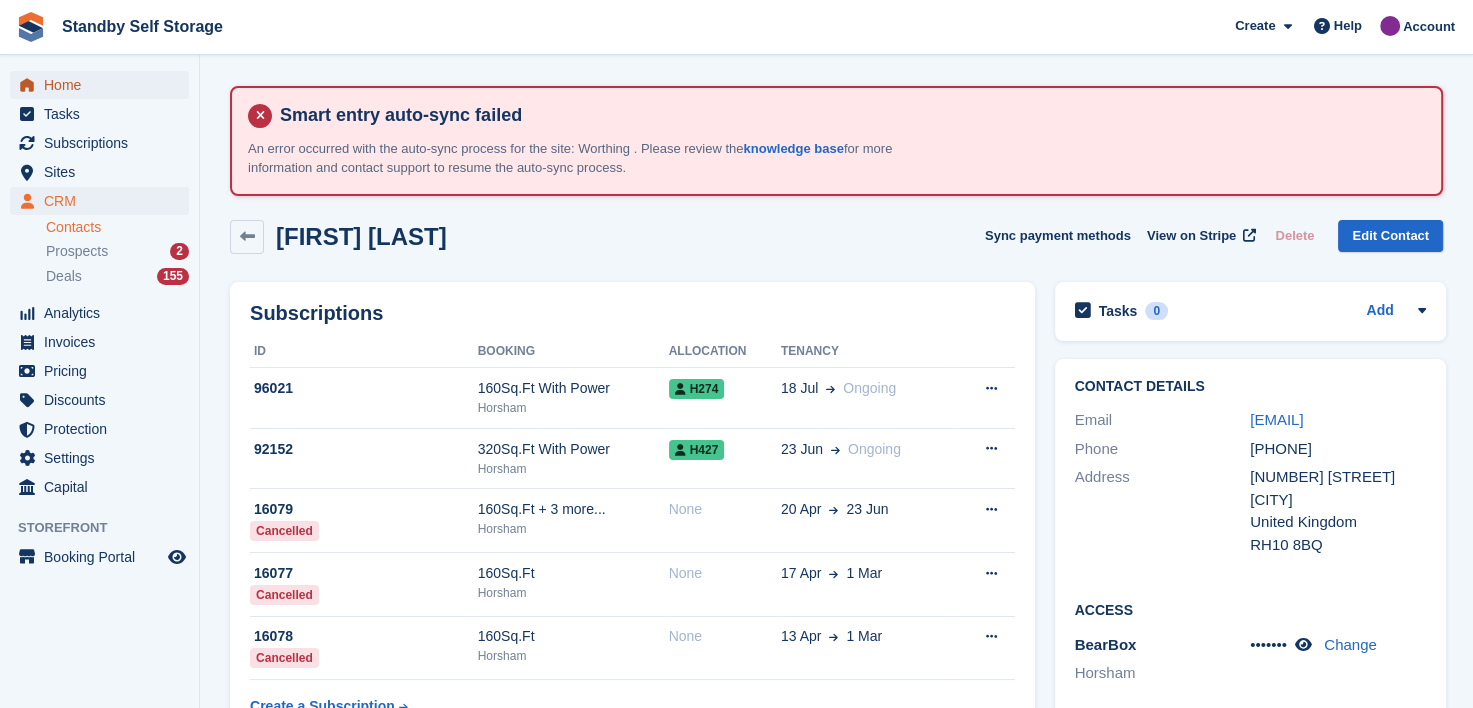 drag, startPoint x: 53, startPoint y: 88, endPoint x: 237, endPoint y: 108, distance: 185.08377 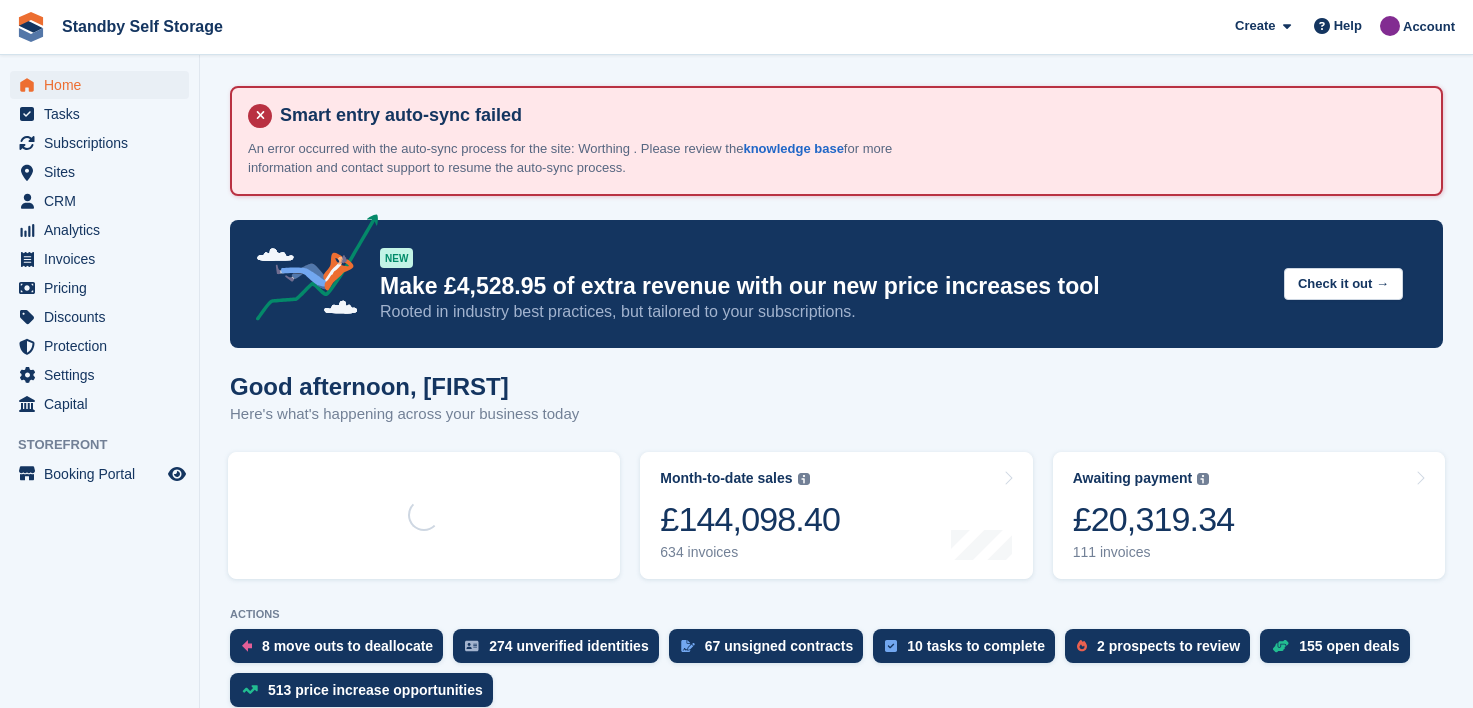 scroll, scrollTop: 0, scrollLeft: 0, axis: both 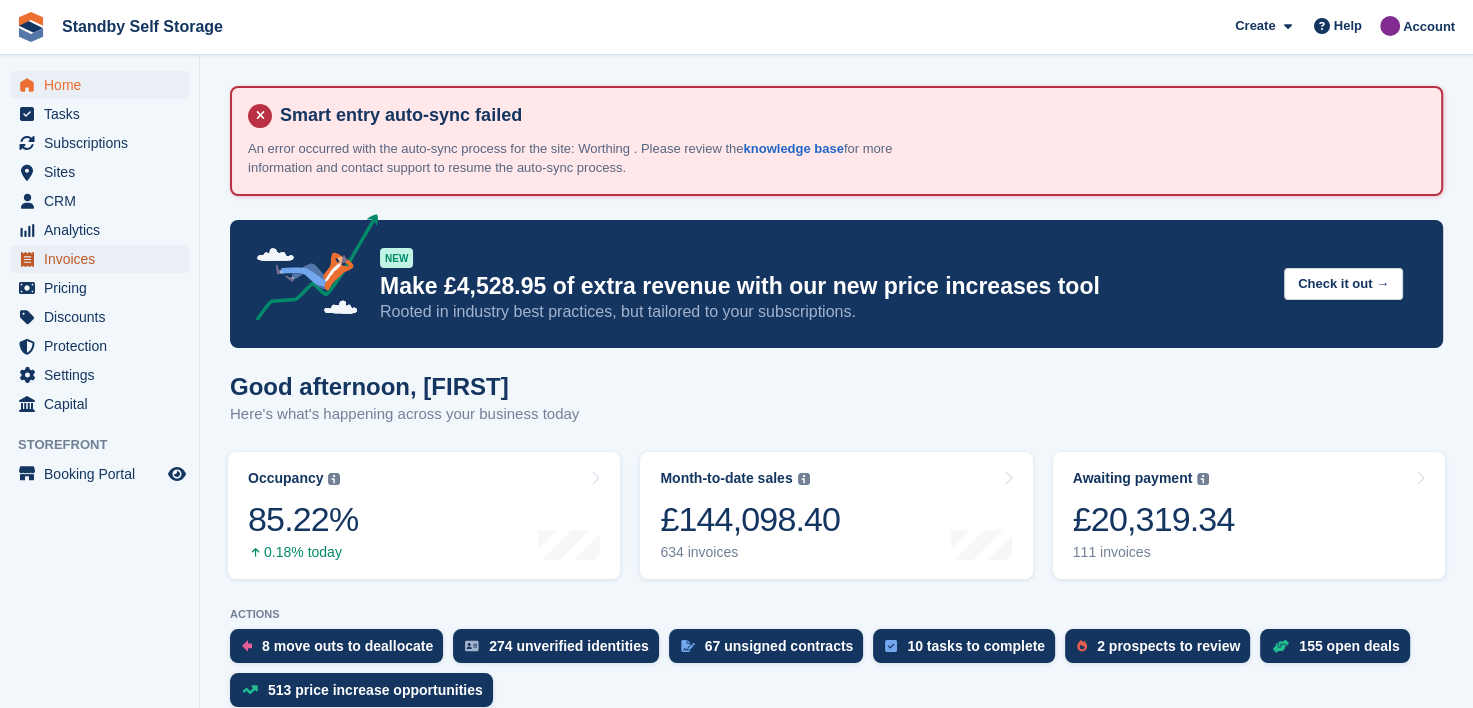 click on "Invoices" at bounding box center (104, 259) 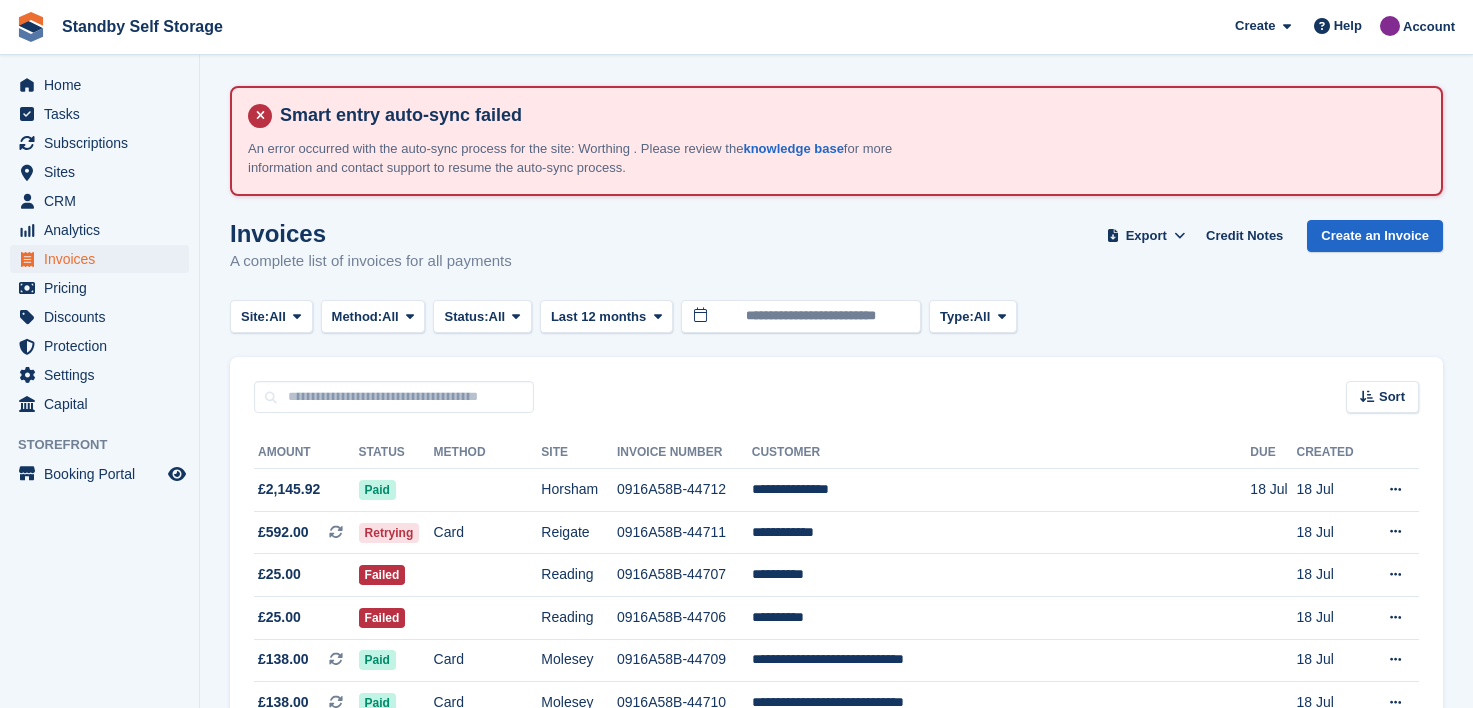 scroll, scrollTop: 0, scrollLeft: 0, axis: both 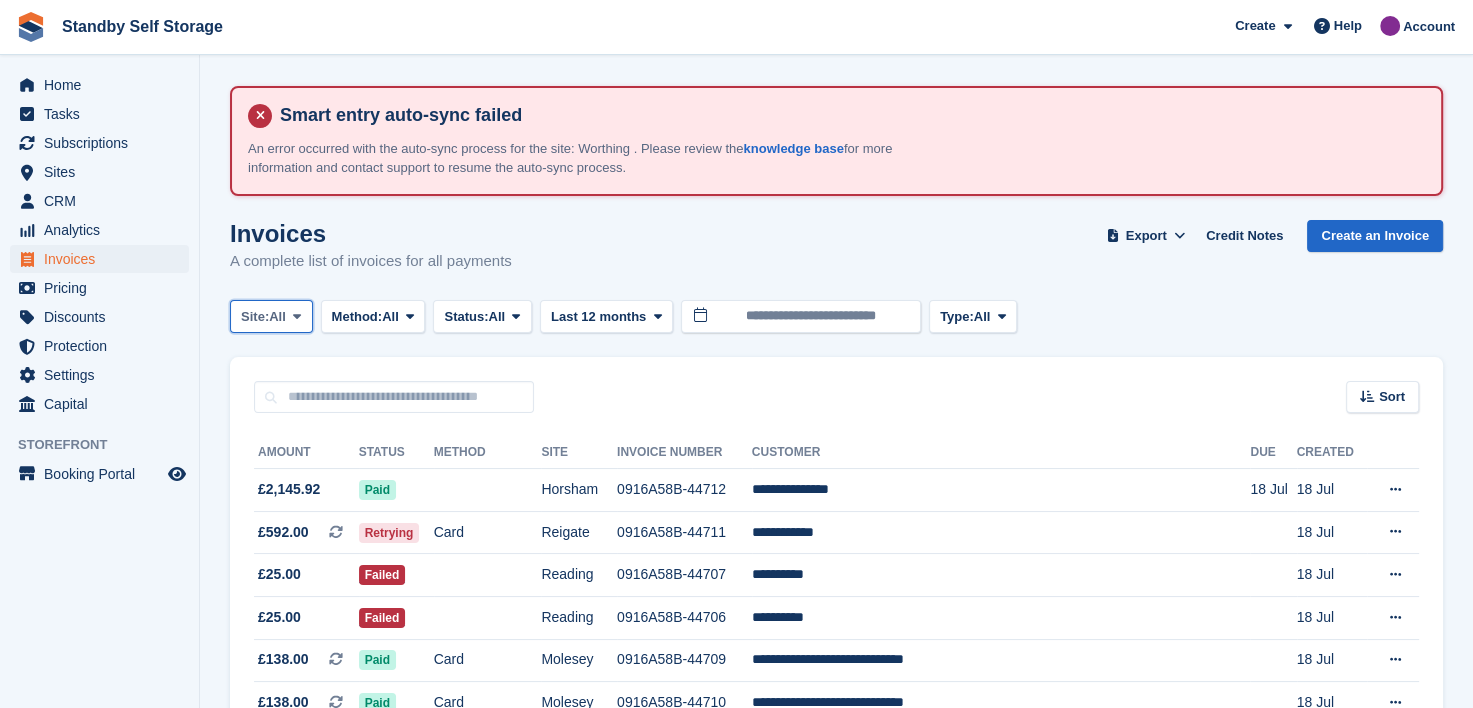click at bounding box center [297, 316] 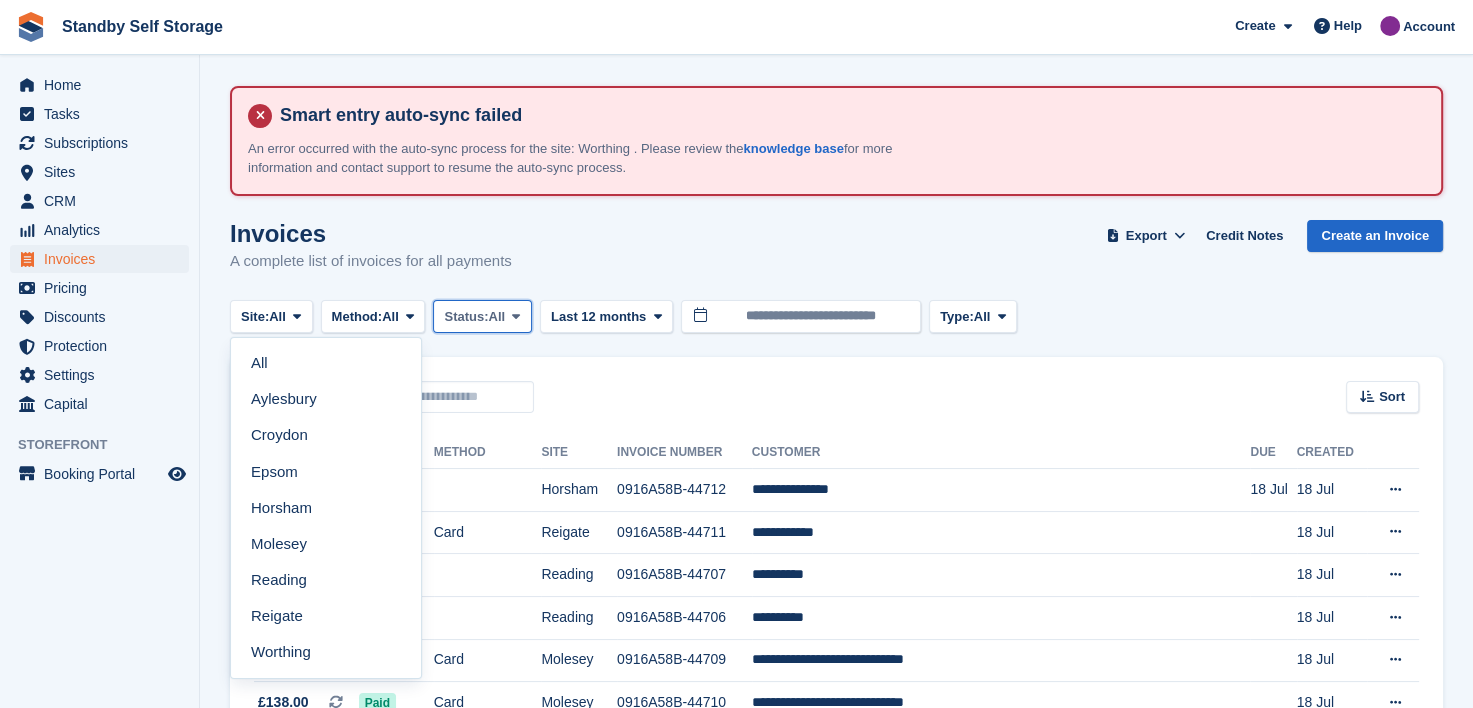 click at bounding box center [516, 316] 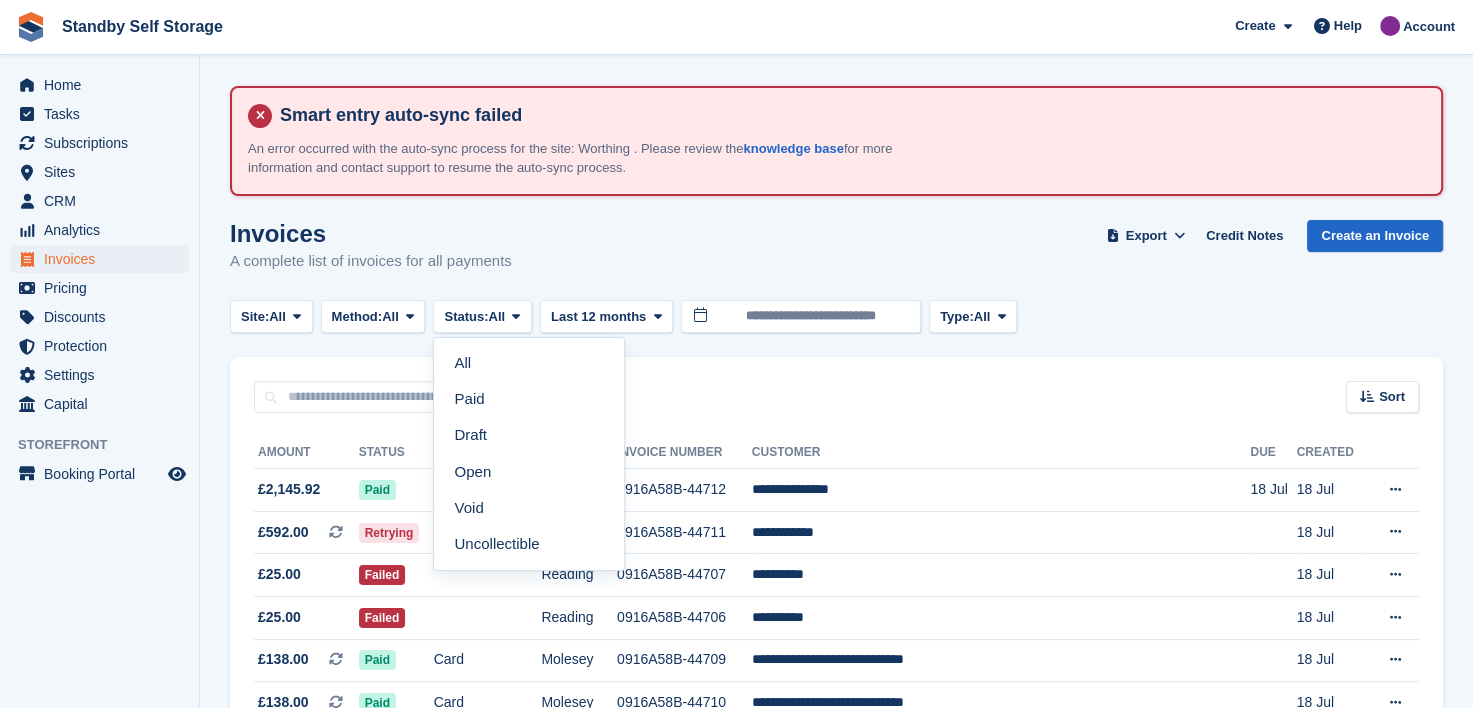 drag, startPoint x: 489, startPoint y: 468, endPoint x: 405, endPoint y: 462, distance: 84.21401 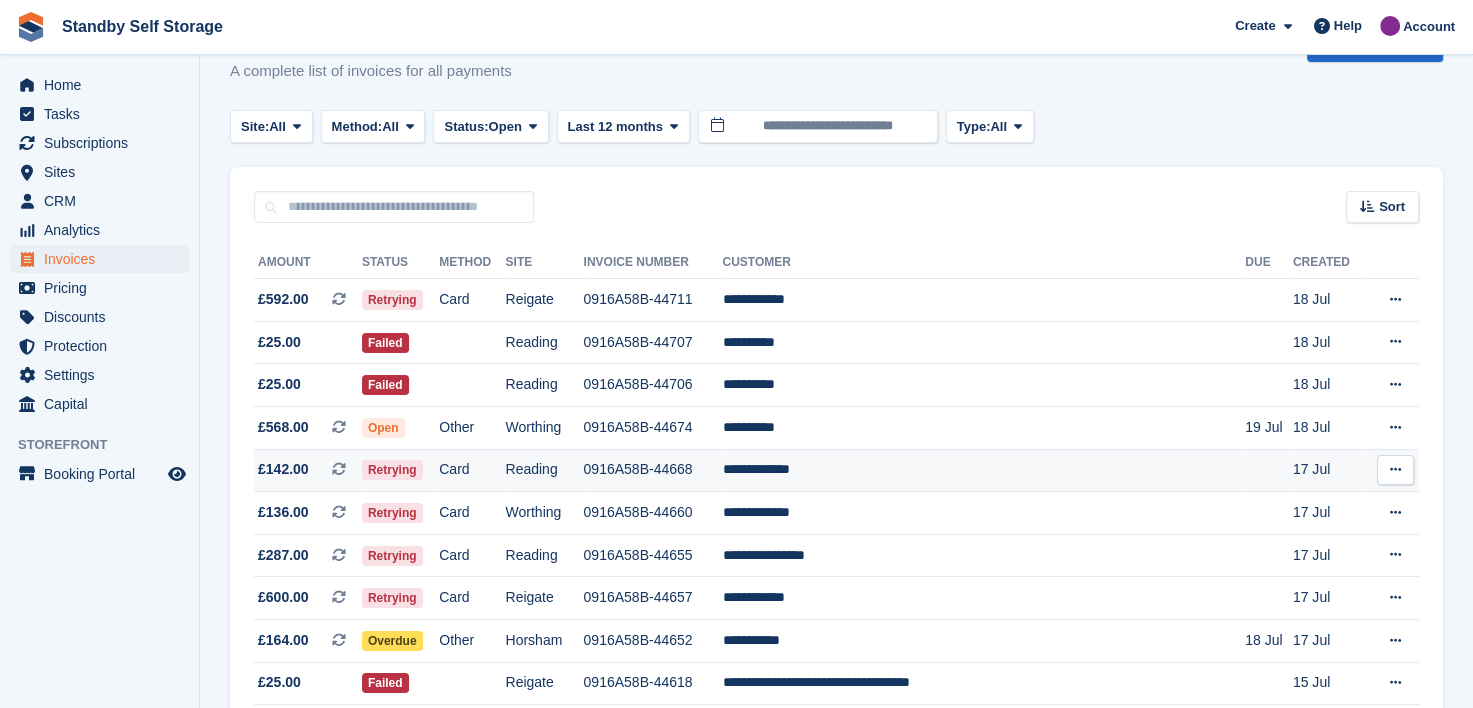scroll, scrollTop: 200, scrollLeft: 0, axis: vertical 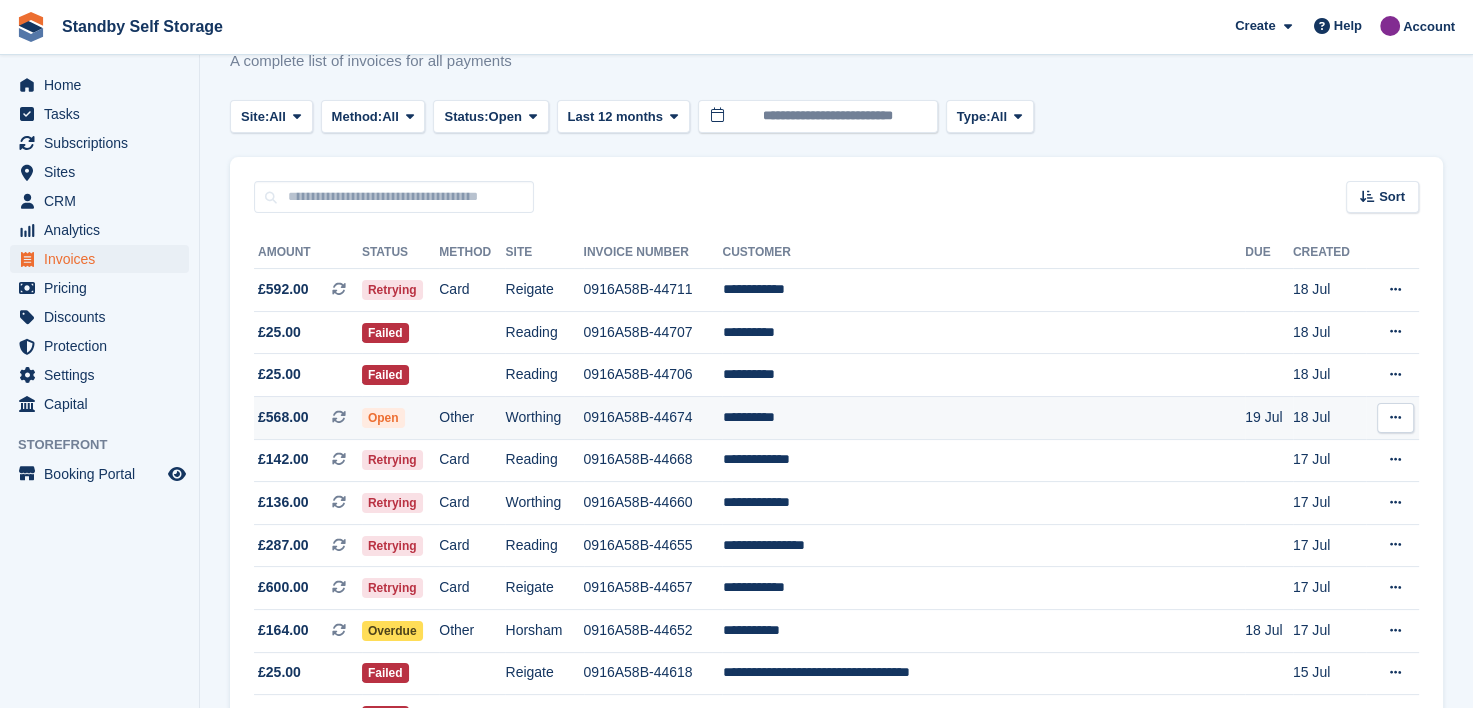 click on "0916A58B-44674" at bounding box center (653, 417) 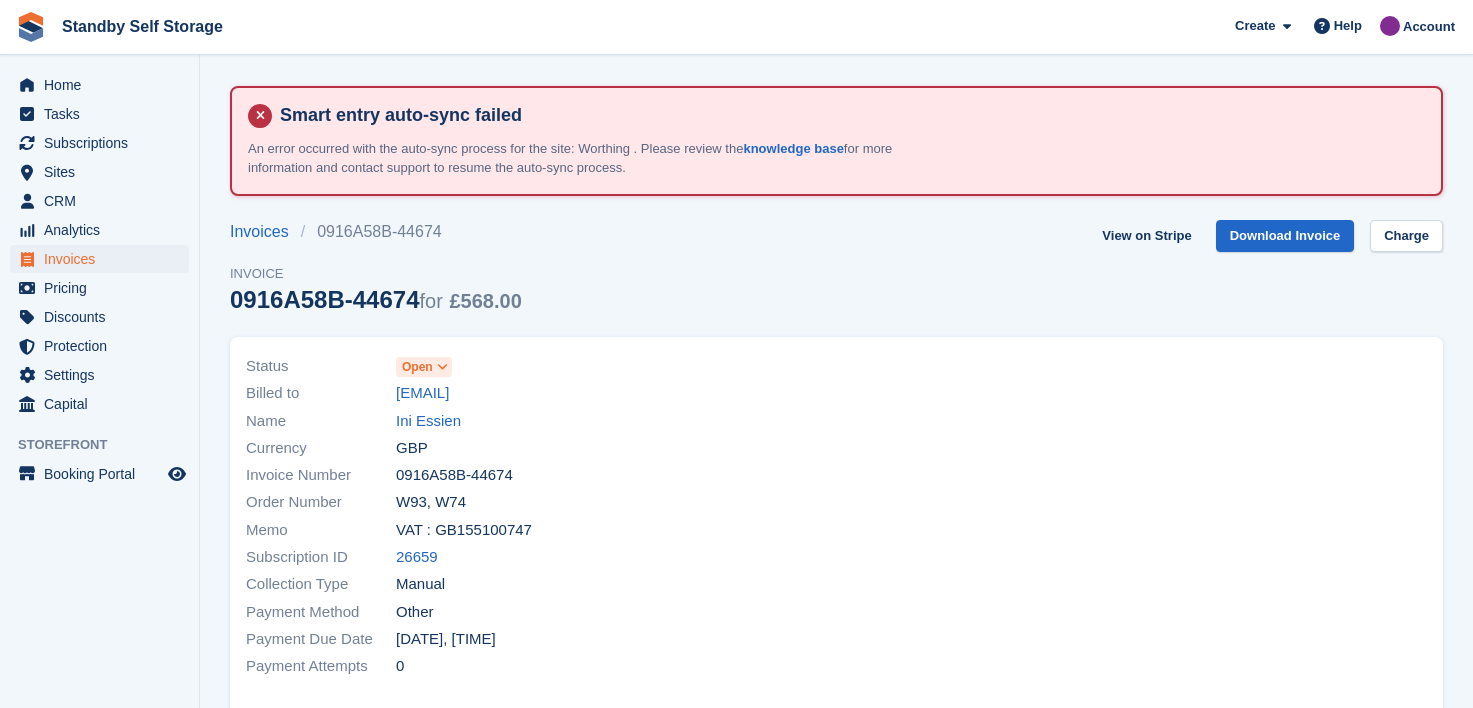 scroll, scrollTop: 0, scrollLeft: 0, axis: both 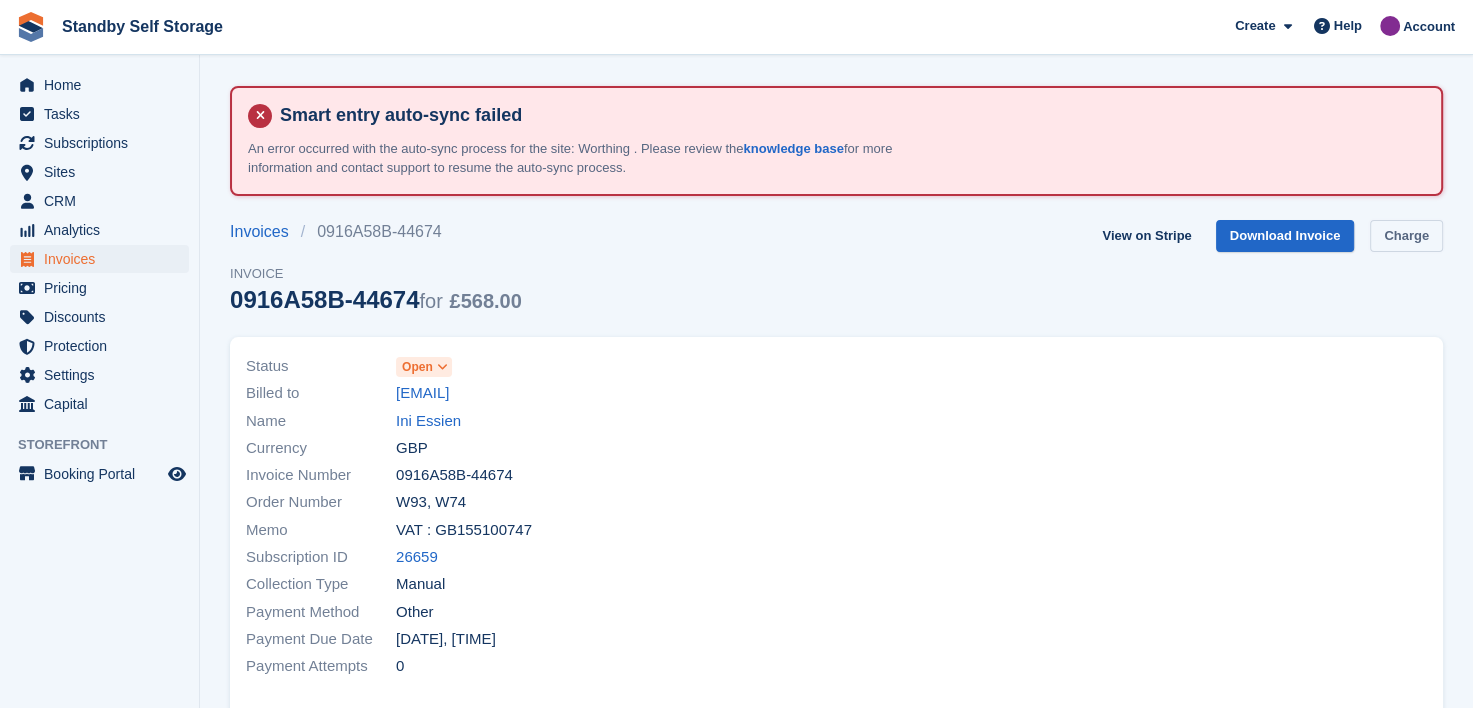 click on "Charge" at bounding box center [1406, 236] 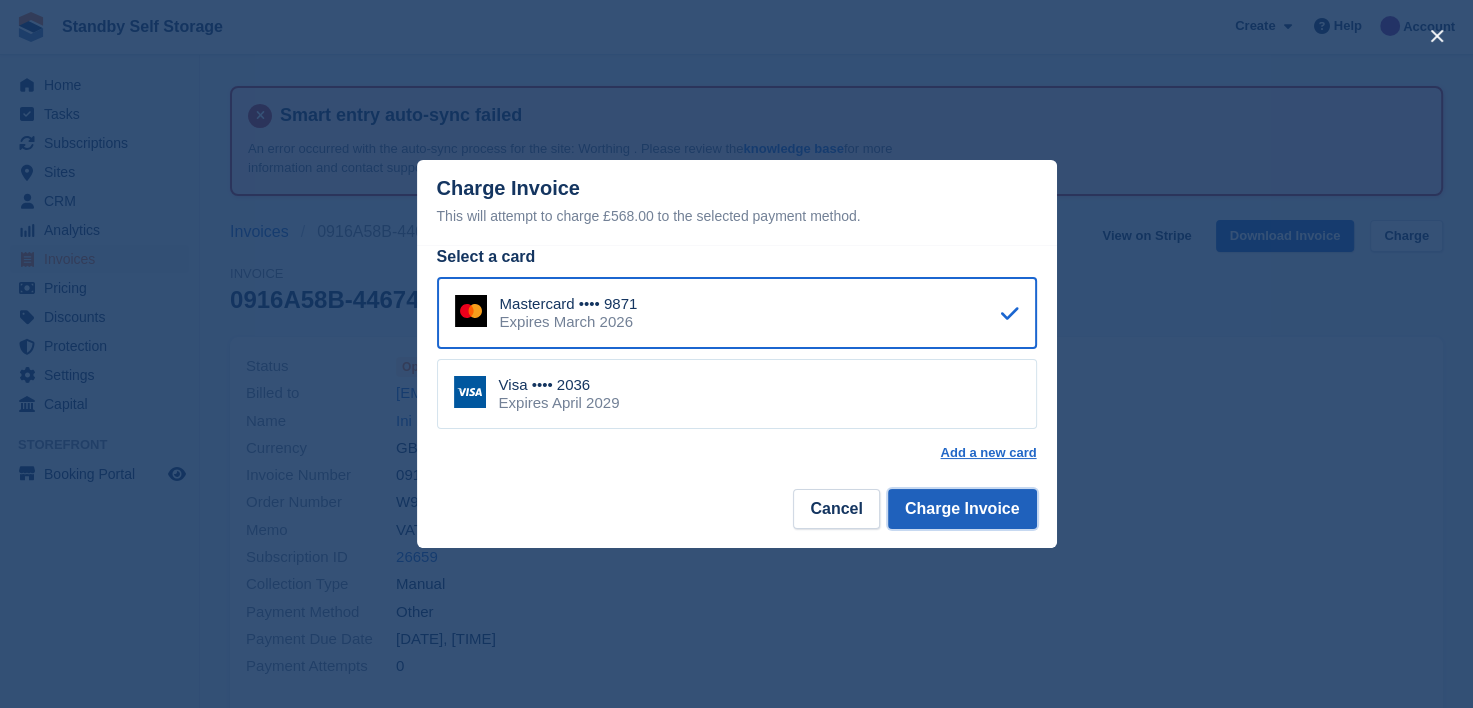 click on "Charge Invoice" at bounding box center (962, 509) 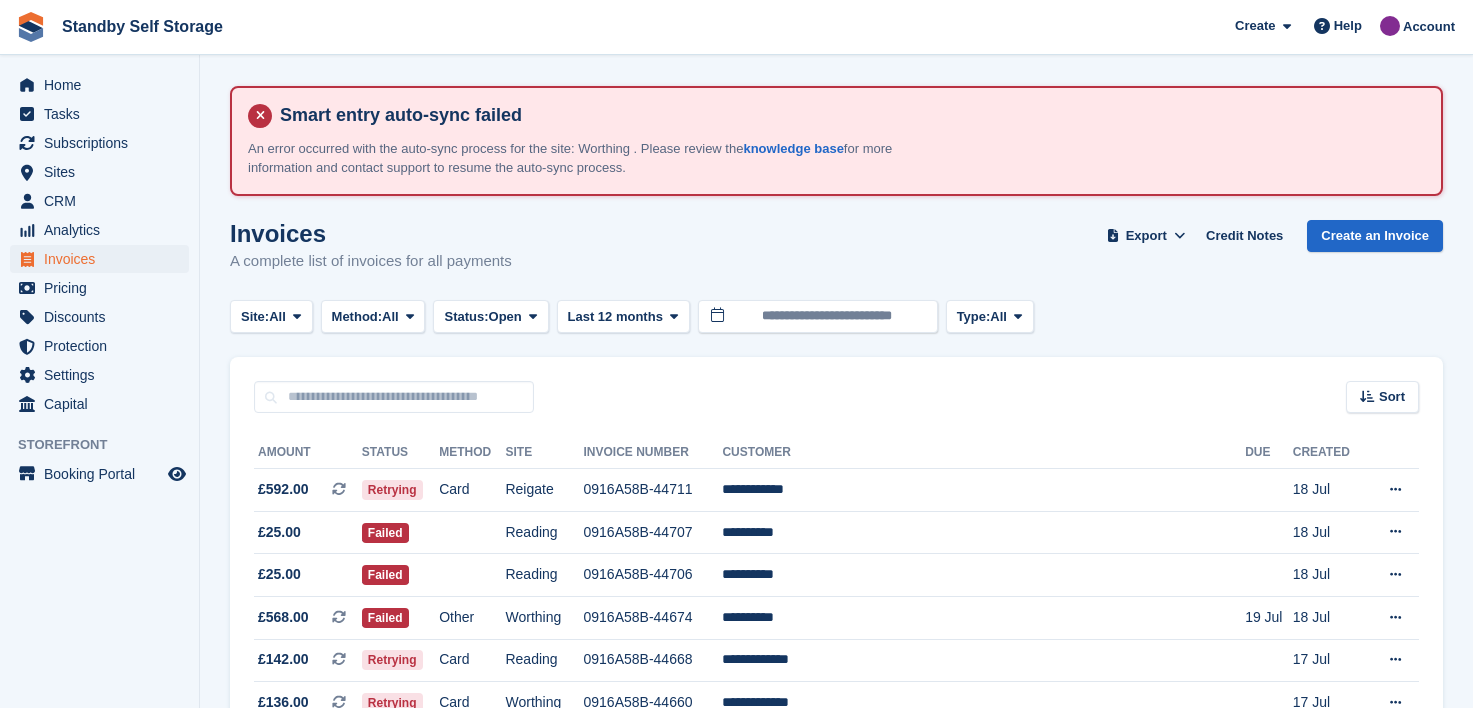 scroll, scrollTop: 200, scrollLeft: 0, axis: vertical 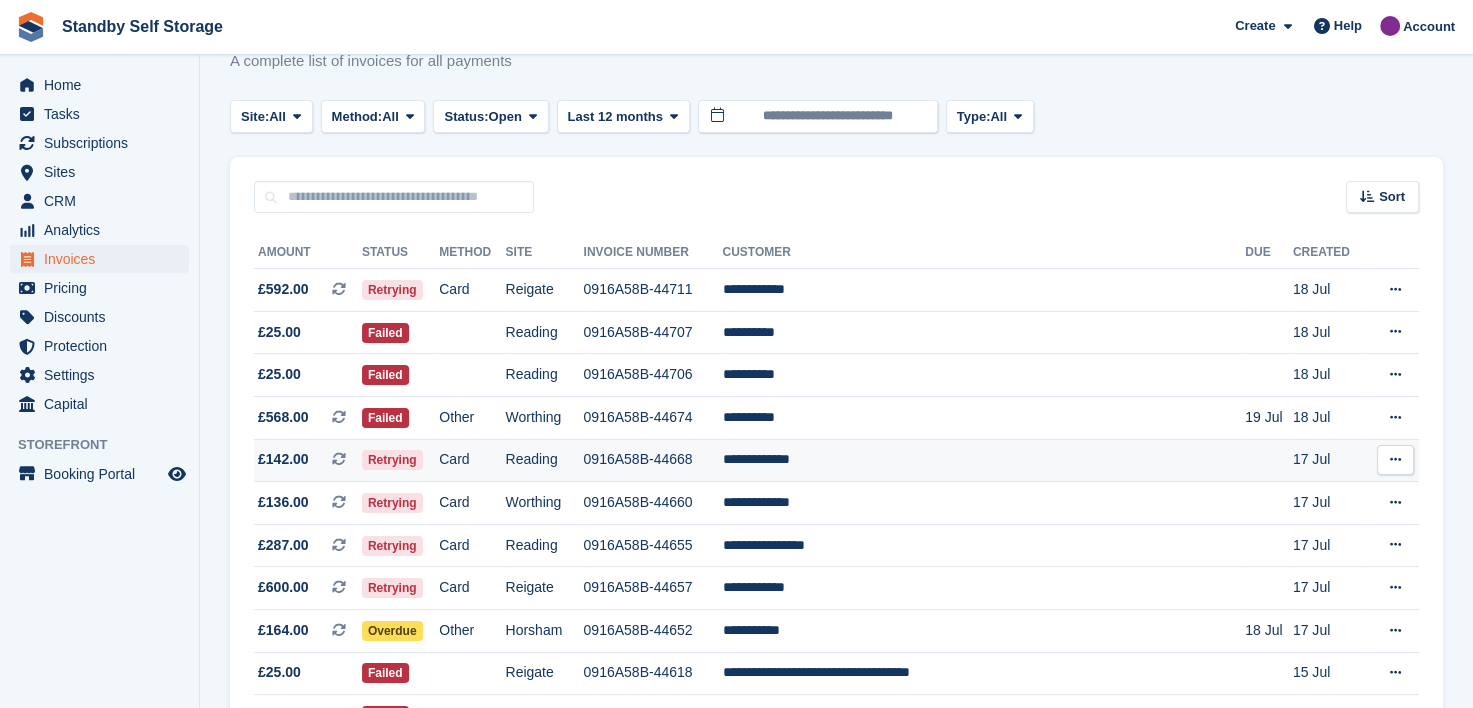 click on "0916A58B-44668" at bounding box center [653, 460] 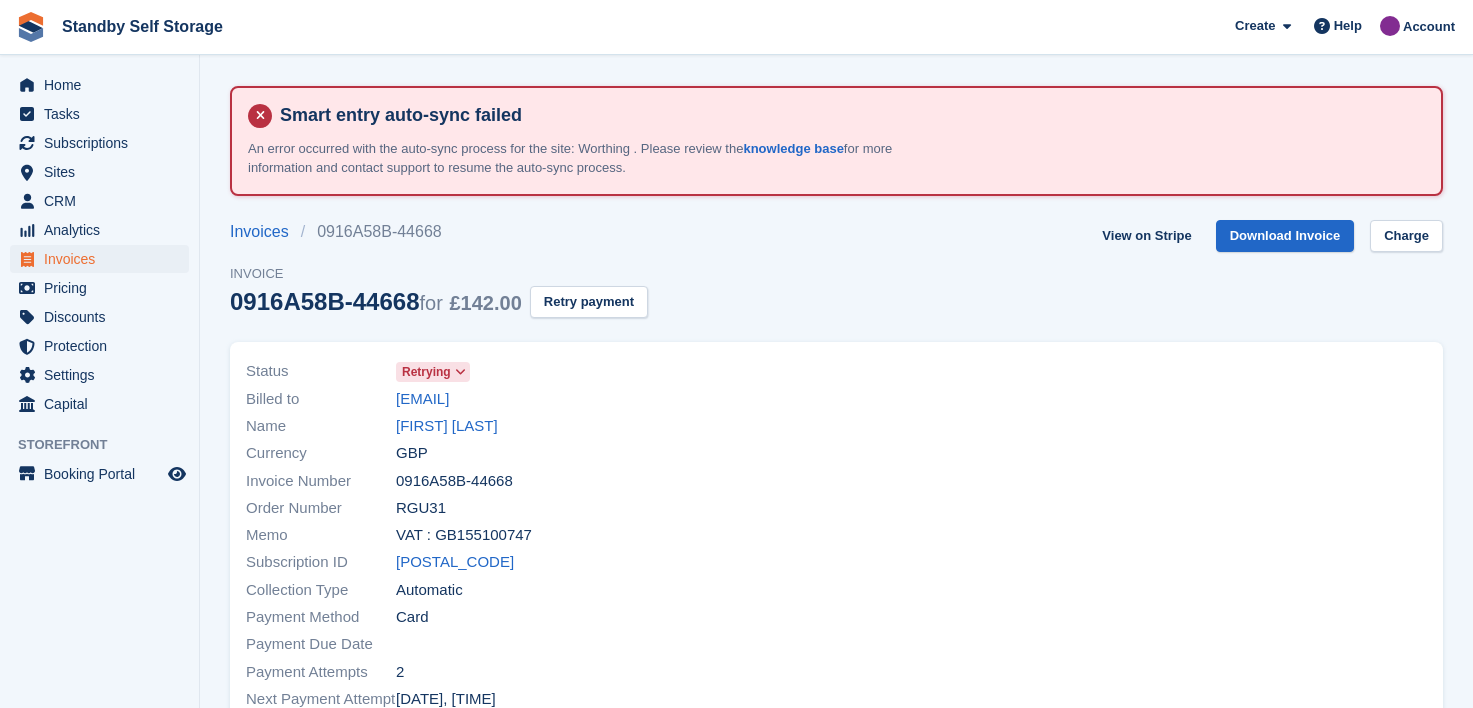 scroll, scrollTop: 0, scrollLeft: 0, axis: both 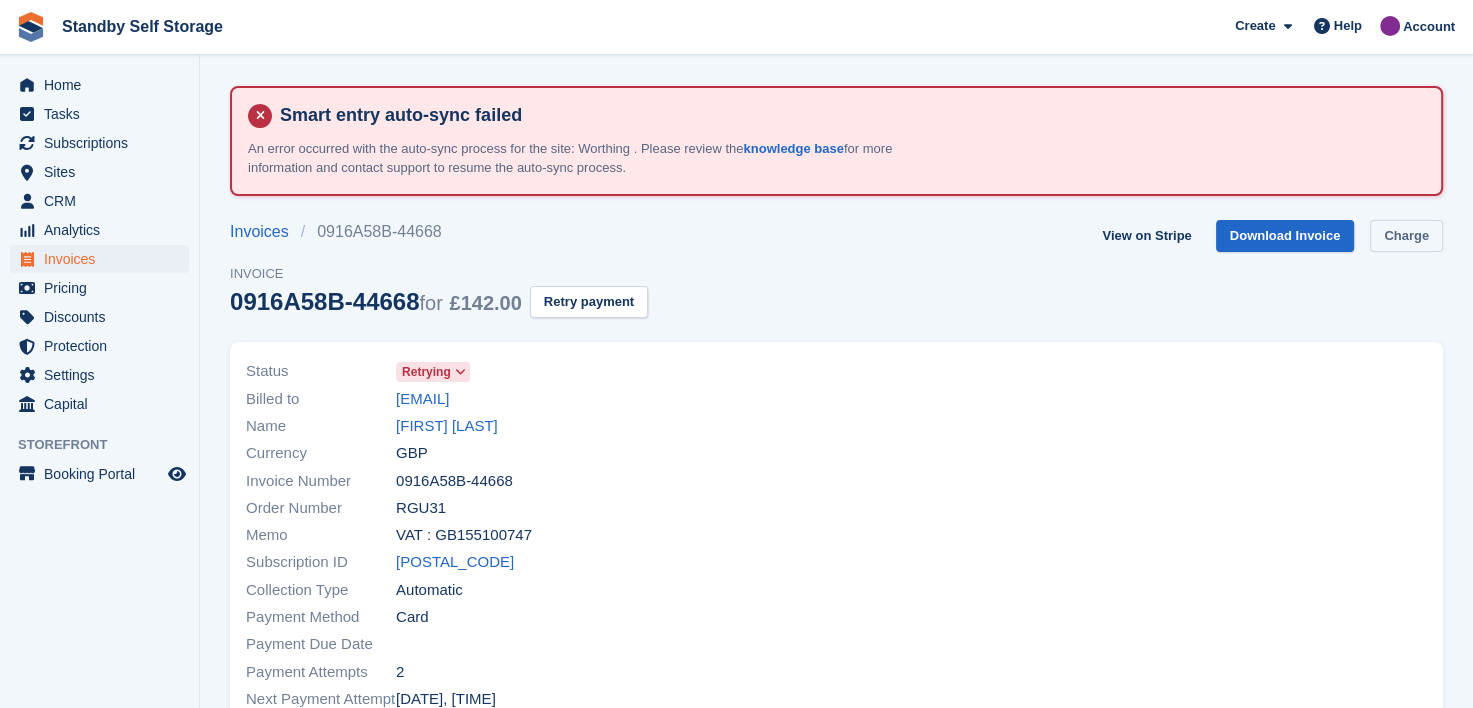 click on "Charge" at bounding box center (1406, 236) 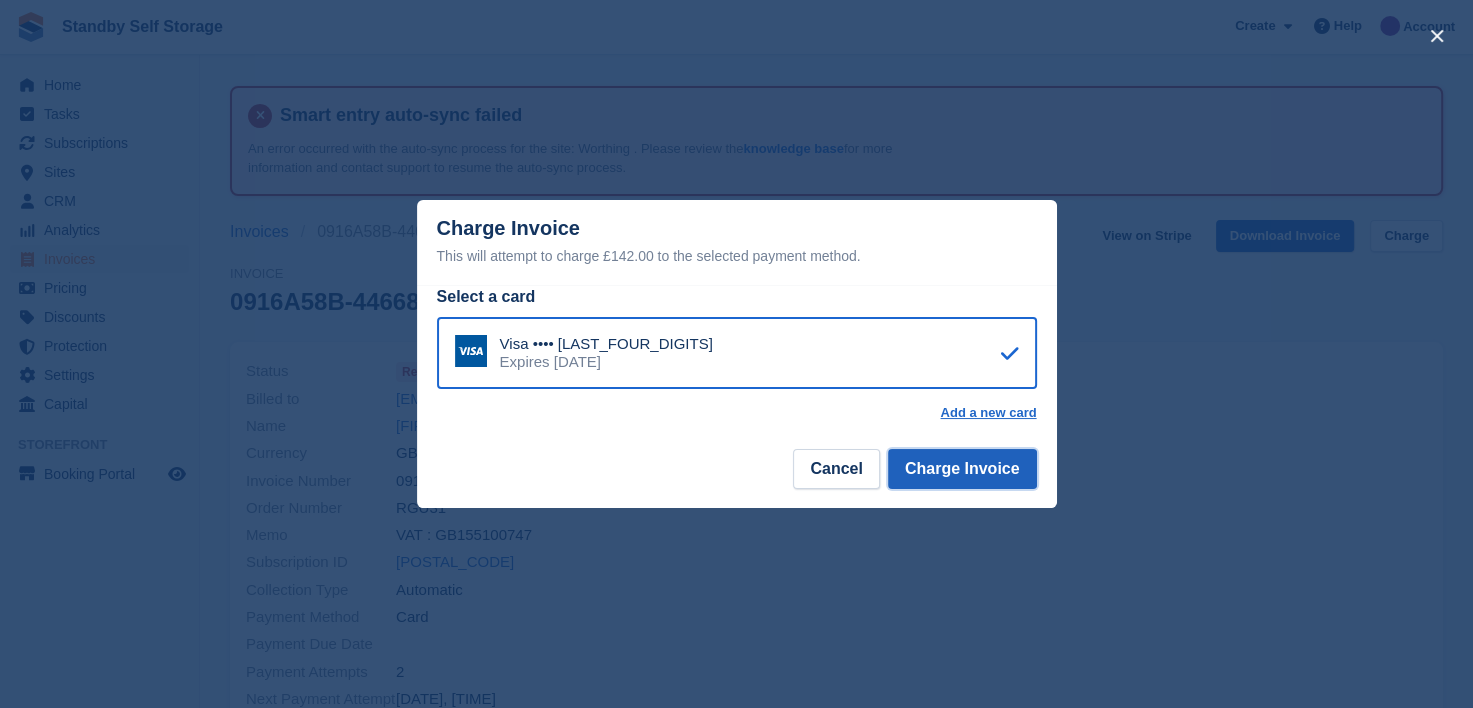drag, startPoint x: 984, startPoint y: 459, endPoint x: 983, endPoint y: 469, distance: 10.049875 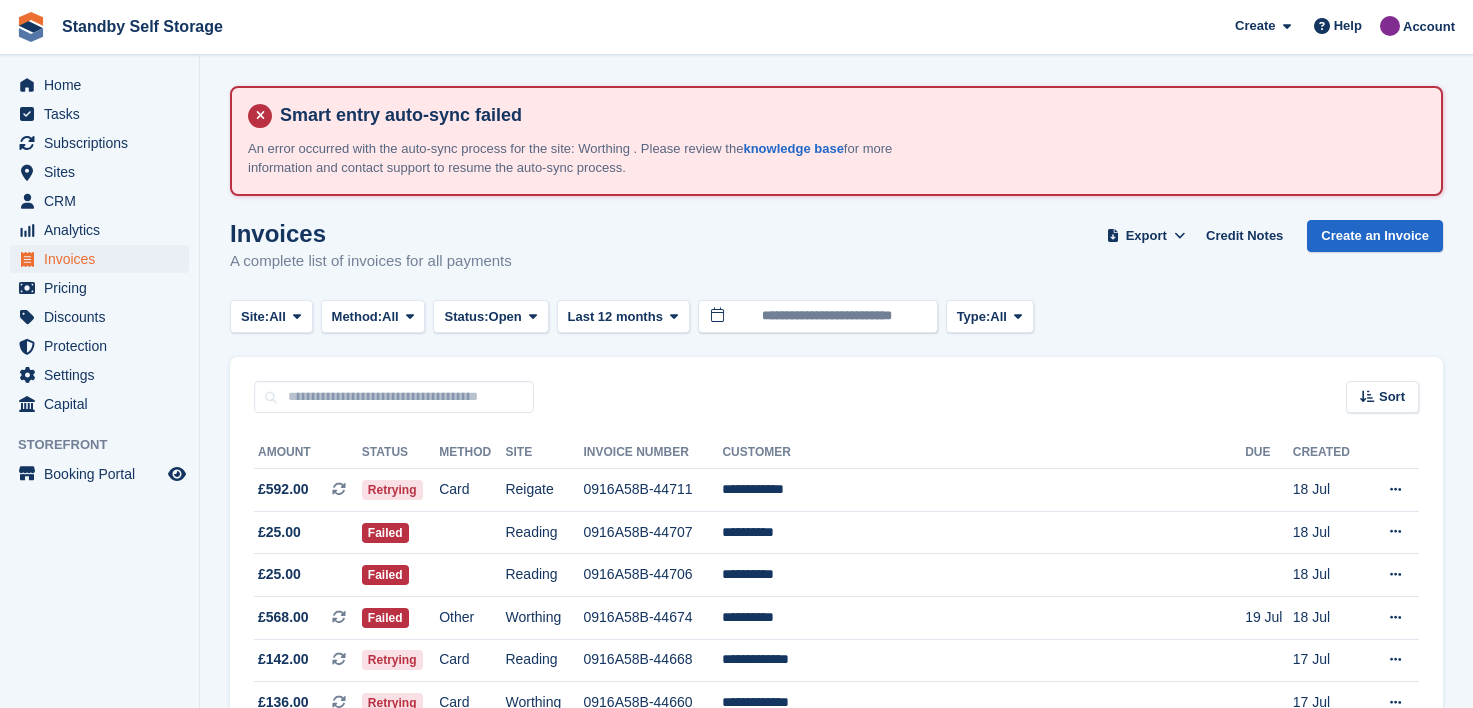 scroll, scrollTop: 200, scrollLeft: 0, axis: vertical 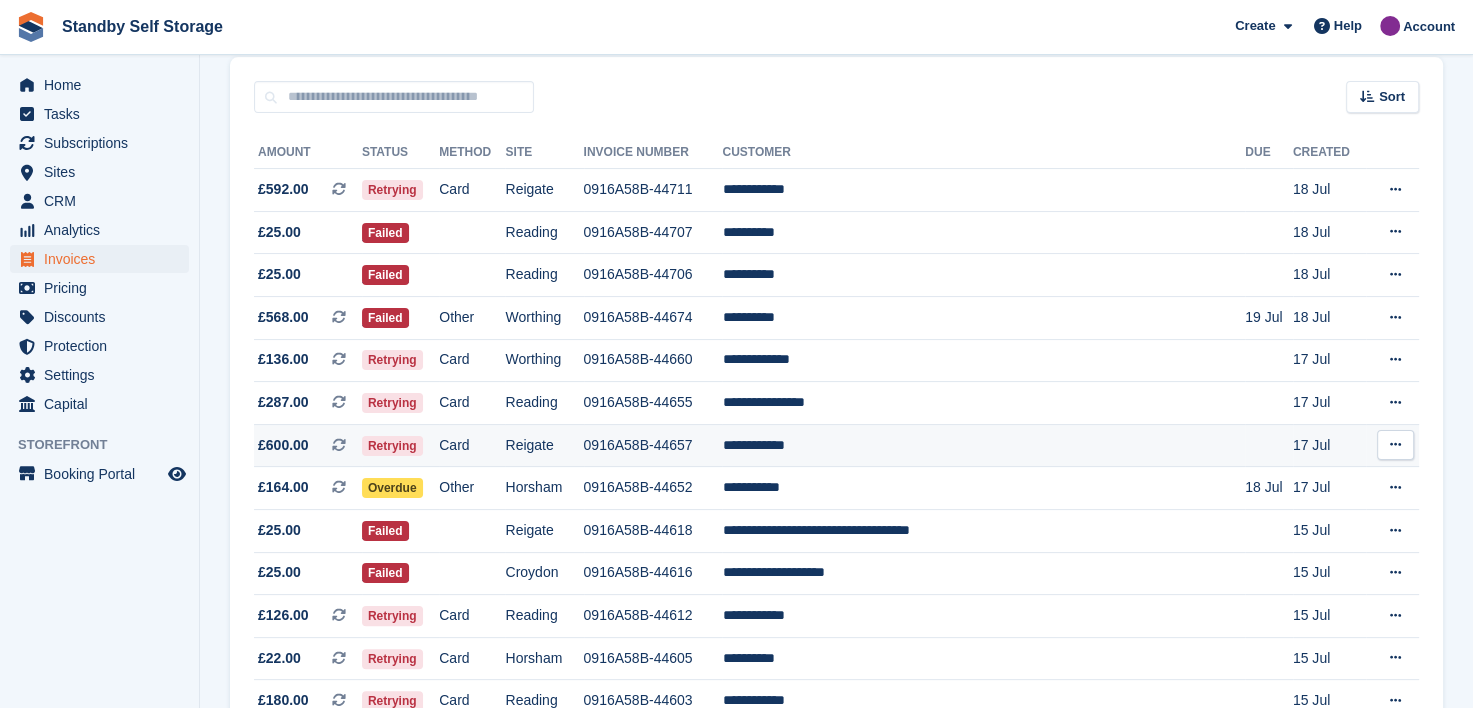 click on "0916A58B-44657" at bounding box center (653, 445) 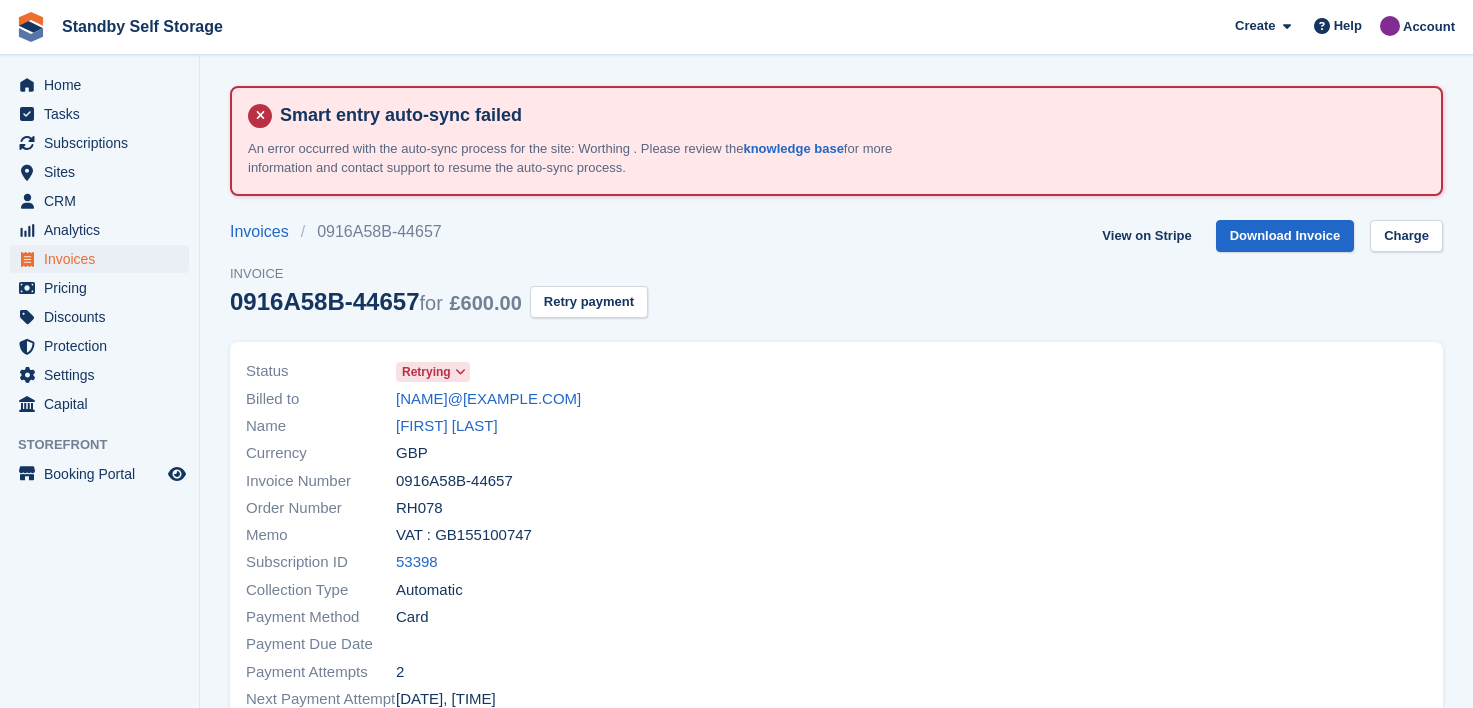 scroll, scrollTop: 0, scrollLeft: 0, axis: both 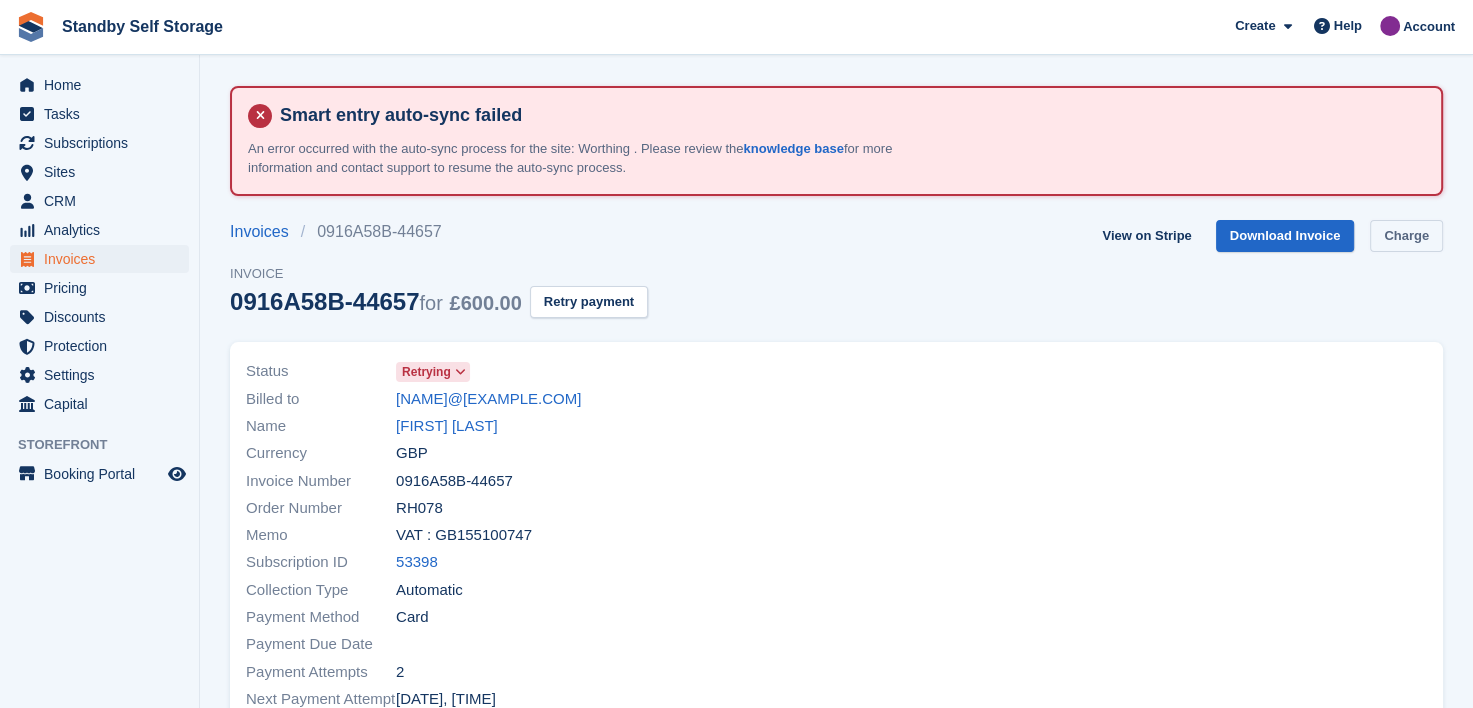 click on "Charge" at bounding box center (1406, 236) 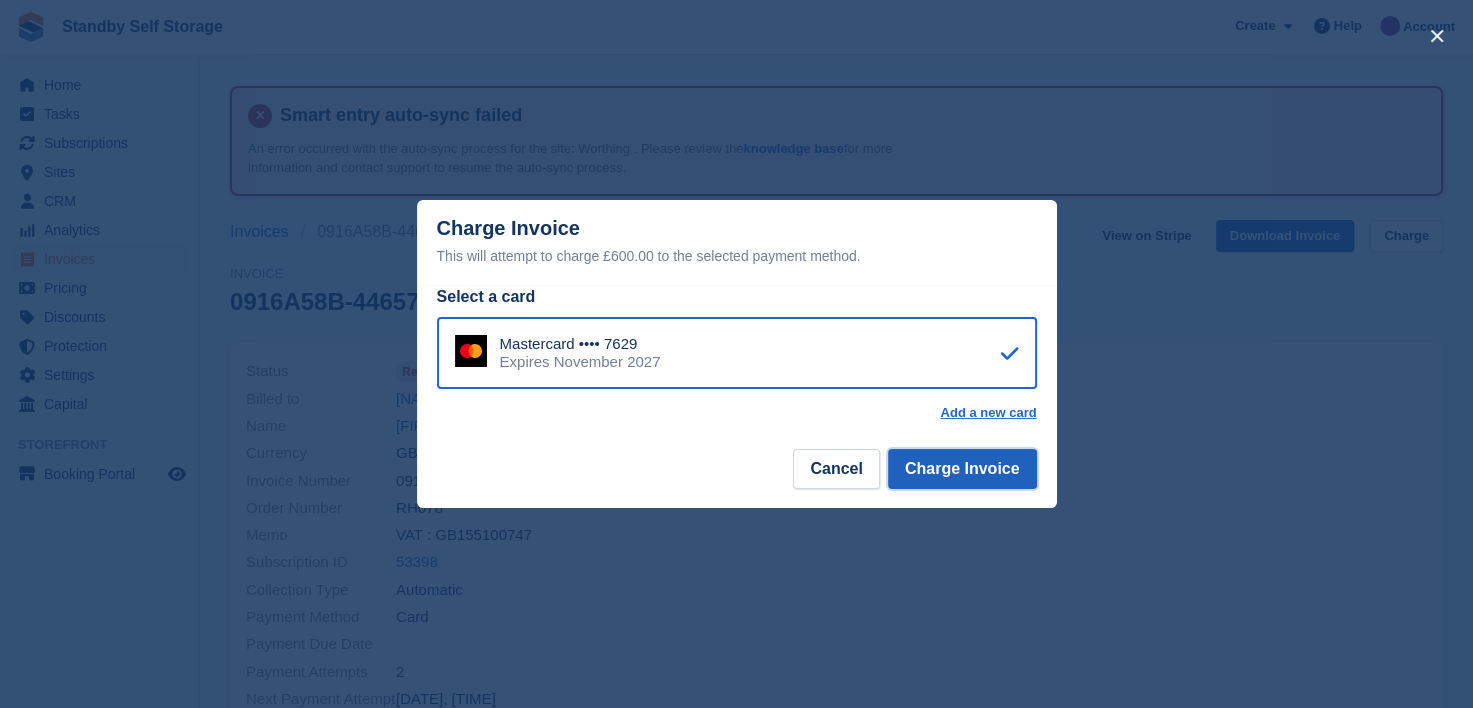 click on "Charge Invoice" at bounding box center (962, 469) 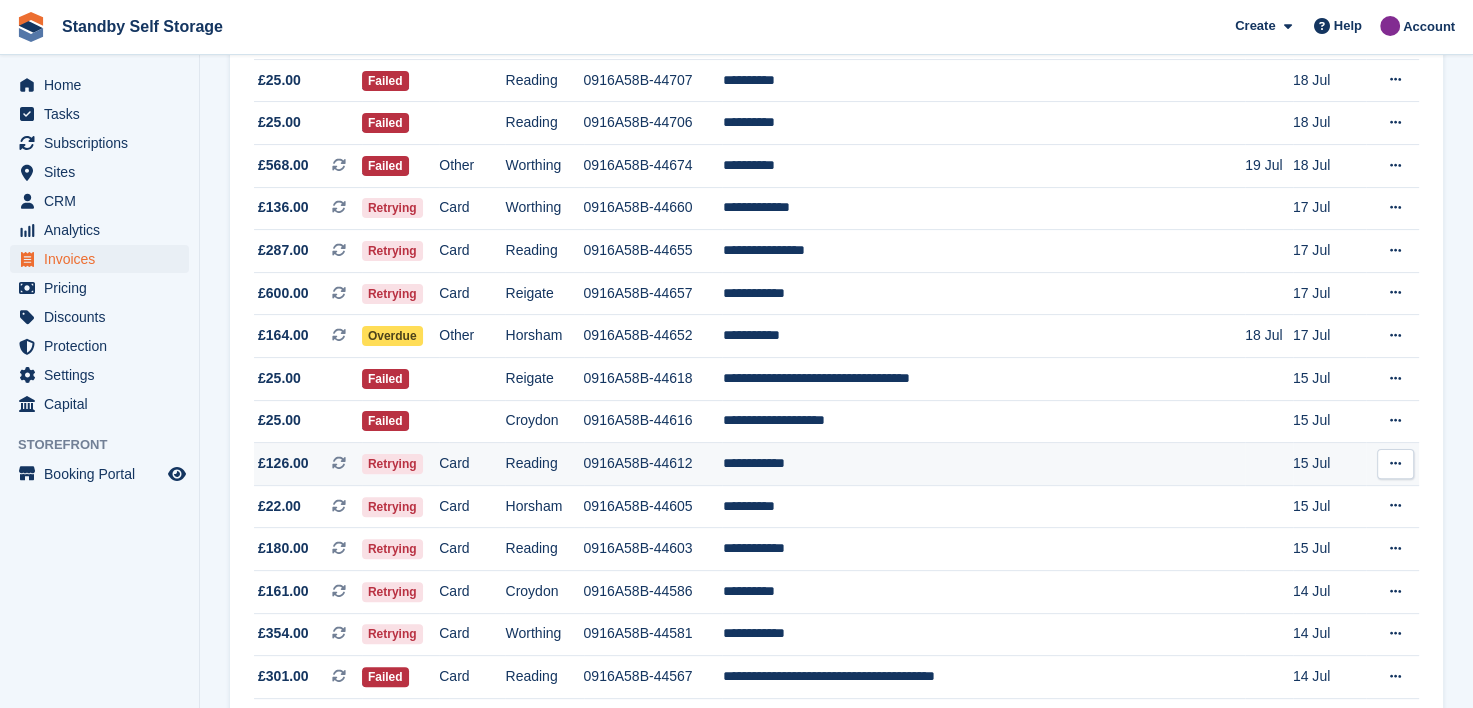 scroll, scrollTop: 500, scrollLeft: 0, axis: vertical 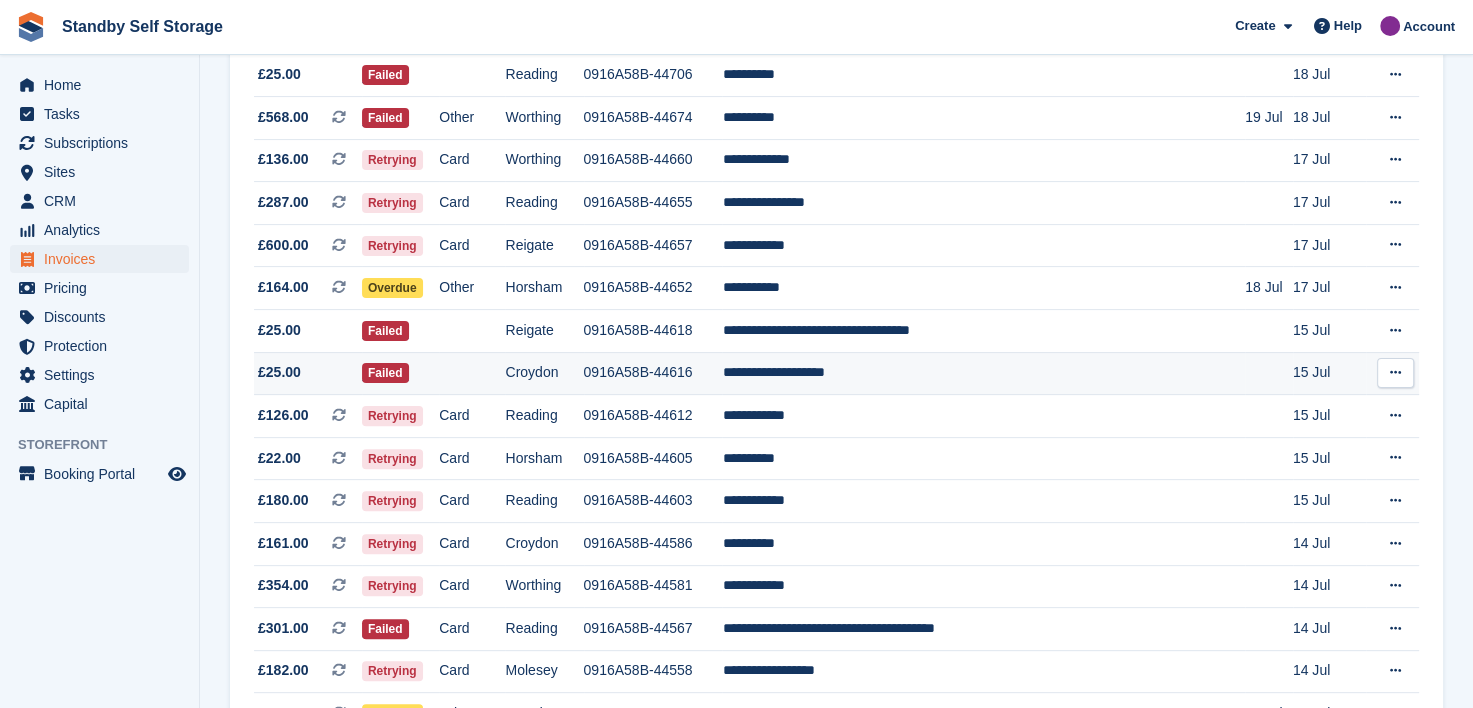 click on "0916A58B-44616" at bounding box center (653, 373) 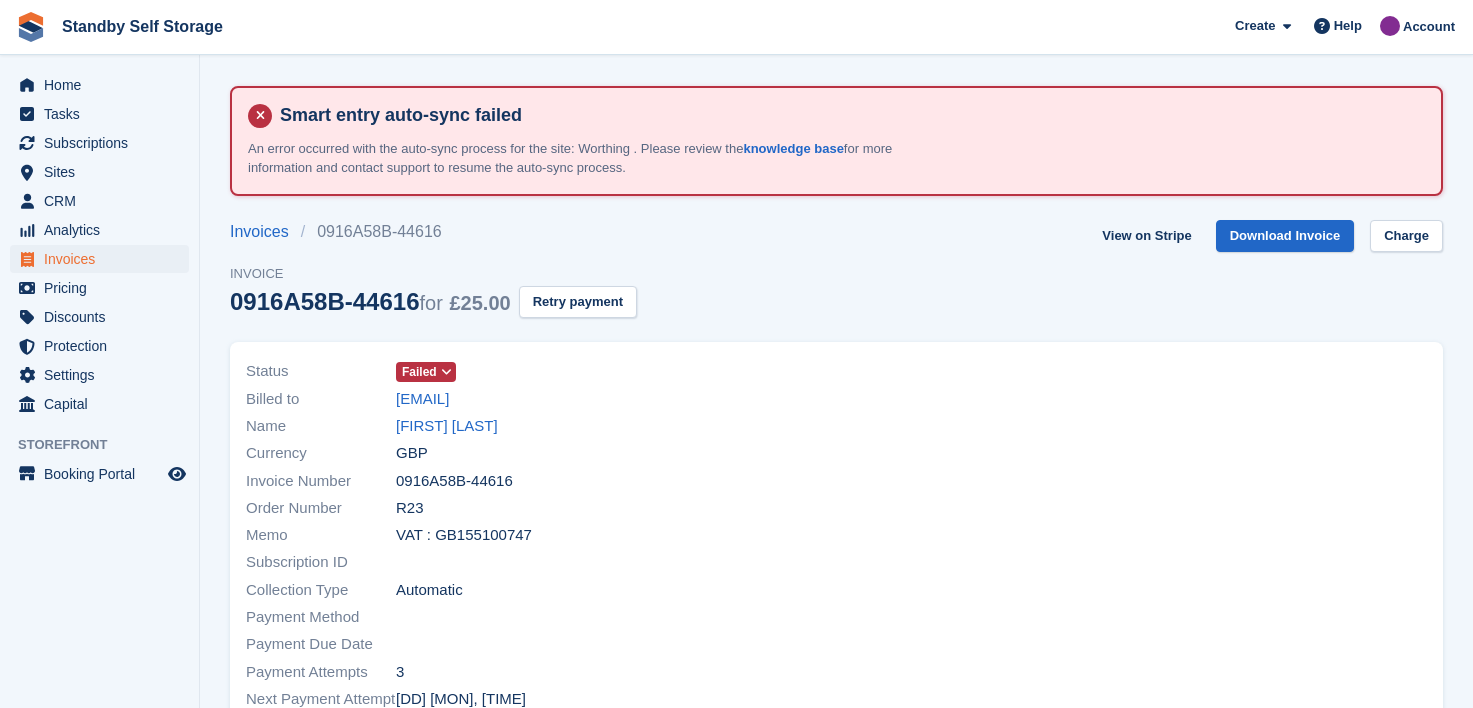 scroll, scrollTop: 0, scrollLeft: 0, axis: both 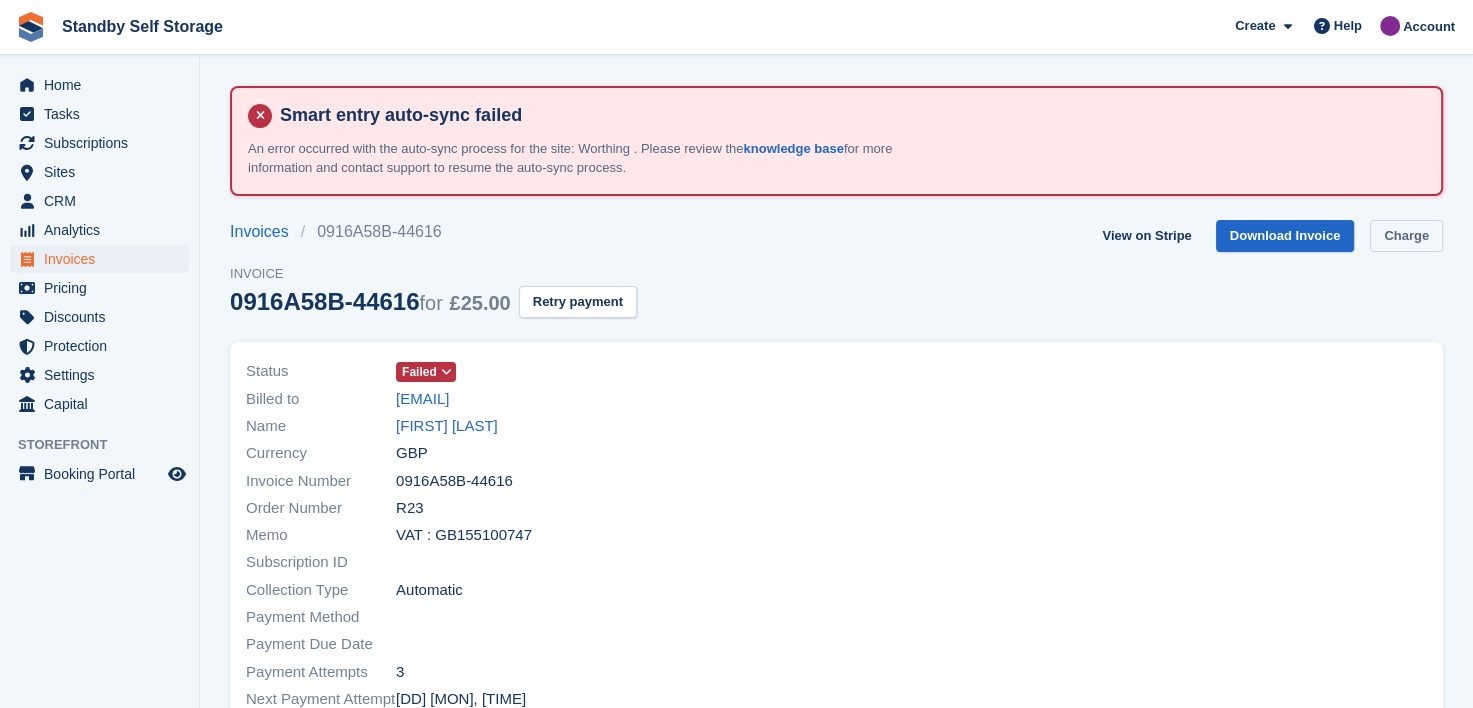 click on "Charge" at bounding box center (1406, 236) 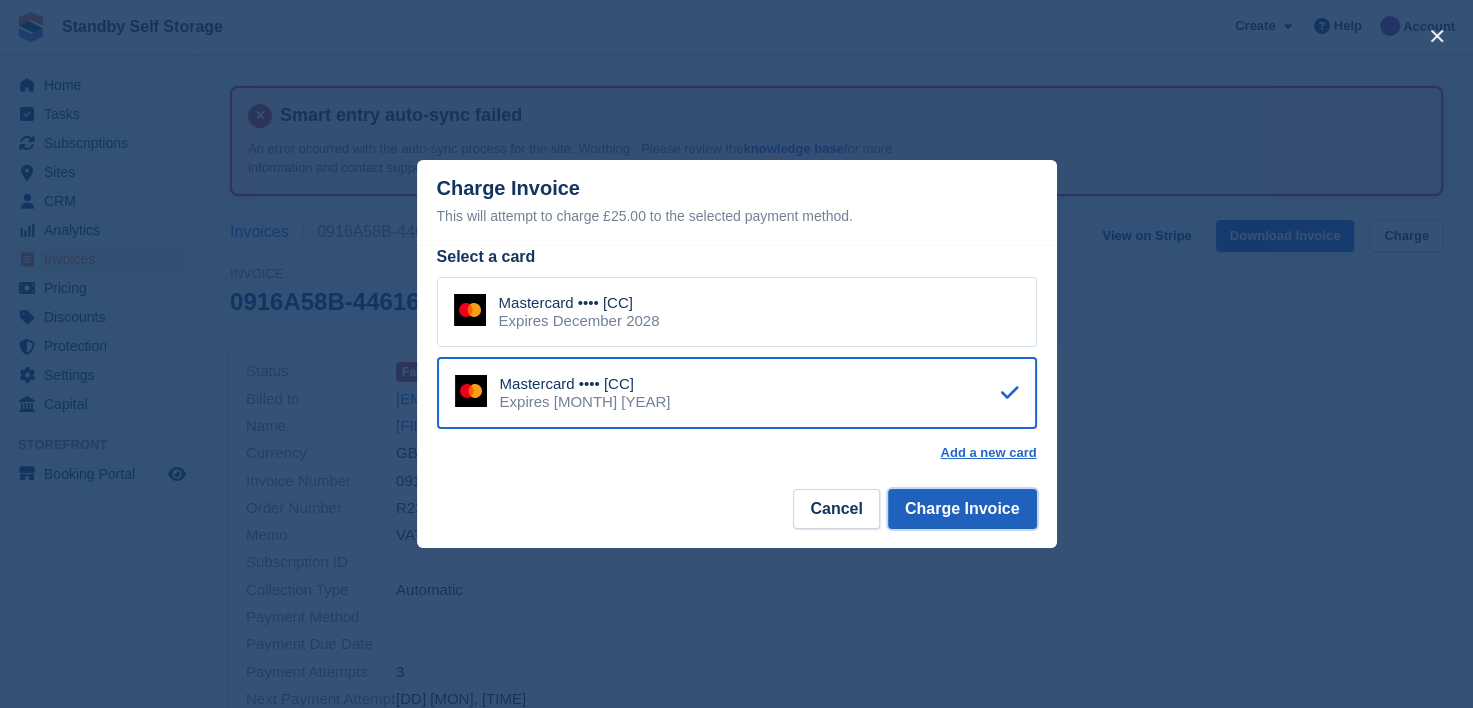click on "Charge Invoice" at bounding box center [962, 509] 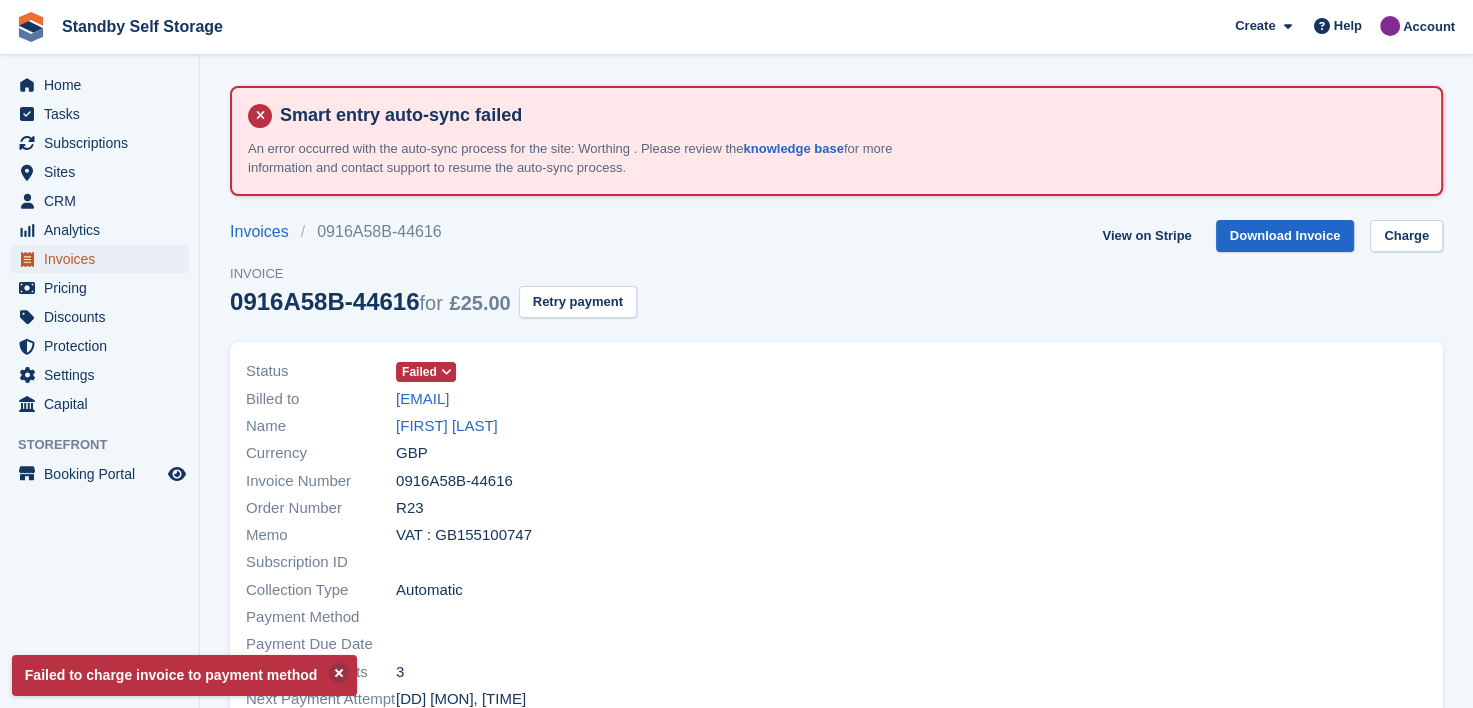 click on "Invoices" at bounding box center [104, 259] 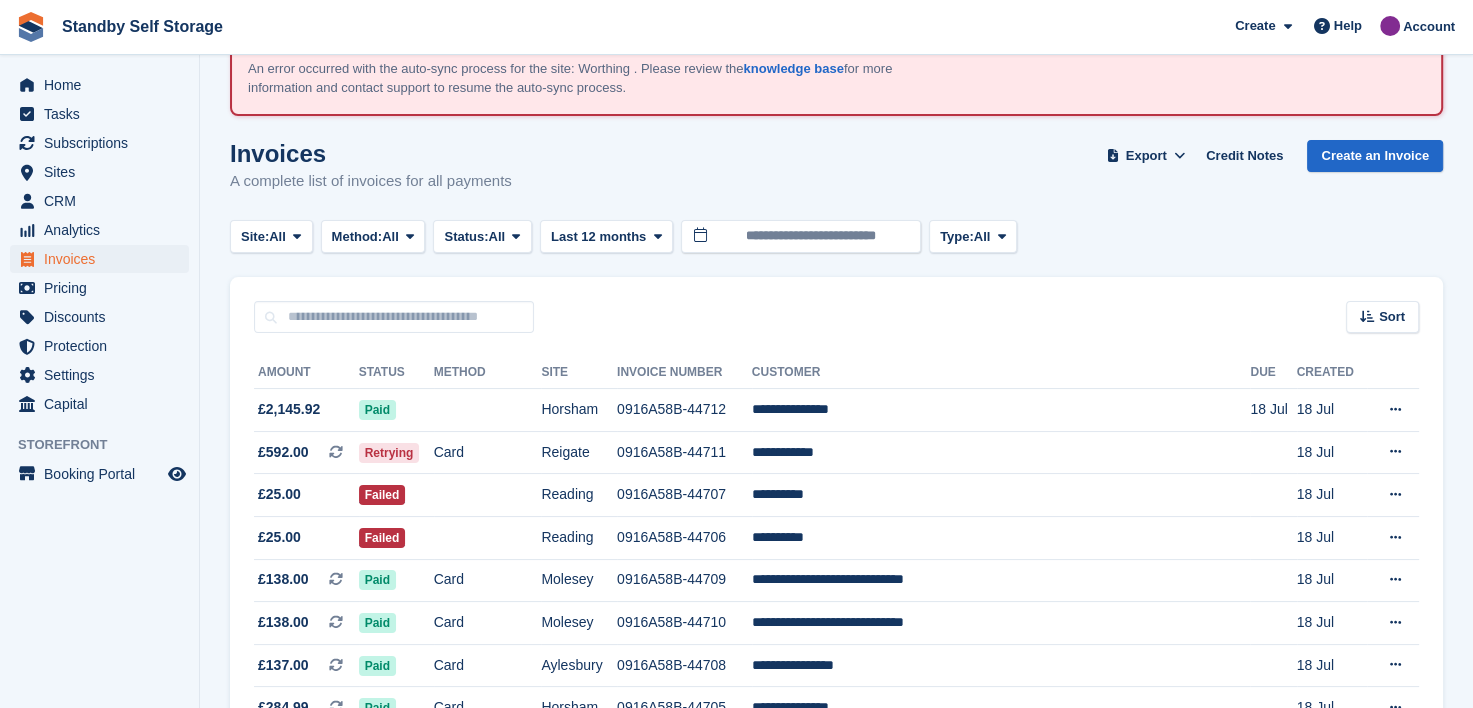 scroll, scrollTop: 0, scrollLeft: 0, axis: both 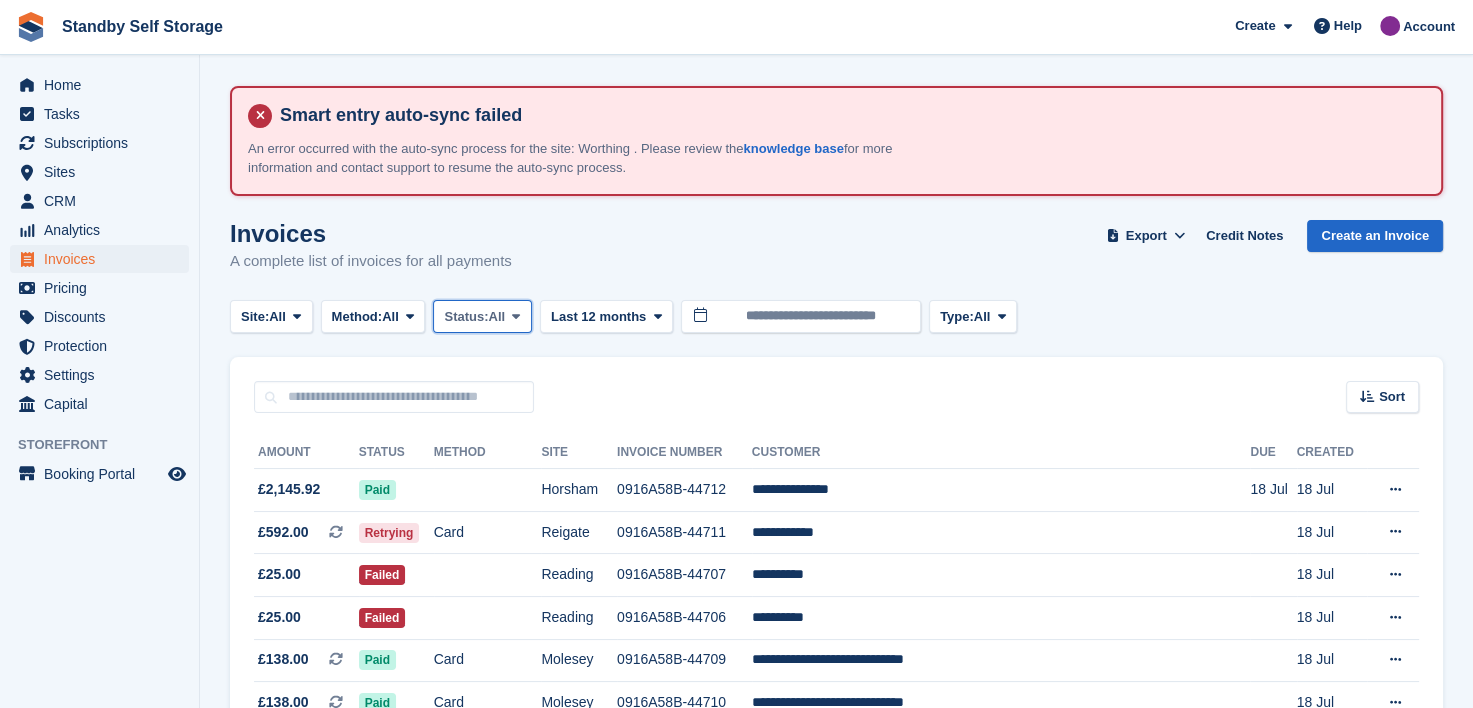 drag, startPoint x: 527, startPoint y: 315, endPoint x: 528, endPoint y: 326, distance: 11.045361 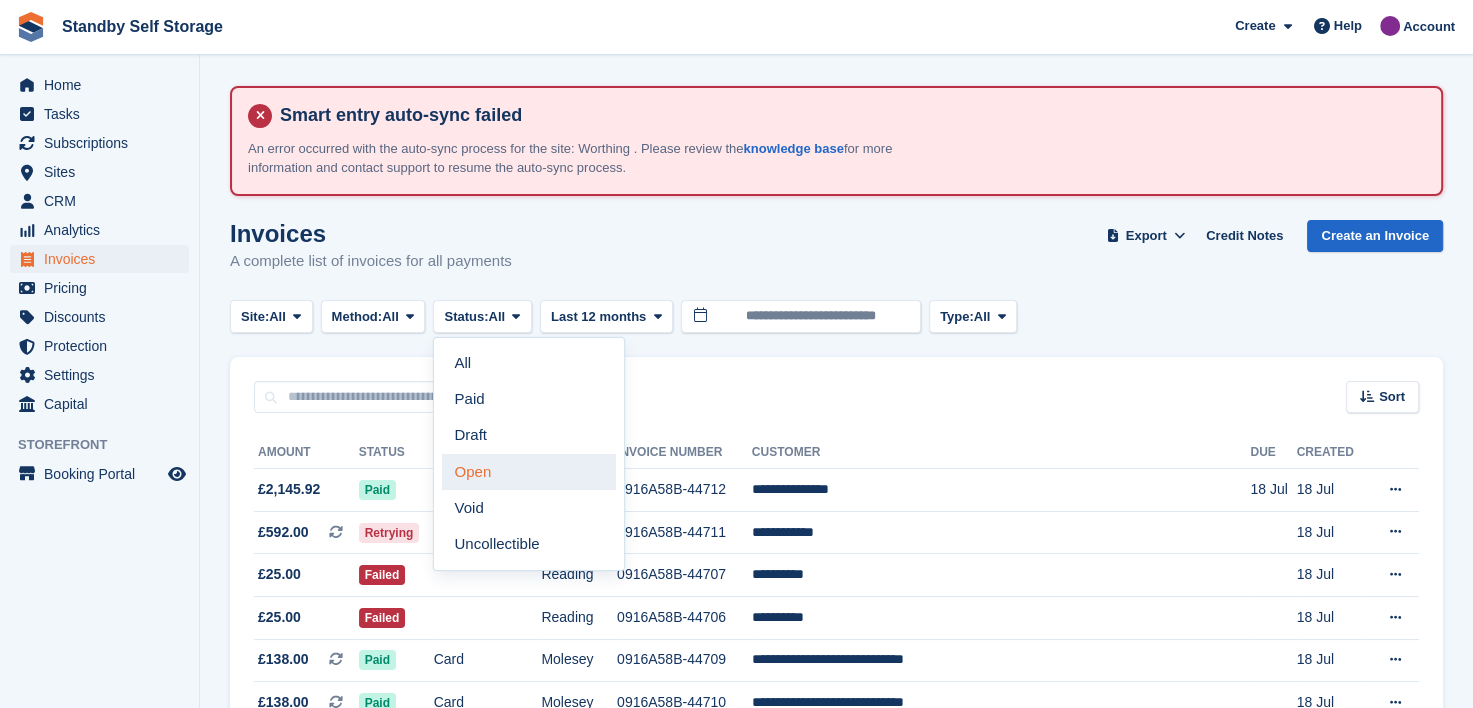 click on "Open" at bounding box center [529, 472] 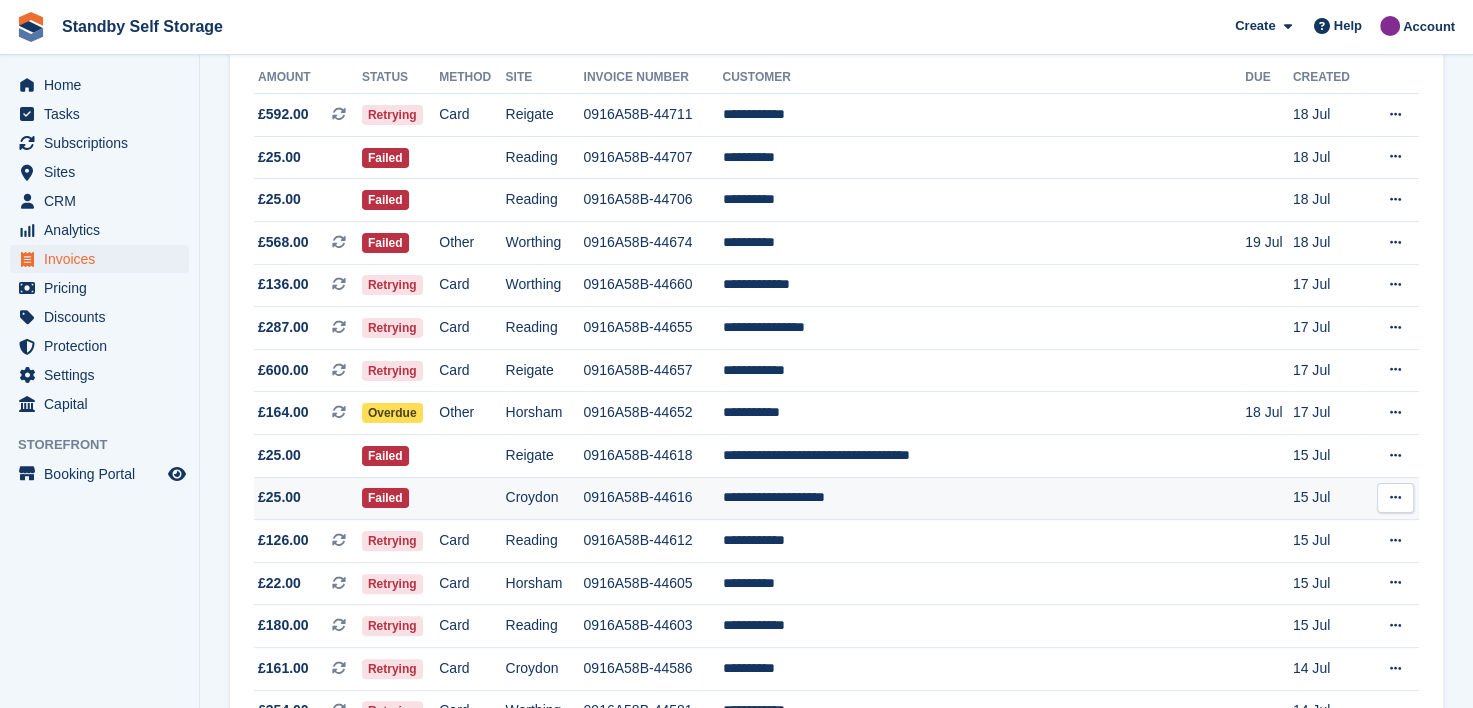 scroll, scrollTop: 400, scrollLeft: 0, axis: vertical 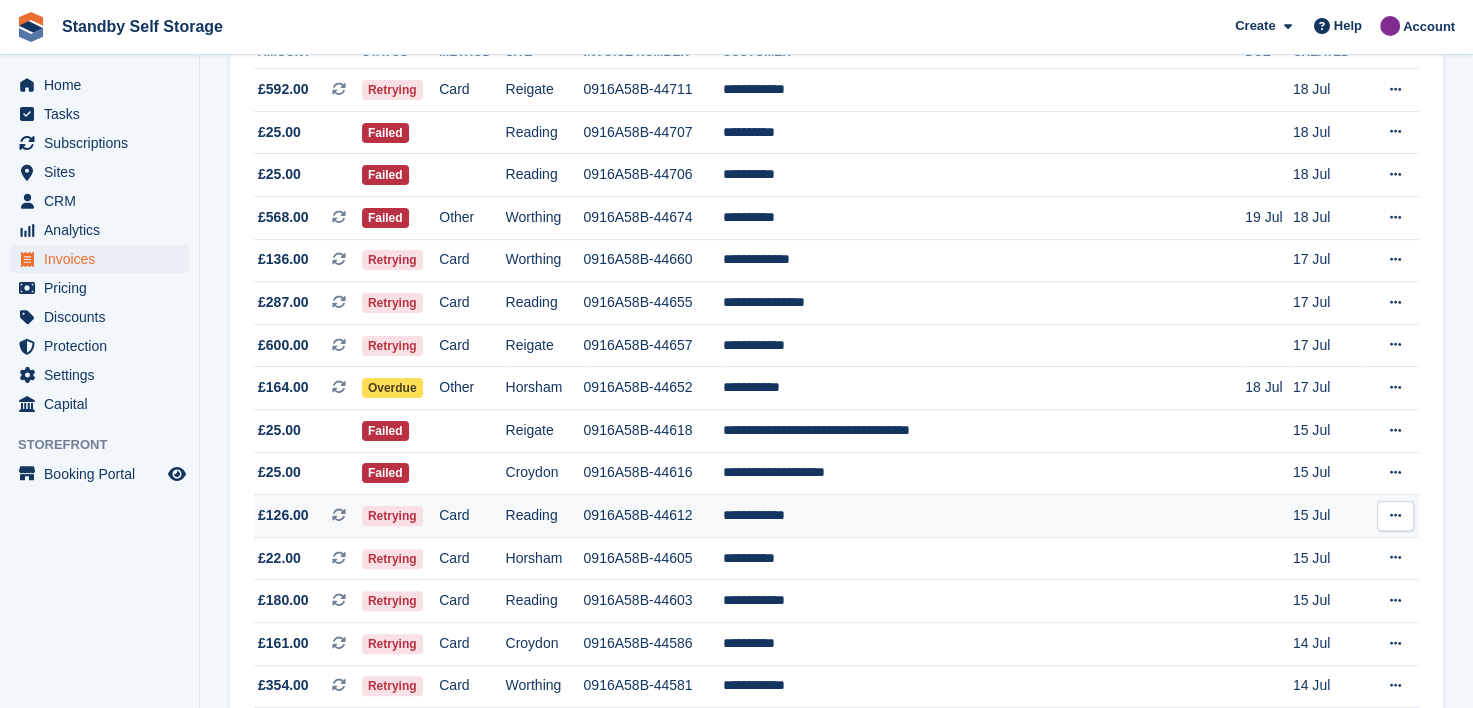 click on "0916A58B-44612" at bounding box center [653, 516] 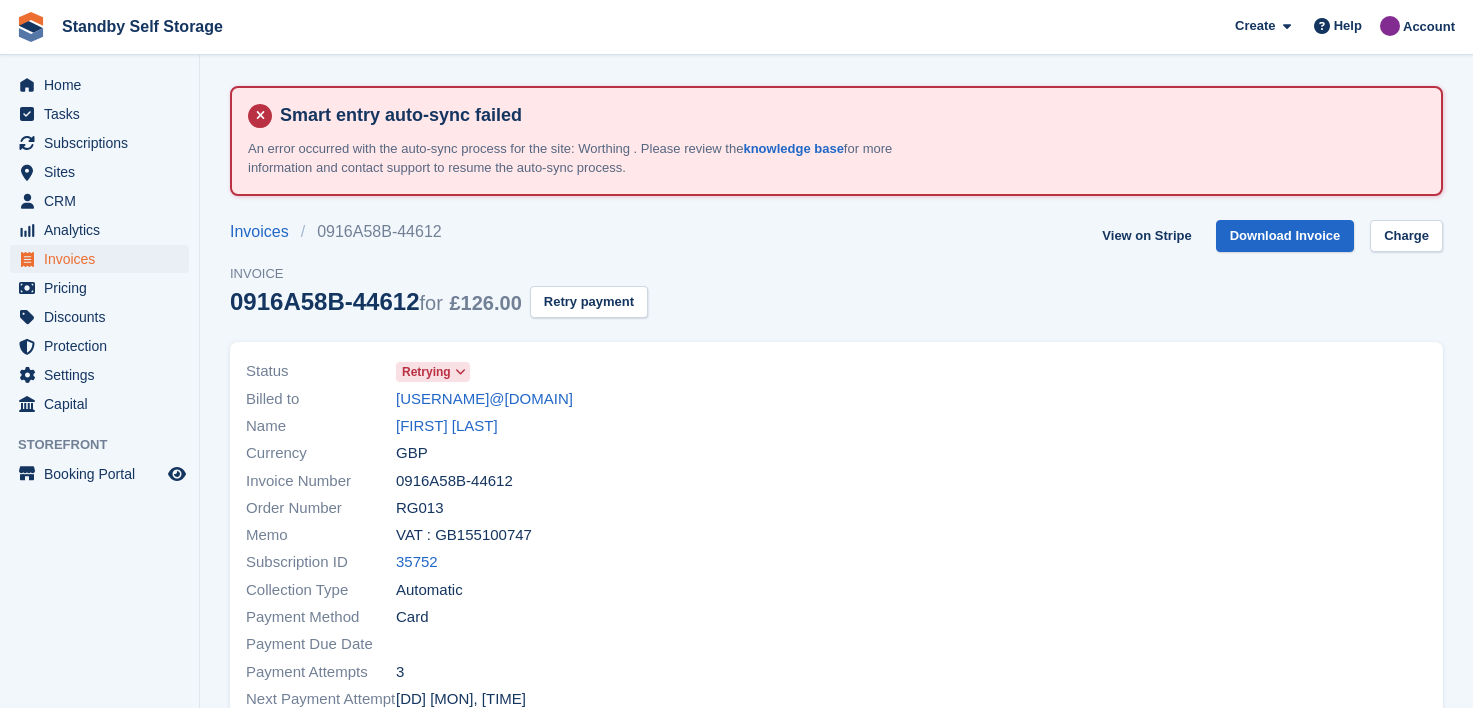 scroll, scrollTop: 0, scrollLeft: 0, axis: both 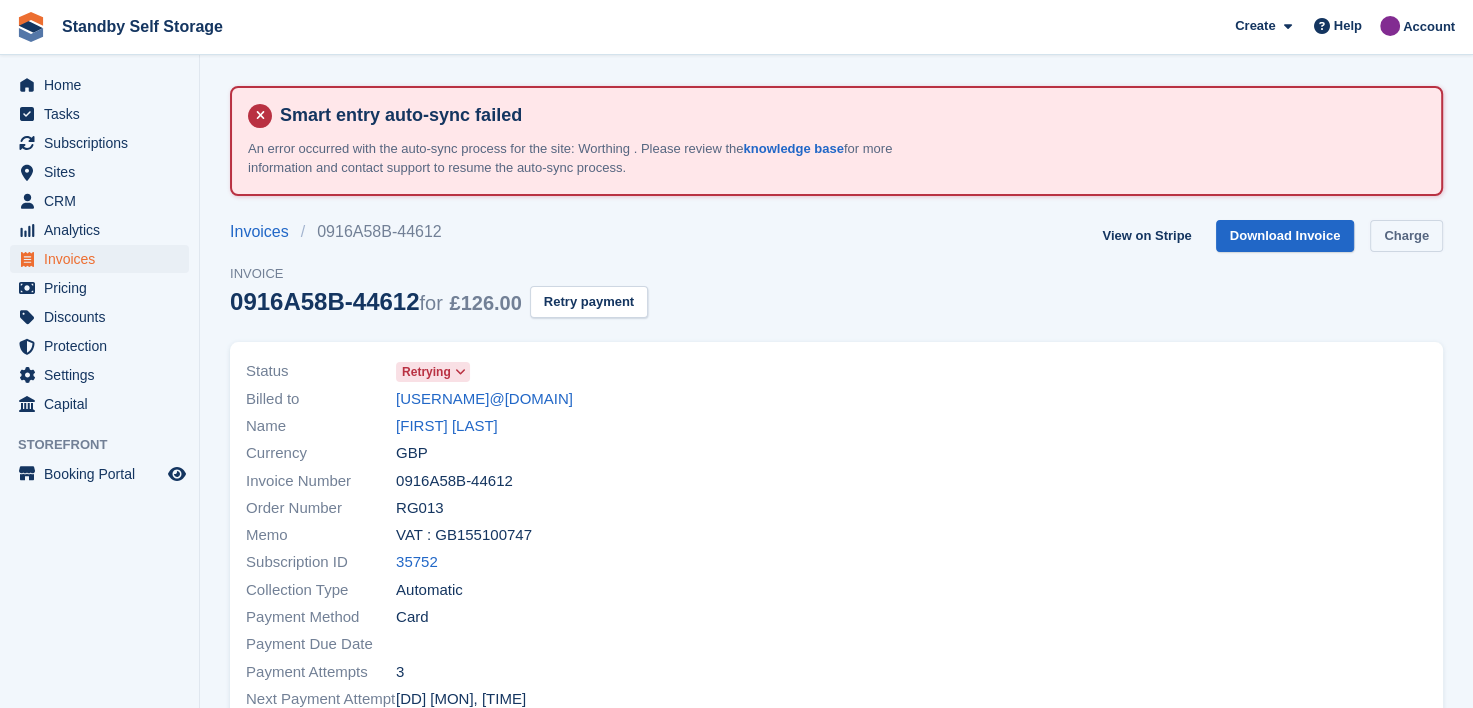 click on "Charge" at bounding box center (1406, 236) 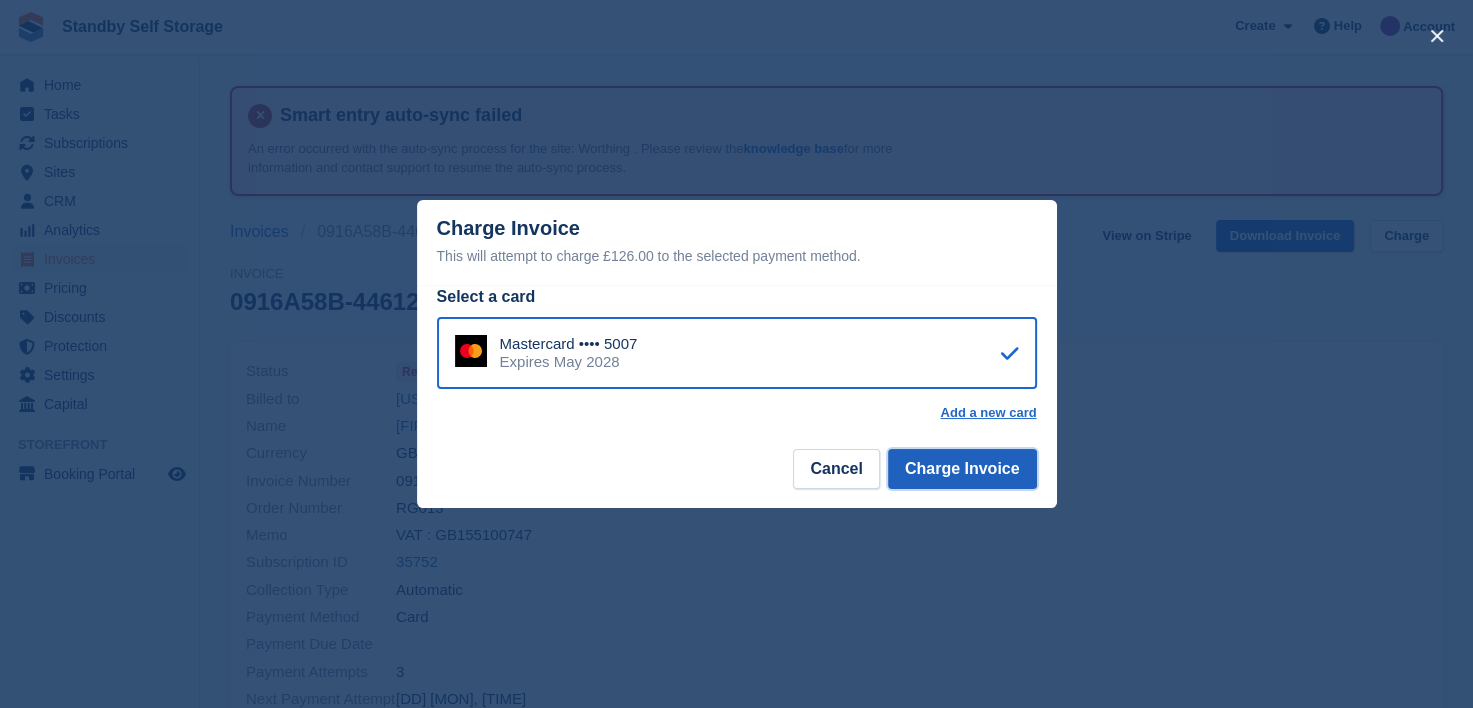click on "Charge Invoice" at bounding box center [962, 469] 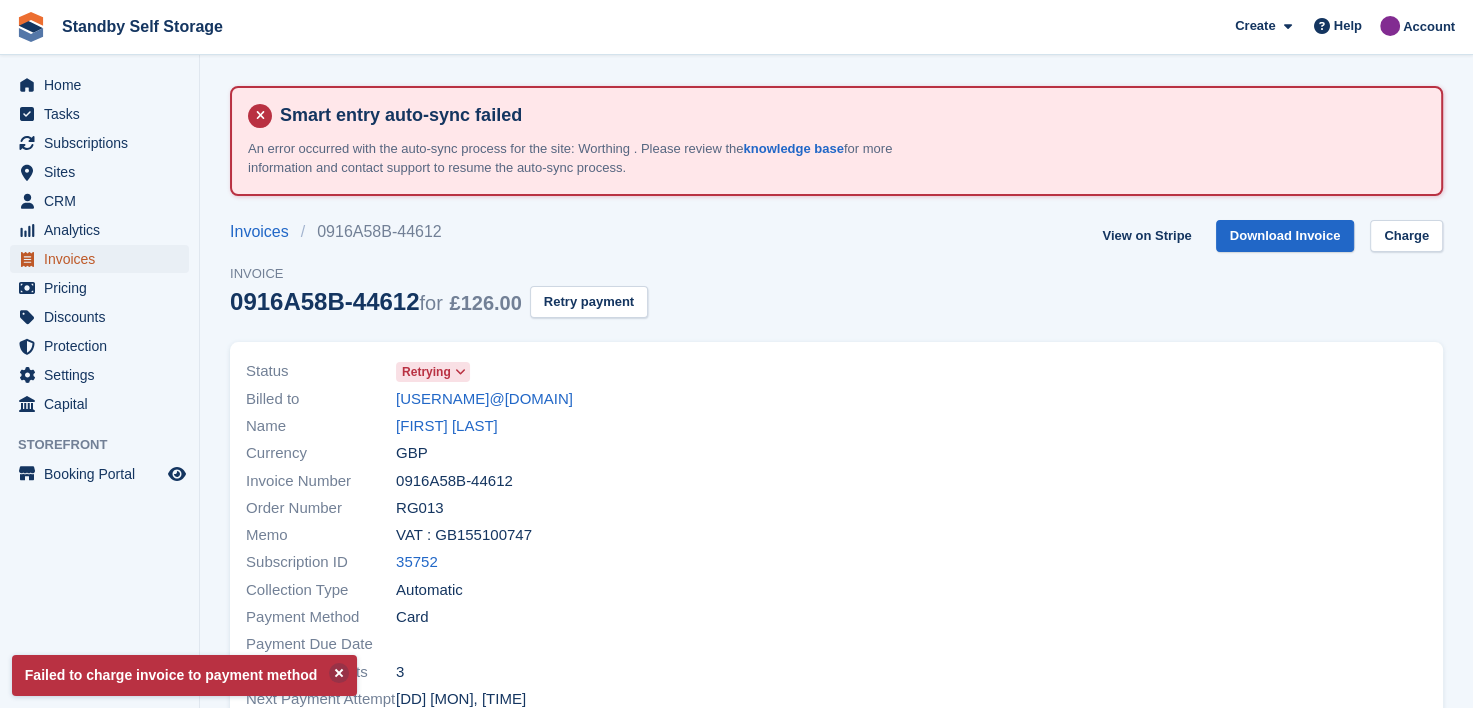 click on "Invoices" at bounding box center (104, 259) 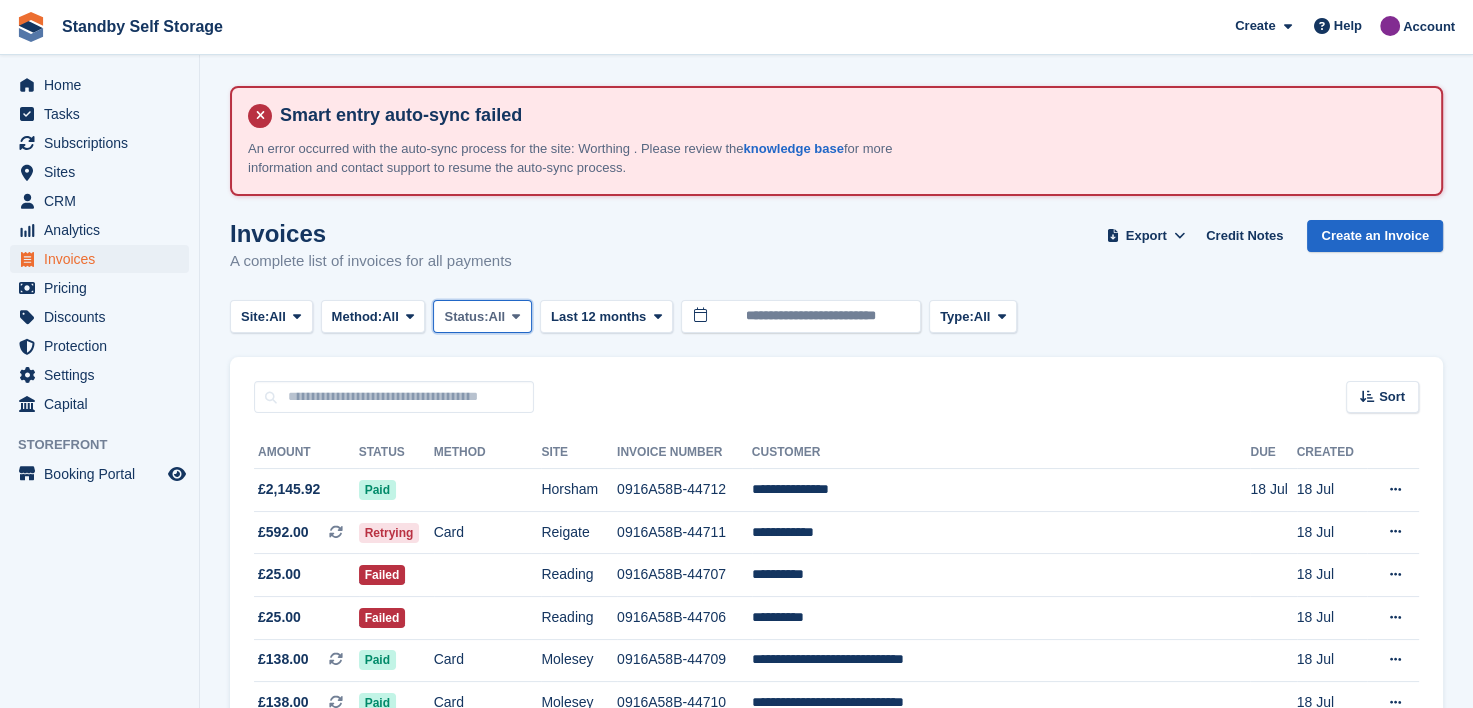 click at bounding box center [516, 316] 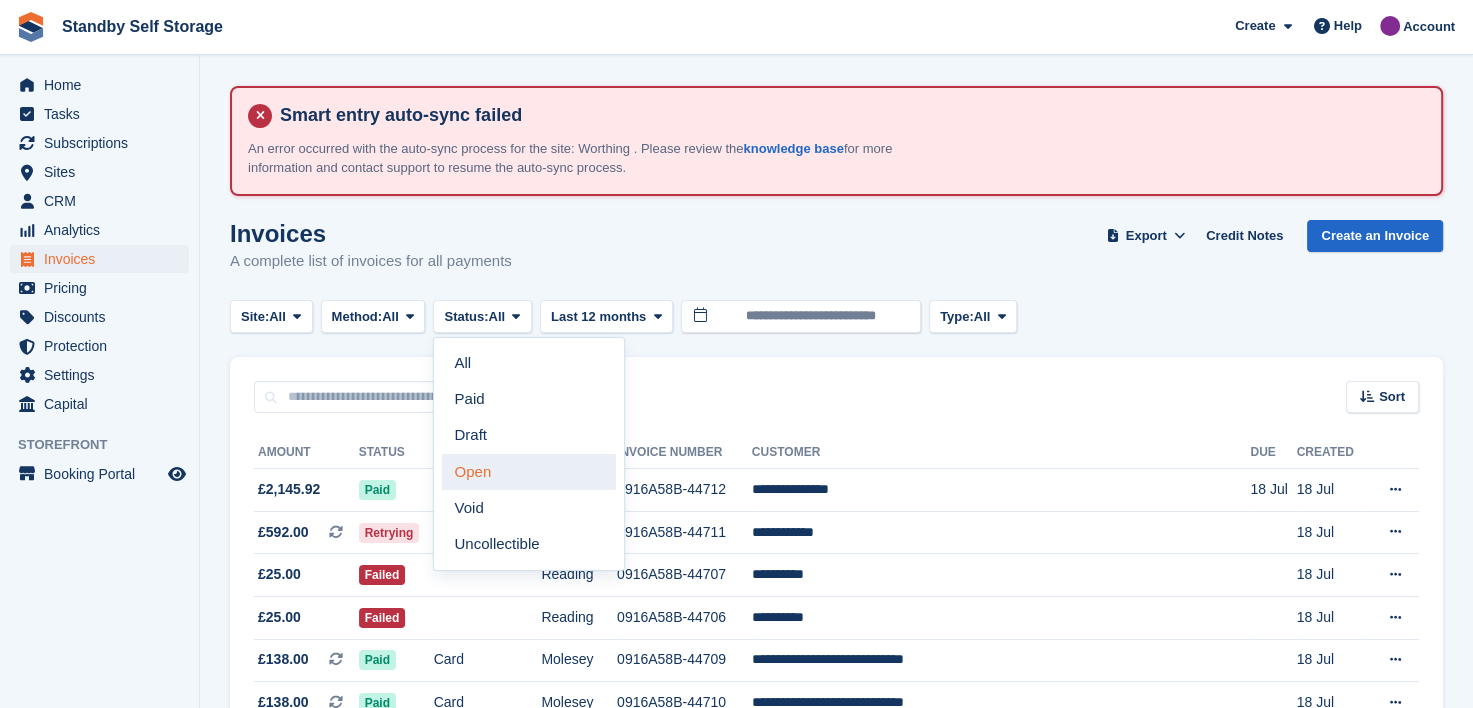 click on "Open" at bounding box center (529, 472) 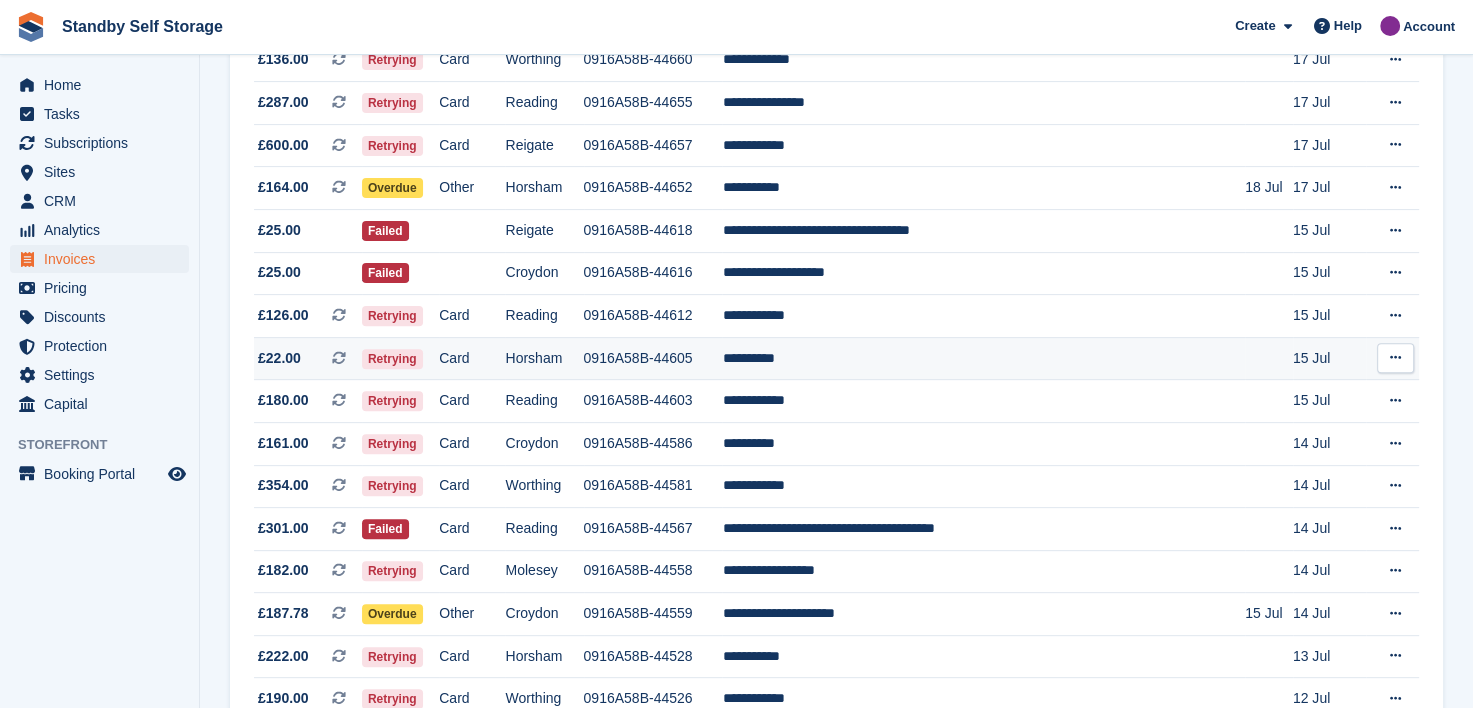 scroll, scrollTop: 700, scrollLeft: 0, axis: vertical 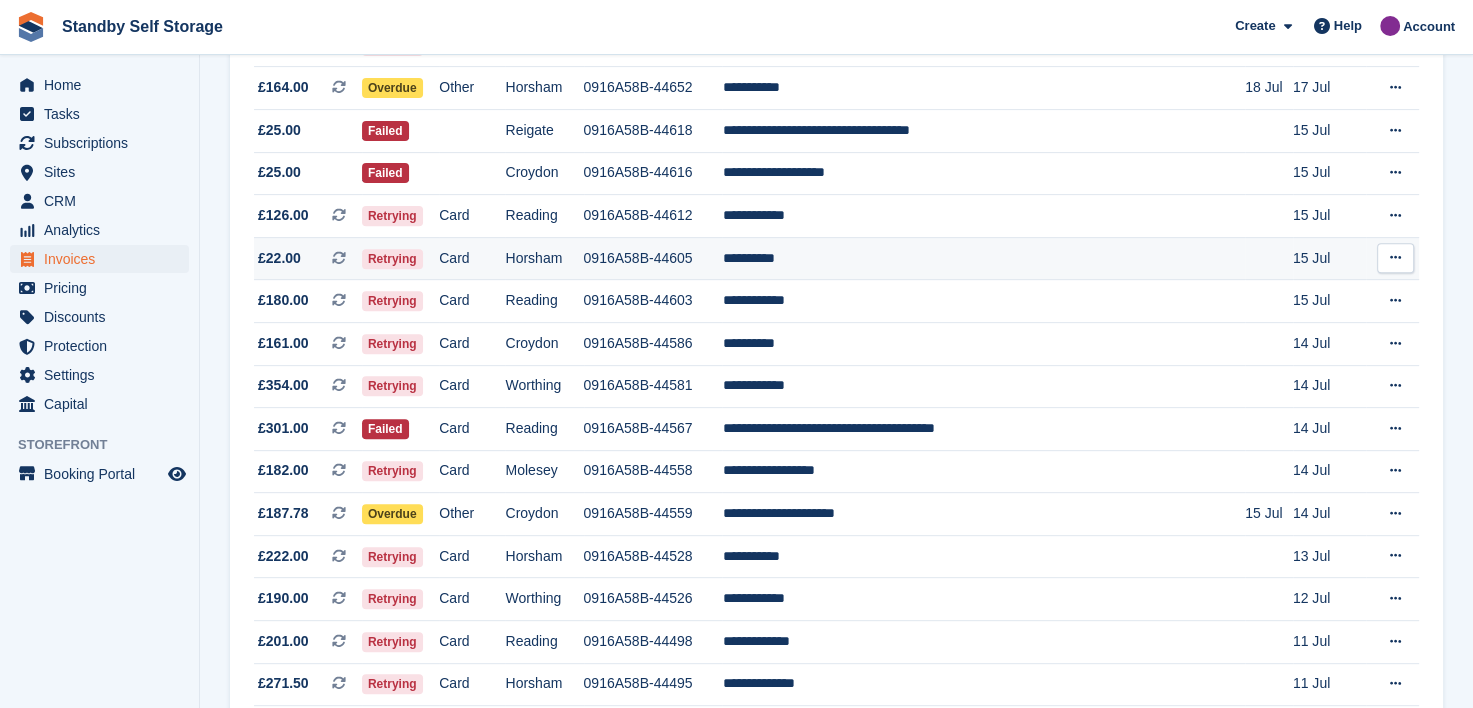 click on "0916A58B-44558" at bounding box center [653, 471] 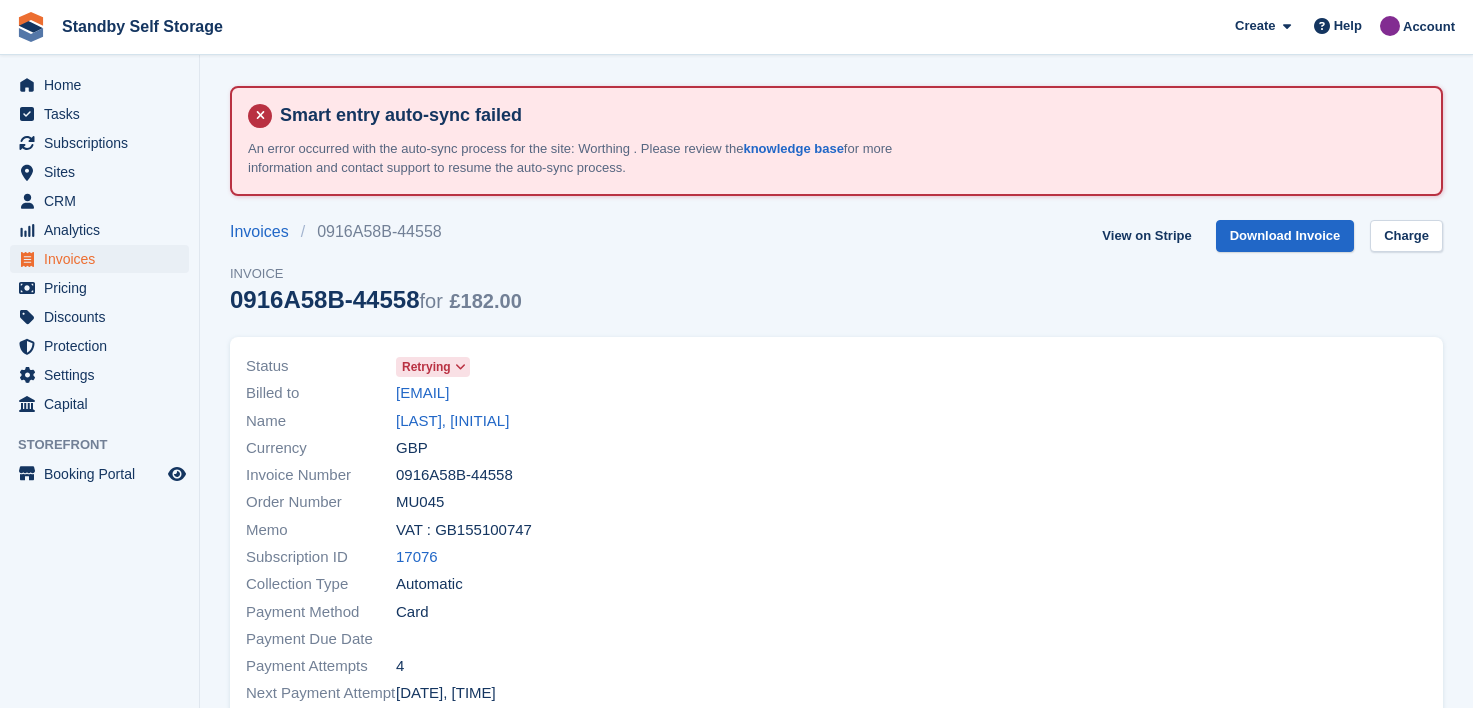 scroll, scrollTop: 0, scrollLeft: 0, axis: both 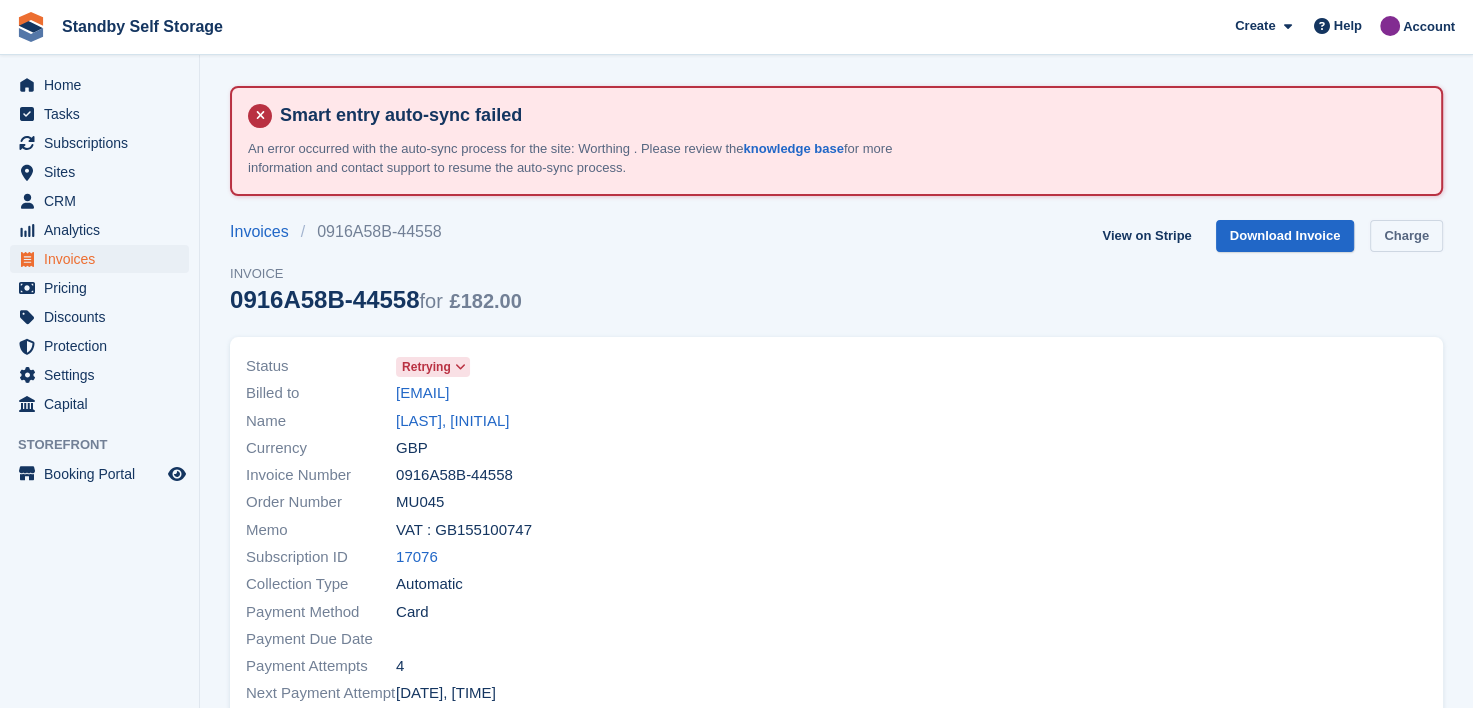click on "Charge" at bounding box center [1406, 236] 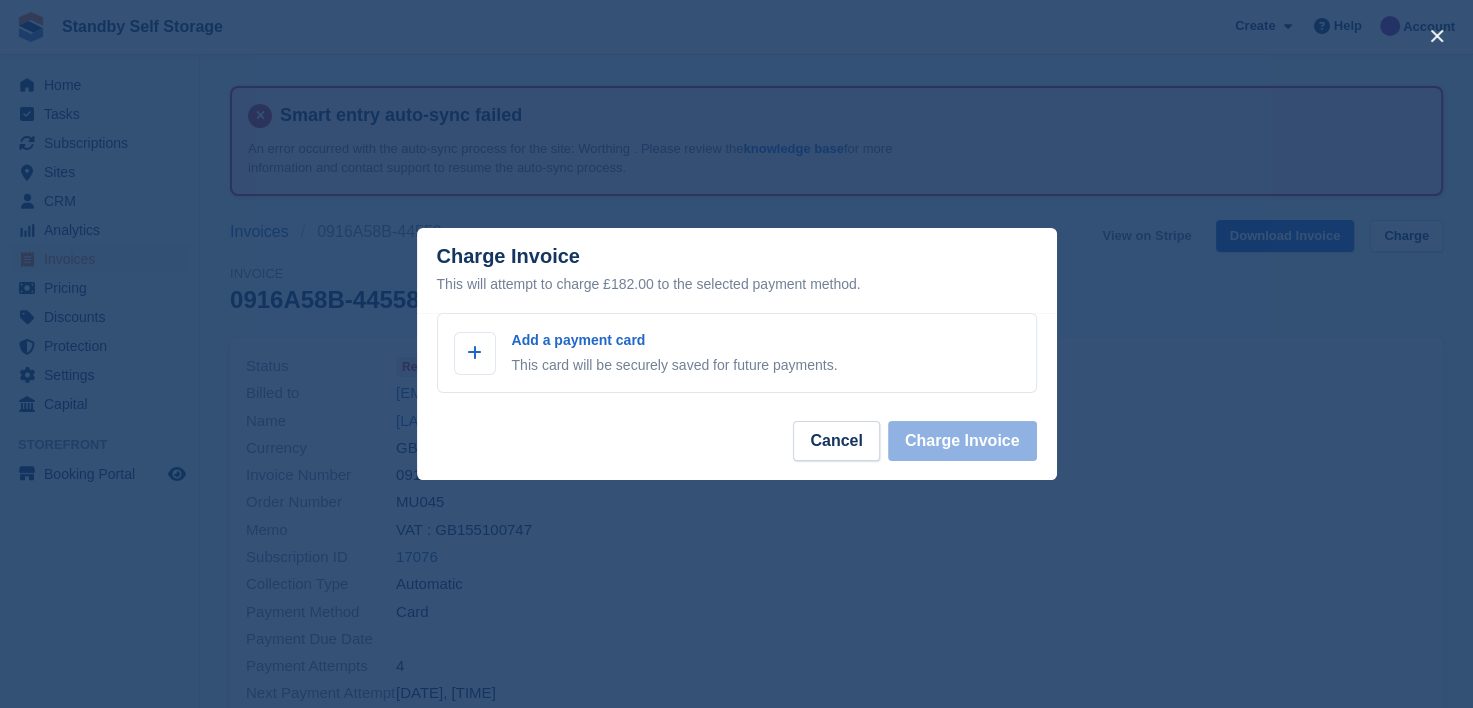 click at bounding box center (736, 354) 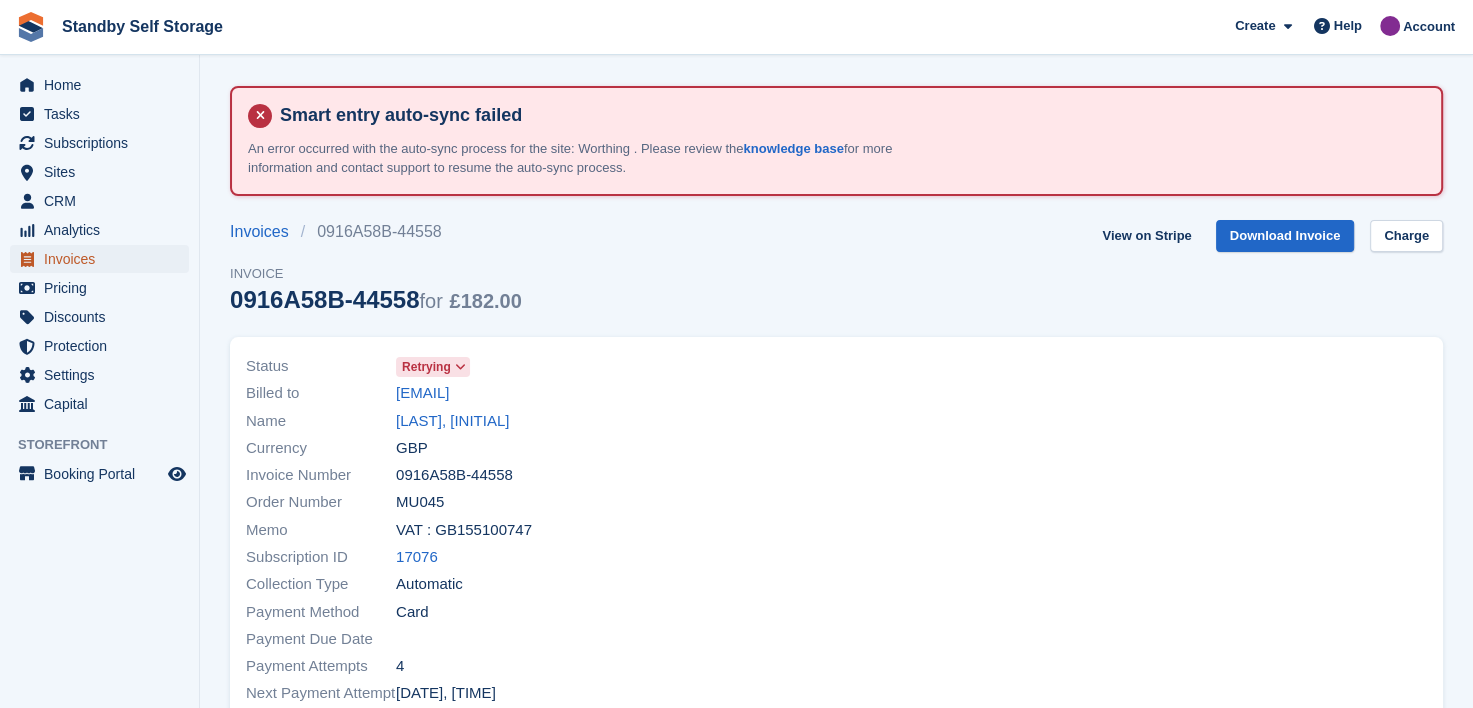 click on "Invoices" at bounding box center (104, 259) 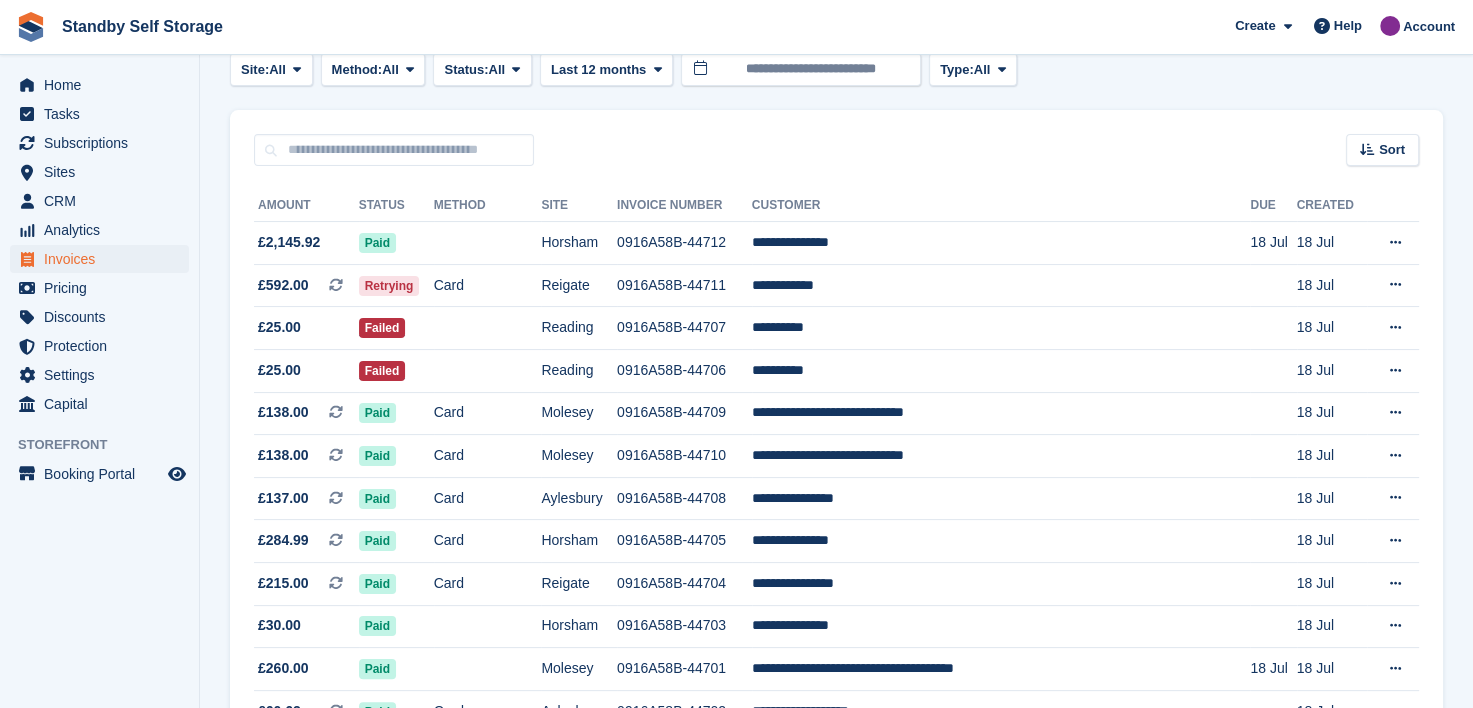 scroll, scrollTop: 0, scrollLeft: 0, axis: both 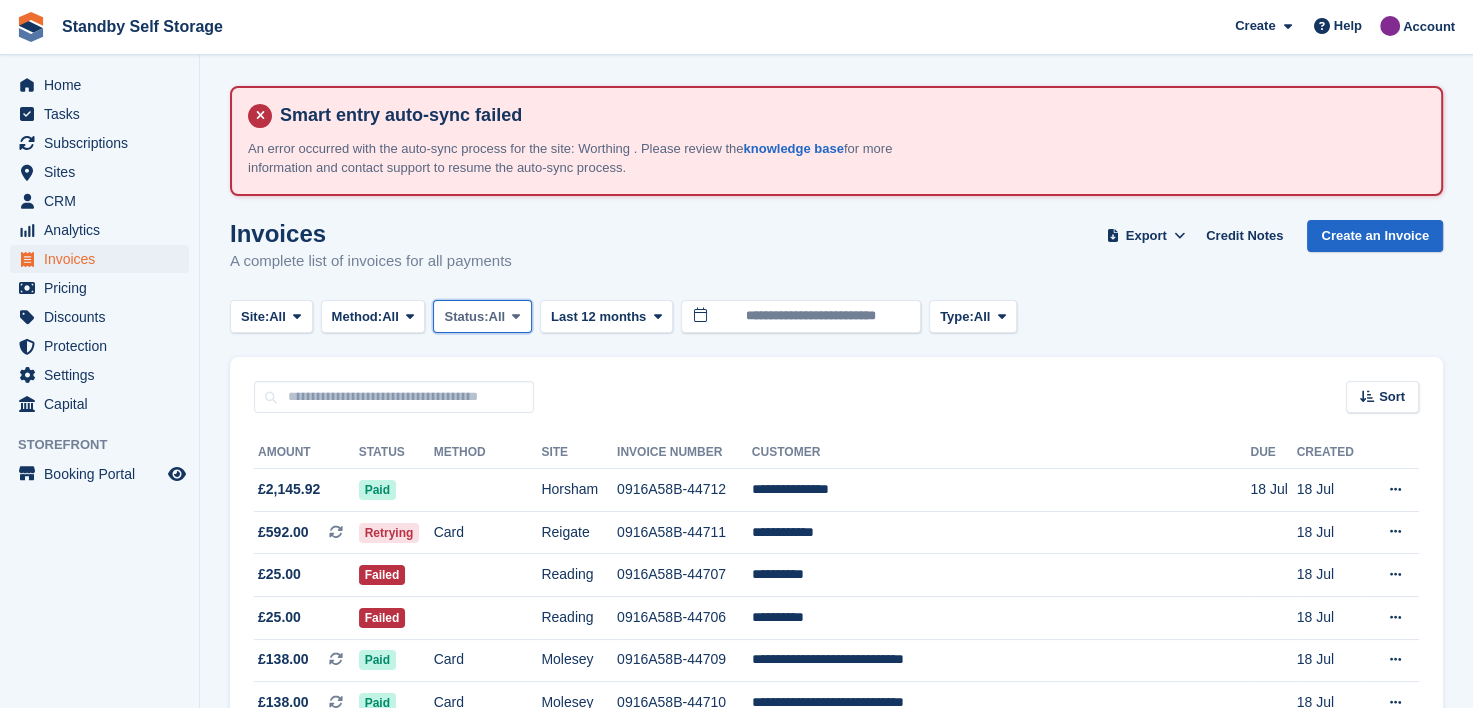 click at bounding box center (516, 316) 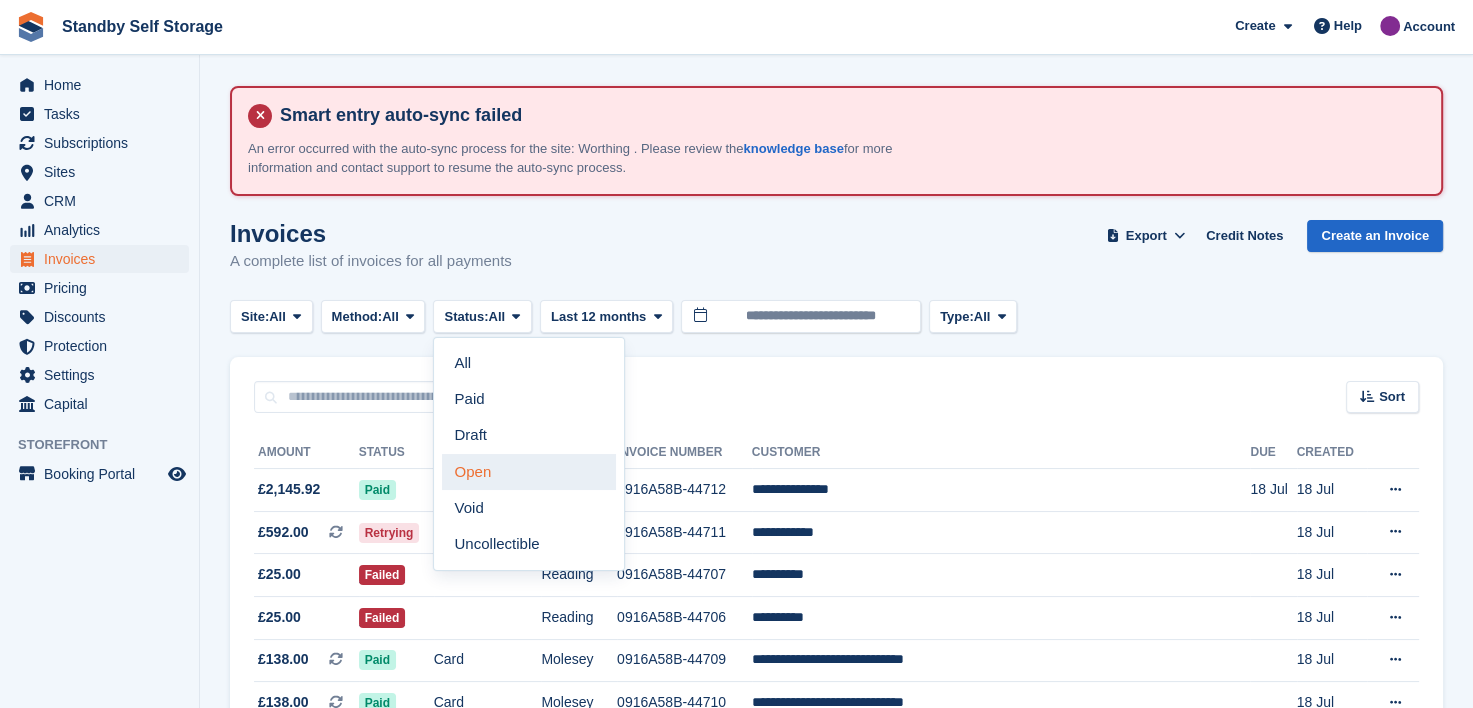 click on "Open" at bounding box center [529, 472] 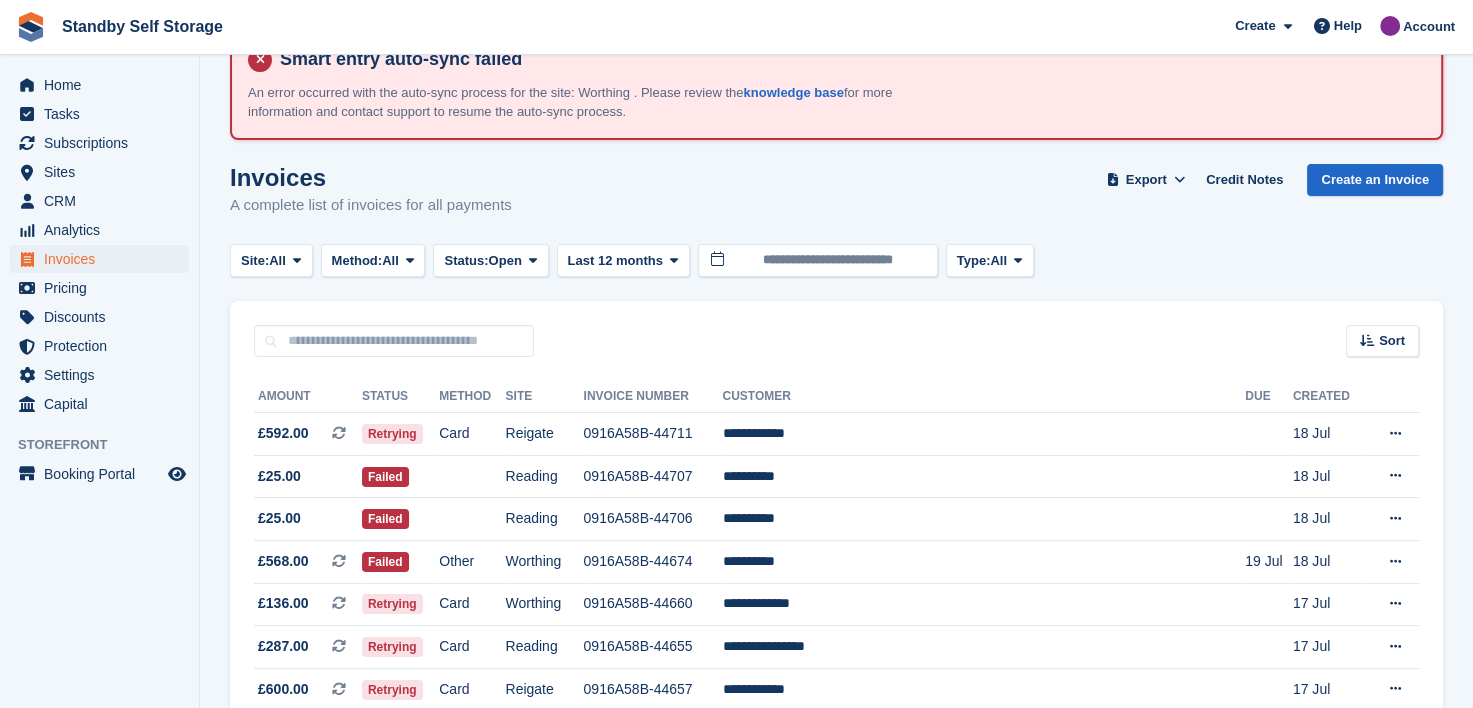 scroll, scrollTop: 0, scrollLeft: 0, axis: both 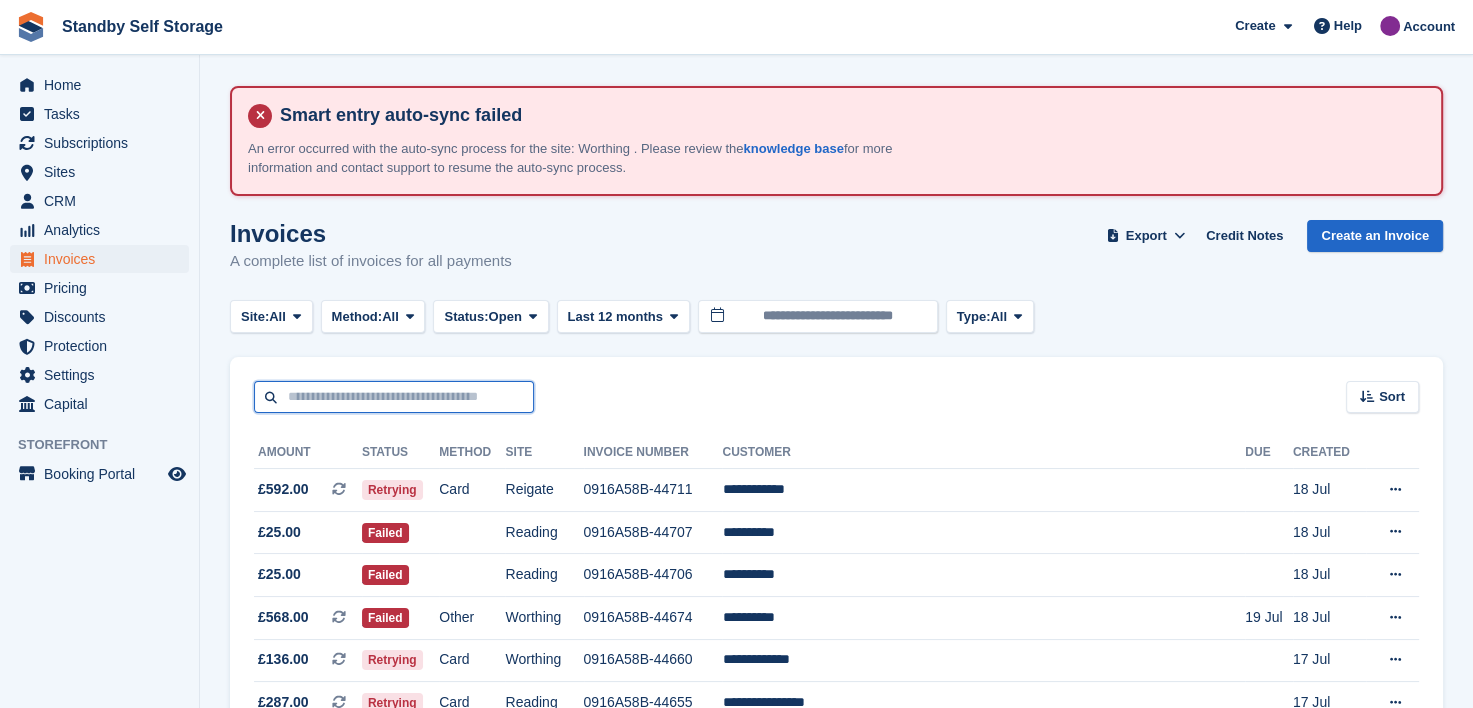 drag, startPoint x: 420, startPoint y: 398, endPoint x: 417, endPoint y: 424, distance: 26.172504 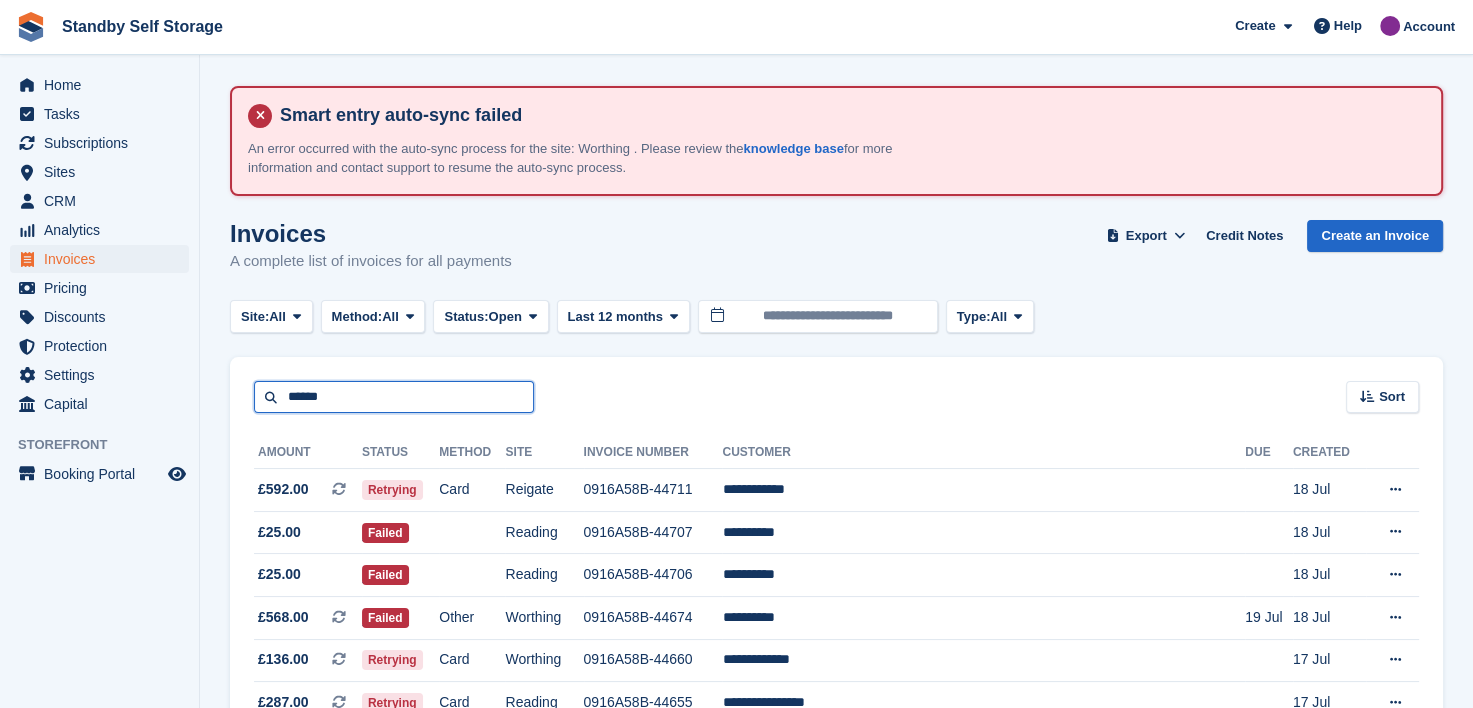 type on "******" 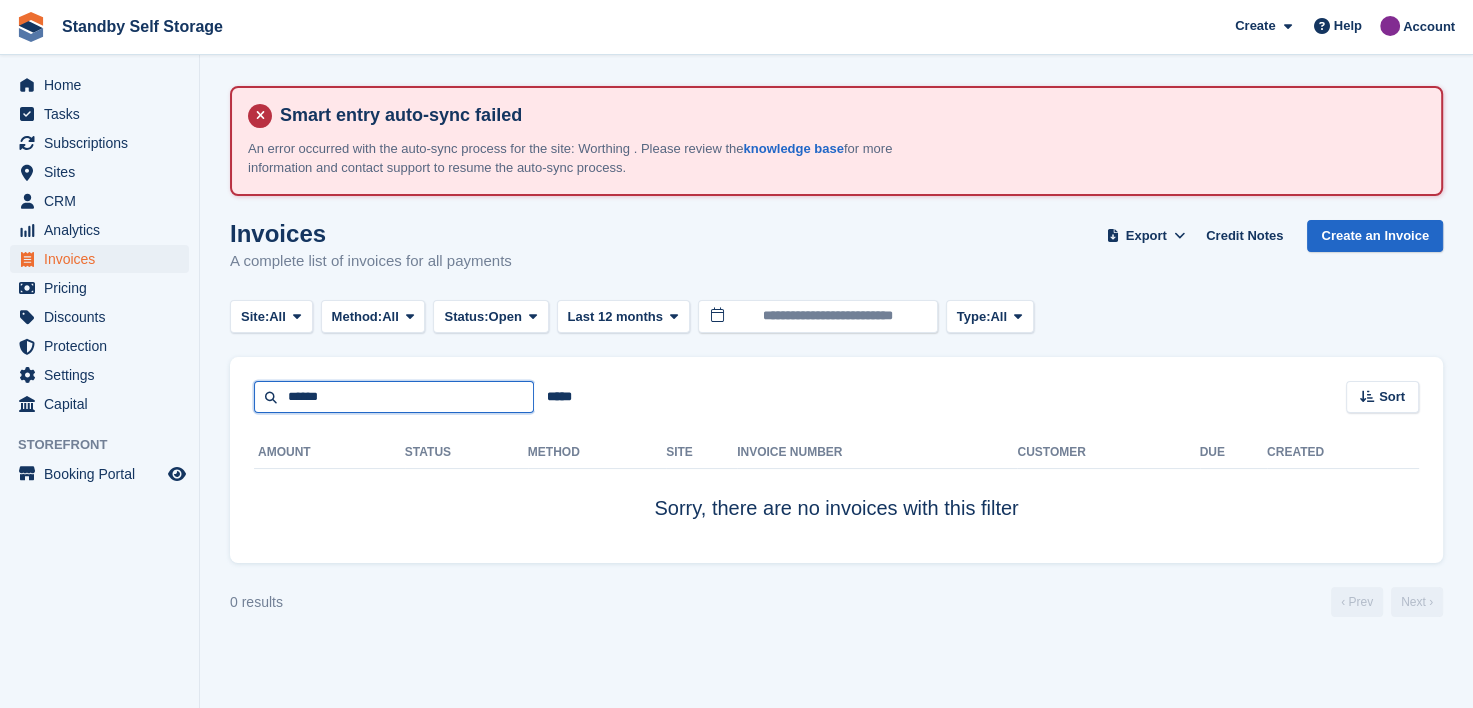 click on "******" at bounding box center (394, 397) 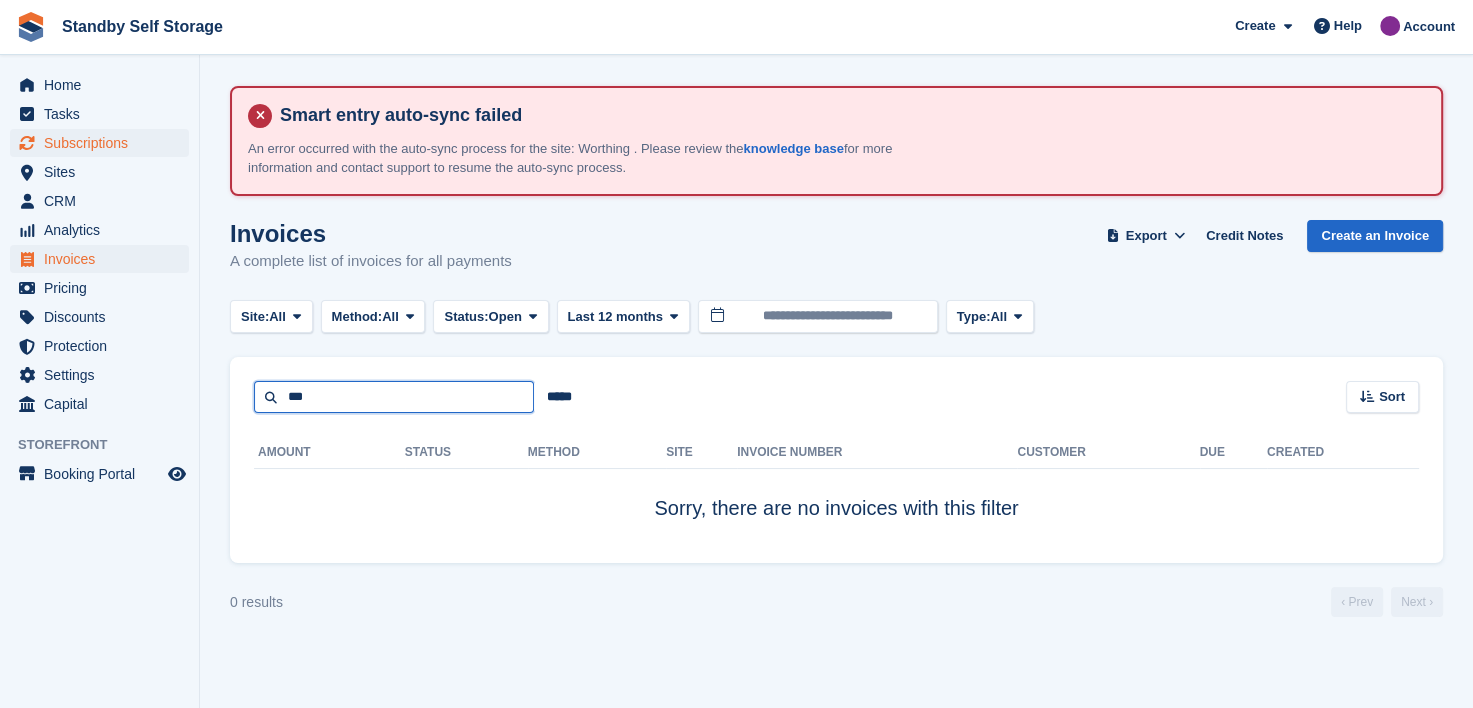 type on "***" 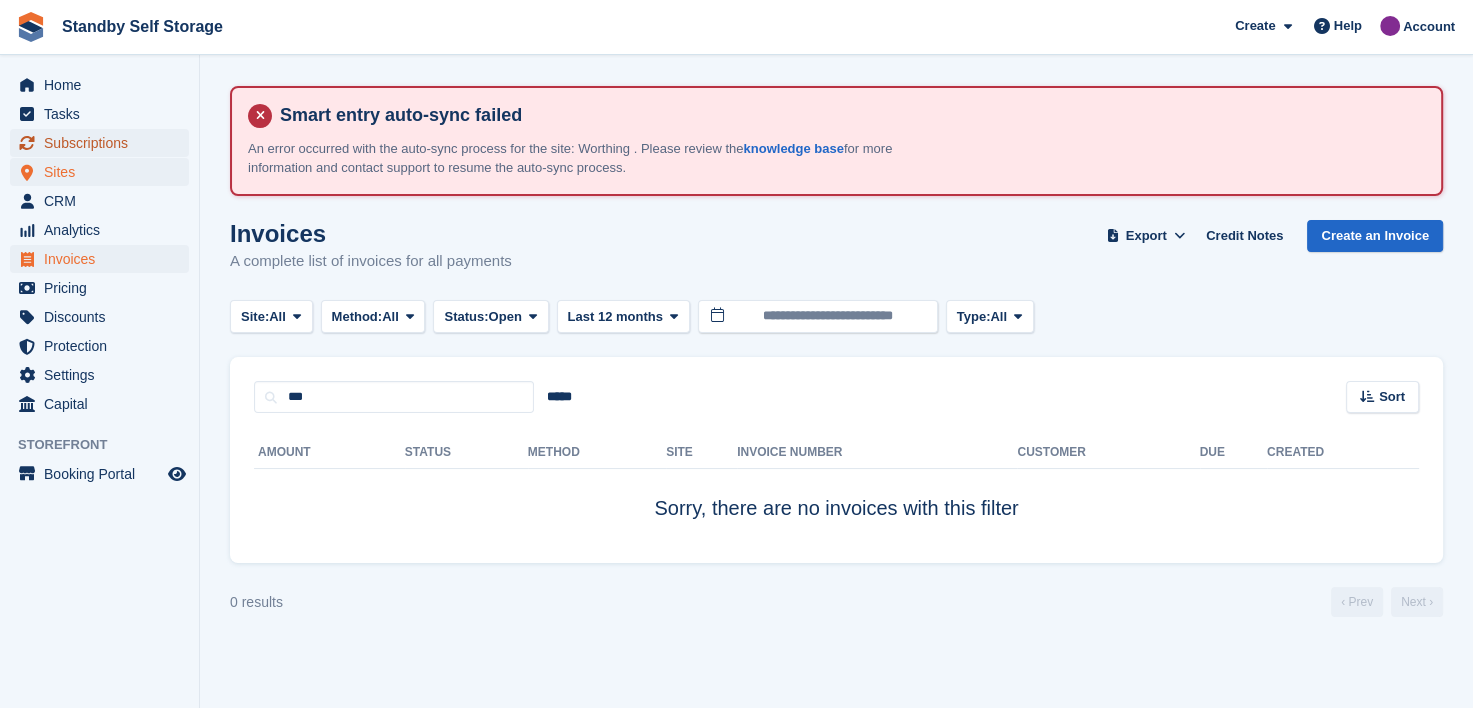 drag, startPoint x: 99, startPoint y: 144, endPoint x: 126, endPoint y: 157, distance: 29.966648 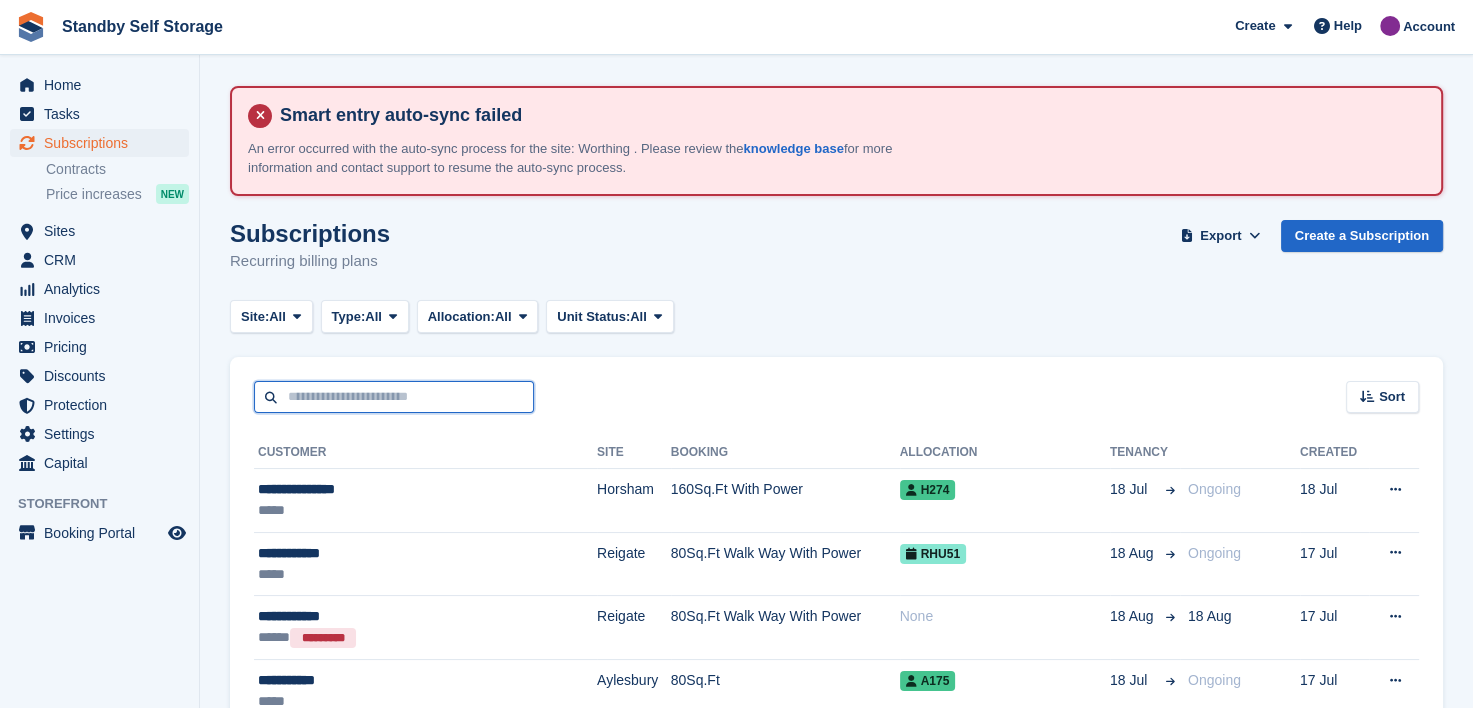 click at bounding box center (394, 397) 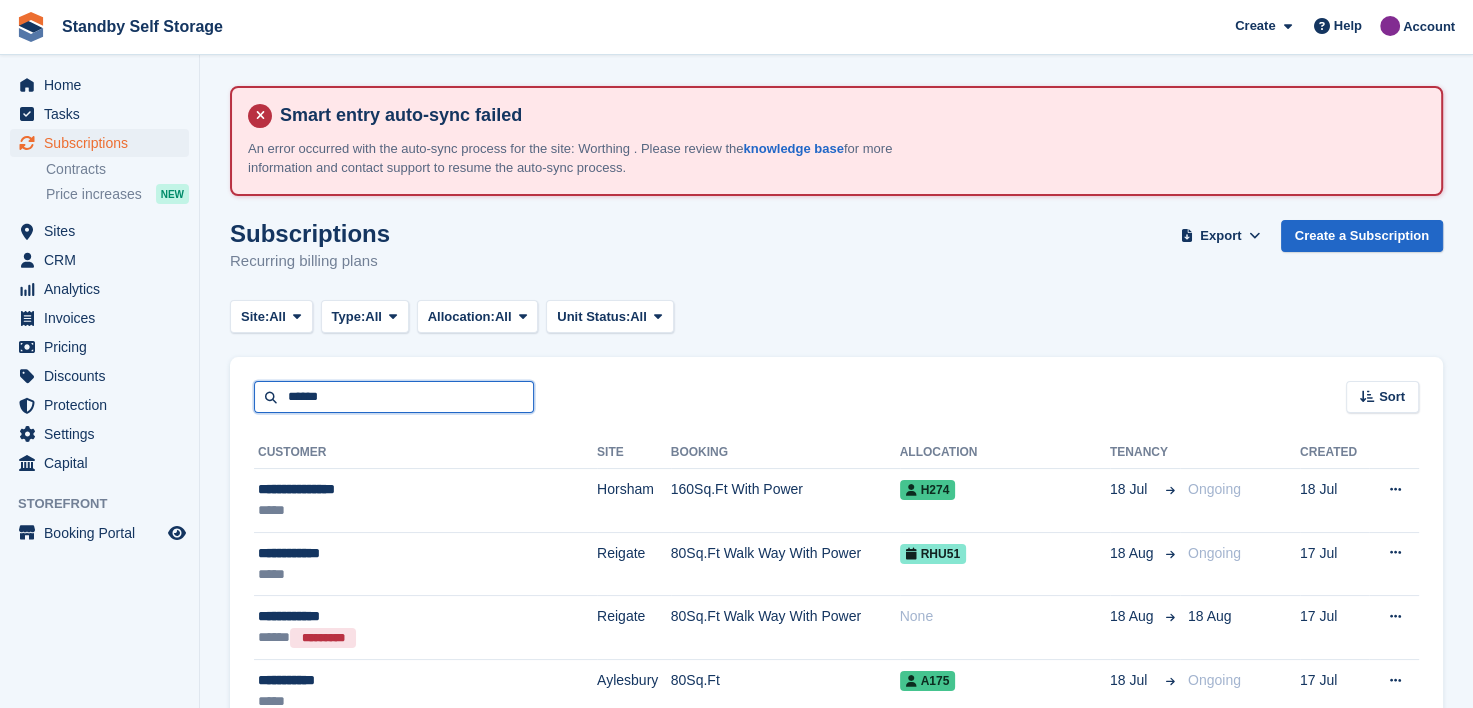 type on "******" 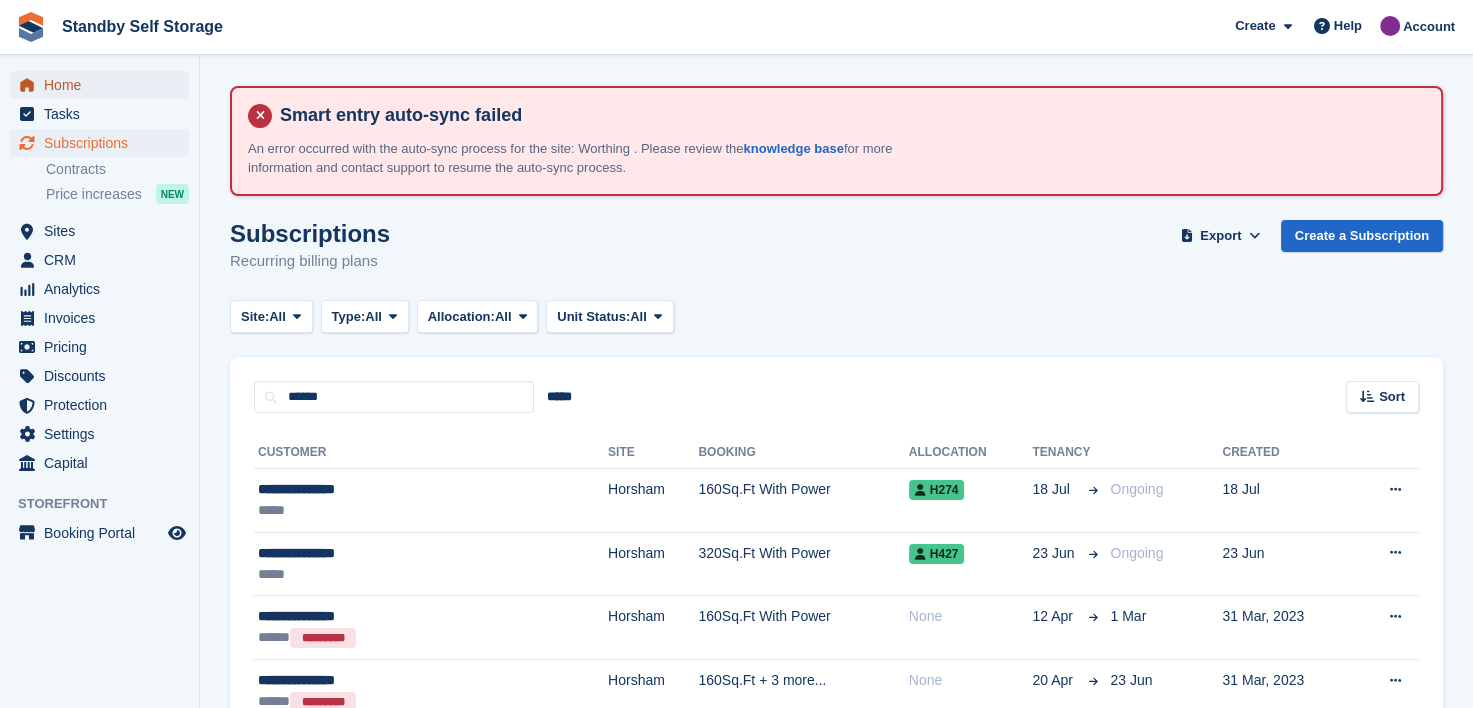 click on "Home" at bounding box center (104, 85) 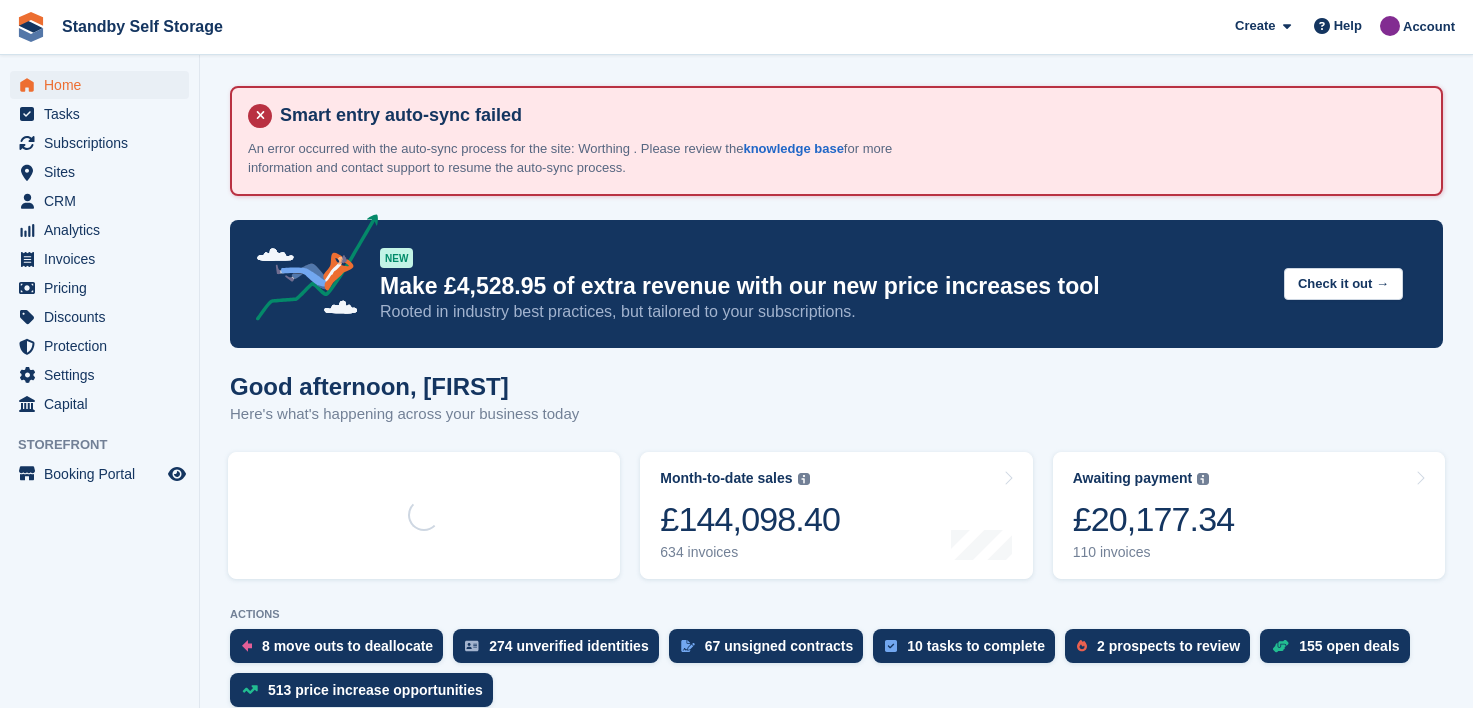 scroll, scrollTop: 0, scrollLeft: 0, axis: both 